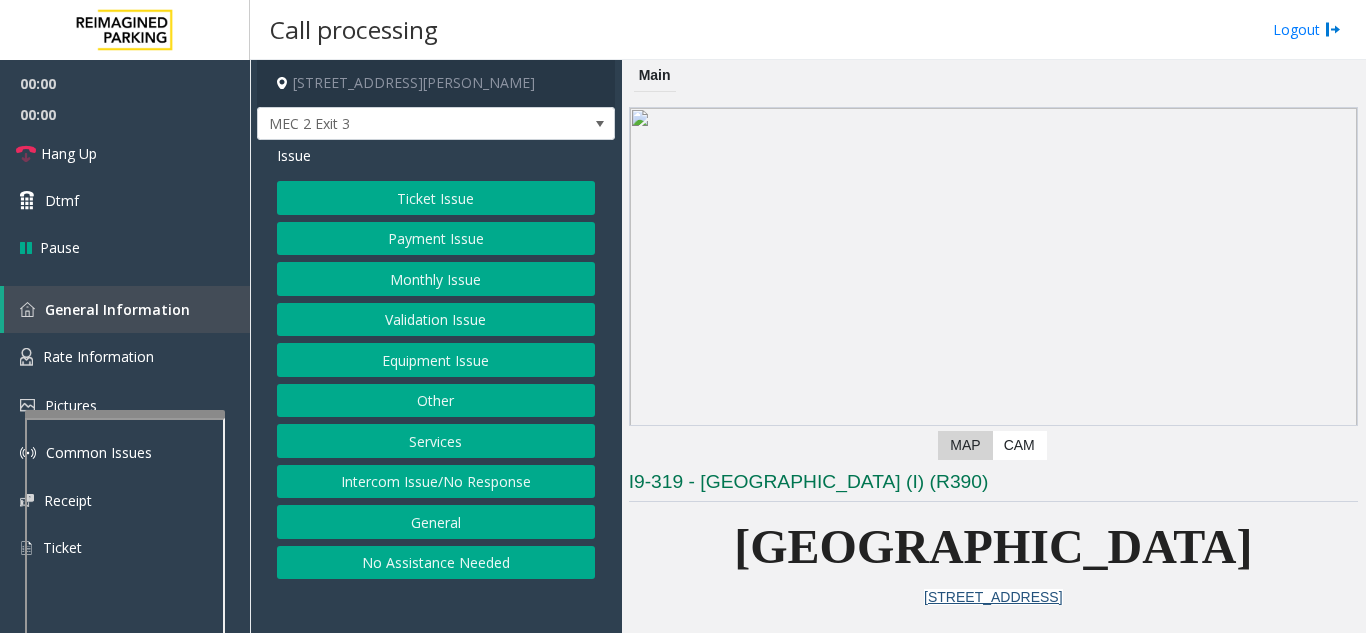 scroll, scrollTop: 0, scrollLeft: 0, axis: both 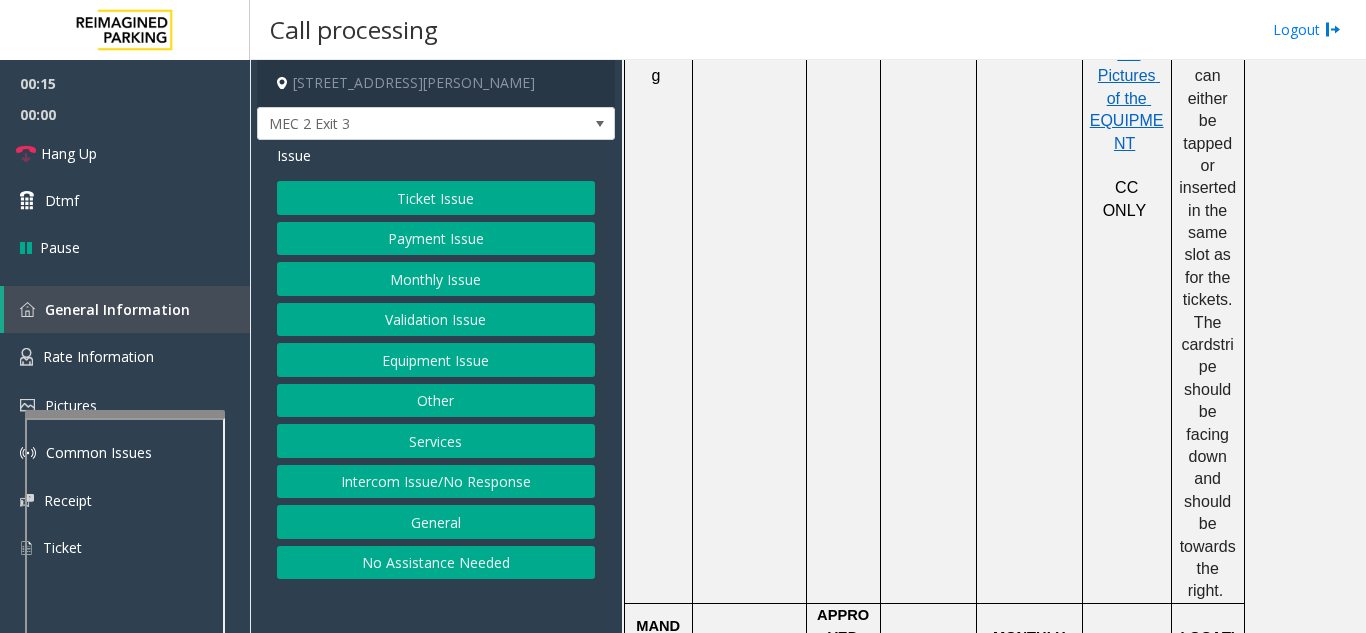 click on "Ticket Issue" 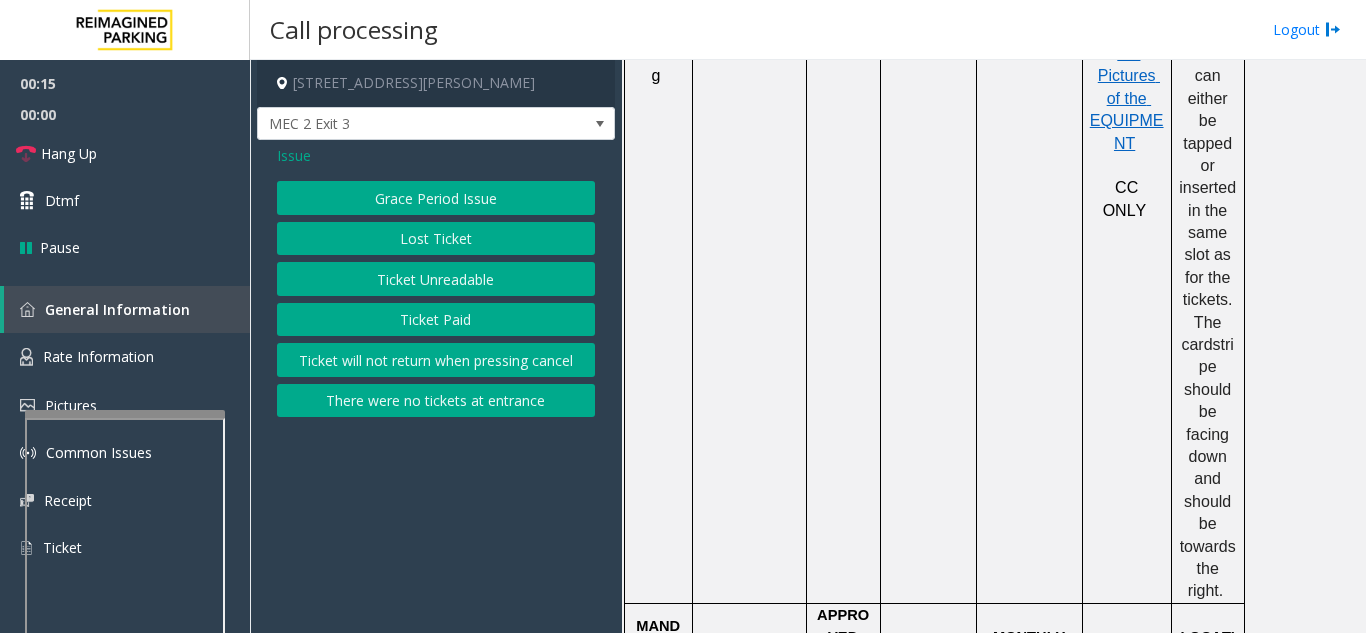 click on "Ticket Unreadable" 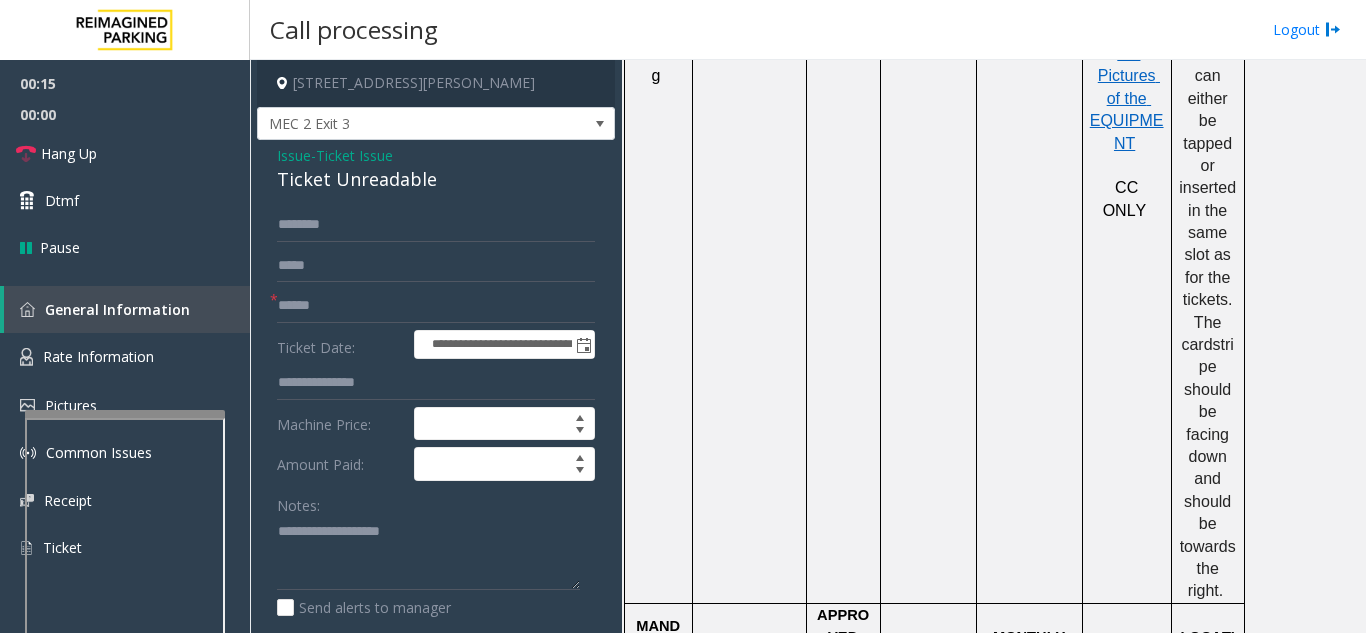 scroll, scrollTop: 100, scrollLeft: 0, axis: vertical 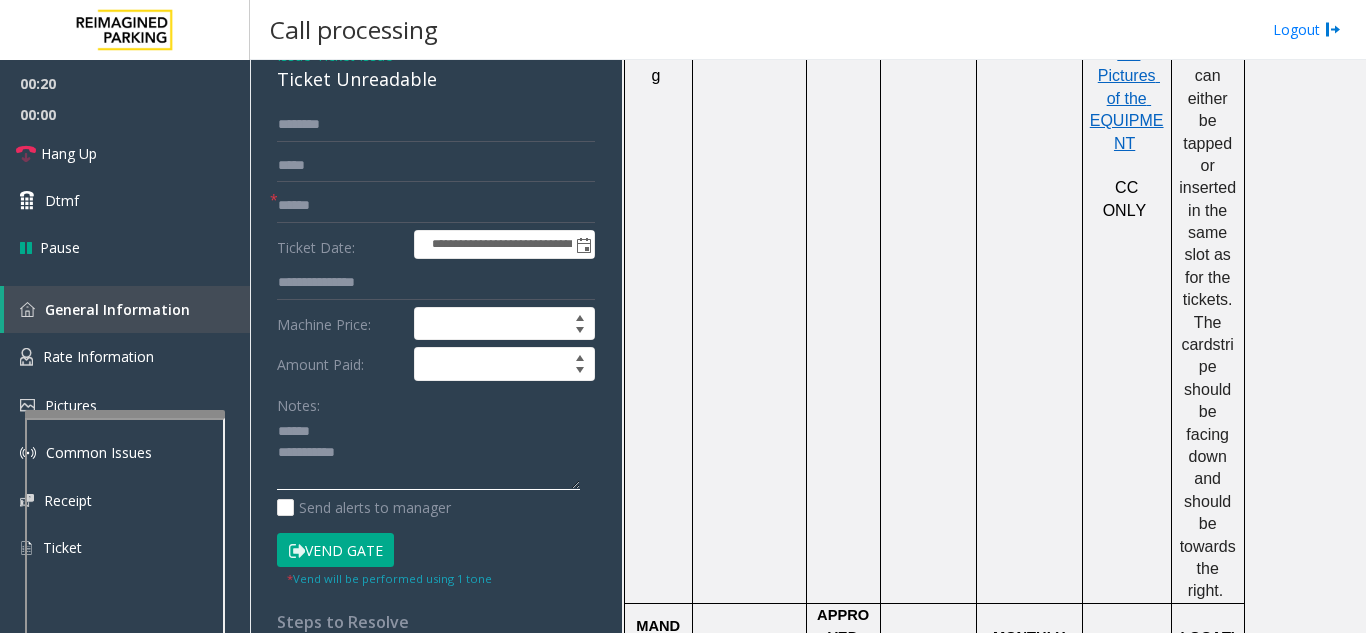 click 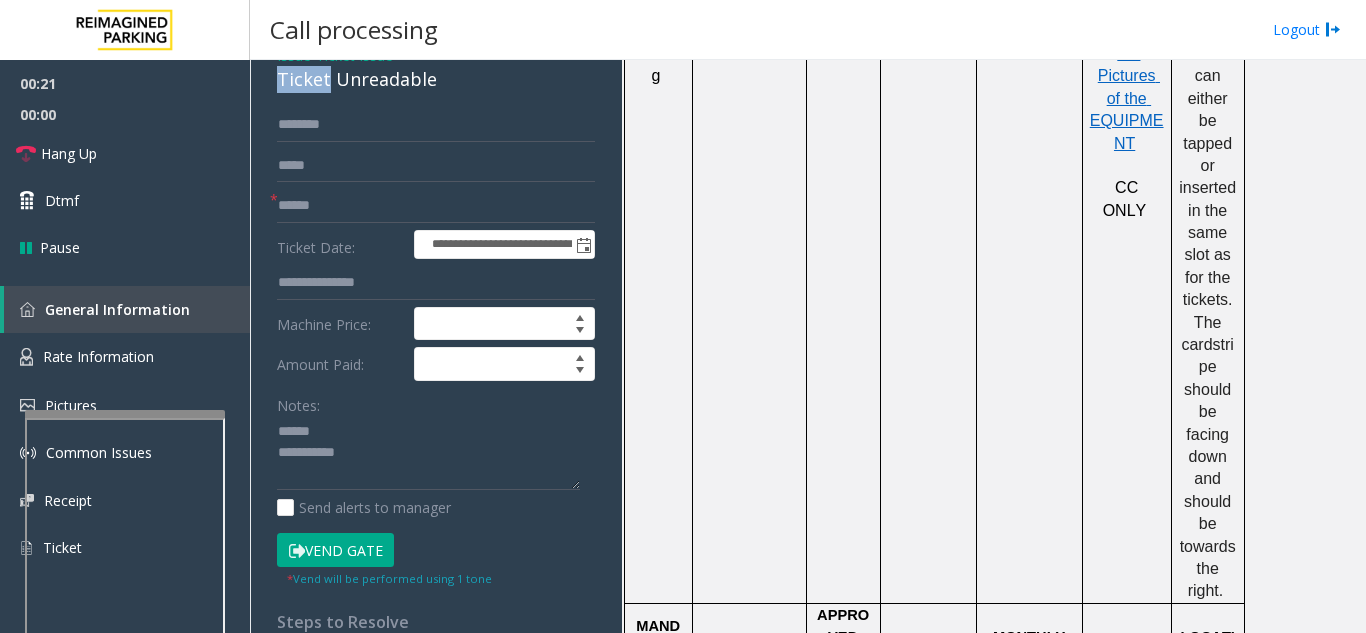 scroll, scrollTop: 99, scrollLeft: 0, axis: vertical 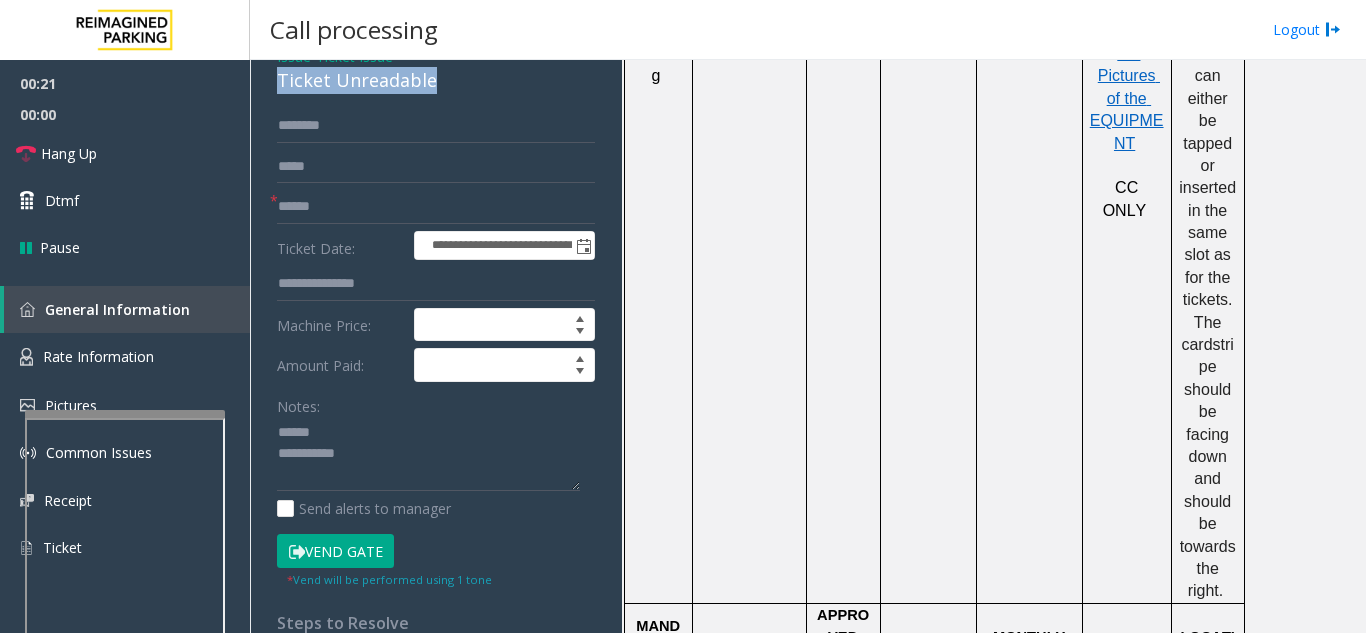 drag, startPoint x: 278, startPoint y: 74, endPoint x: 445, endPoint y: 90, distance: 167.76471 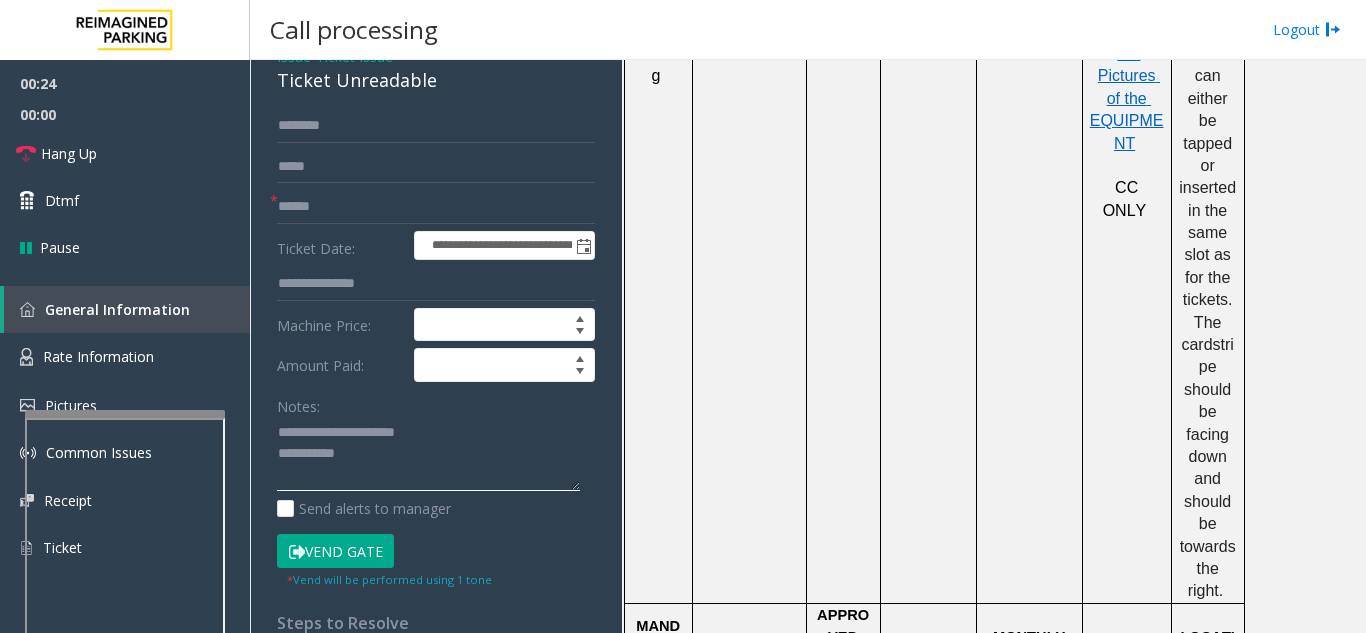 type on "**********" 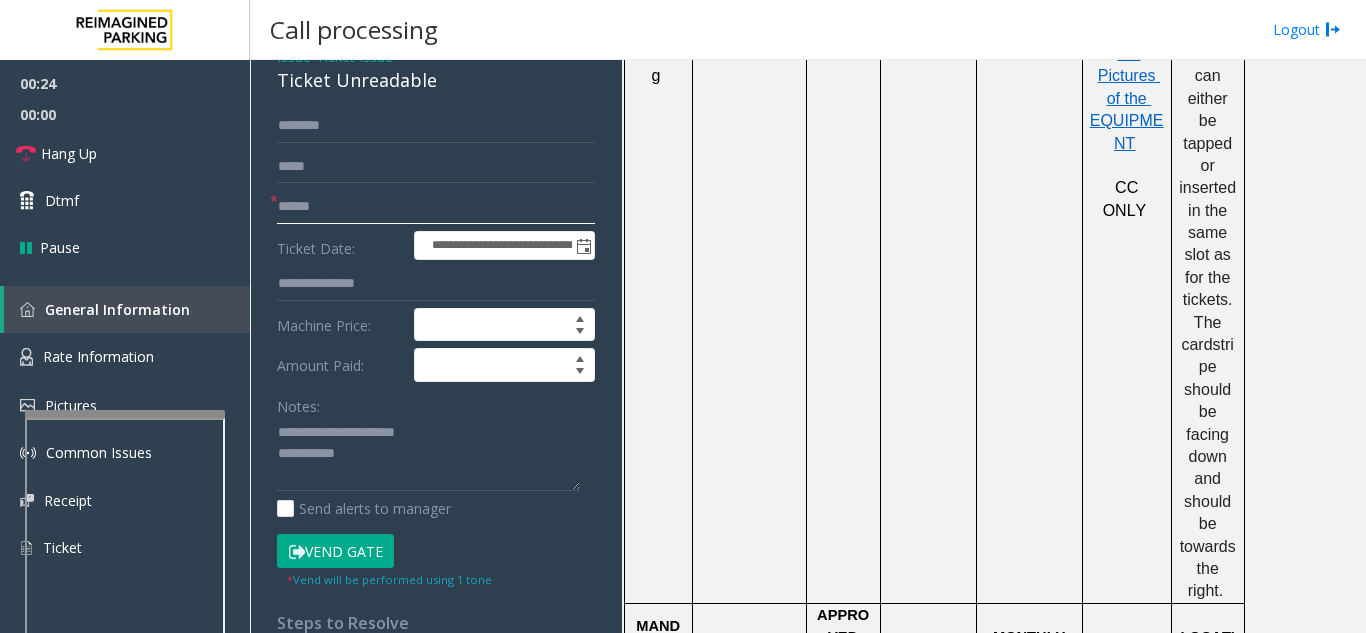 click 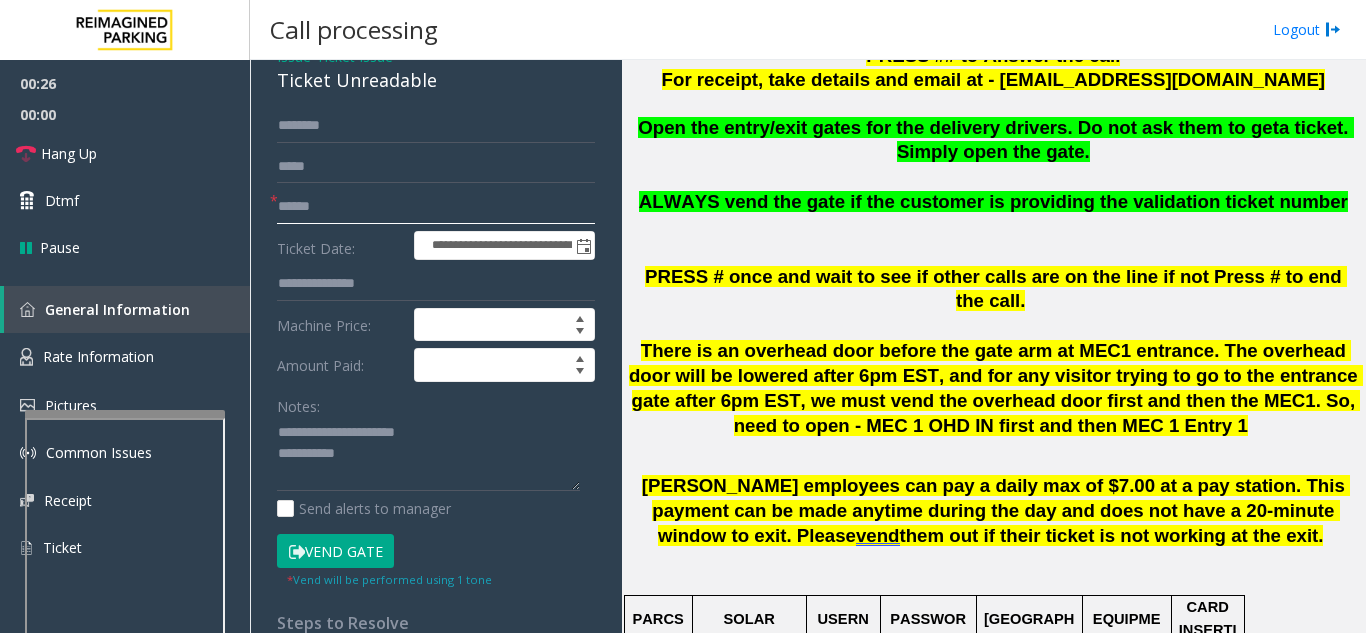 scroll, scrollTop: 500, scrollLeft: 0, axis: vertical 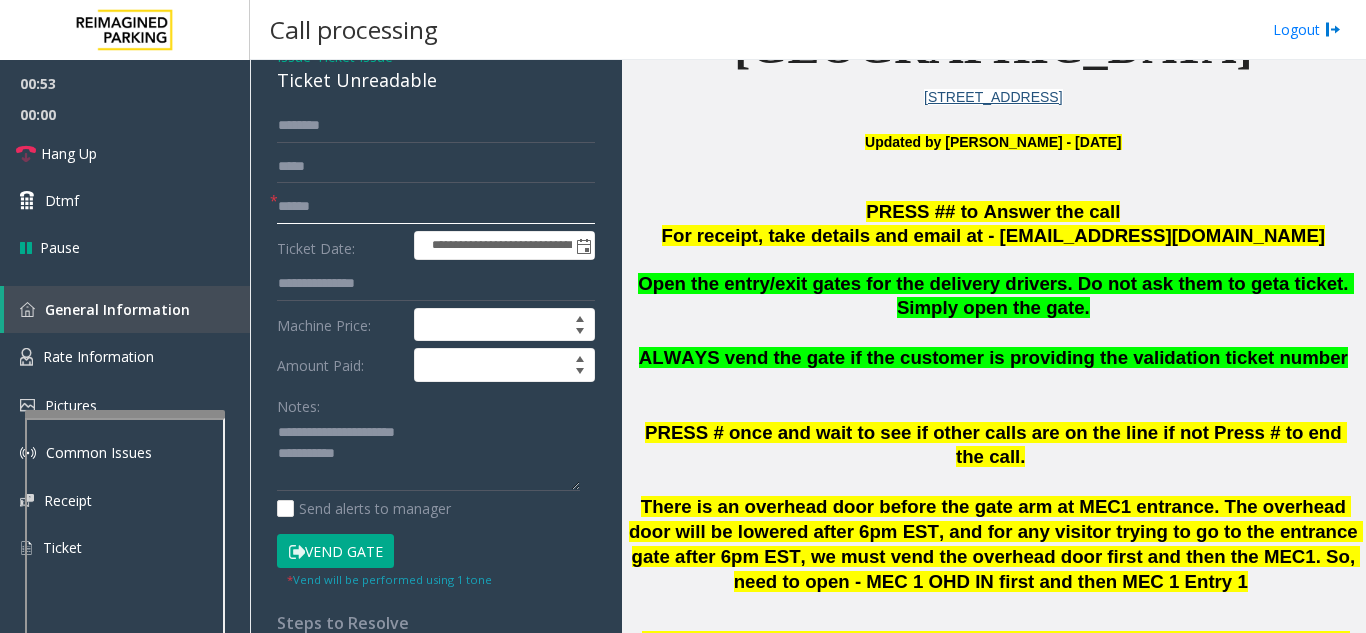 click on "******" 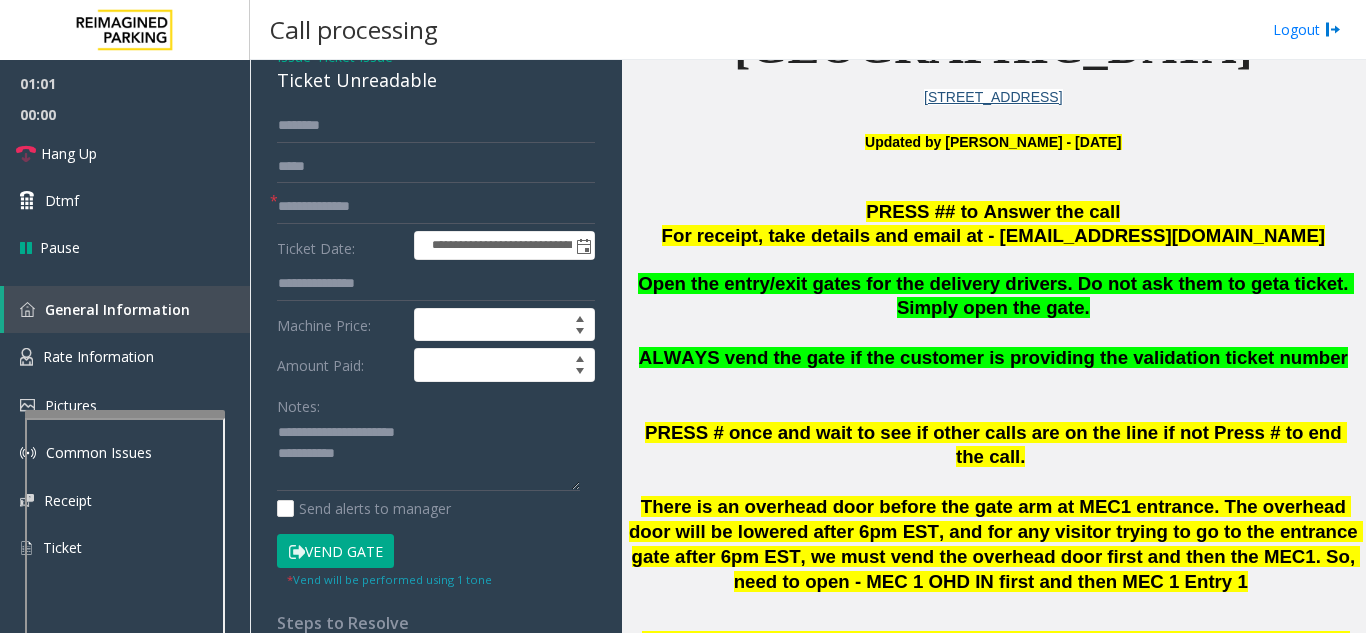 click on "Vend Gate" 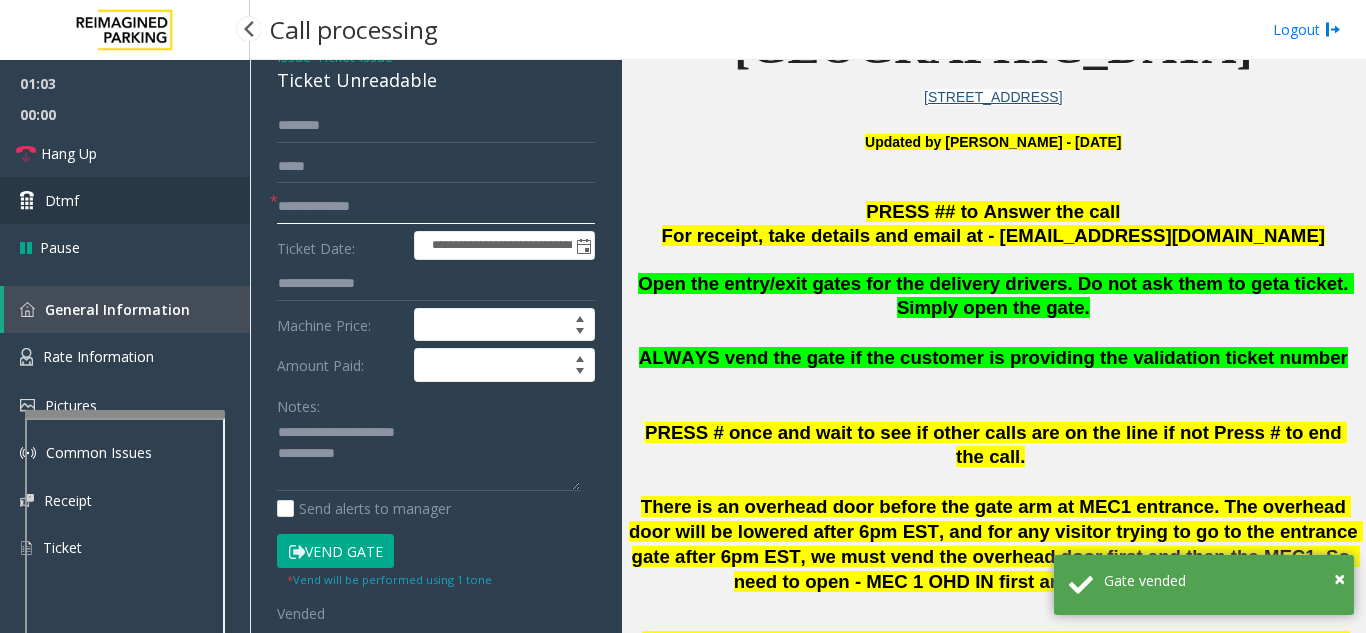 drag, startPoint x: 324, startPoint y: 203, endPoint x: 233, endPoint y: 206, distance: 91.04944 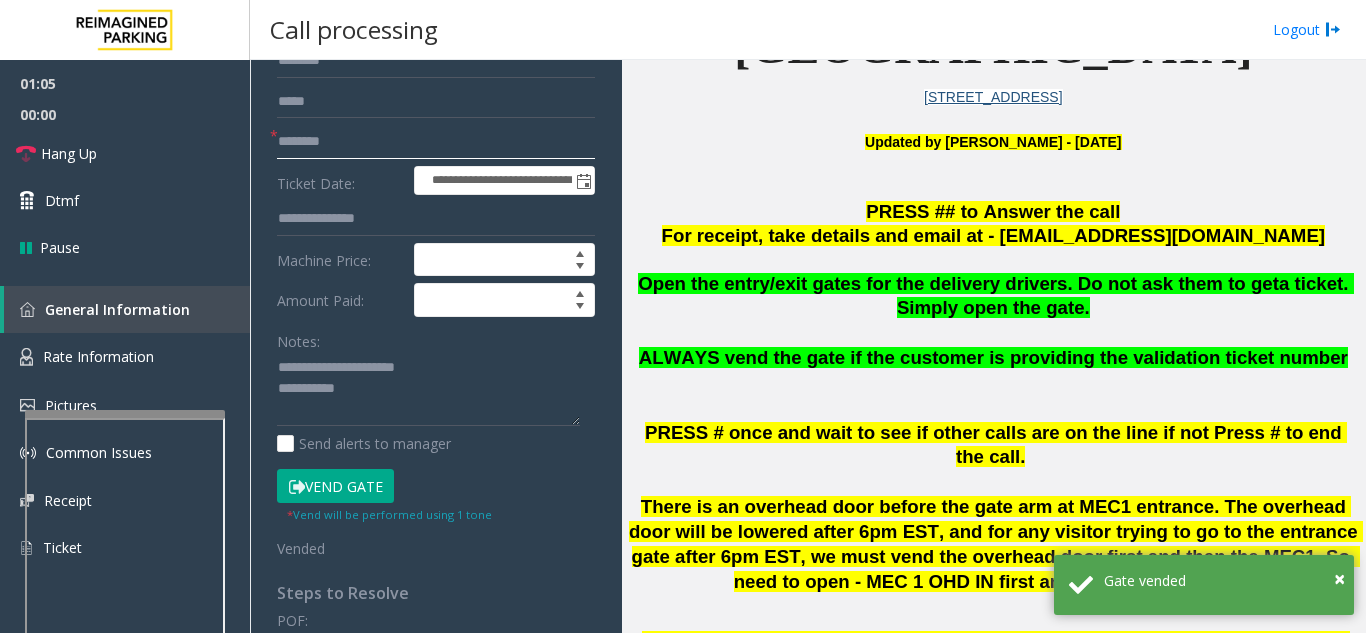 scroll, scrollTop: 199, scrollLeft: 0, axis: vertical 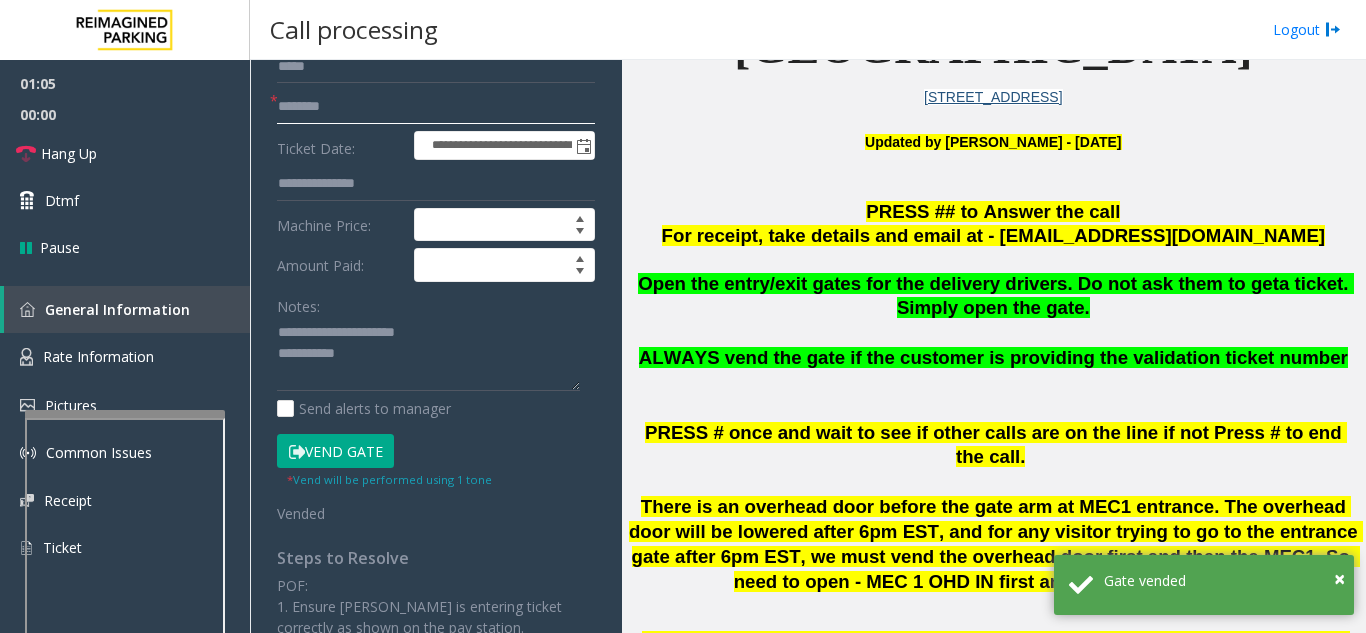 type on "******" 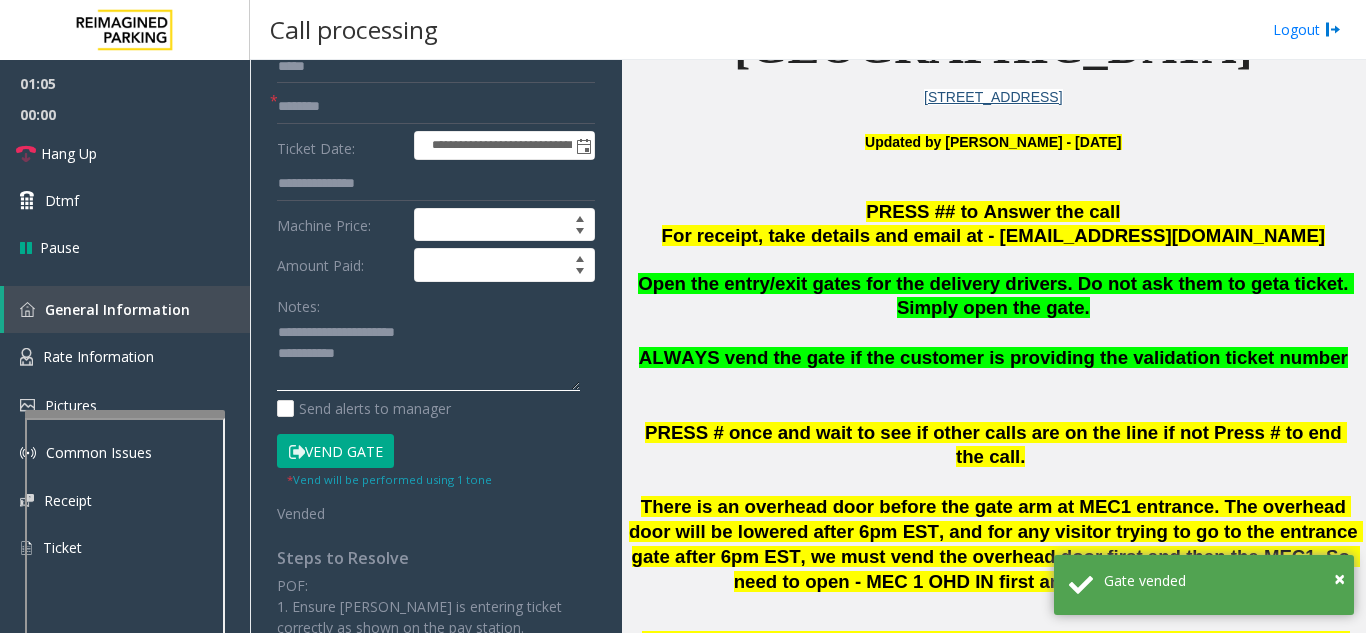 click 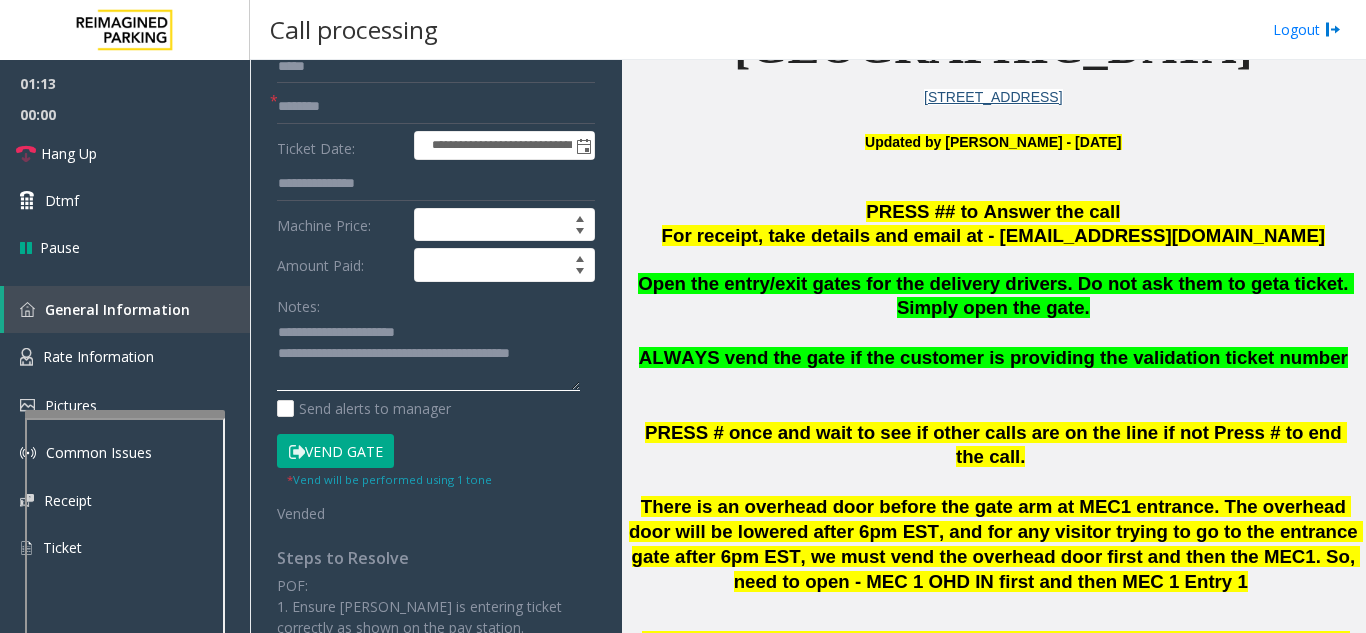 type on "**********" 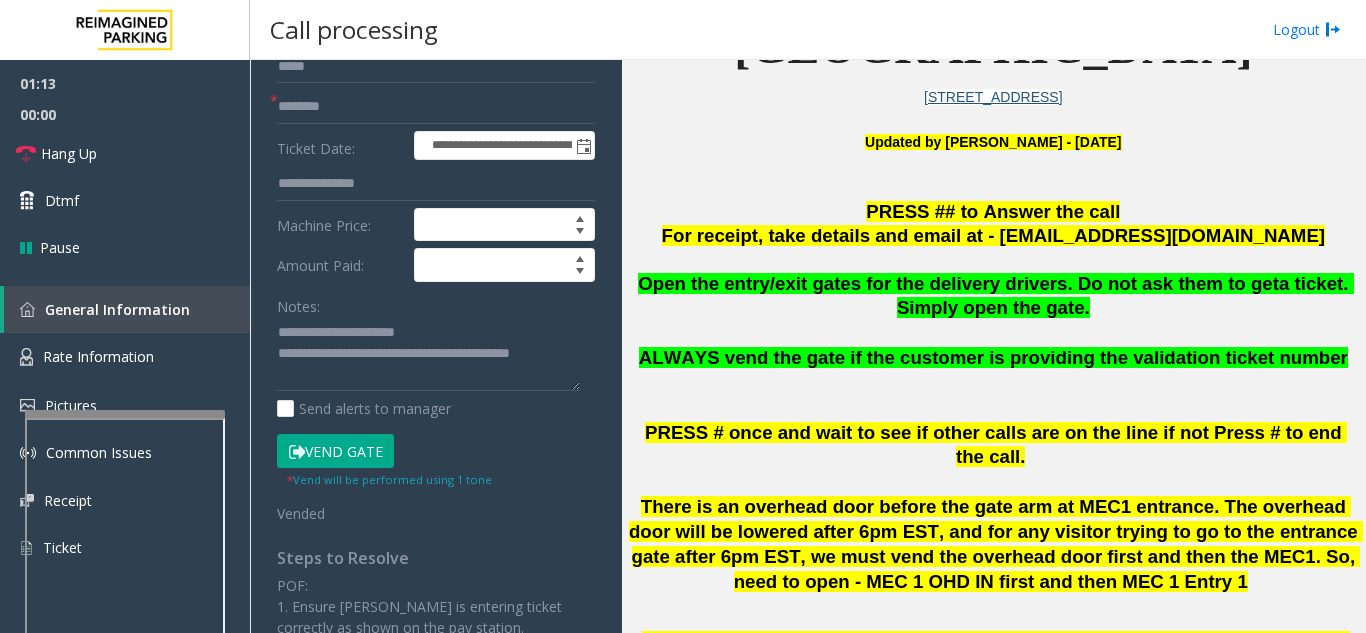 click on "Amount Paid:" 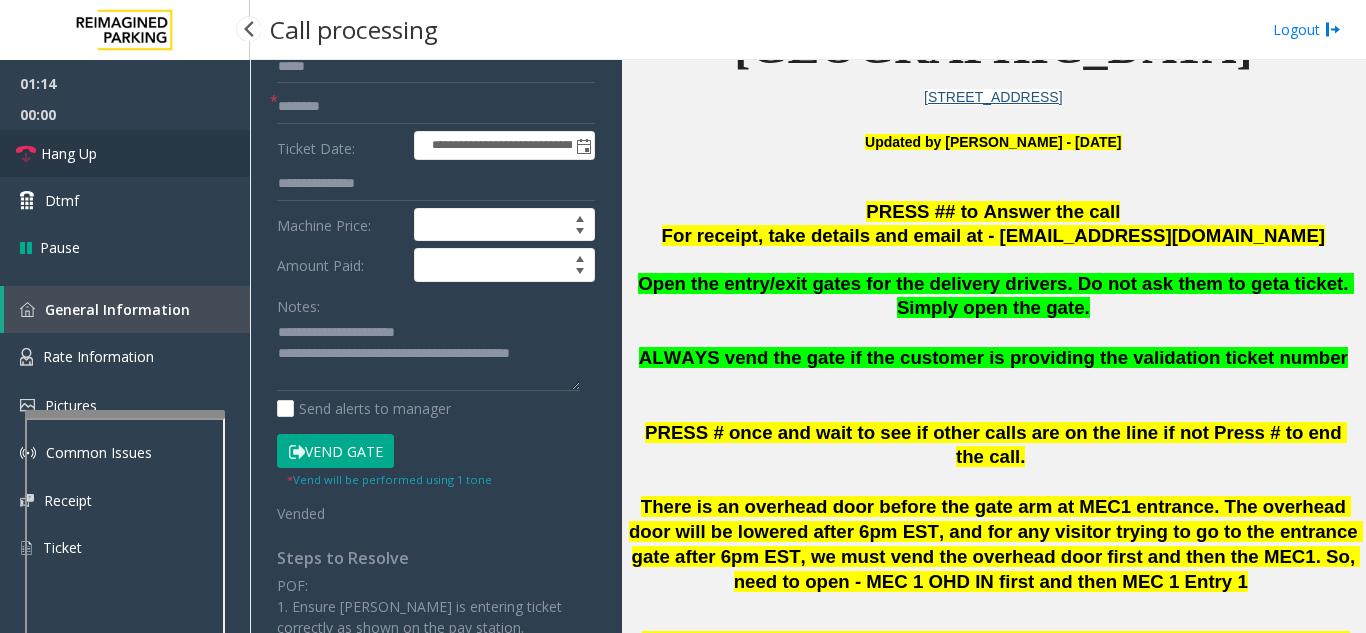 click on "Hang Up" at bounding box center [125, 153] 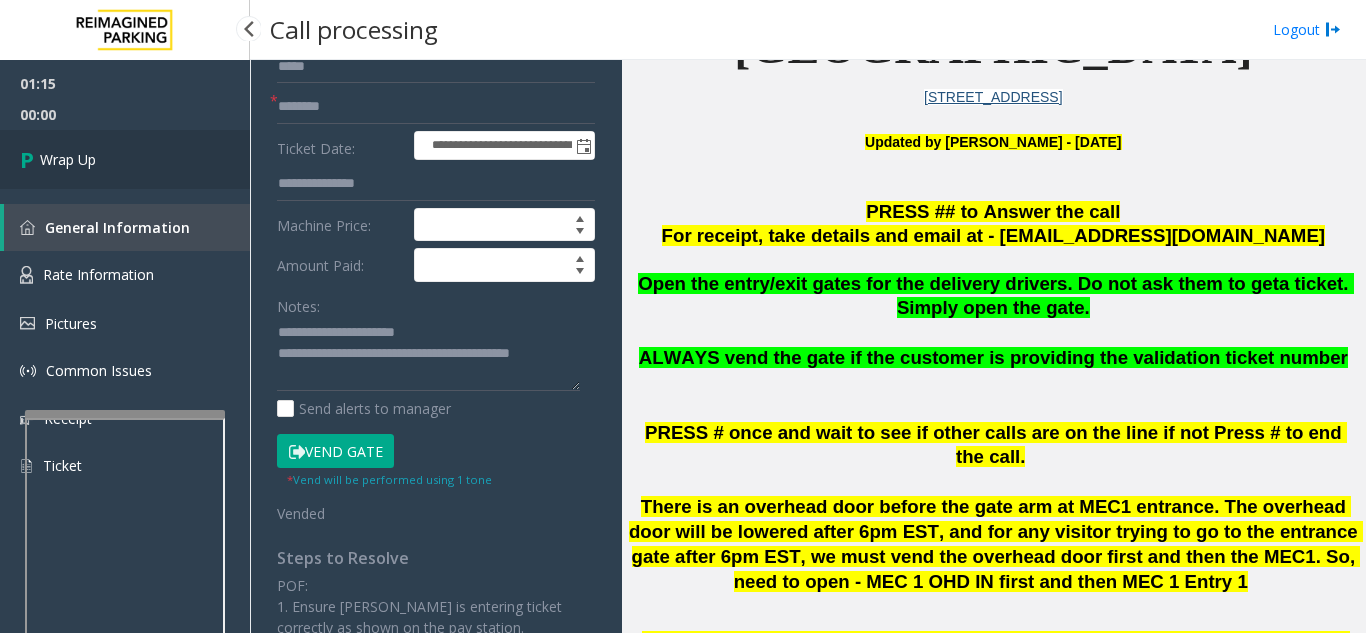 click on "Wrap Up" at bounding box center [125, 159] 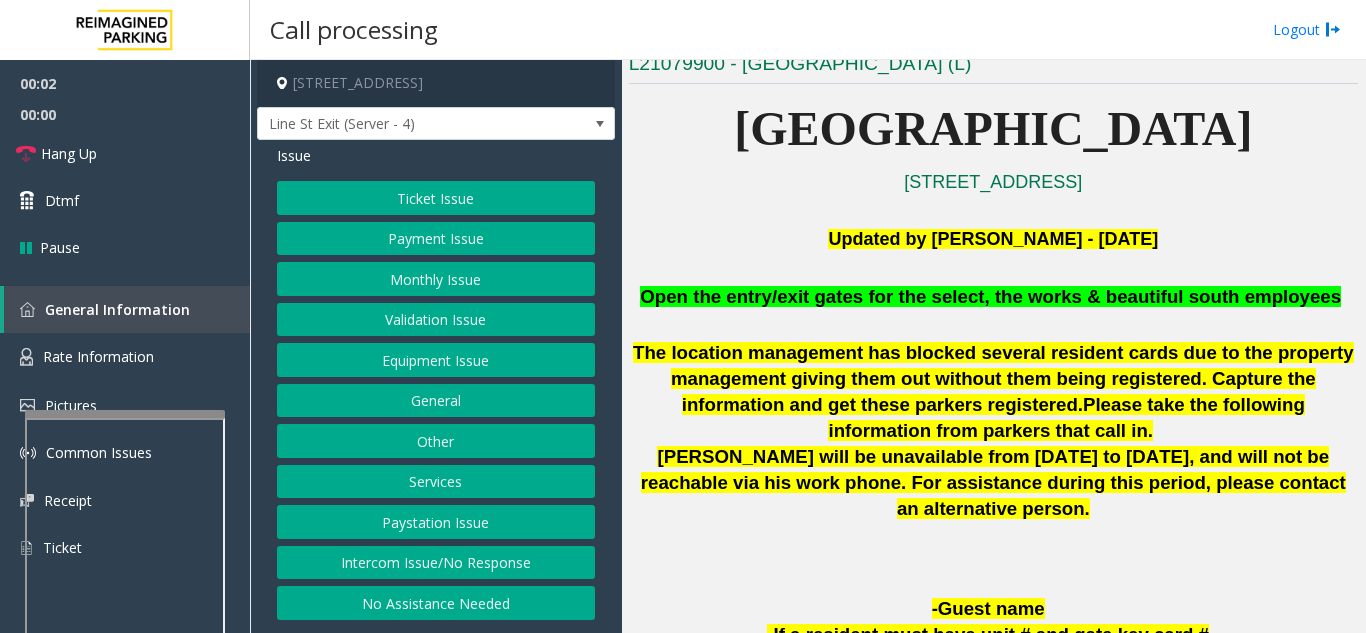 scroll, scrollTop: 500, scrollLeft: 0, axis: vertical 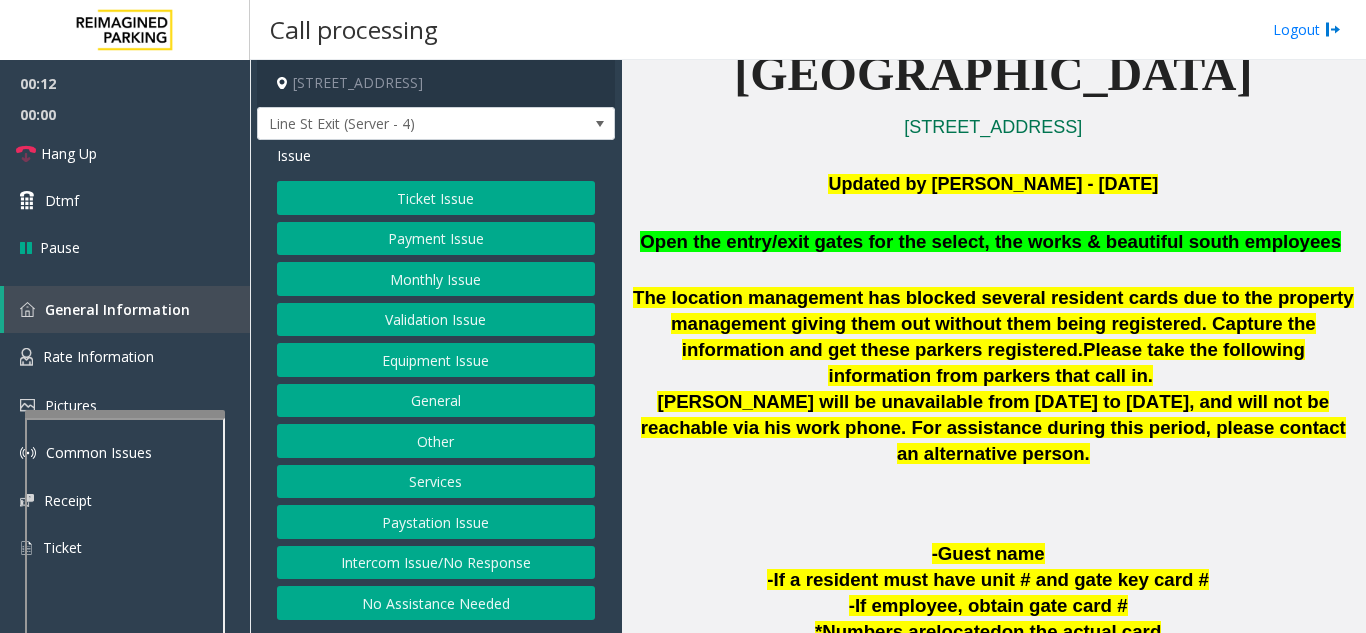 click on "Intercom Issue/No Response" 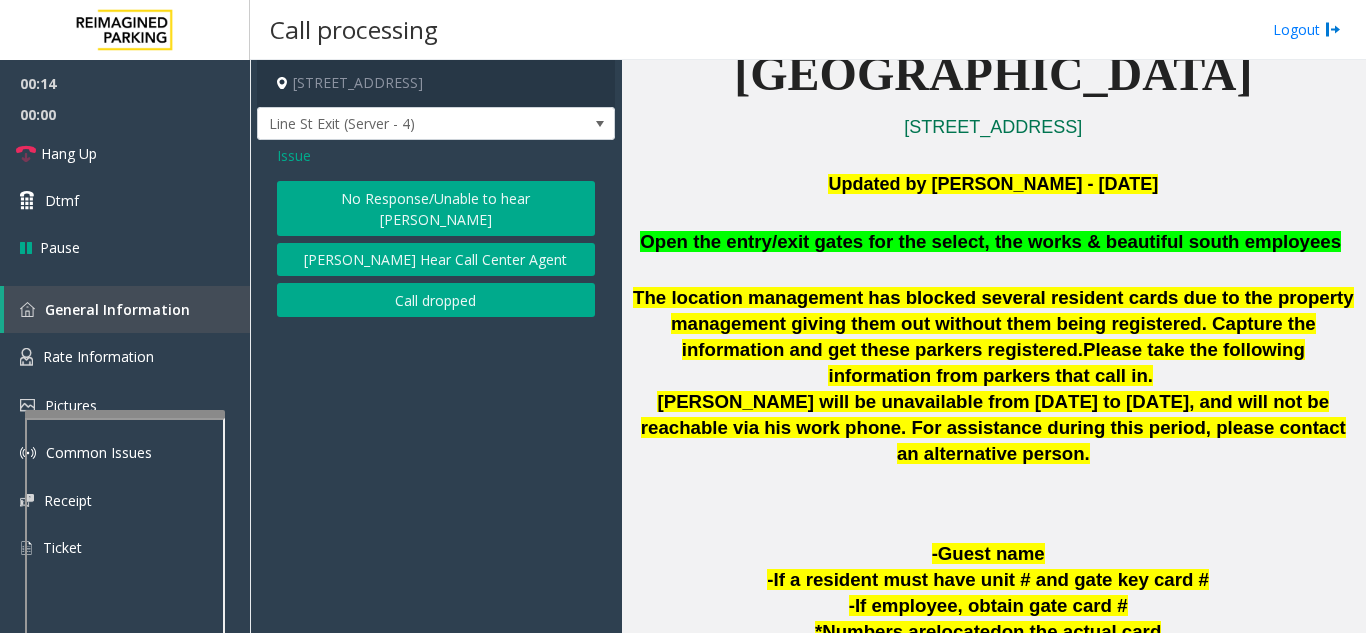 click on "No Response/Unable to hear [PERSON_NAME]" 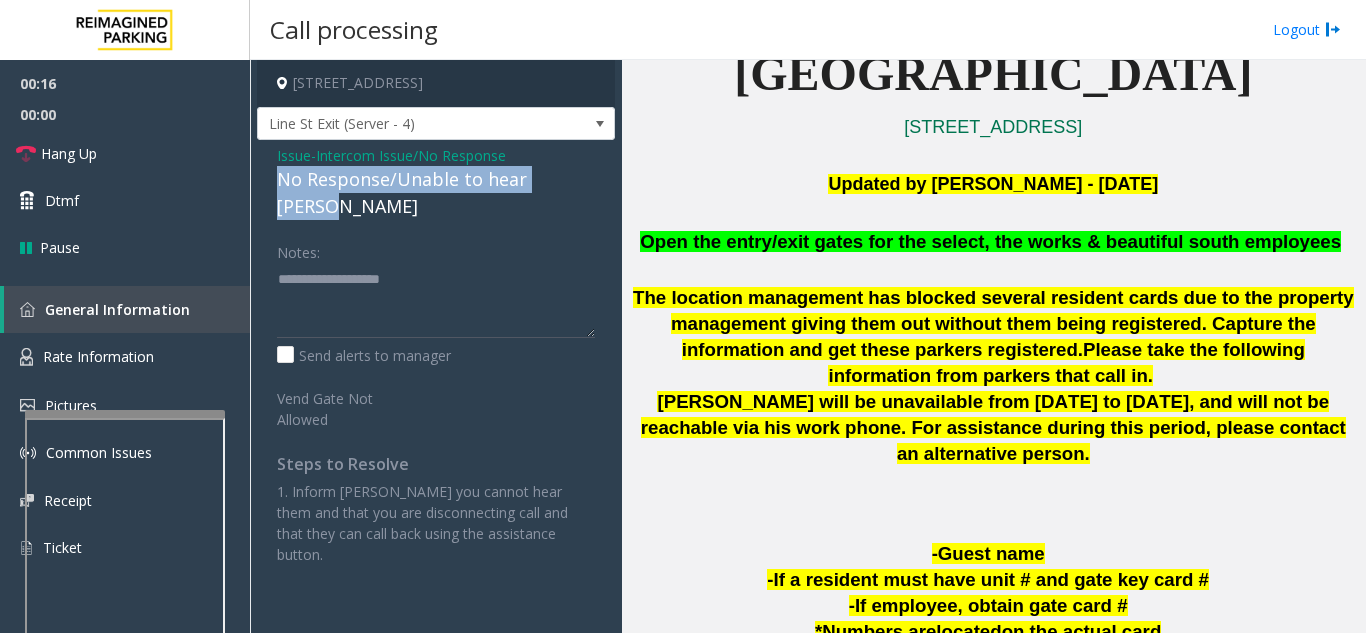 drag, startPoint x: 268, startPoint y: 179, endPoint x: 597, endPoint y: 182, distance: 329.01367 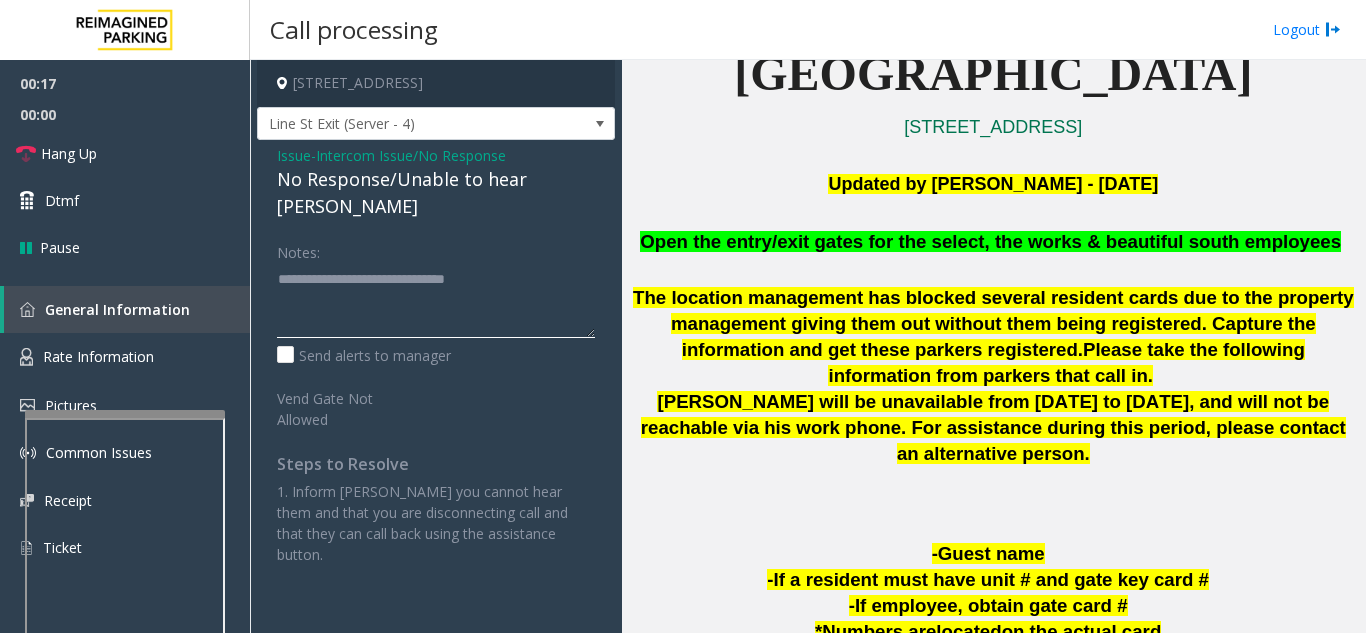 type on "**********" 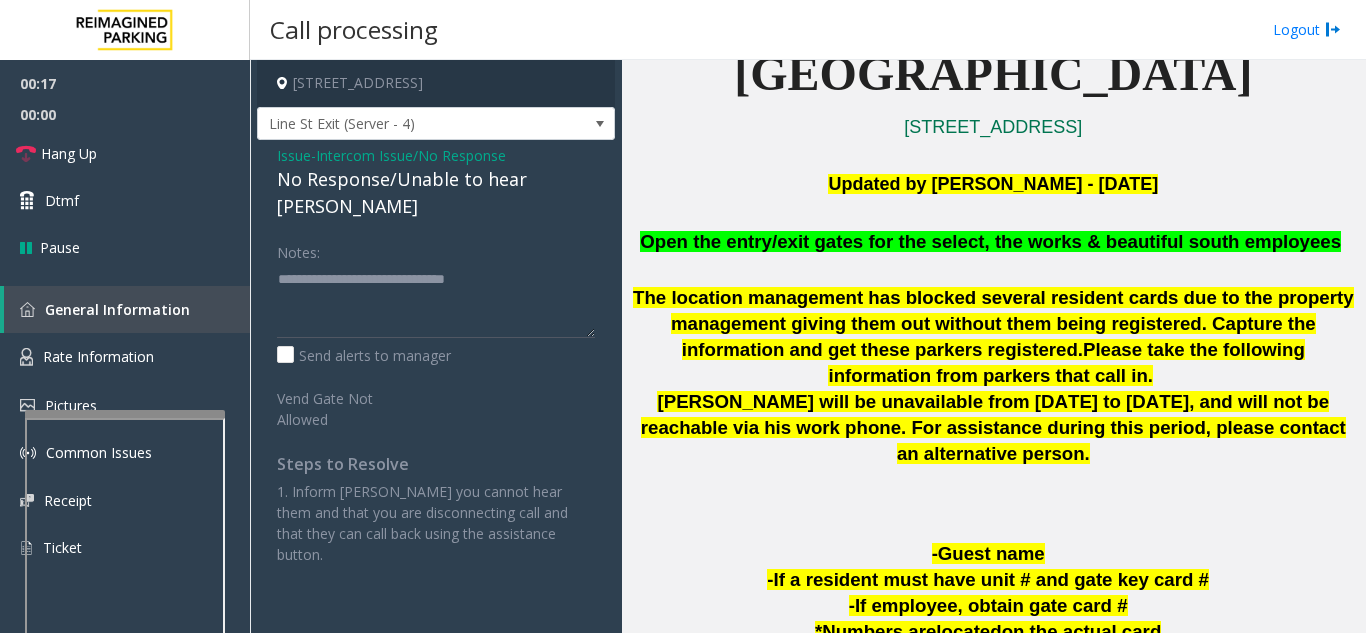 click on "Notes:" 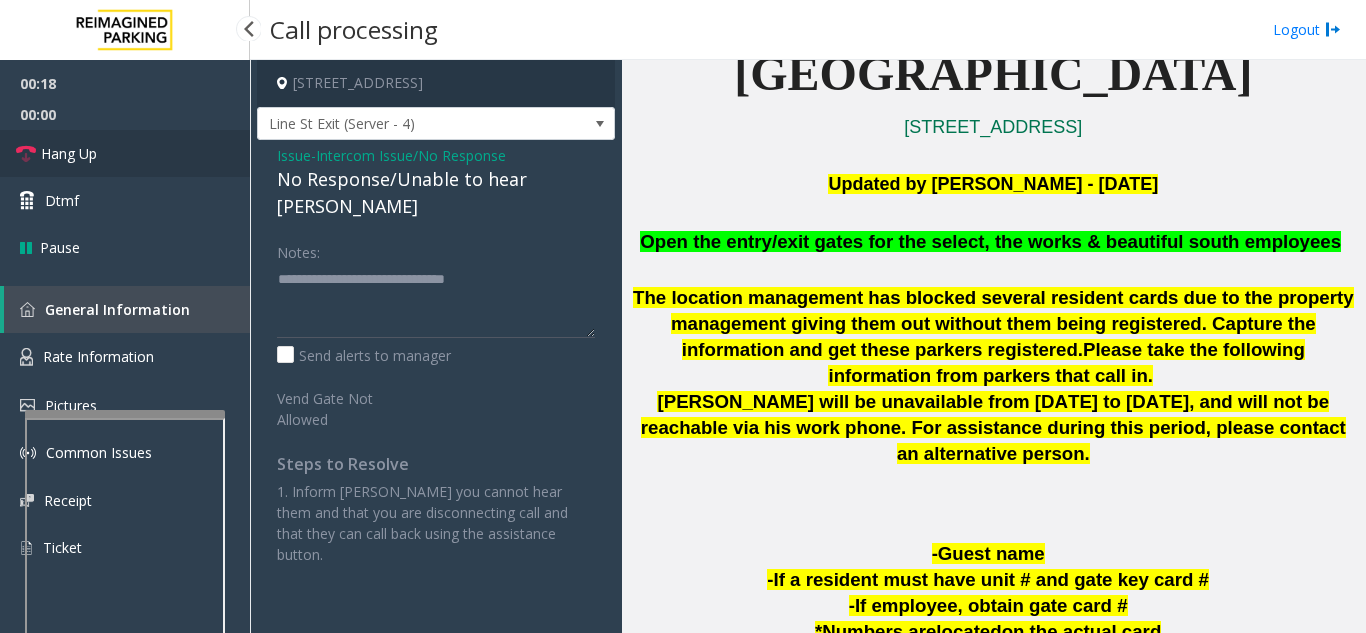 click on "Hang Up" at bounding box center (125, 153) 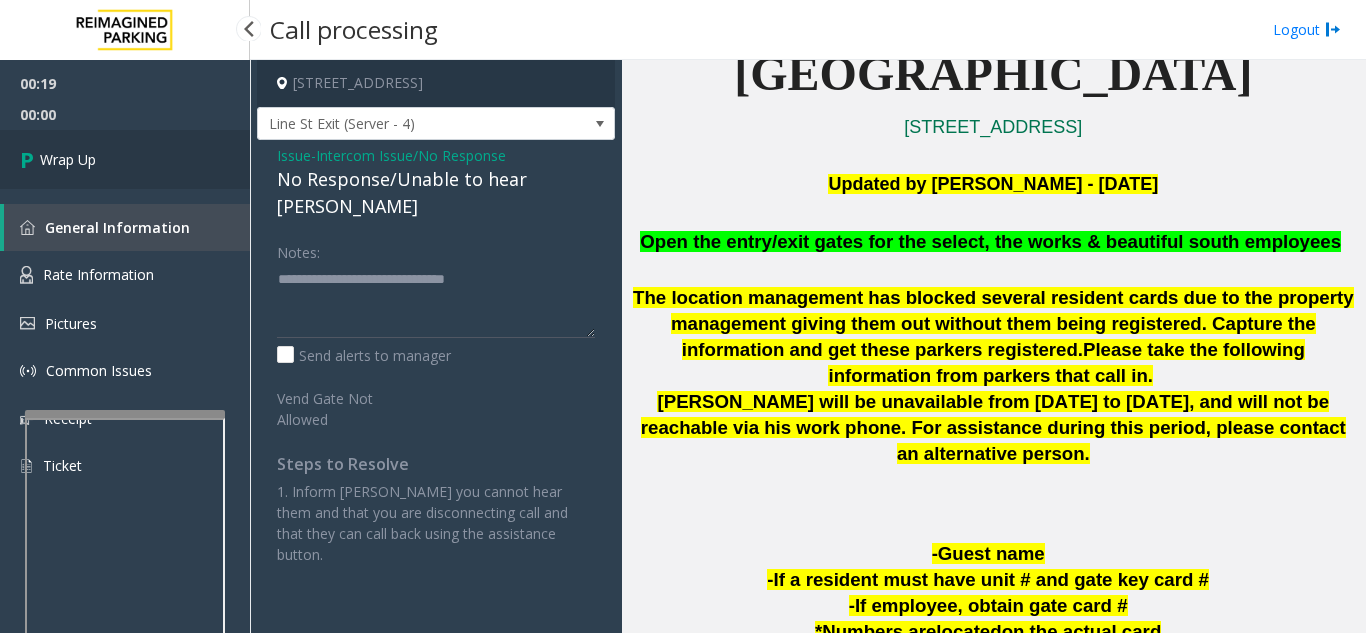 click on "Wrap Up" at bounding box center (125, 159) 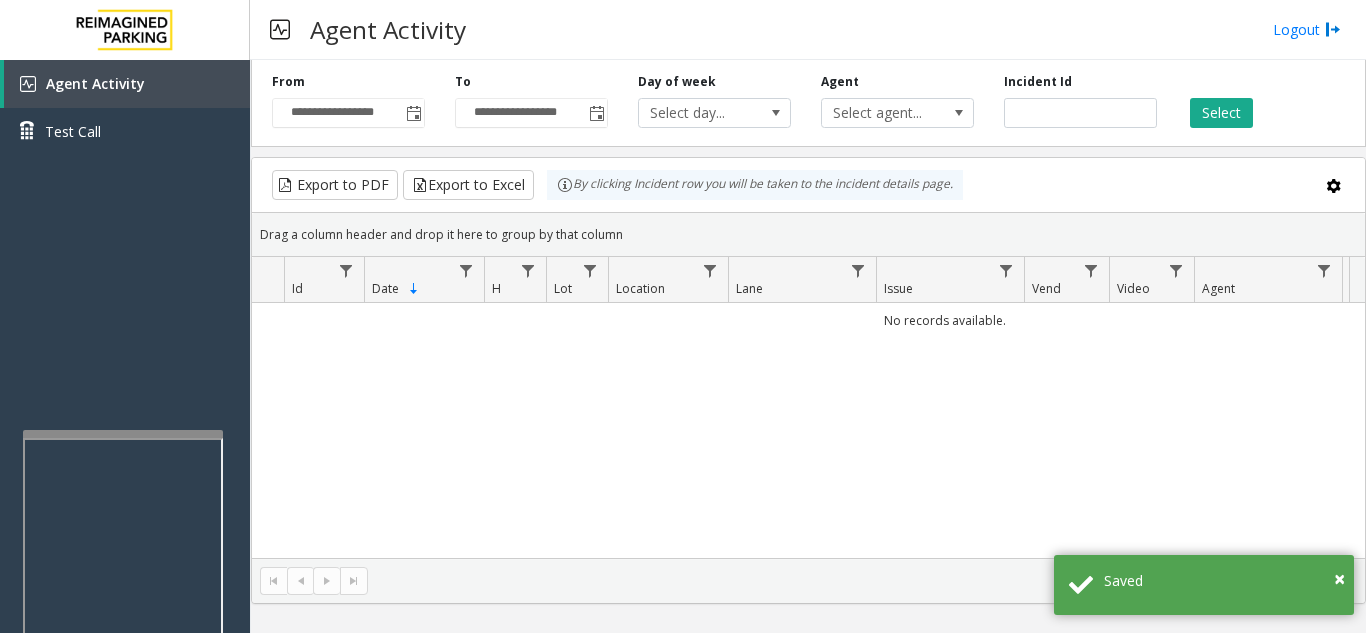 click at bounding box center (123, 434) 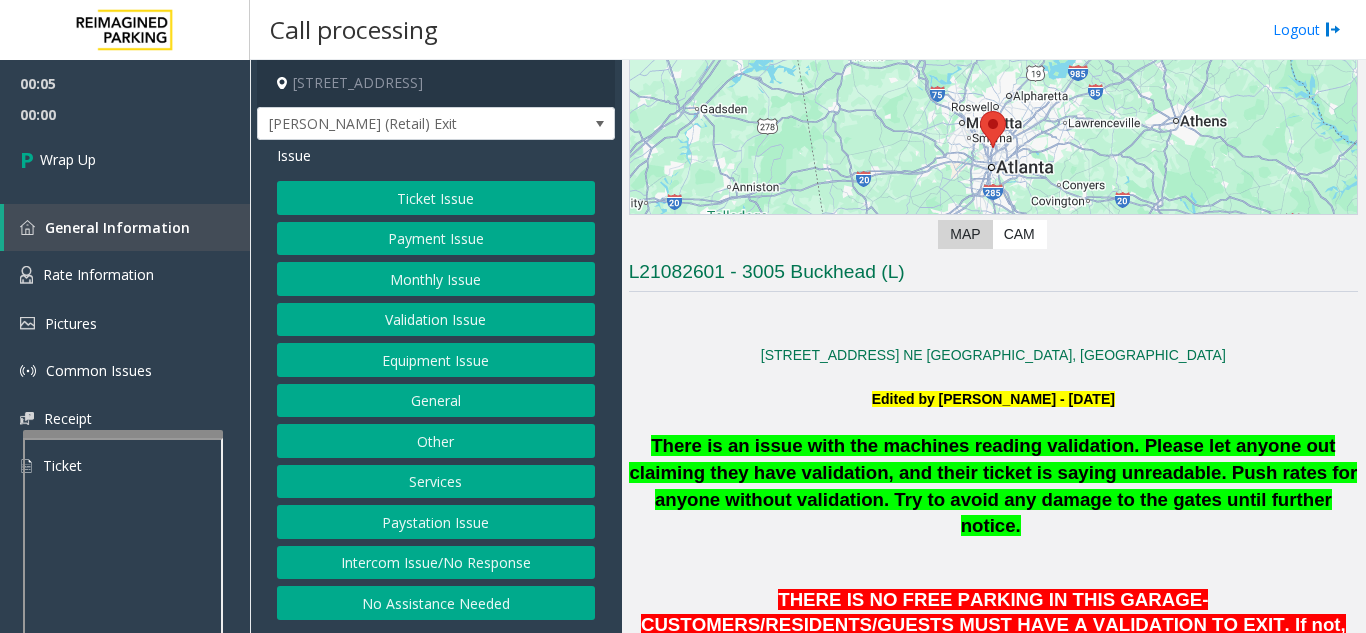 scroll, scrollTop: 300, scrollLeft: 0, axis: vertical 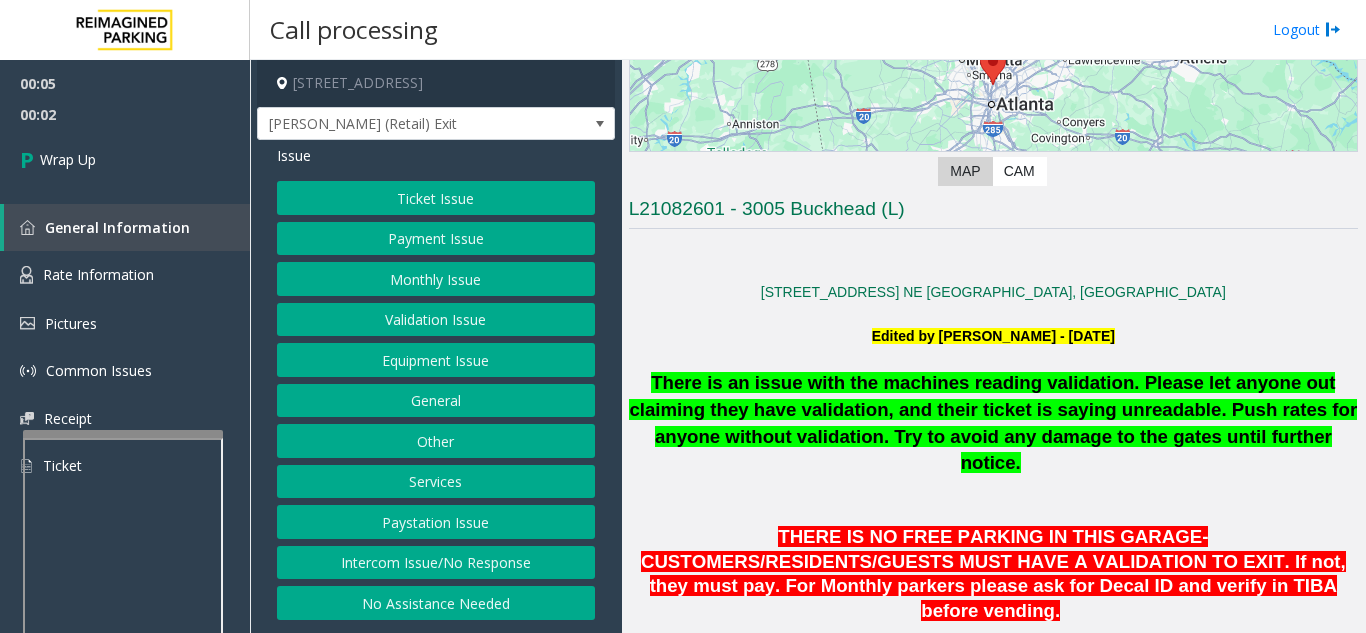 click on "Intercom Issue/No Response" 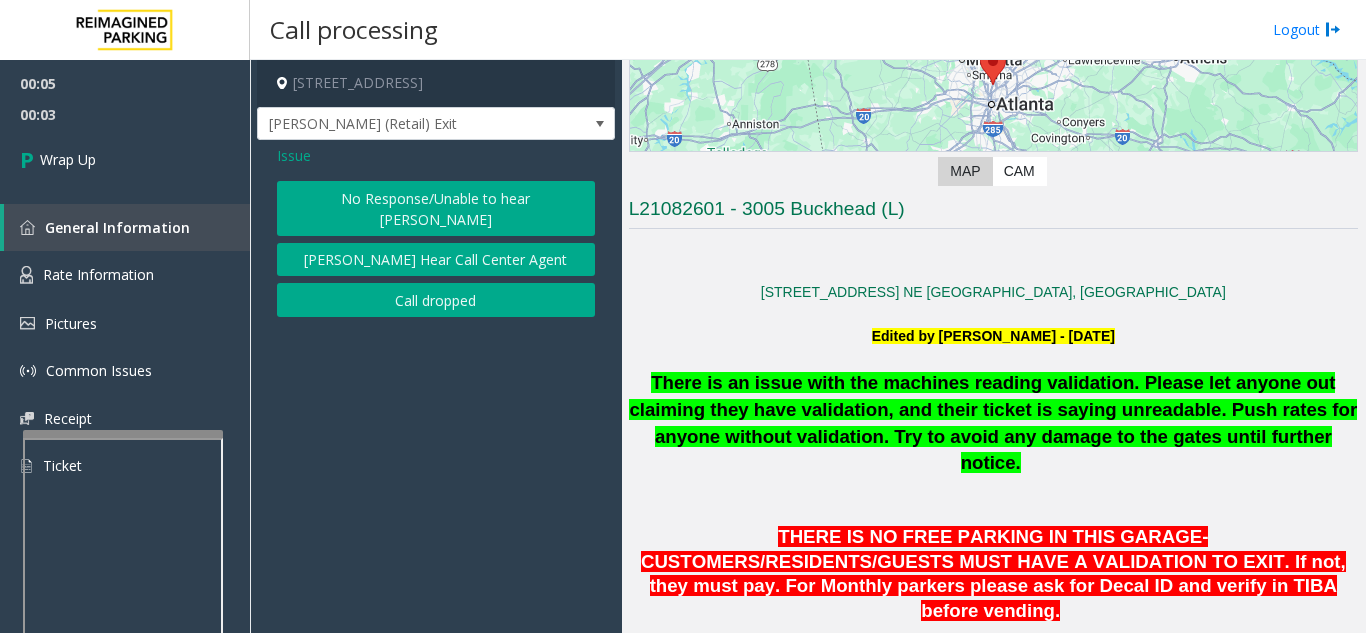 click on "Call dropped" 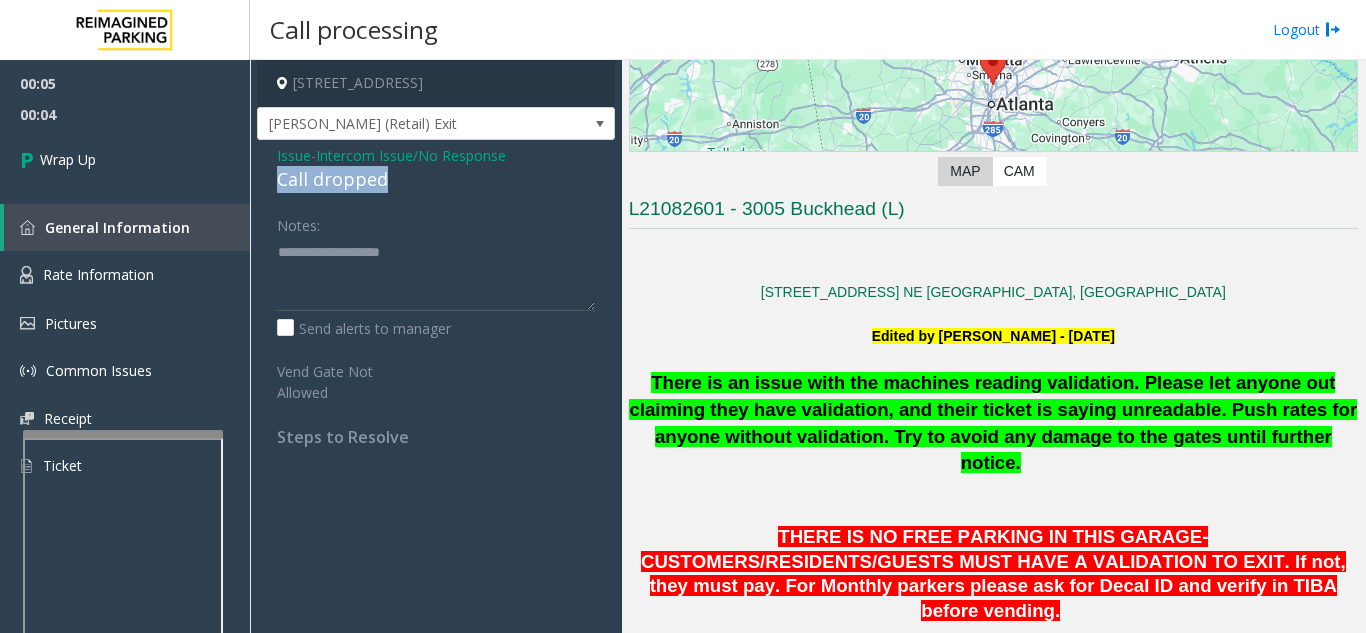 drag, startPoint x: 261, startPoint y: 171, endPoint x: 404, endPoint y: 177, distance: 143.12582 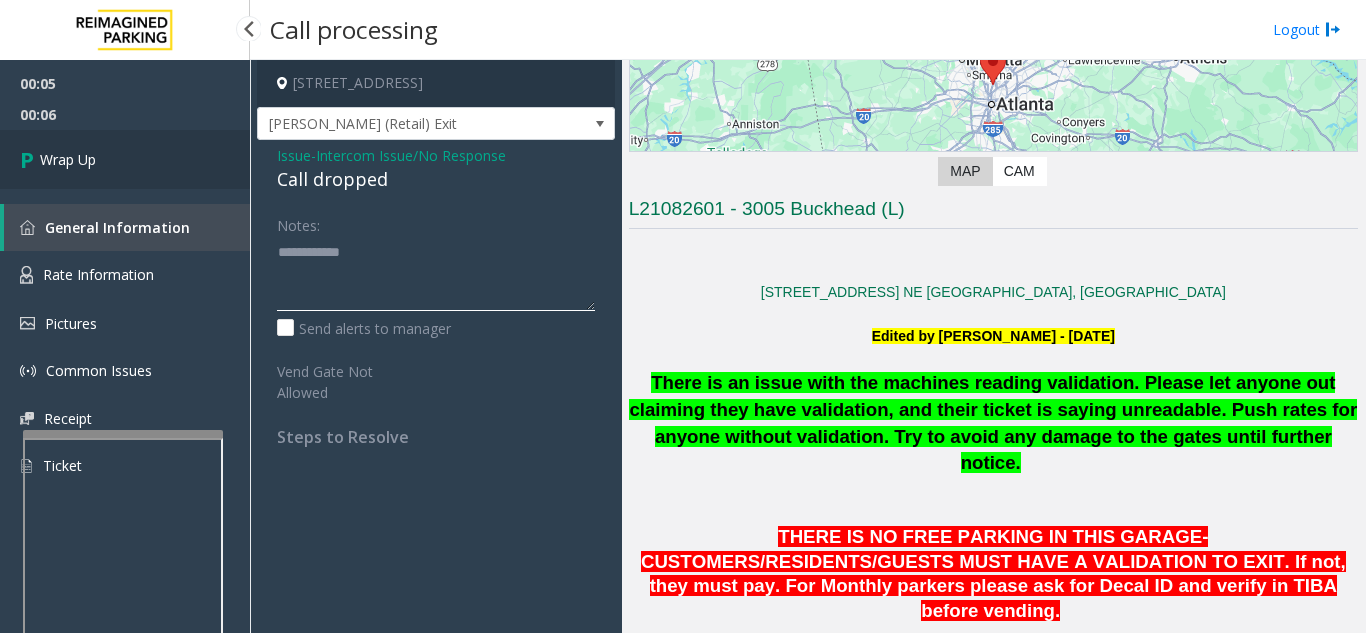 type on "**********" 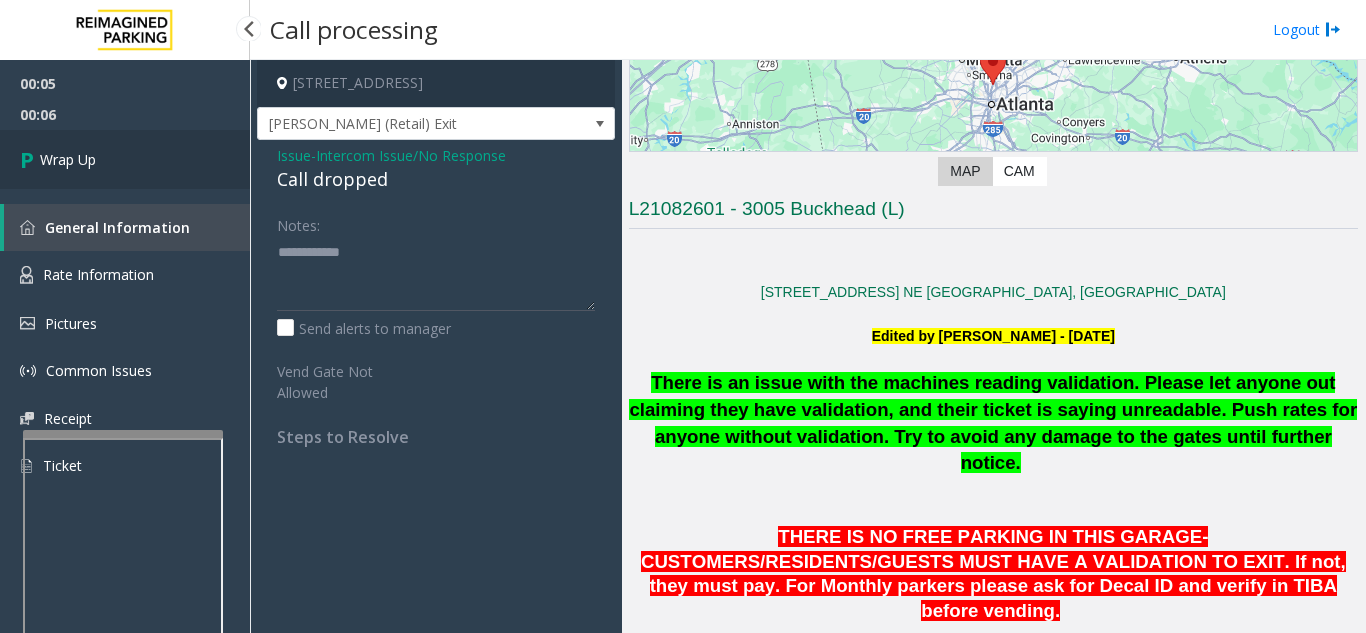 click on "Wrap Up" at bounding box center (68, 159) 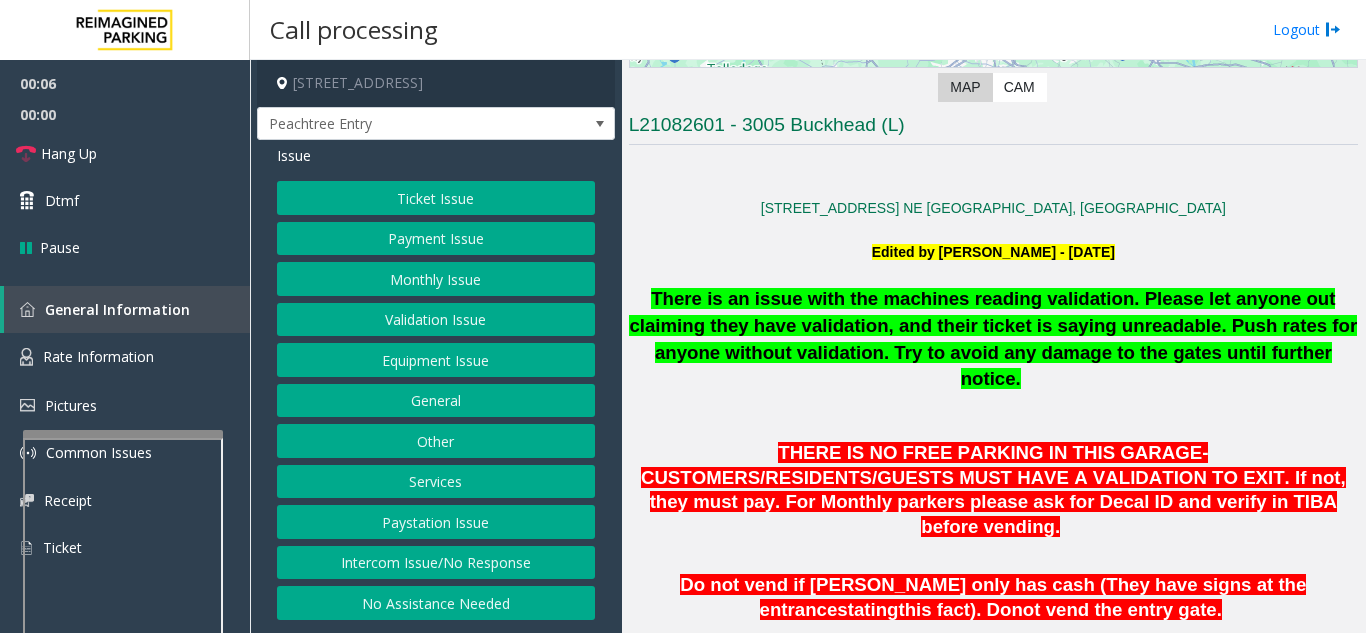 scroll, scrollTop: 400, scrollLeft: 0, axis: vertical 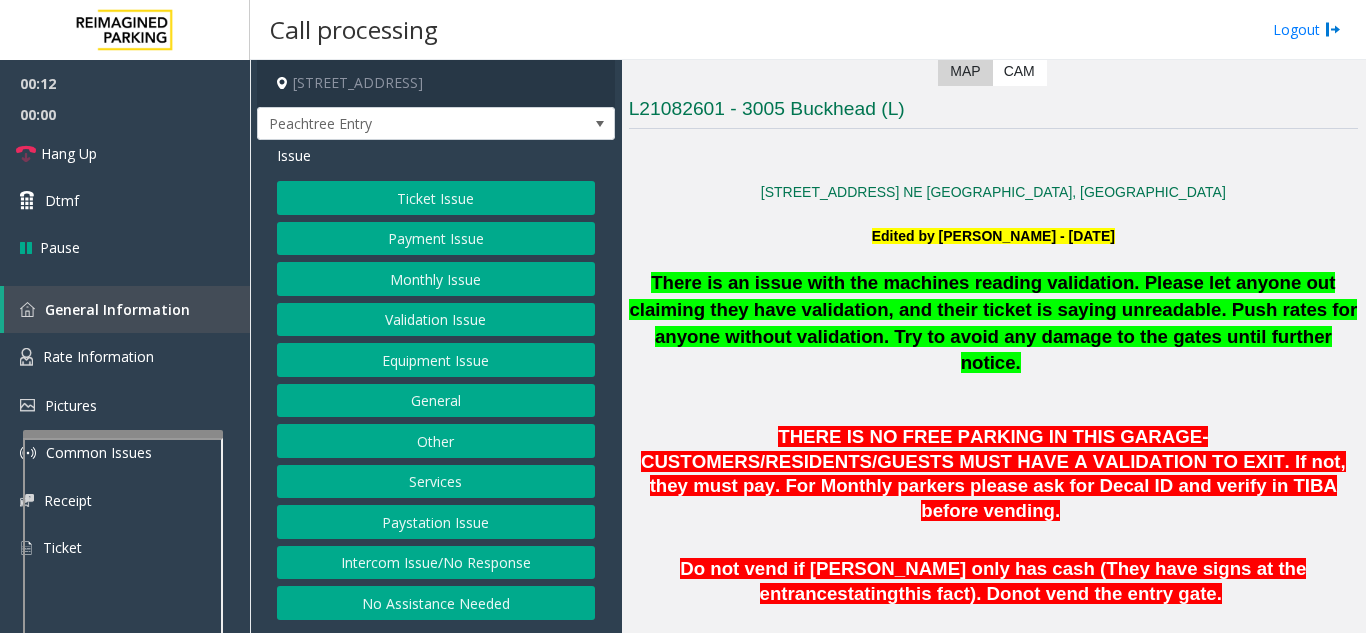 click on "Intercom Issue/No Response" 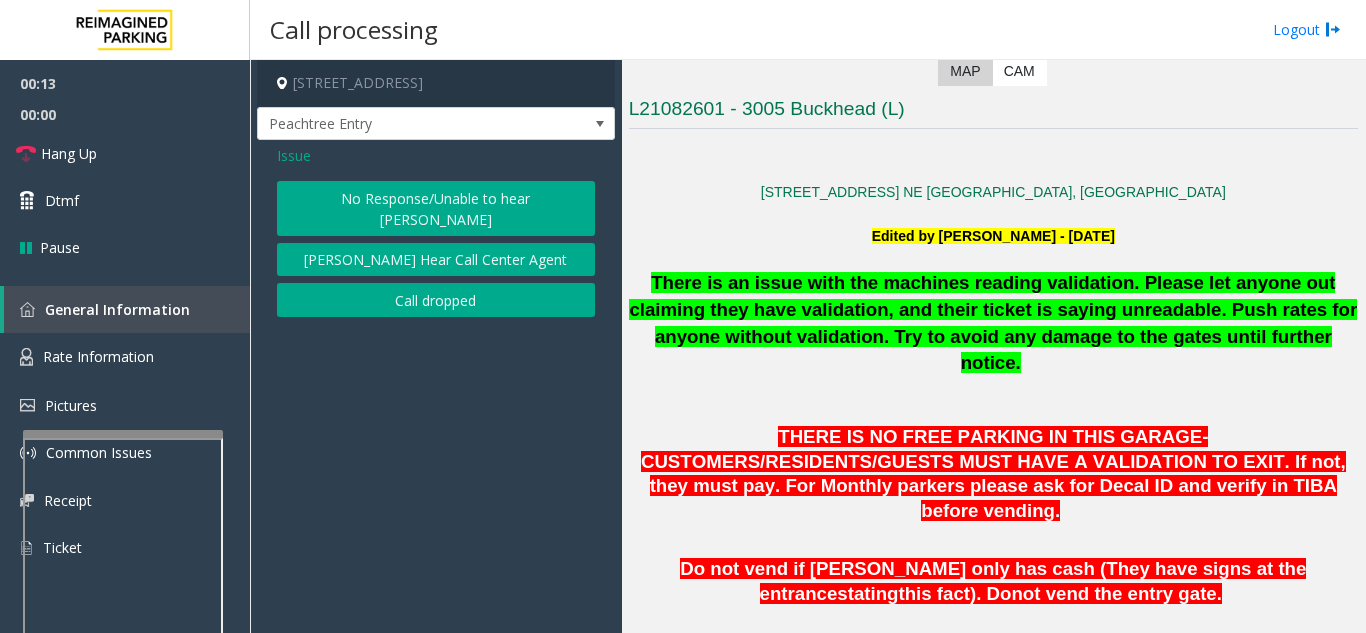 click on "No Response/Unable to hear [PERSON_NAME]" 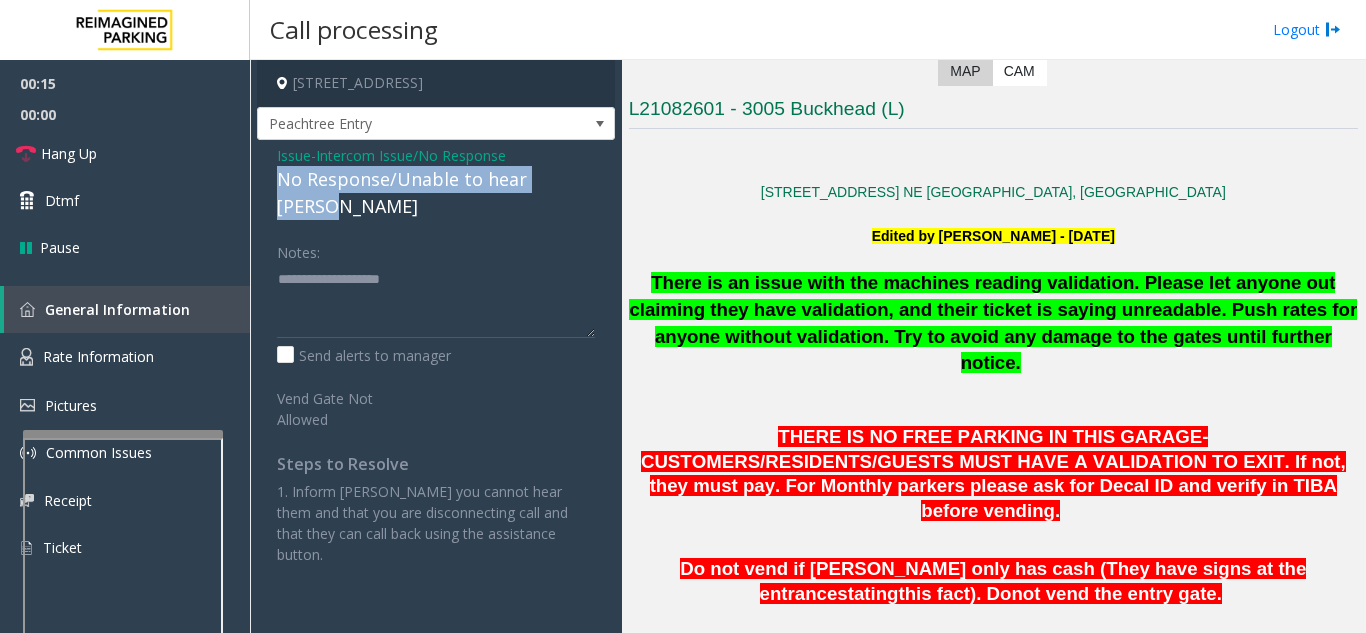 drag, startPoint x: 272, startPoint y: 184, endPoint x: 587, endPoint y: 178, distance: 315.05713 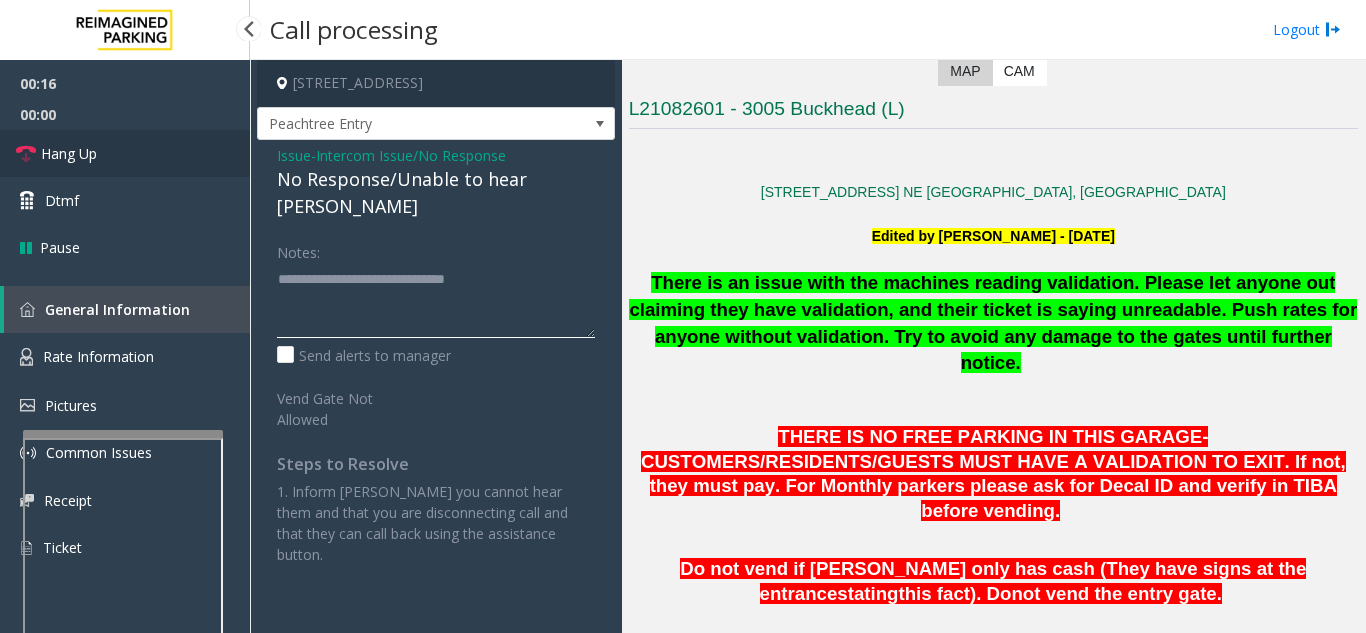 type on "**********" 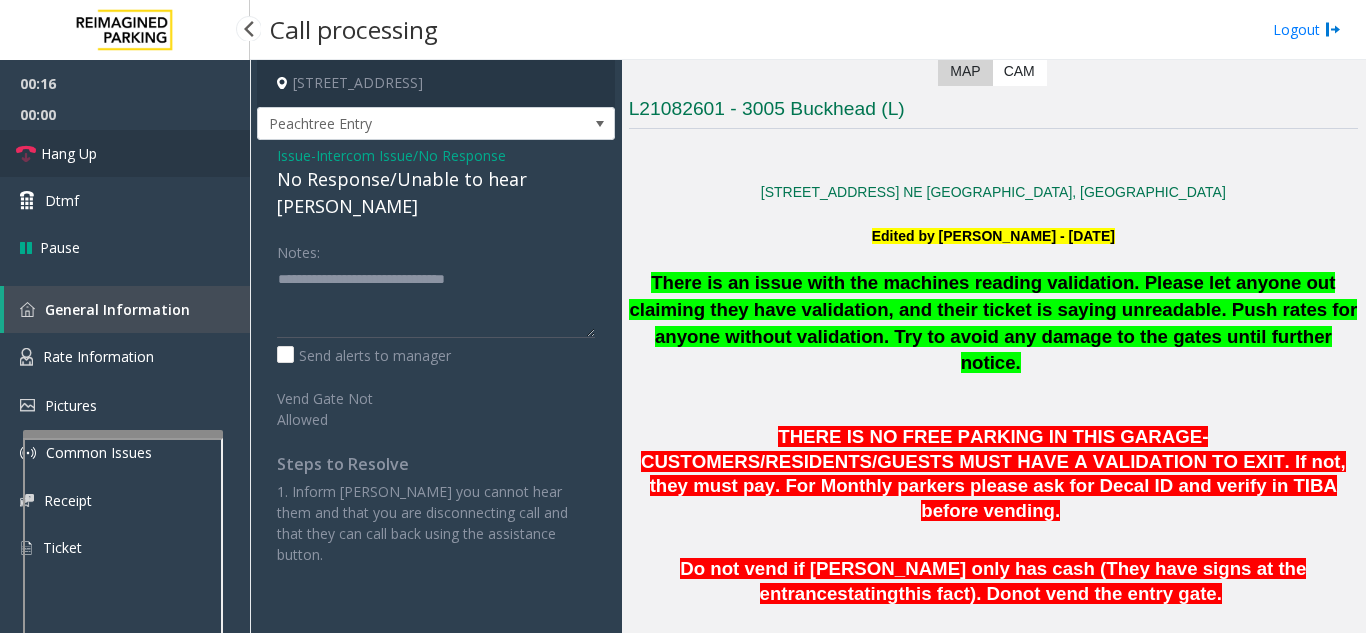 click on "Hang Up" at bounding box center [125, 153] 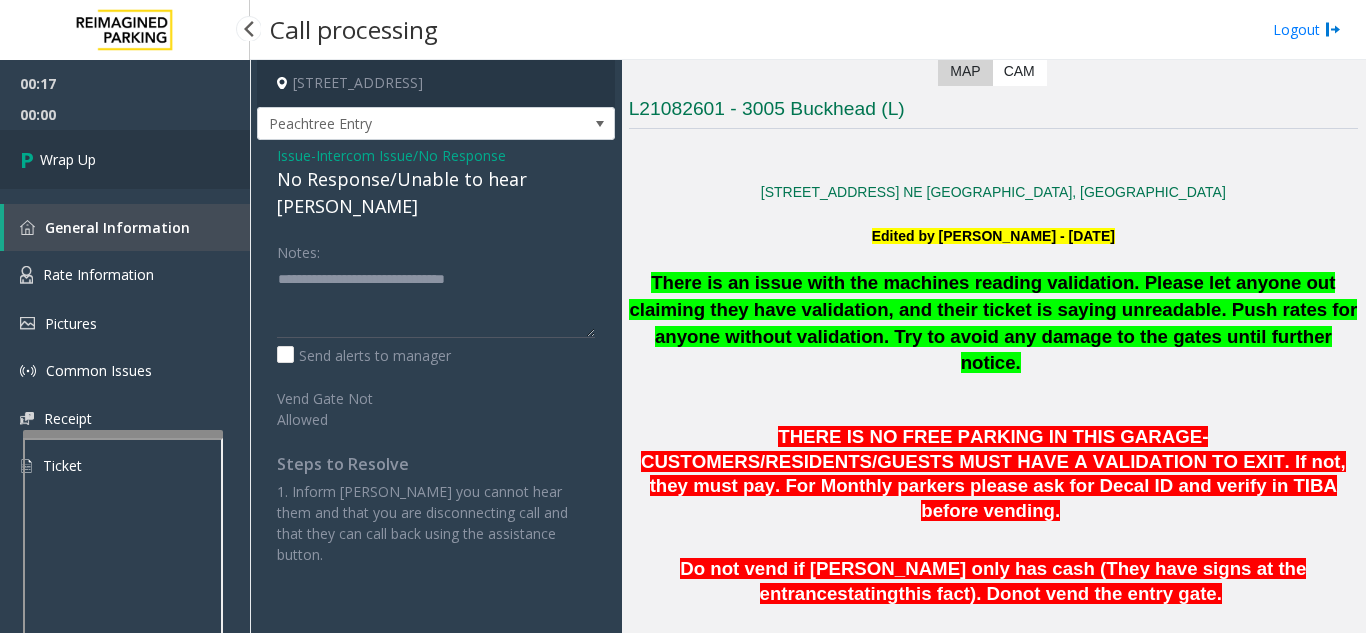 click on "Wrap Up" at bounding box center [125, 159] 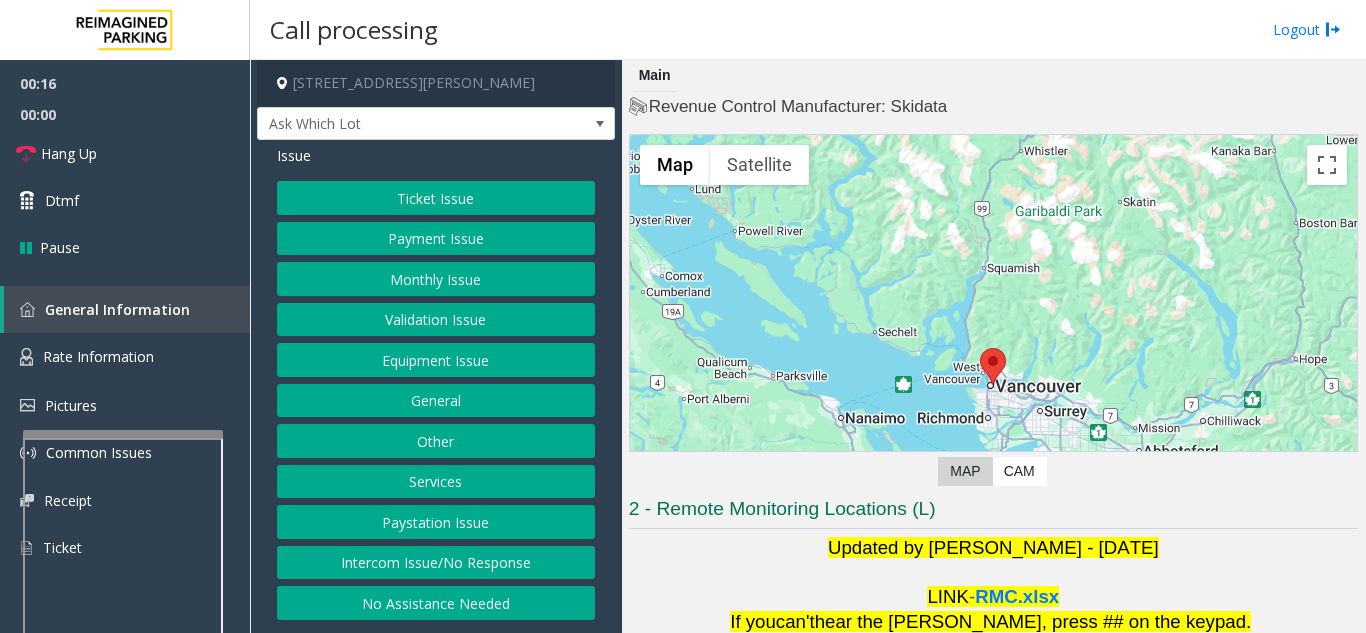 click on "Intercom Issue/No Response" 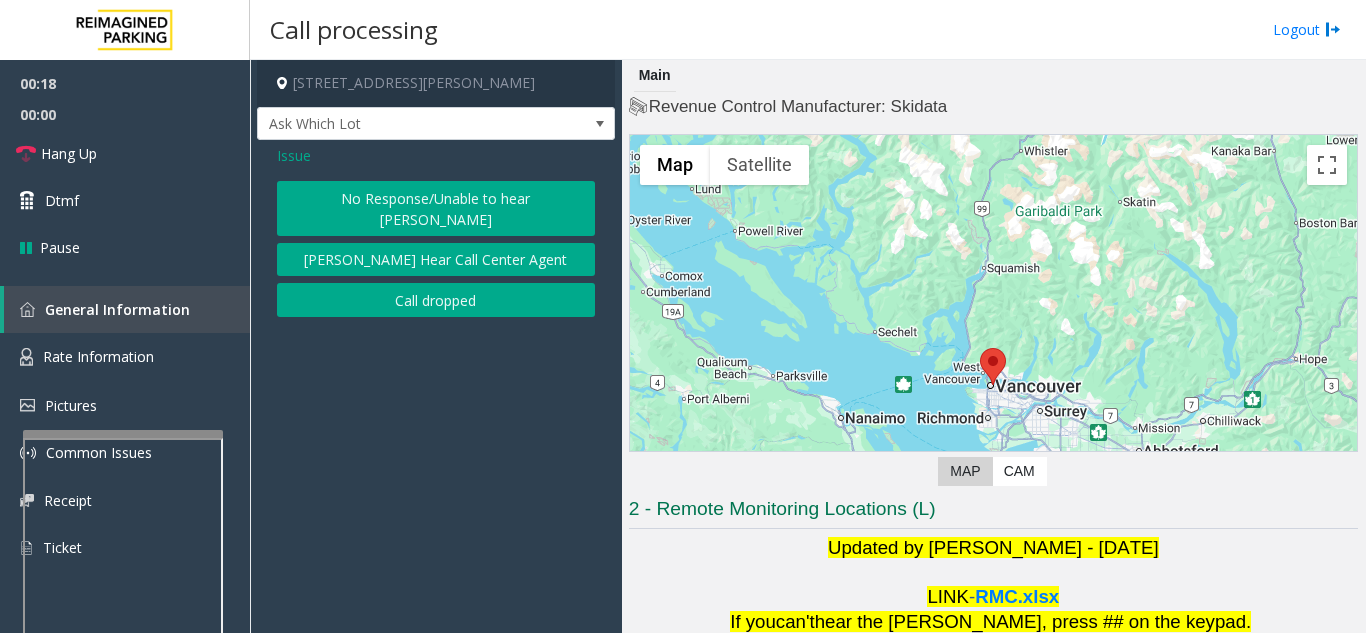 click on "No Response/Unable to hear [PERSON_NAME]" 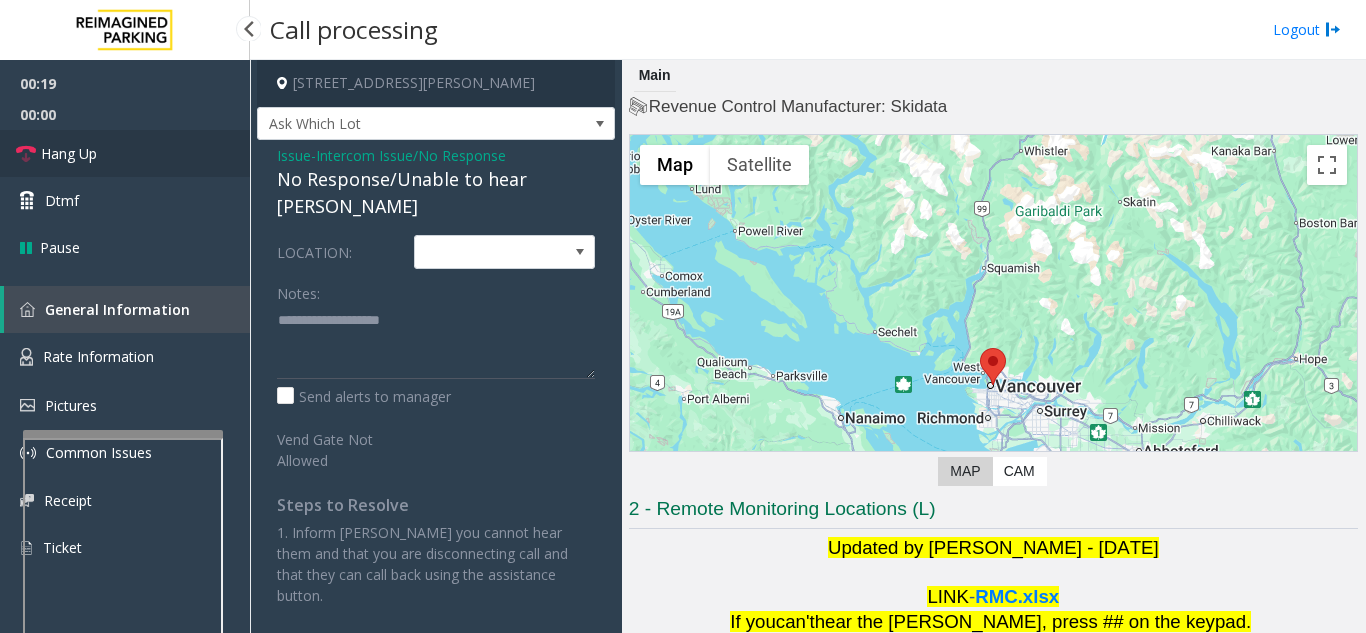 click on "Hang Up" at bounding box center [125, 153] 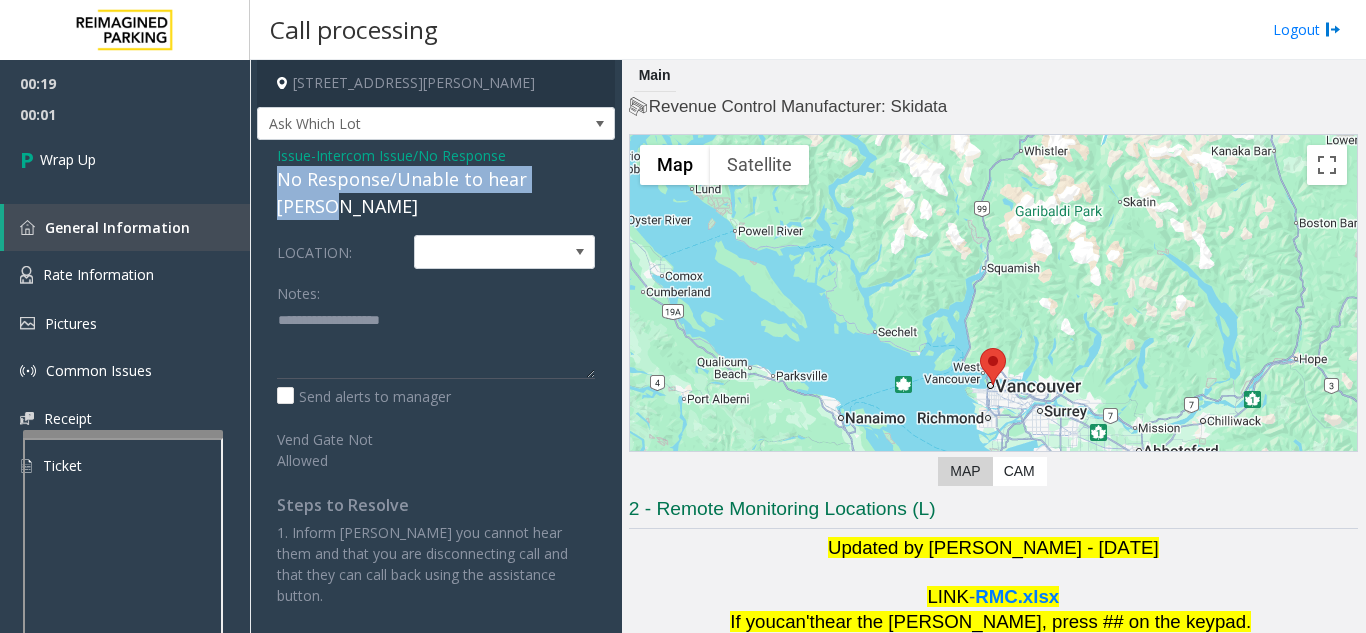 drag, startPoint x: 272, startPoint y: 179, endPoint x: 594, endPoint y: 185, distance: 322.0559 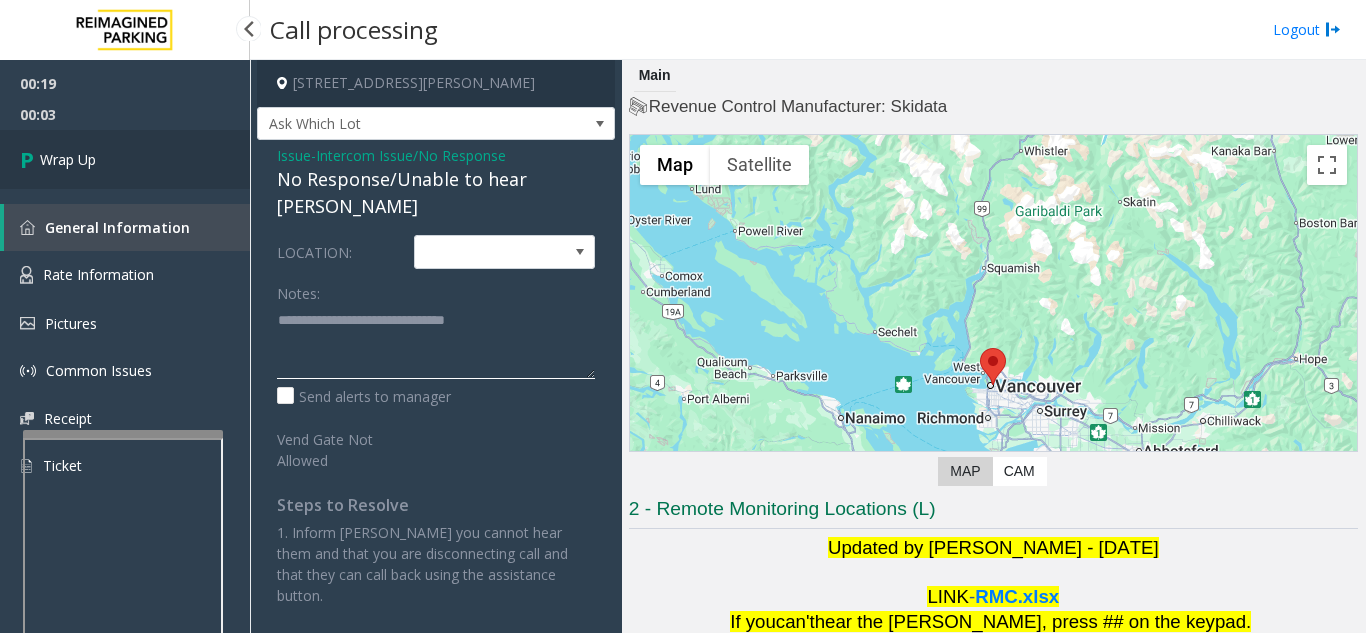 type on "**********" 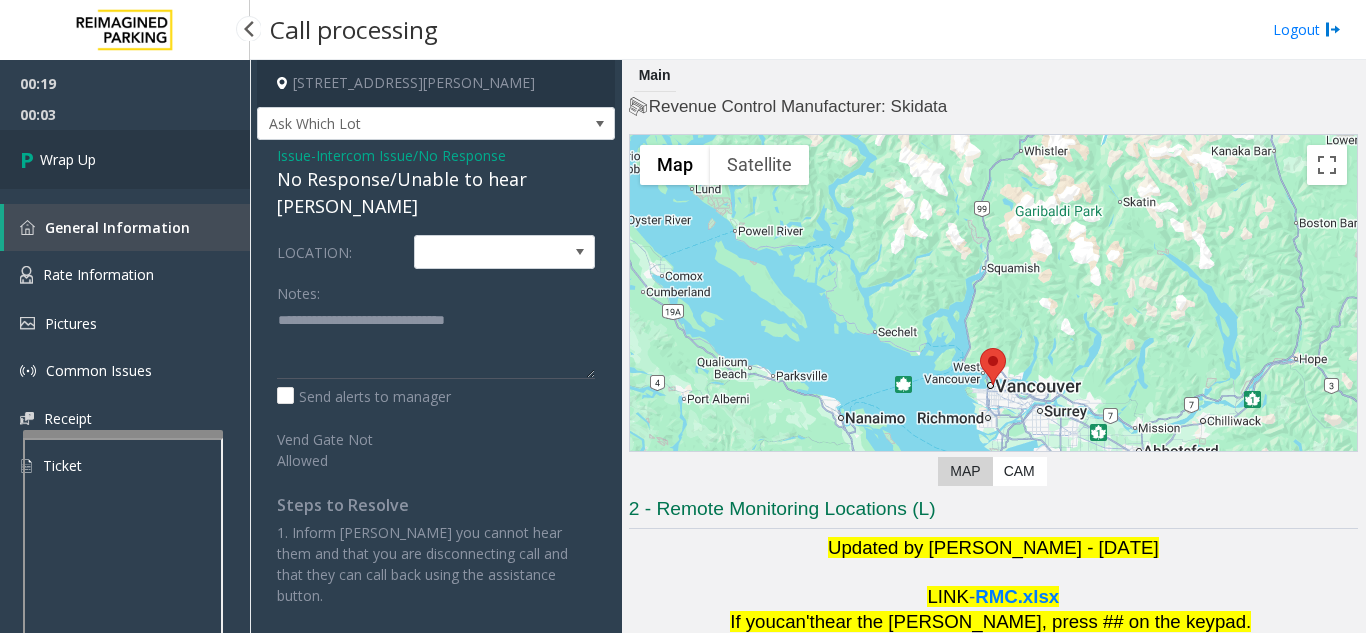 click on "Wrap Up" at bounding box center (125, 159) 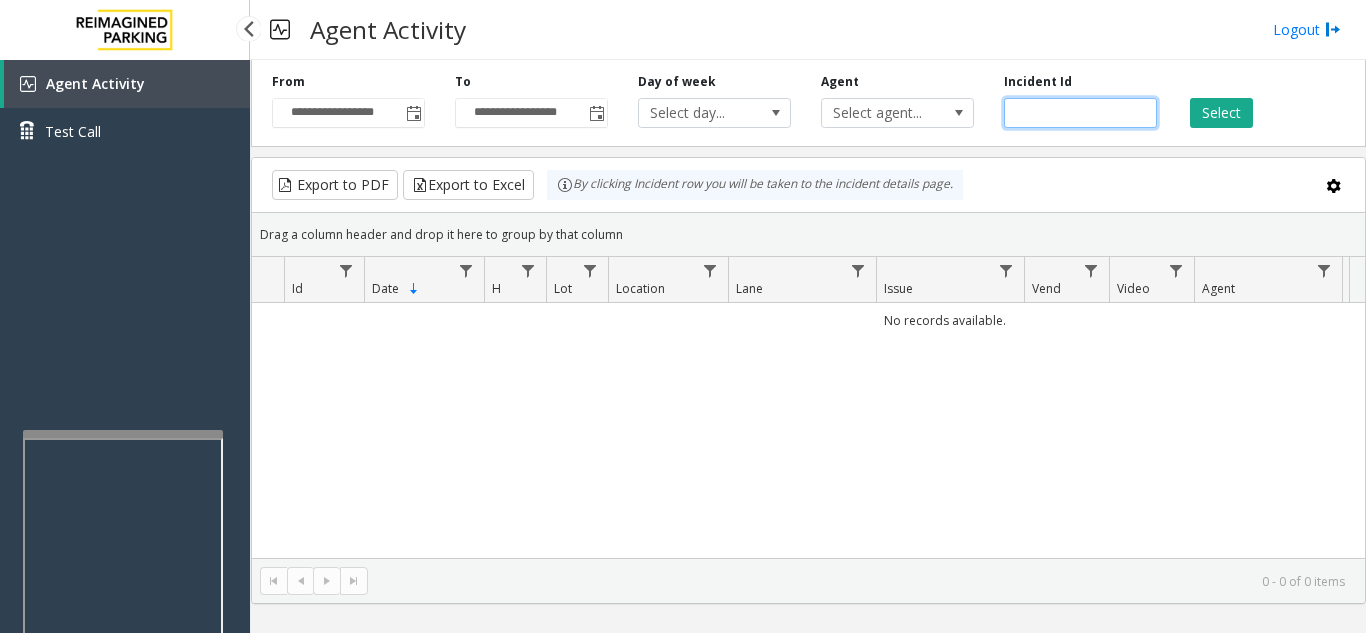 click 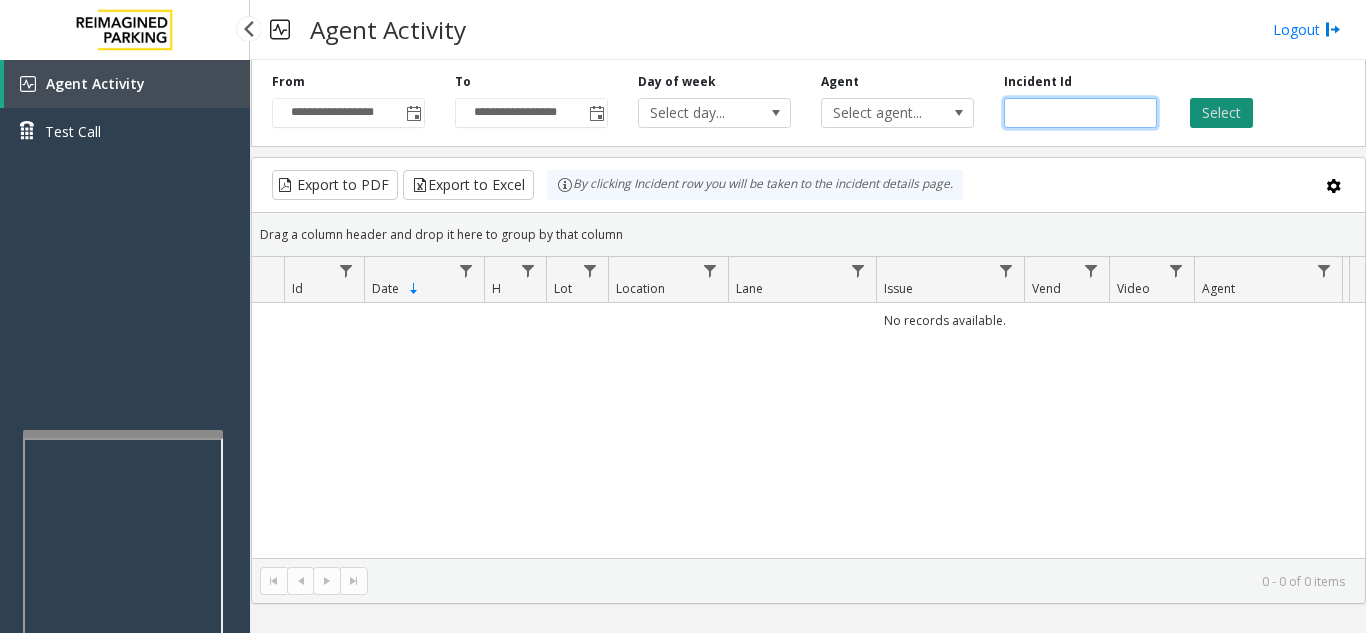 type on "*******" 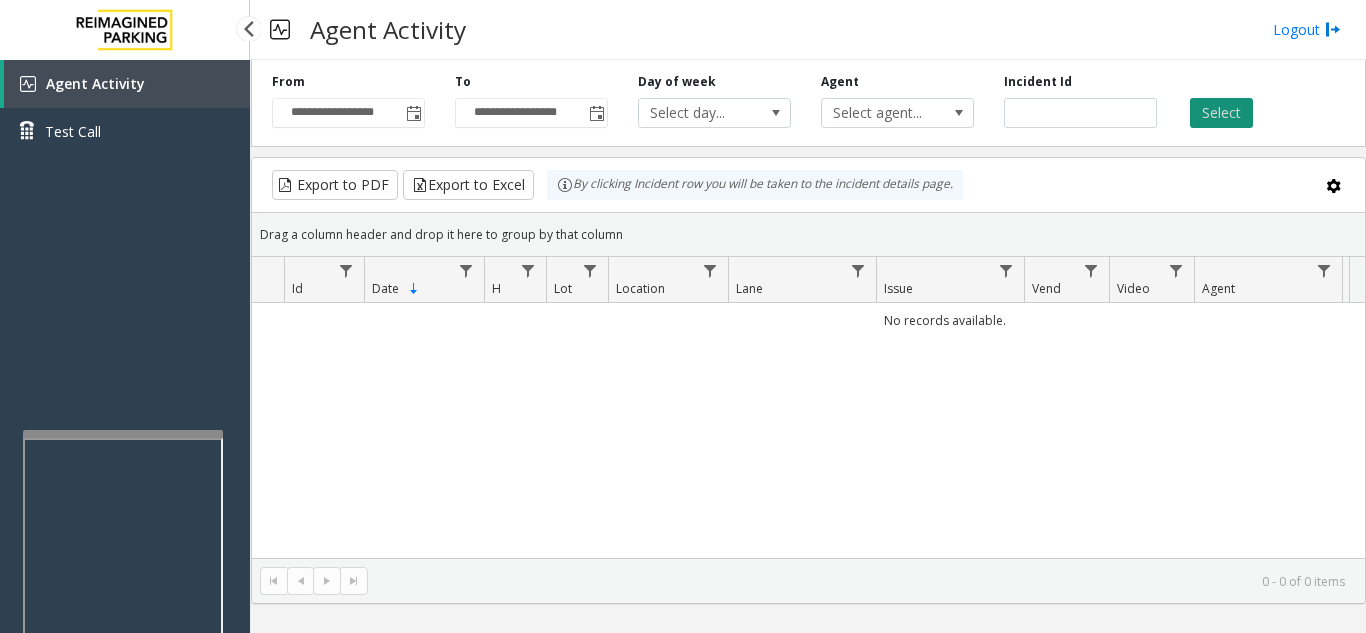 click on "Select" 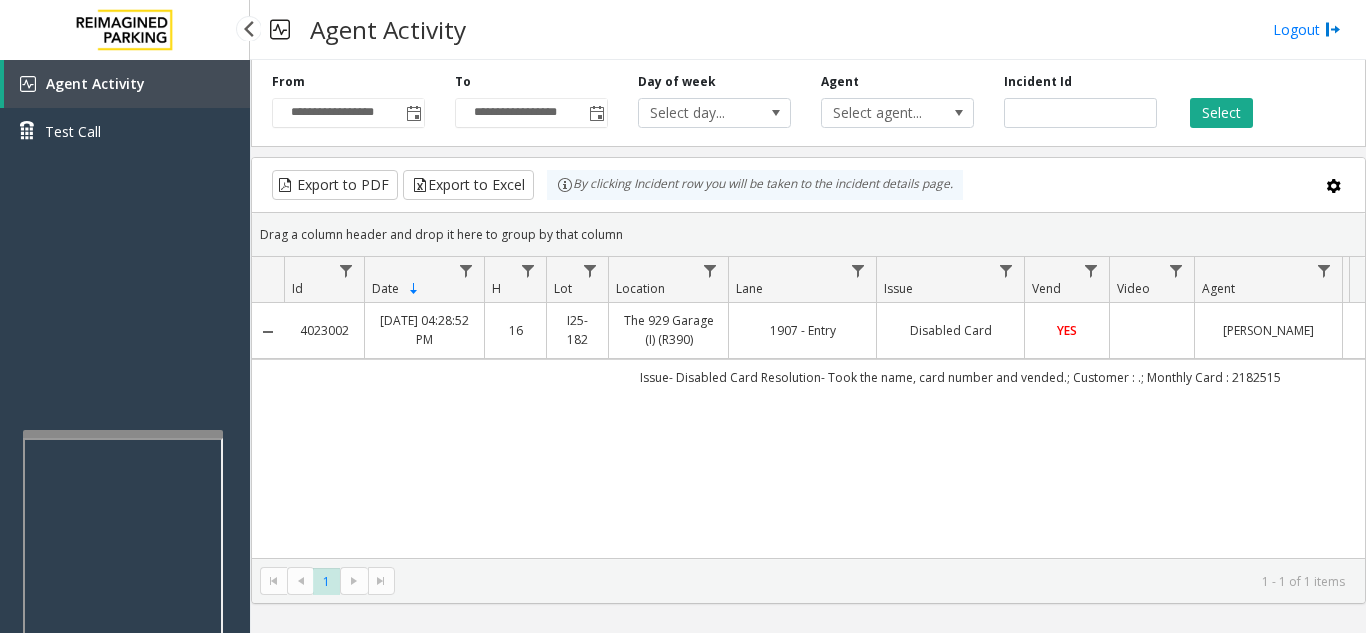 click 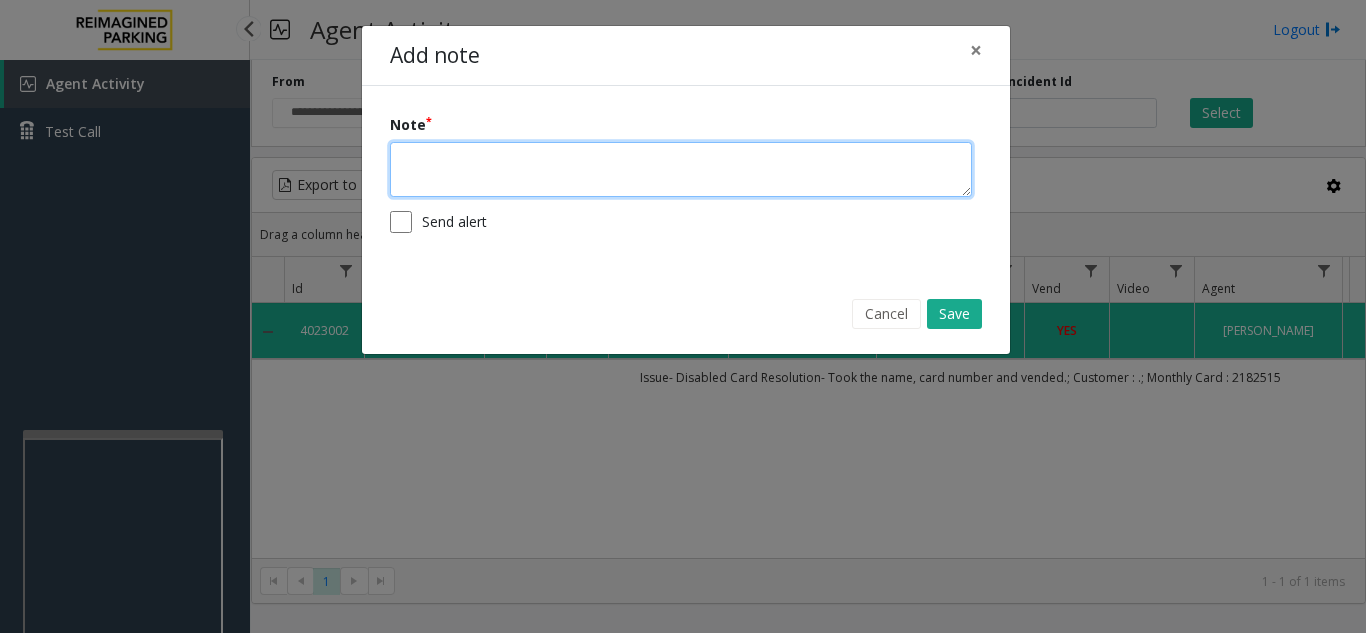 click 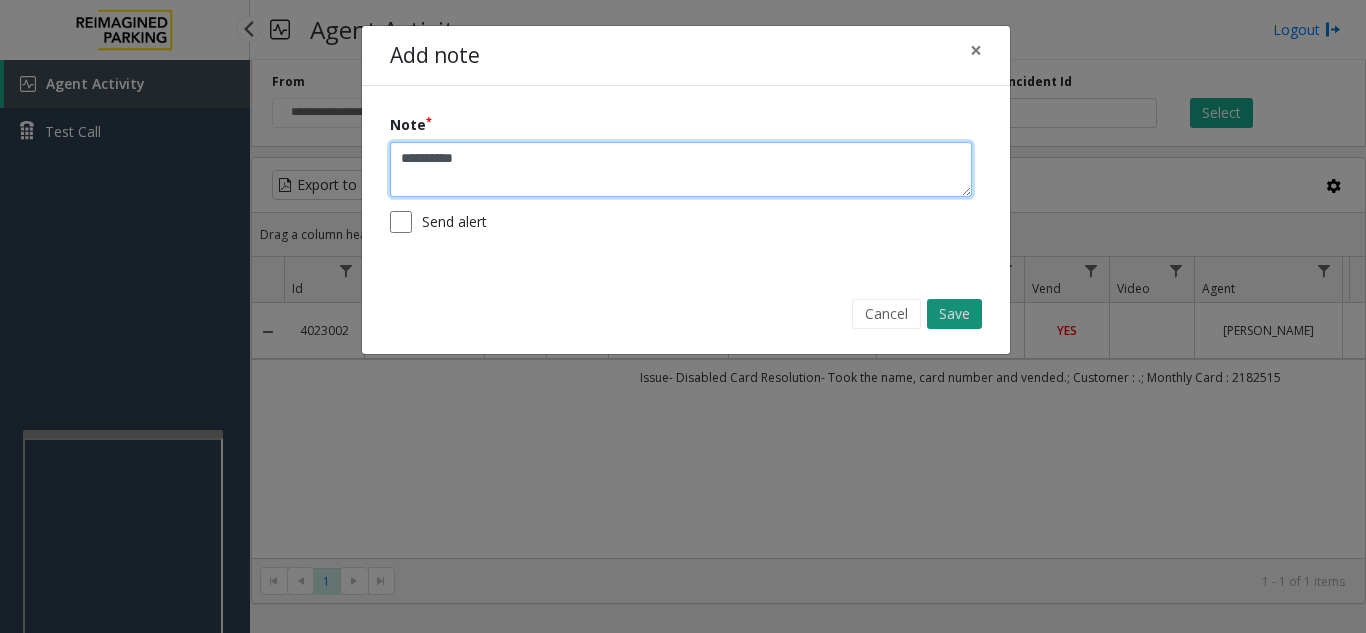 type on "**********" 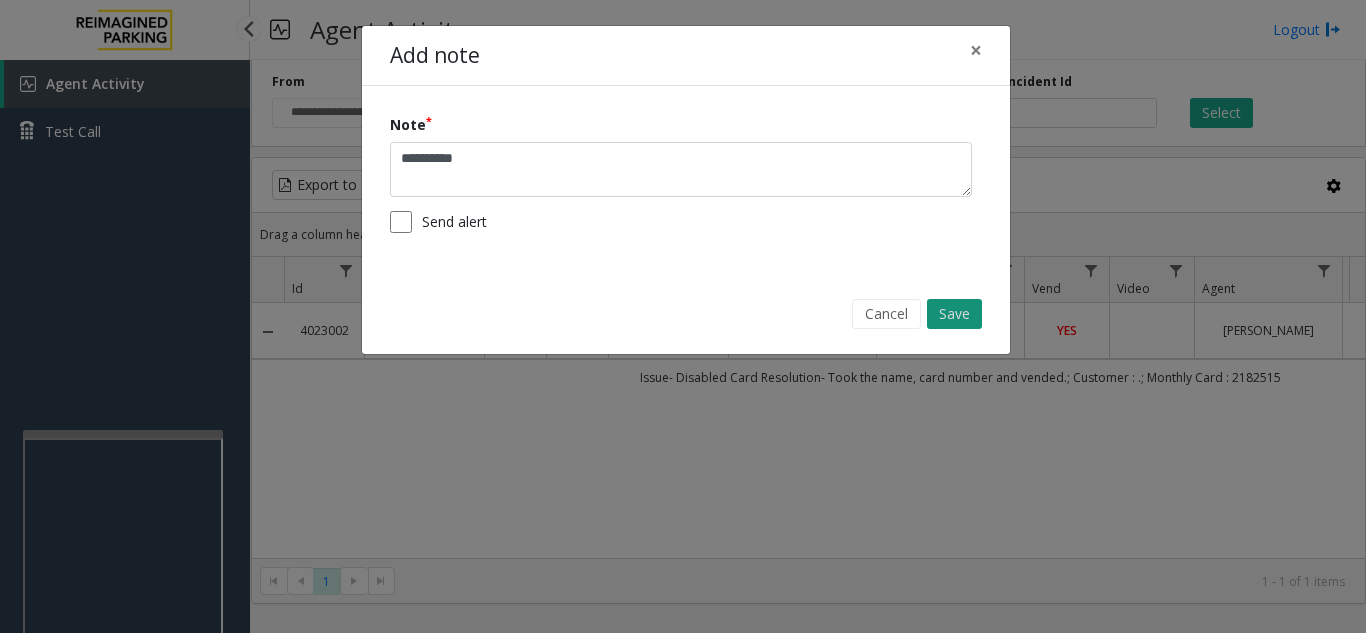 click on "Save" 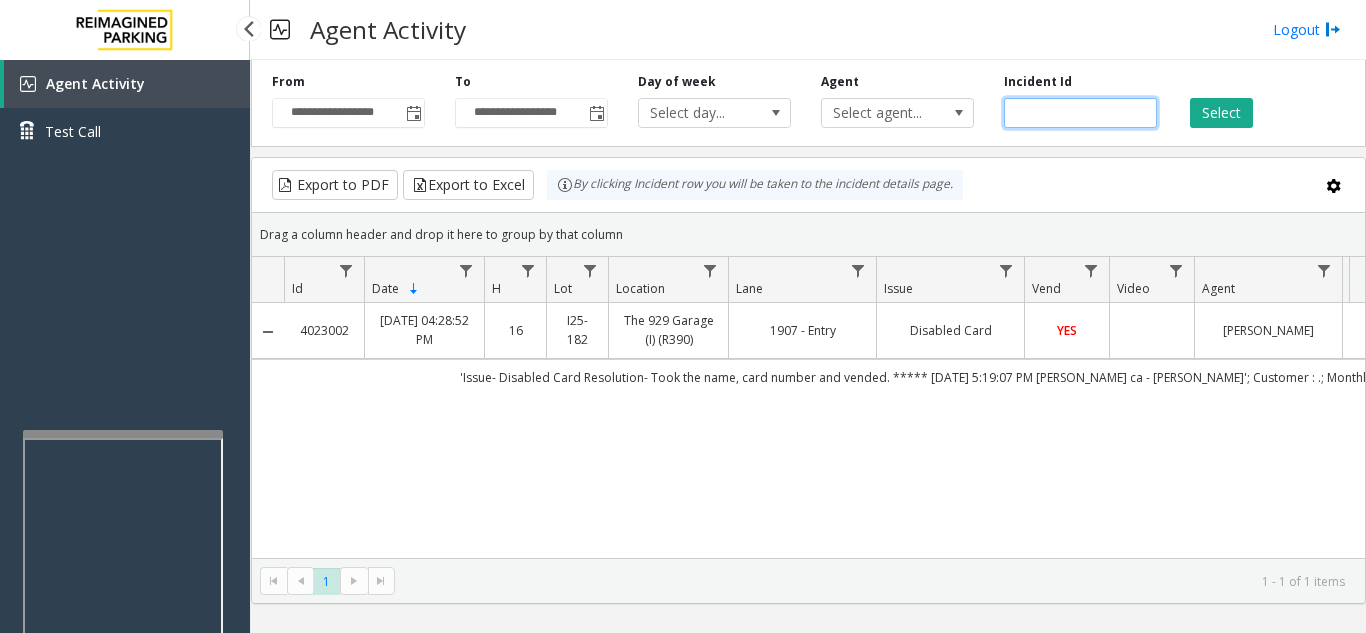 drag, startPoint x: 1121, startPoint y: 102, endPoint x: 1010, endPoint y: 126, distance: 113.56496 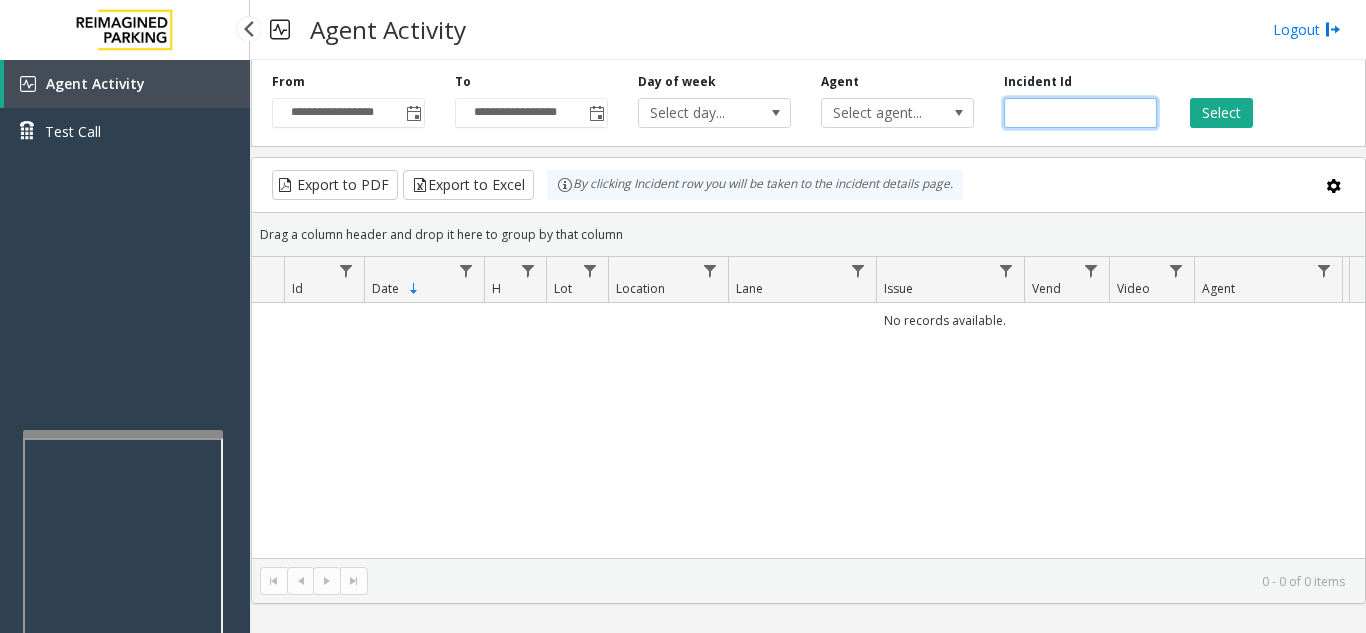 type 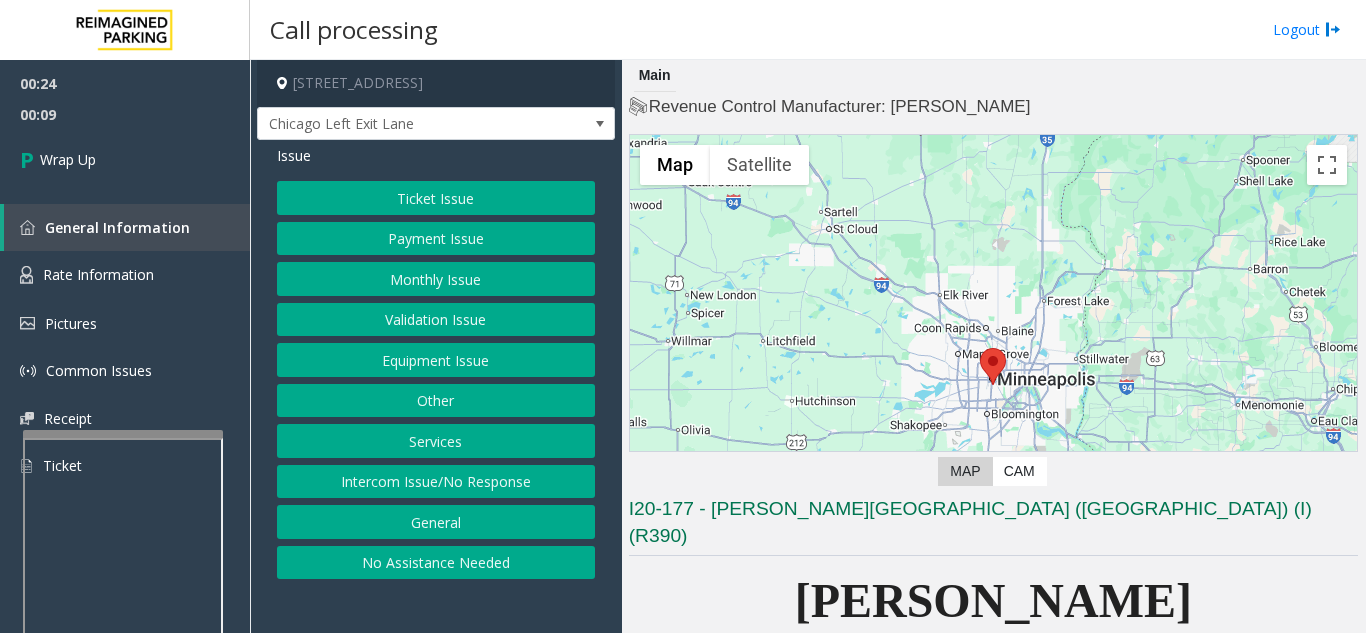 click on "Intercom Issue/No Response" 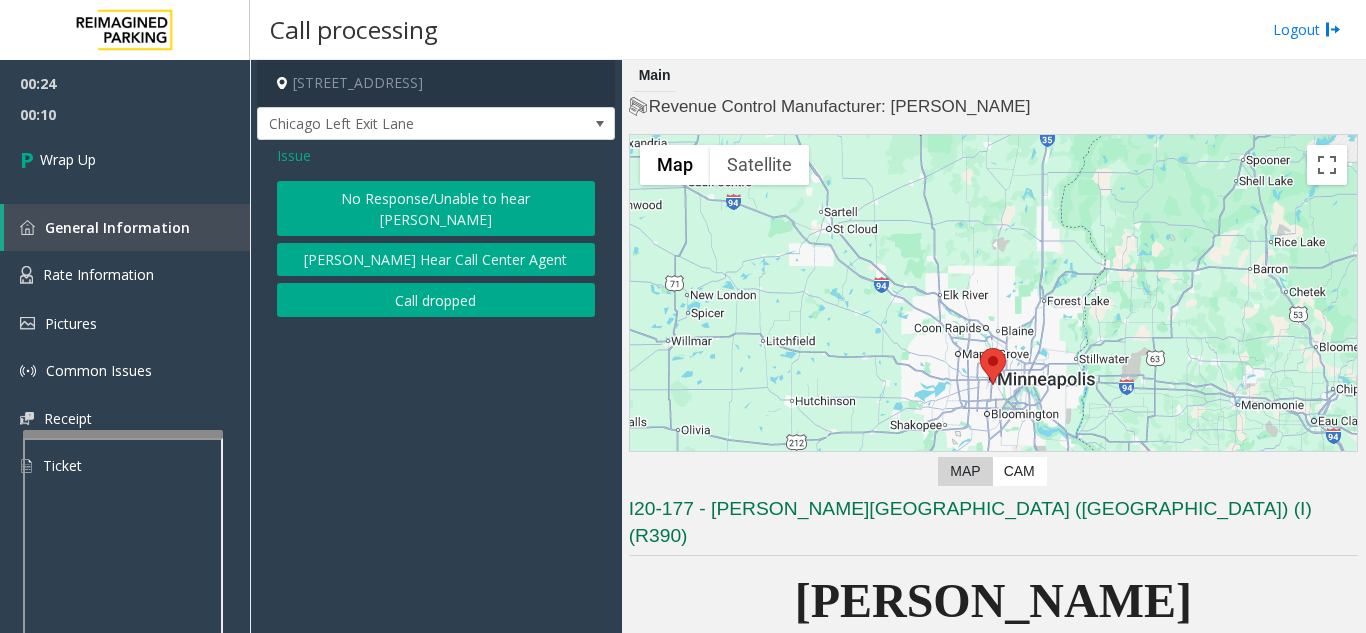click on "No Response/Unable to hear [PERSON_NAME]" 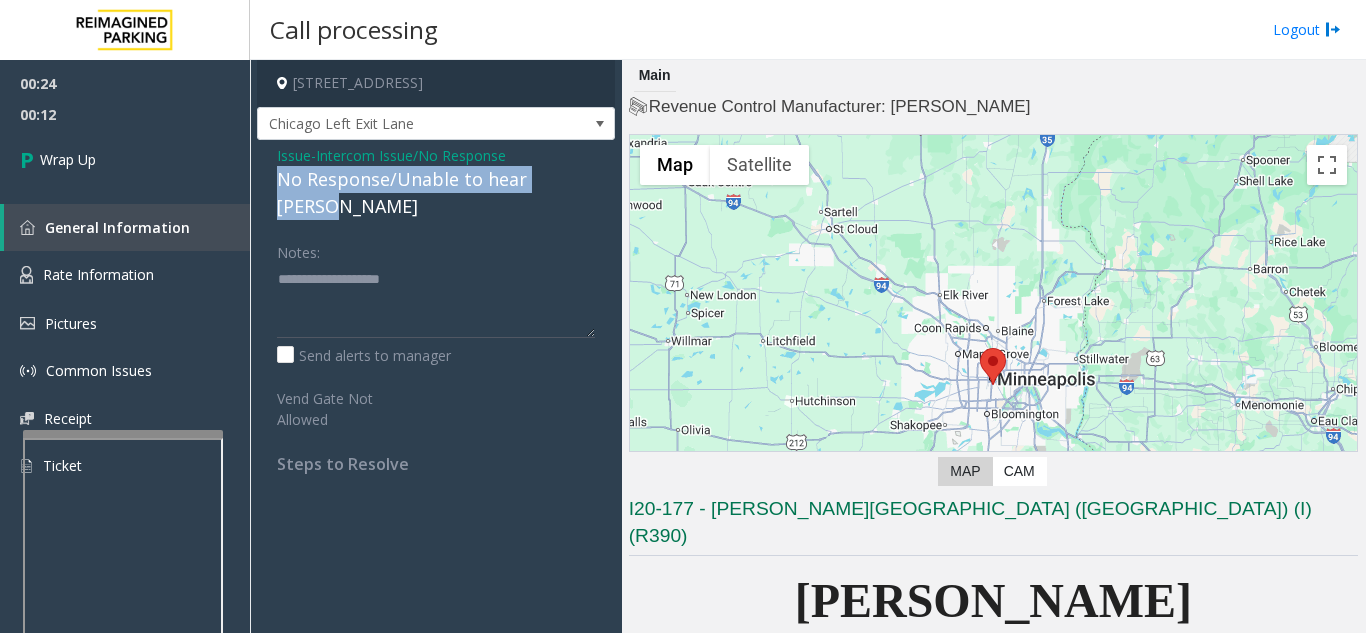 drag, startPoint x: 258, startPoint y: 180, endPoint x: 613, endPoint y: 189, distance: 355.11407 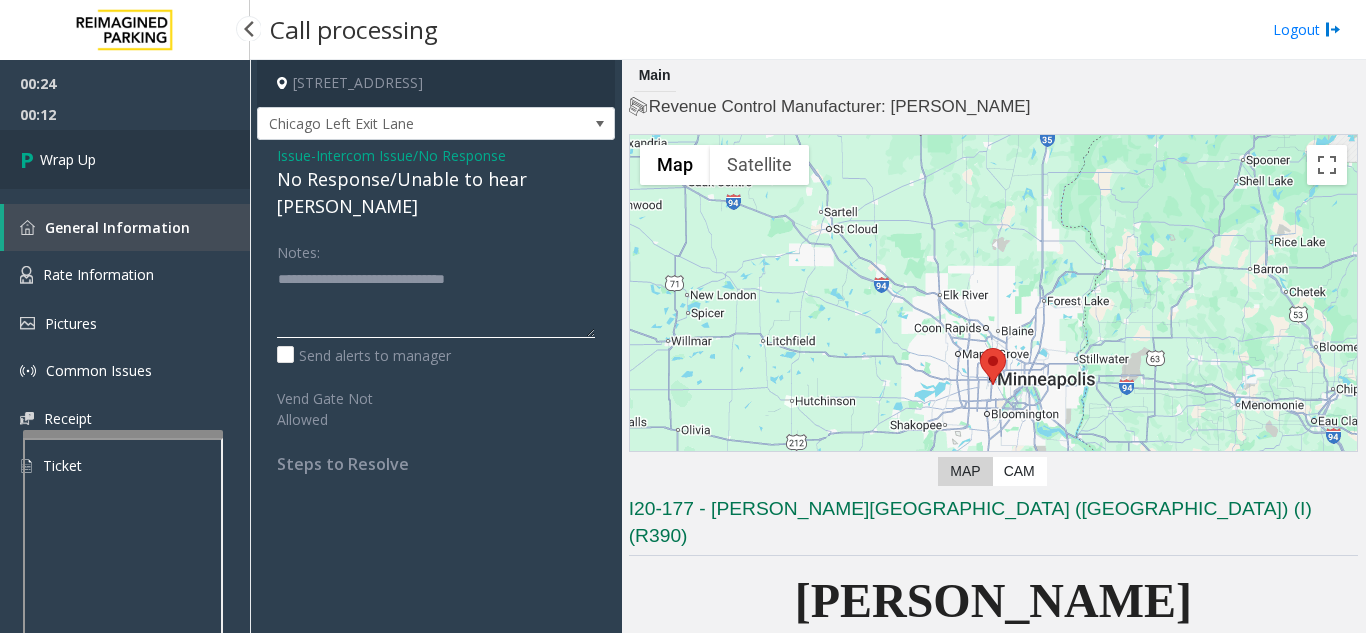 type on "**********" 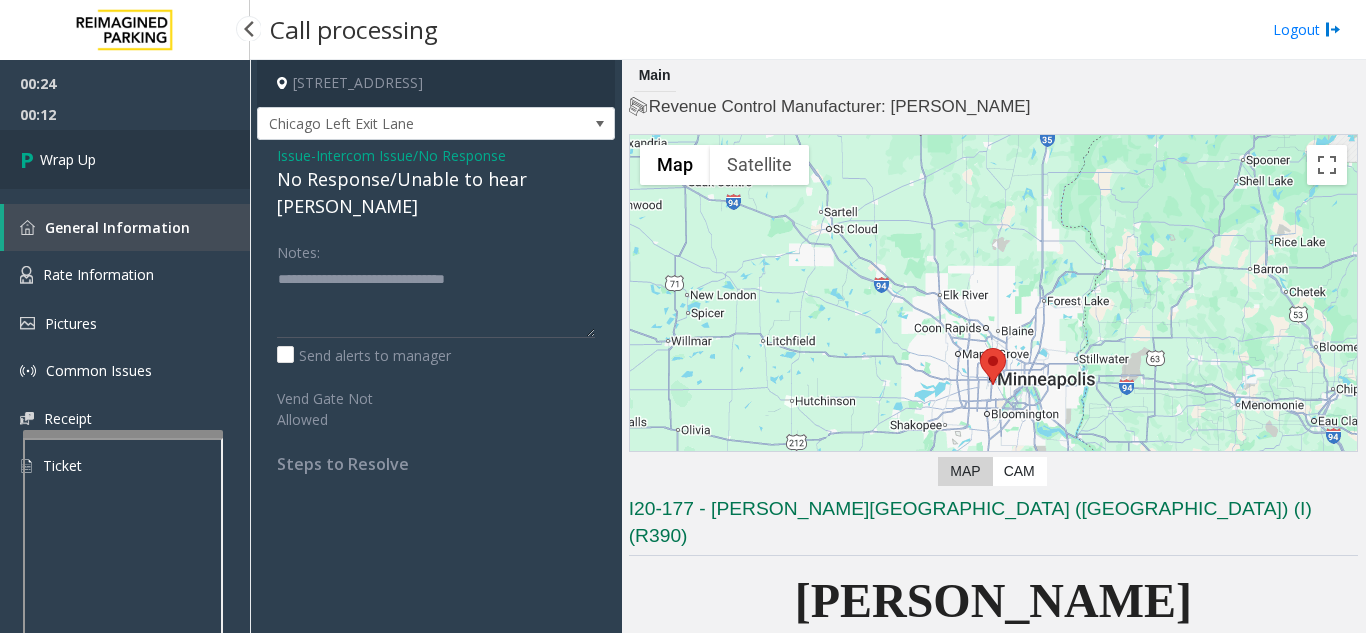 click on "Wrap Up" at bounding box center (125, 159) 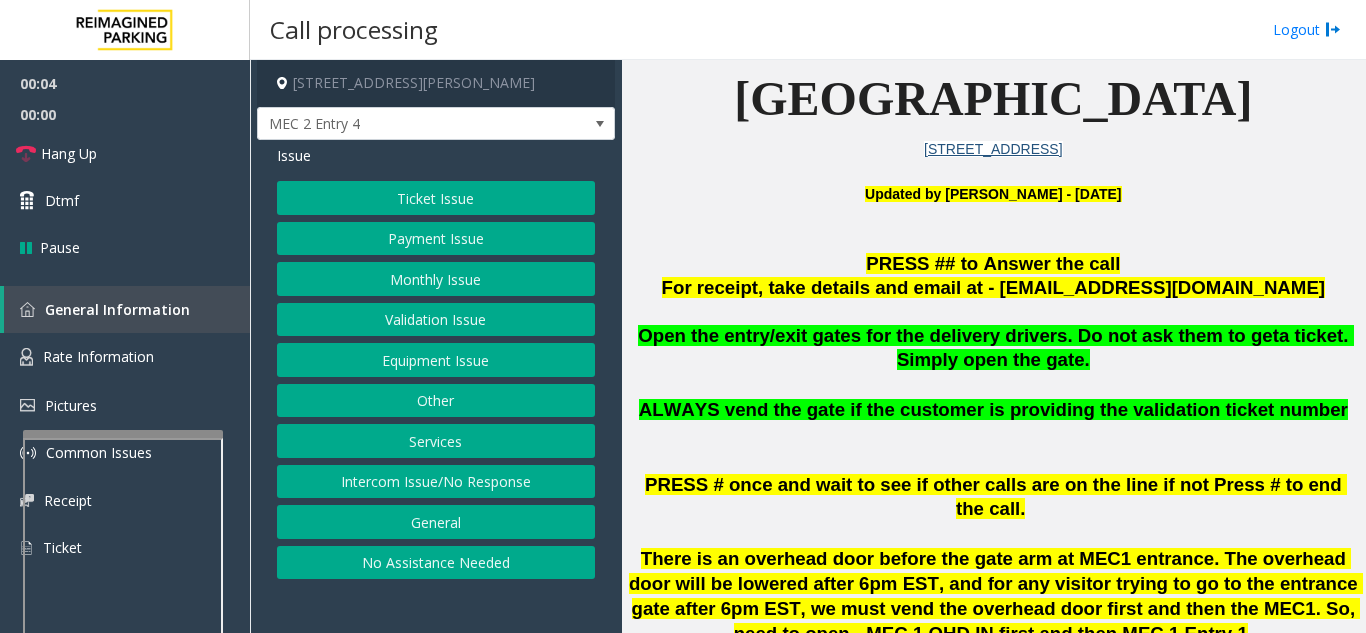 scroll, scrollTop: 600, scrollLeft: 0, axis: vertical 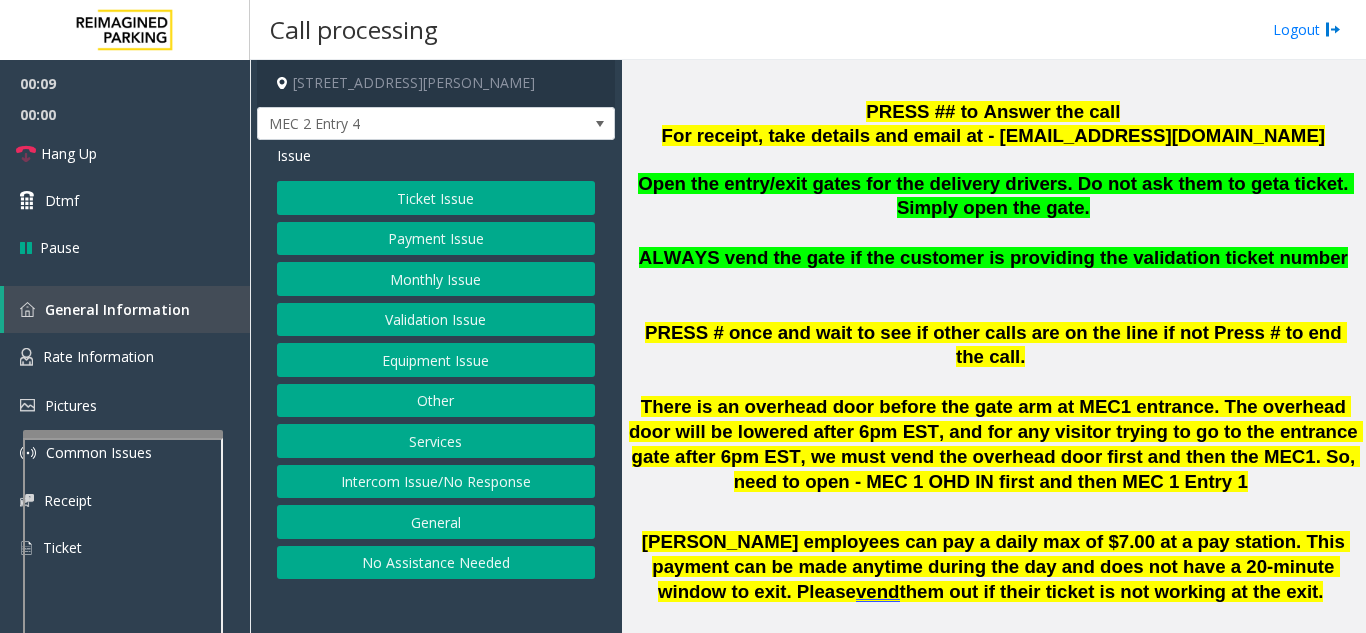 click on "Equipment Issue" 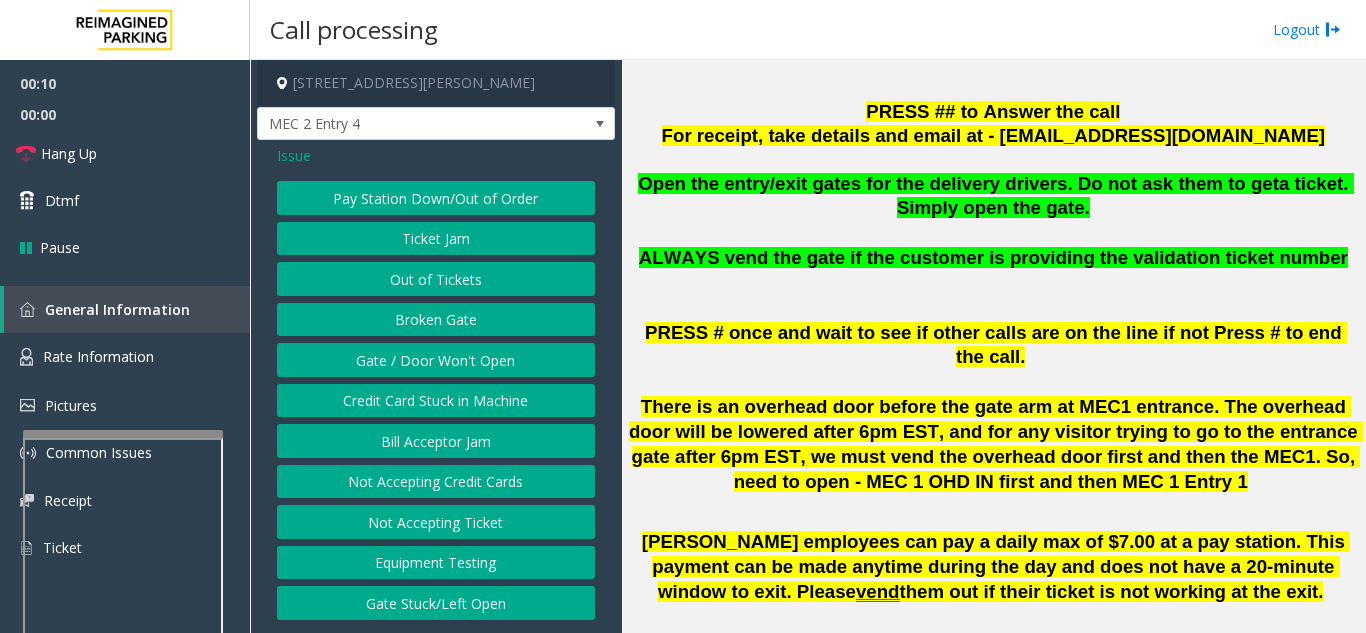 click on "Gate / Door Won't Open" 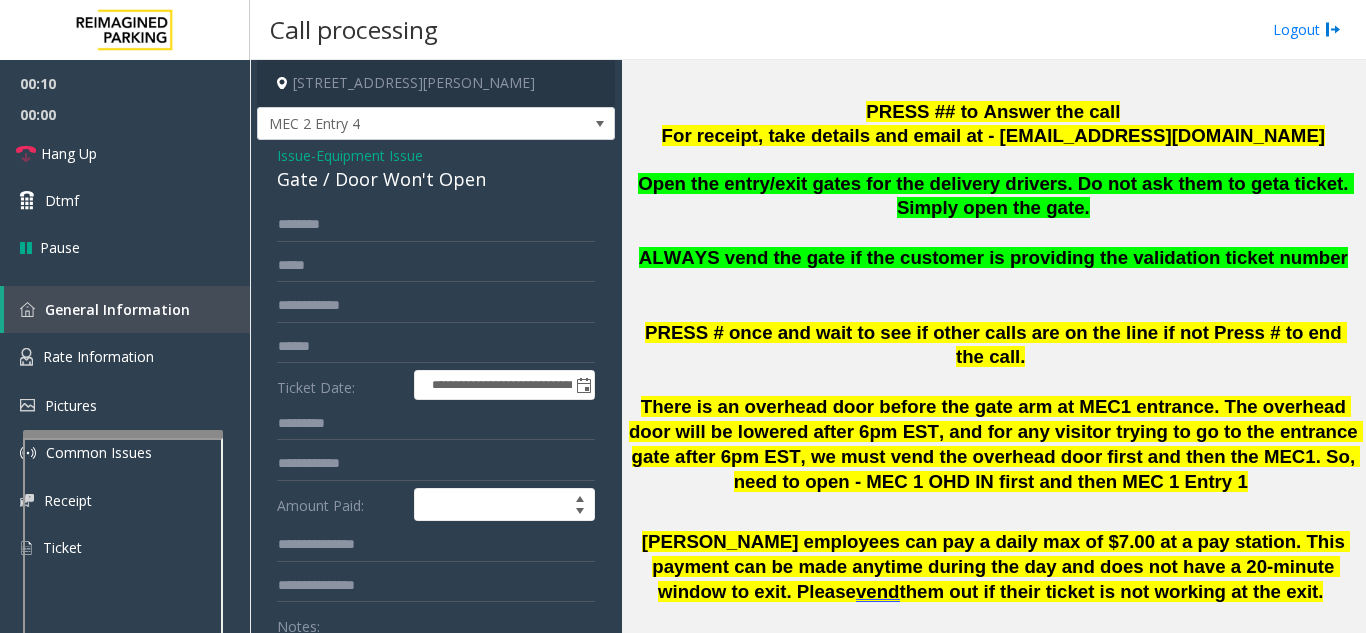 scroll, scrollTop: 100, scrollLeft: 0, axis: vertical 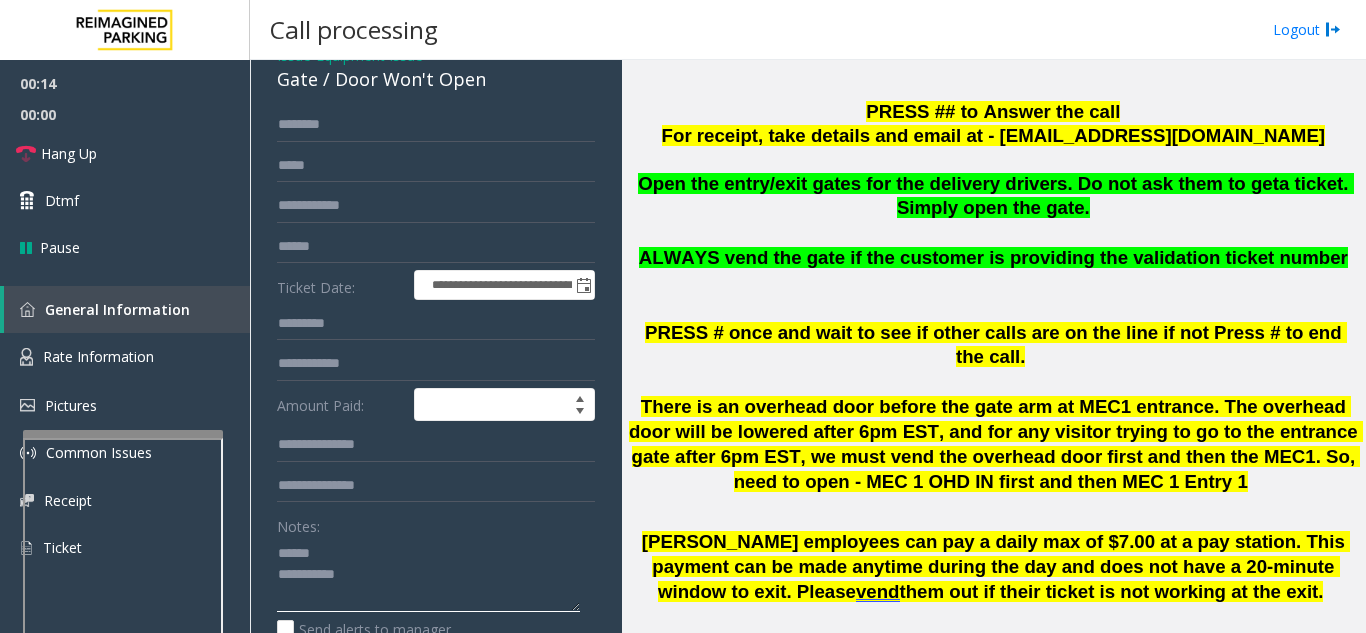 click 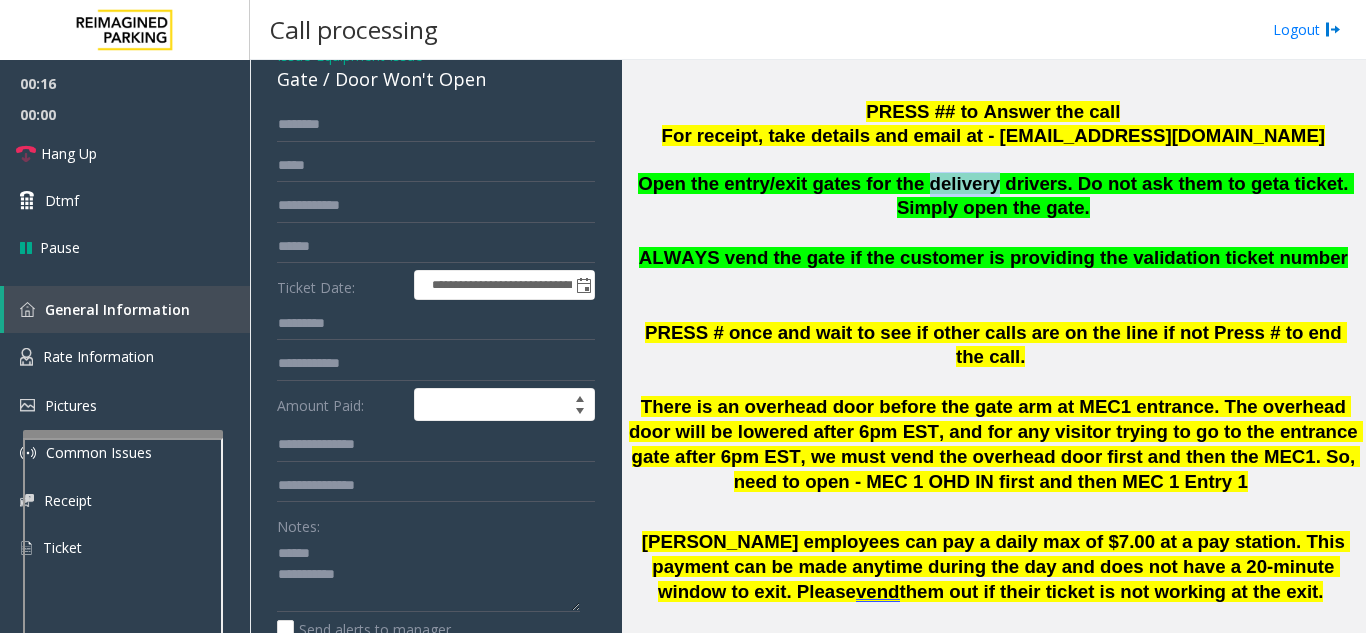 drag, startPoint x: 962, startPoint y: 184, endPoint x: 906, endPoint y: 192, distance: 56.568542 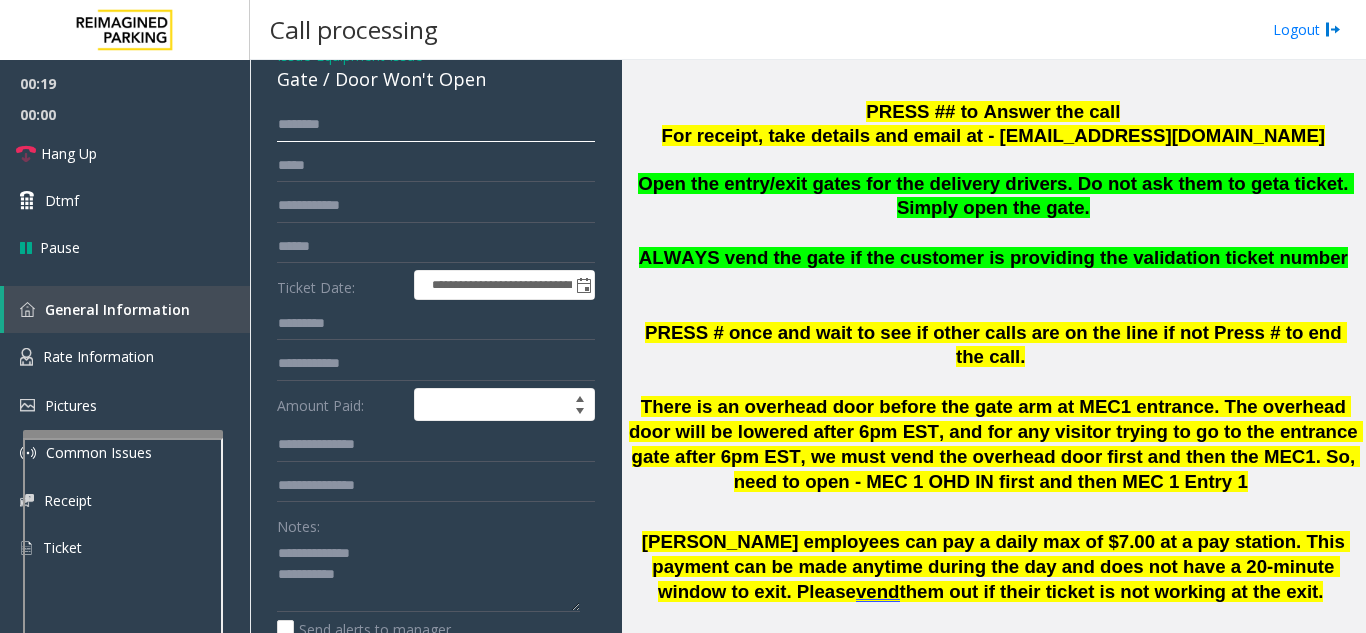 click 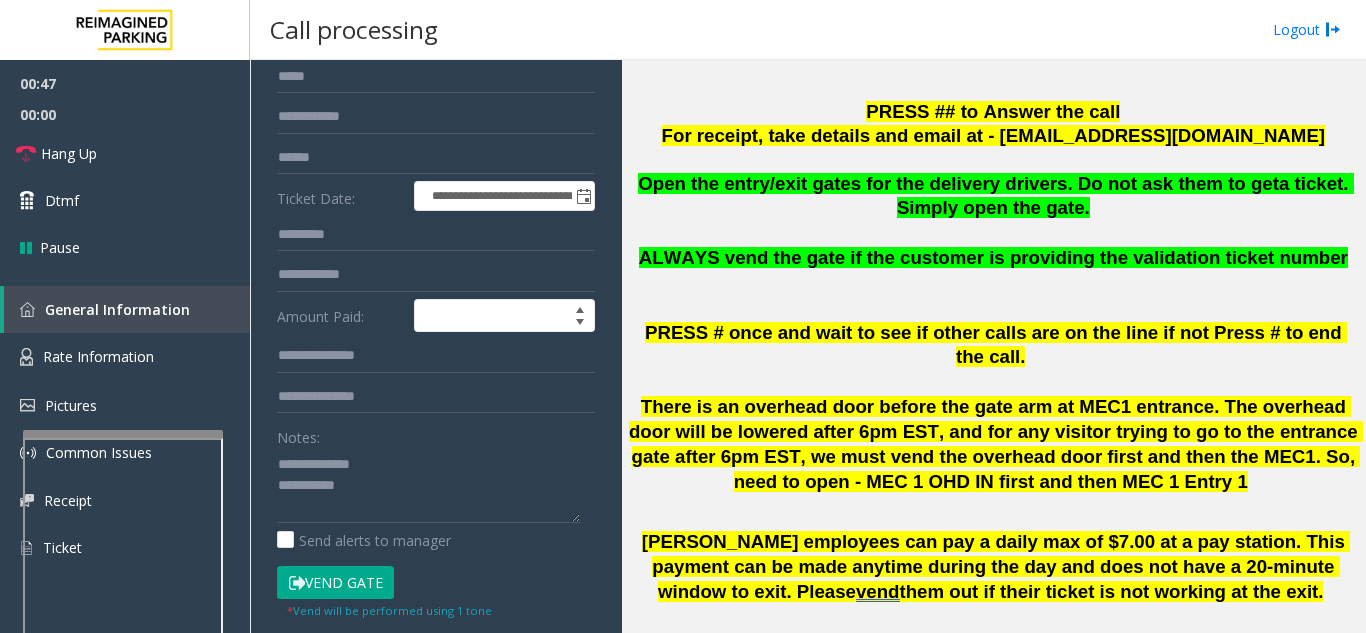 scroll, scrollTop: 542, scrollLeft: 0, axis: vertical 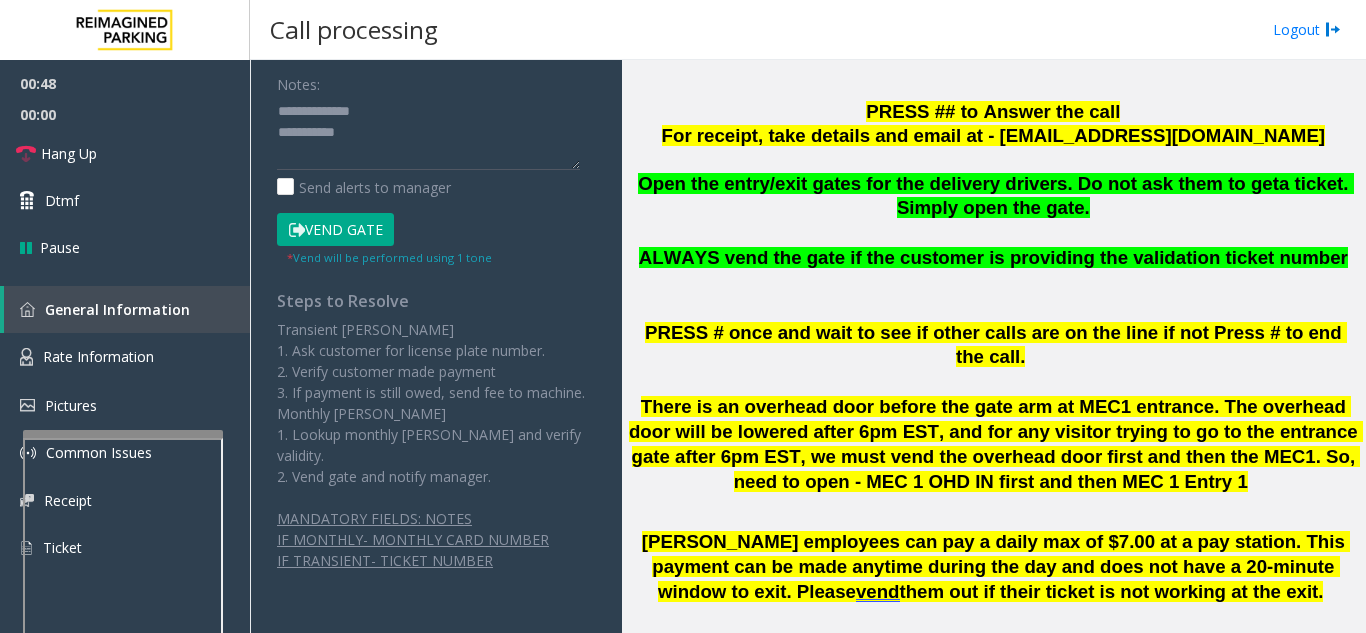 click on "Vend Gate" 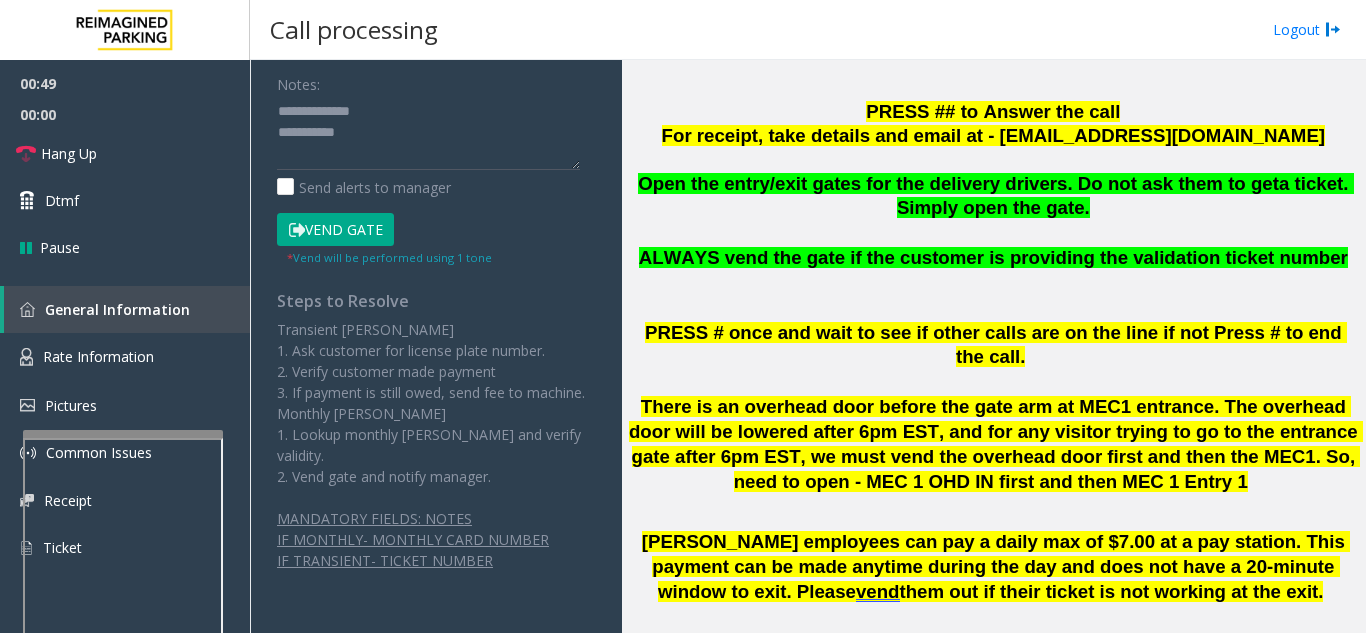 click on "Vend Gate" 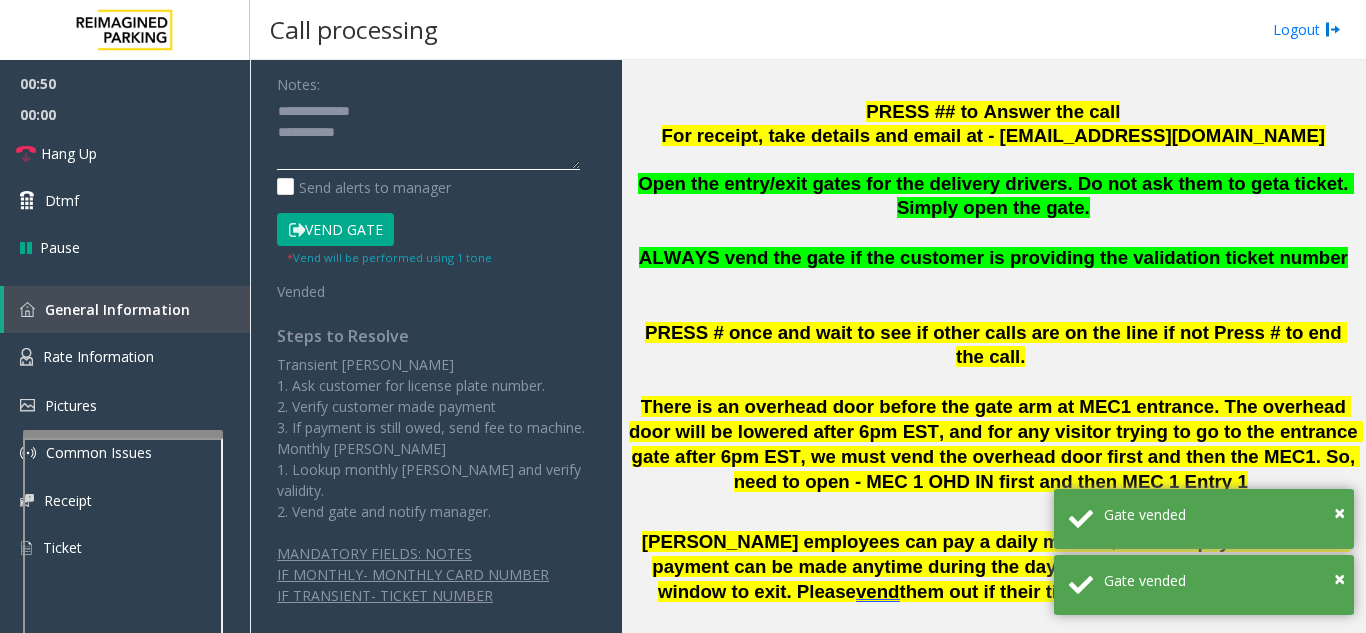 click 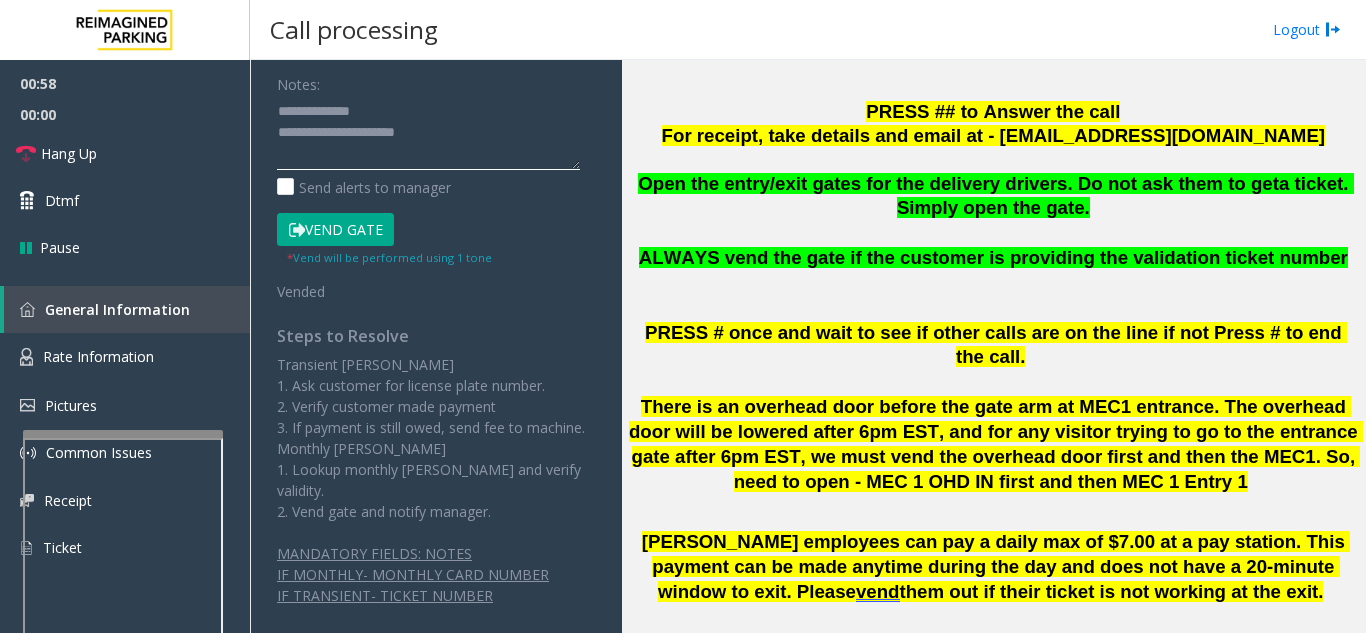 drag, startPoint x: 433, startPoint y: 142, endPoint x: 472, endPoint y: 129, distance: 41.109608 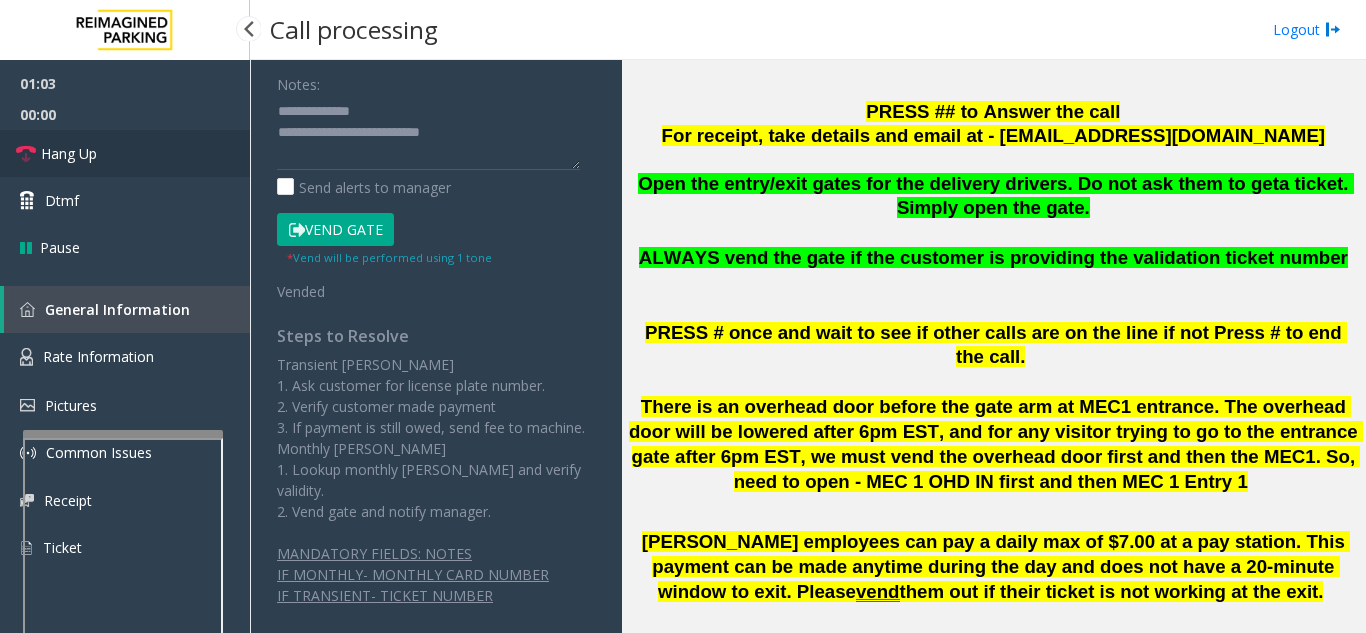 click on "Hang Up" at bounding box center (125, 153) 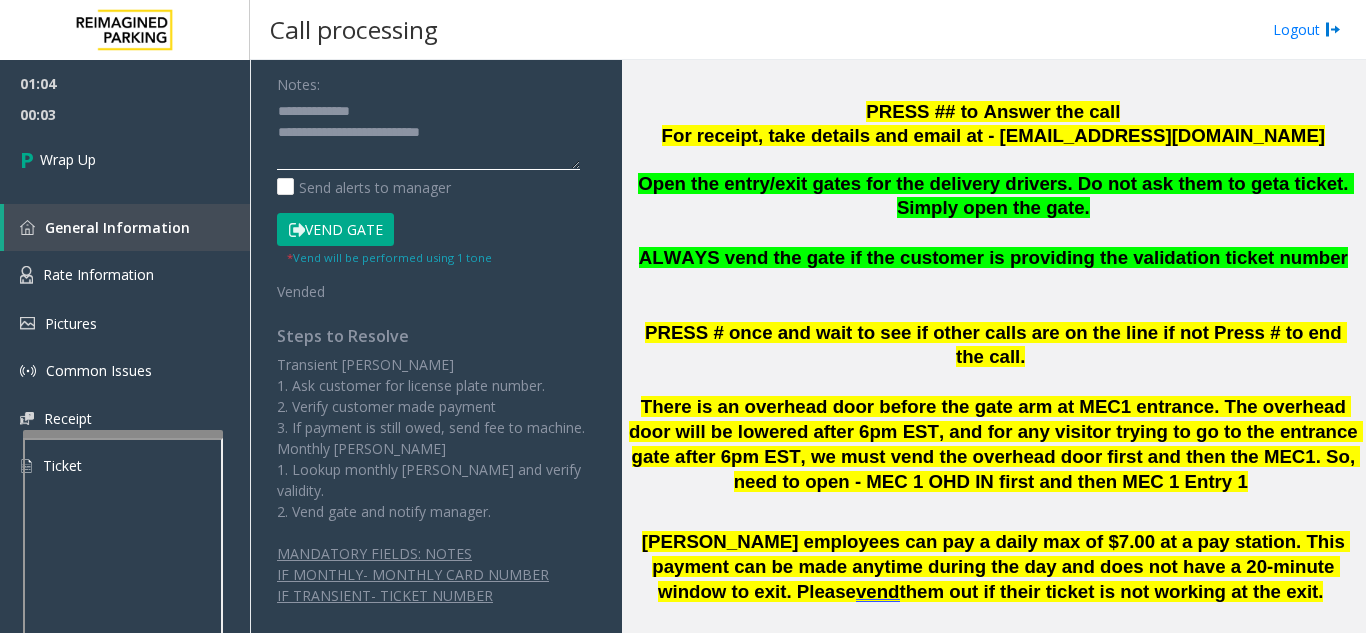 click 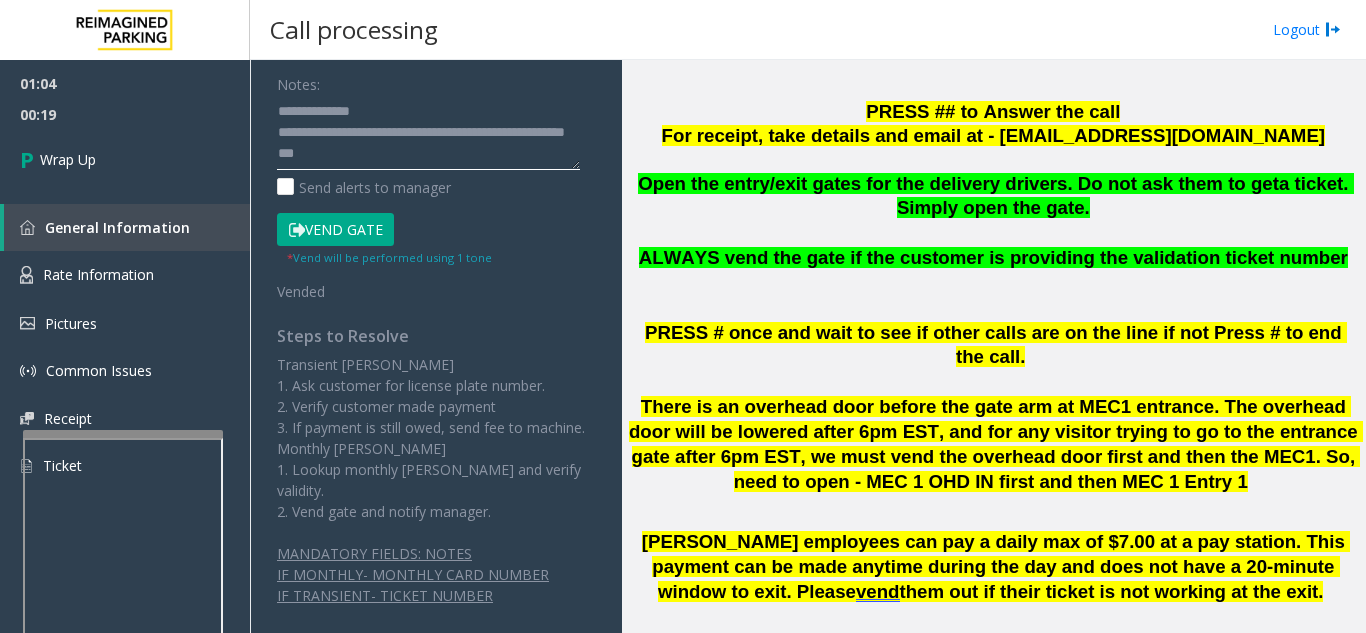 drag, startPoint x: 544, startPoint y: 139, endPoint x: 491, endPoint y: 154, distance: 55.081757 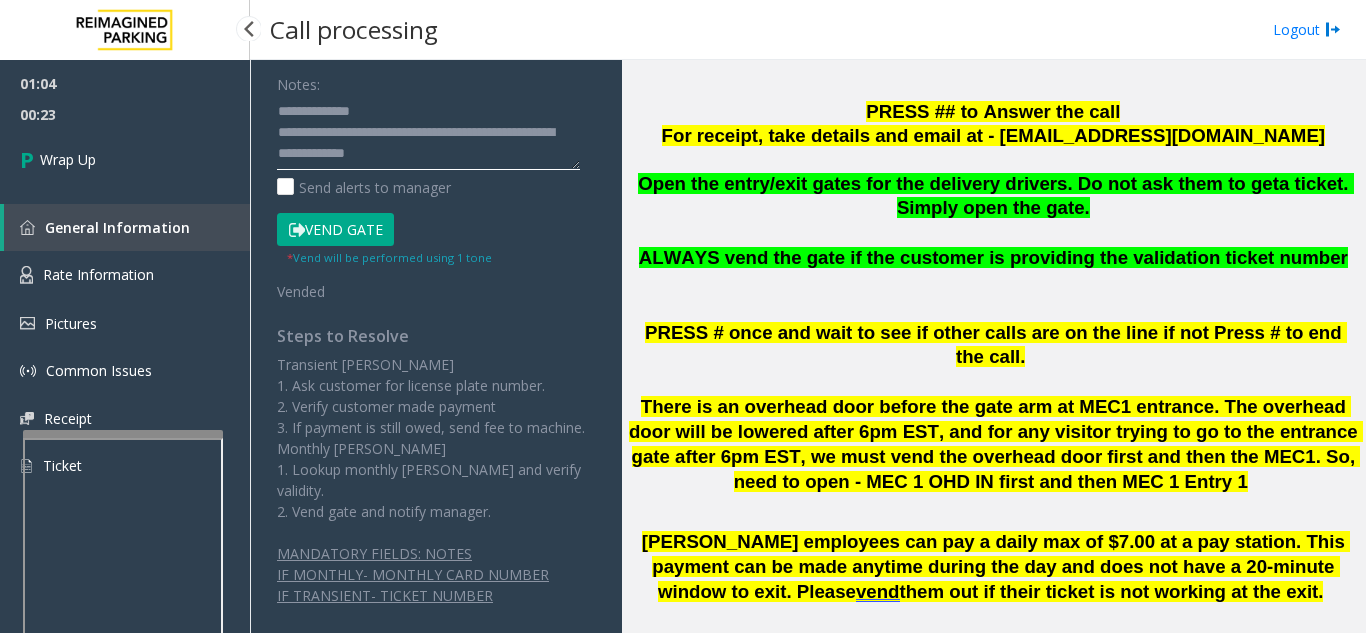 type on "**********" 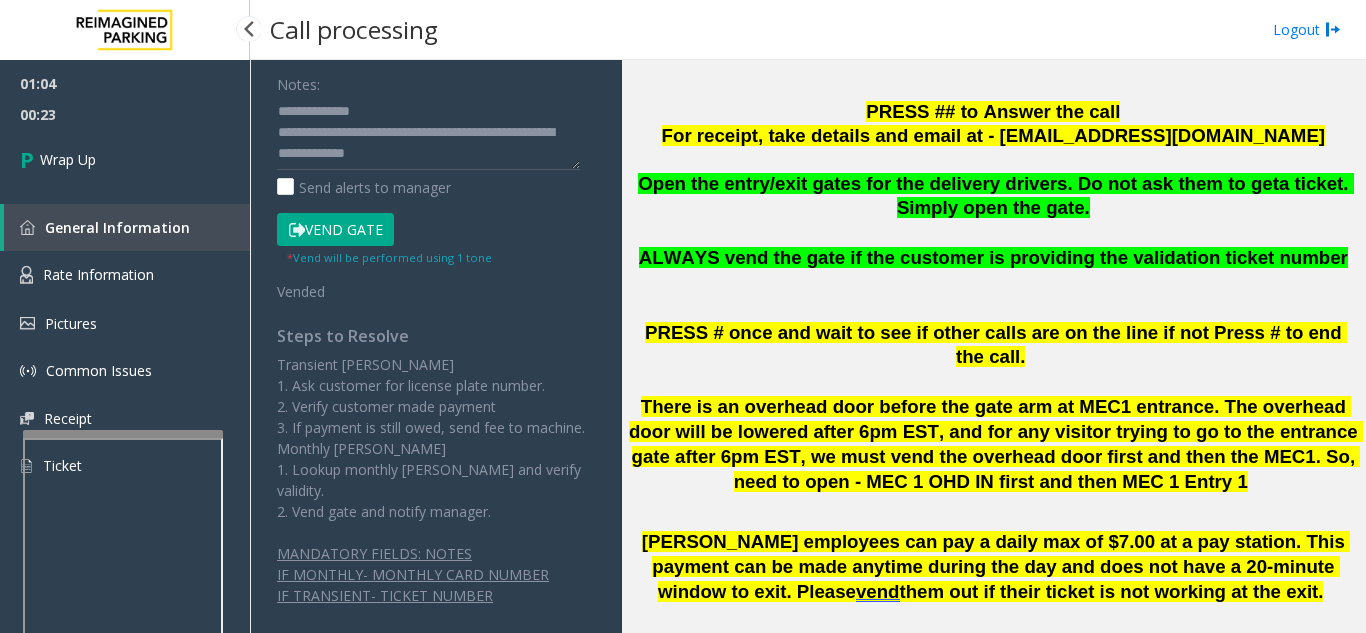click on "01:04   00:23  Wrap Up General Information Rate Information Pictures Common Issues Receipt Ticket" at bounding box center (125, 283) 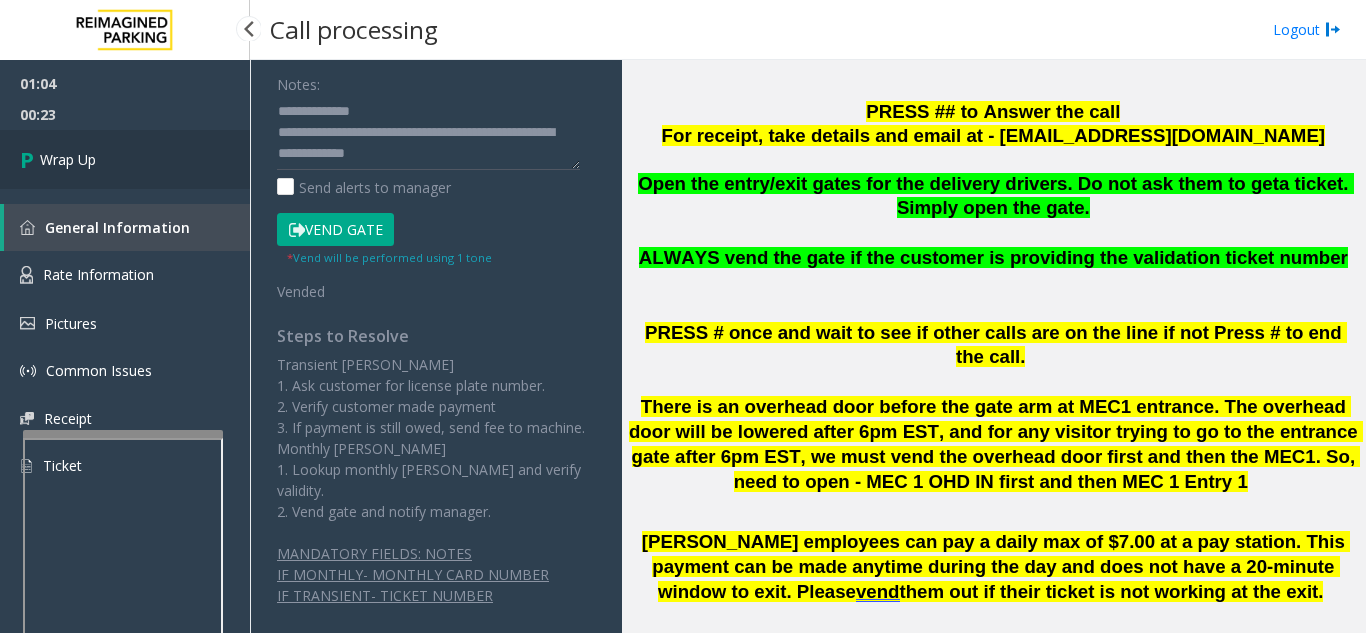 click on "Wrap Up" at bounding box center [125, 159] 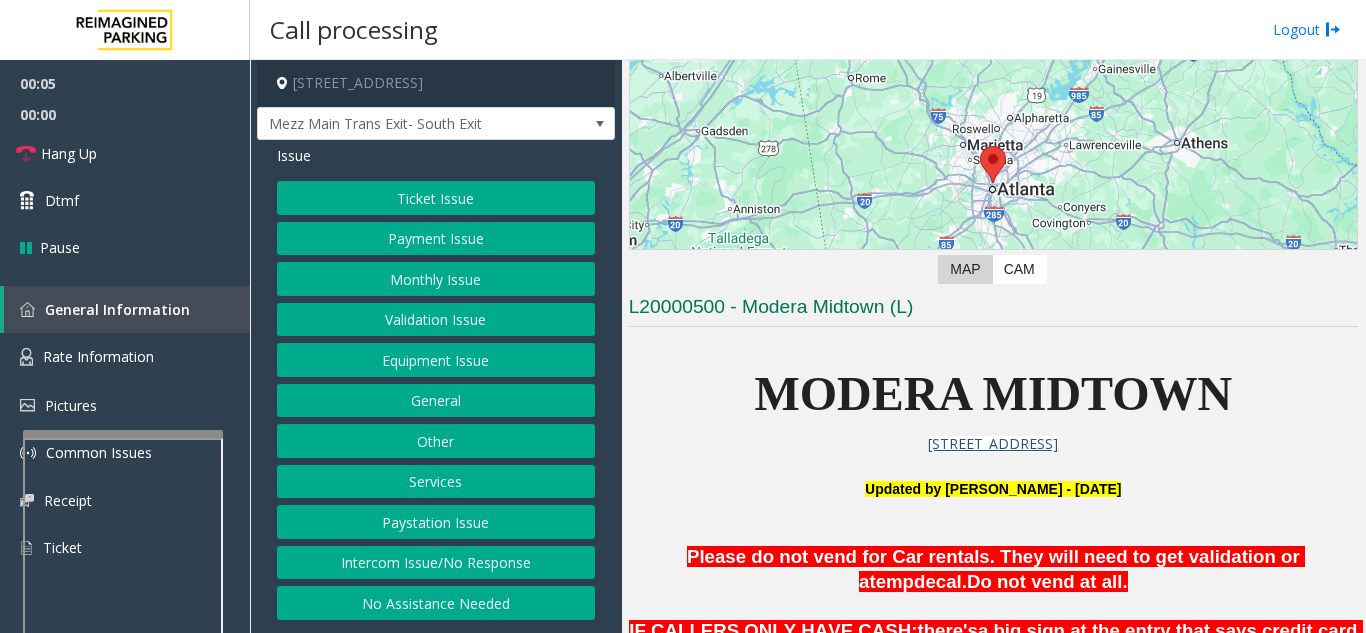scroll, scrollTop: 400, scrollLeft: 0, axis: vertical 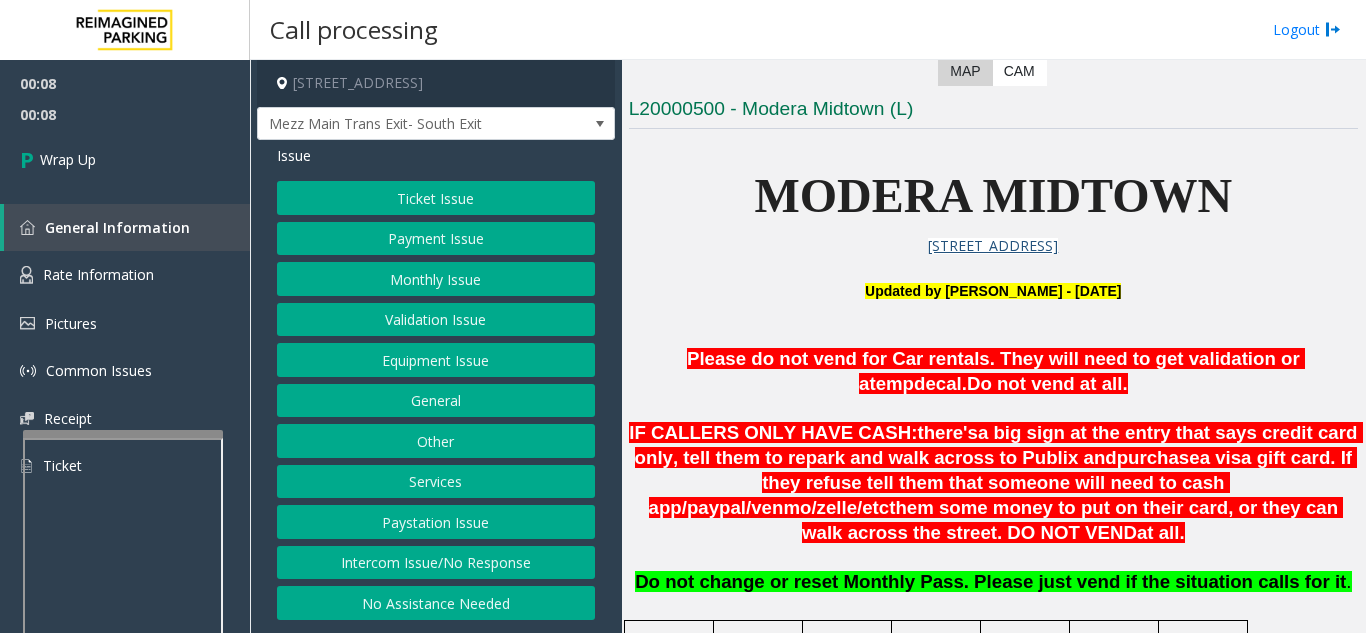 click on "Intercom Issue/No Response" 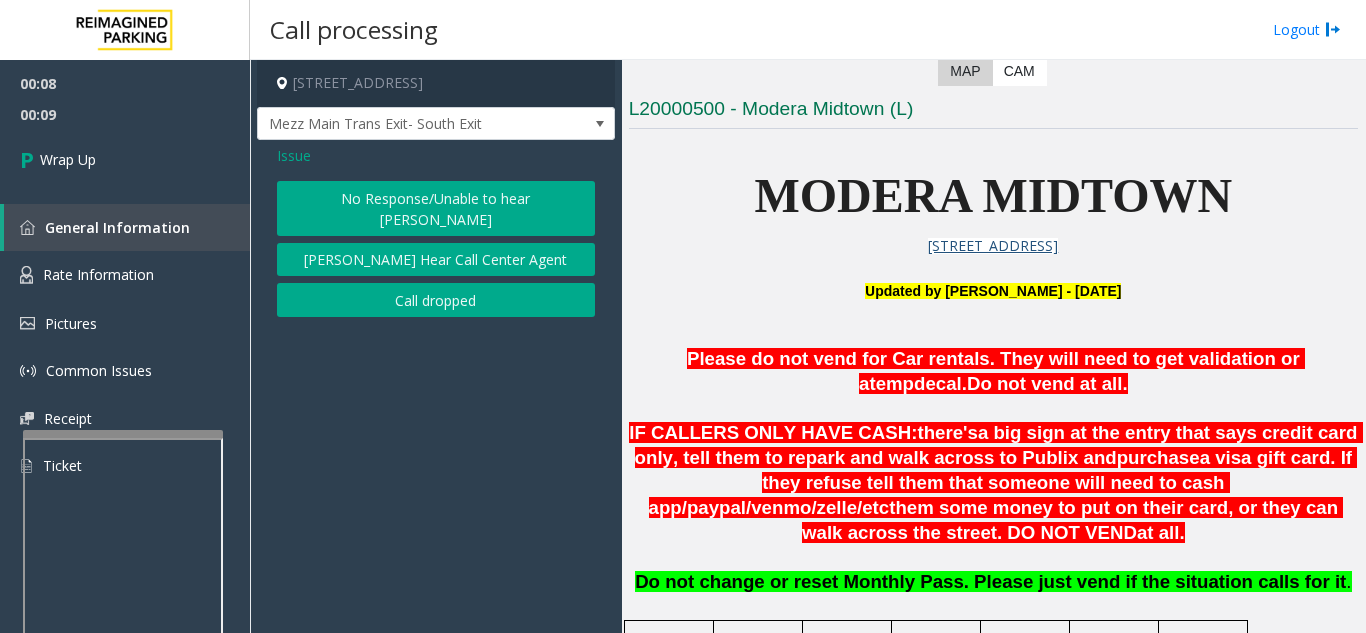 click on "Call dropped" 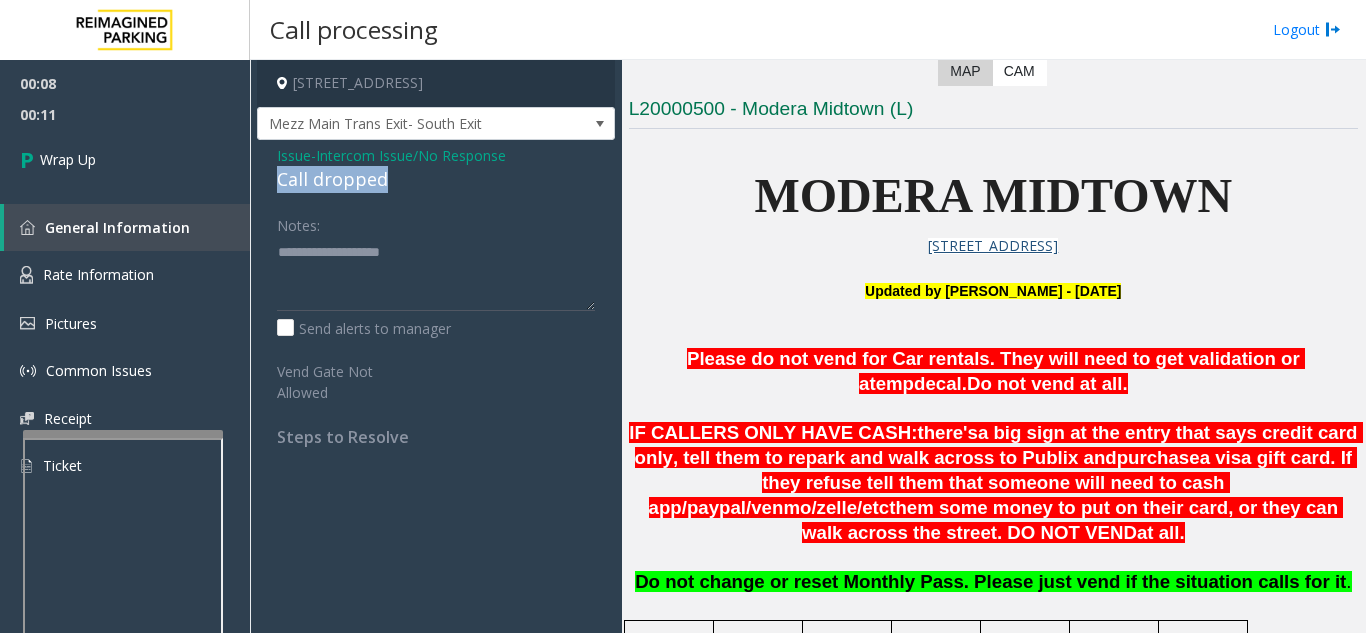 drag, startPoint x: 274, startPoint y: 184, endPoint x: 415, endPoint y: 188, distance: 141.05673 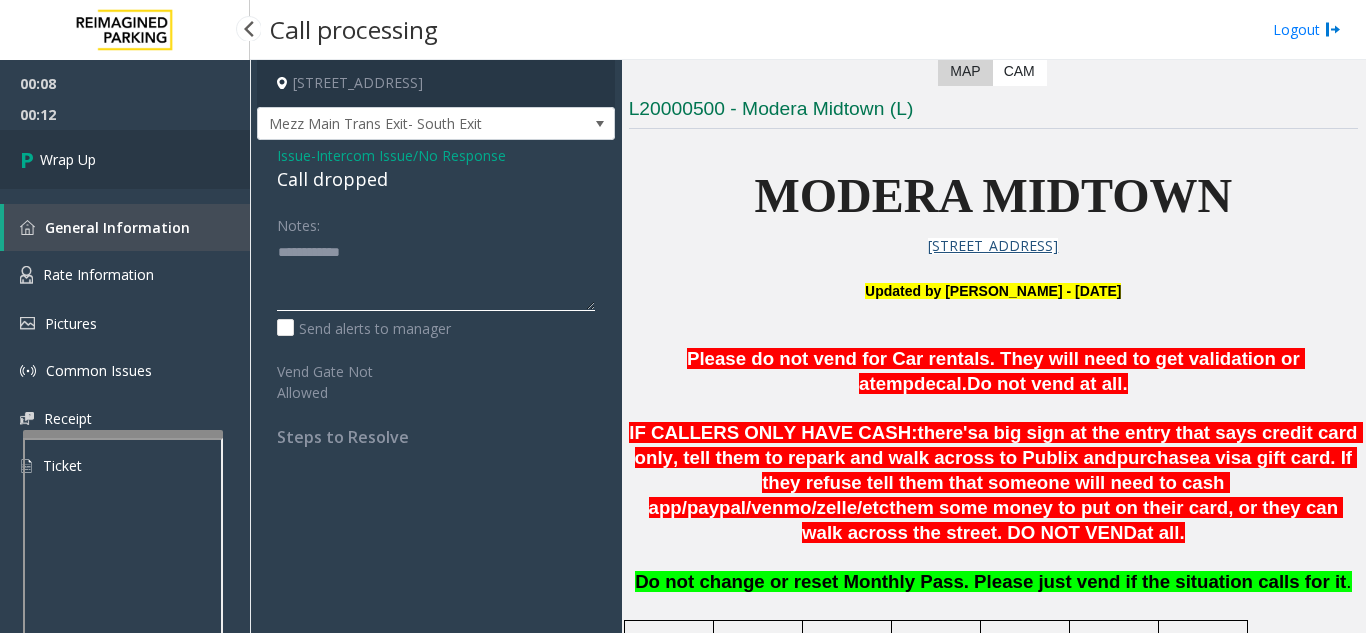 type on "**********" 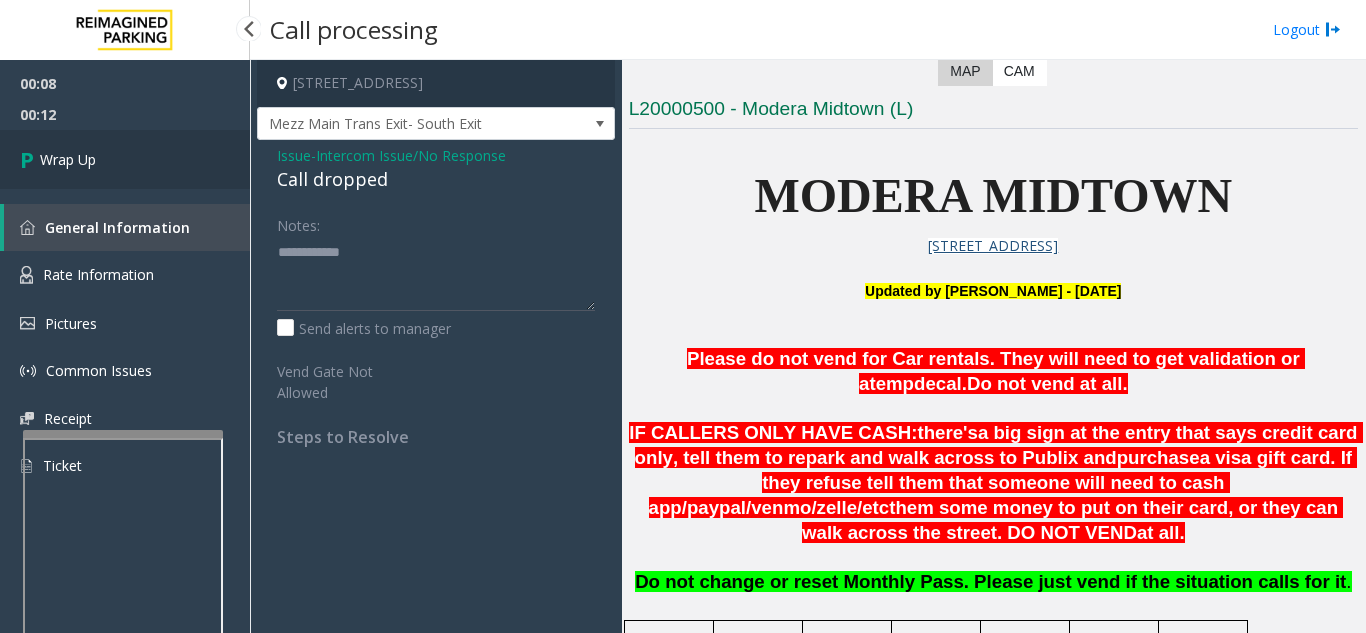 click on "Wrap Up" at bounding box center (125, 159) 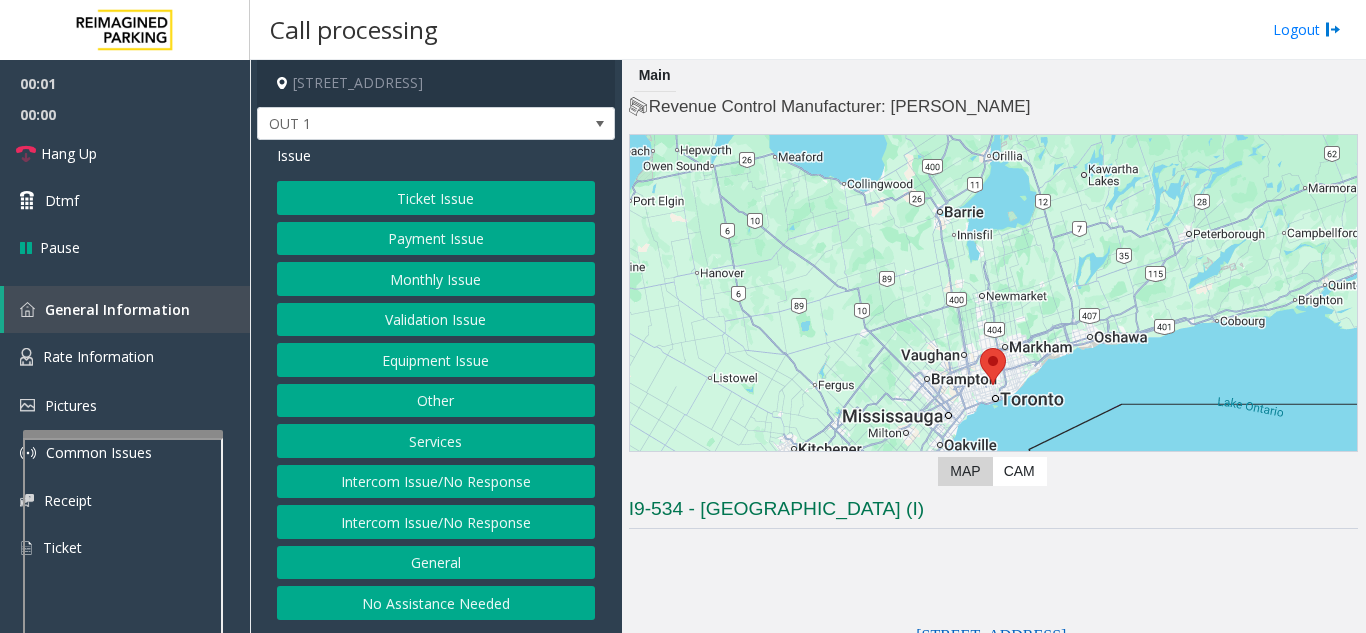 scroll, scrollTop: 400, scrollLeft: 0, axis: vertical 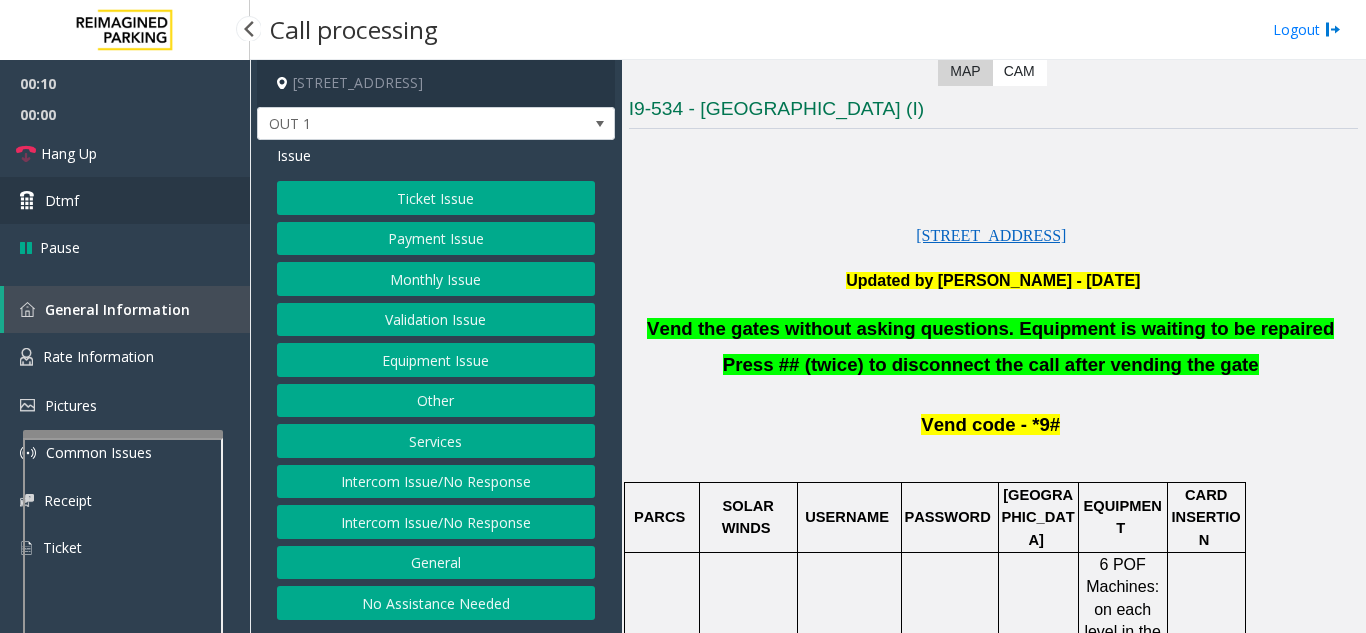 click on "Dtmf" at bounding box center [125, 200] 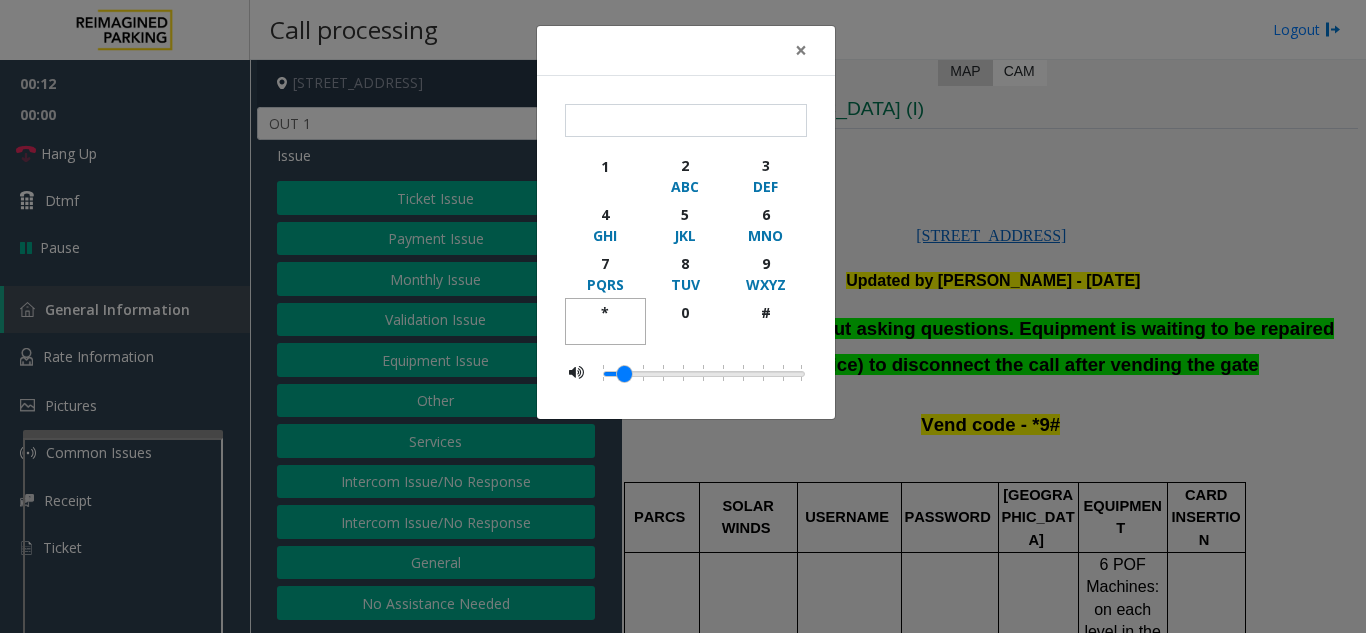 click on "*" 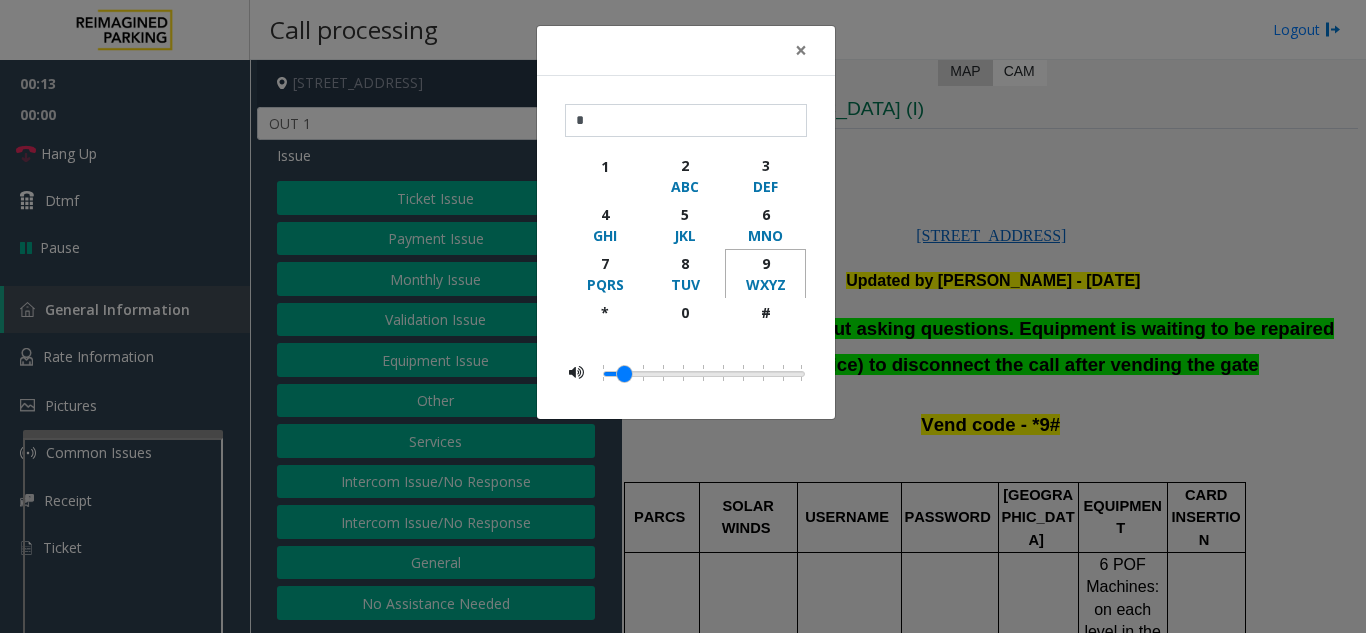 click on "9" 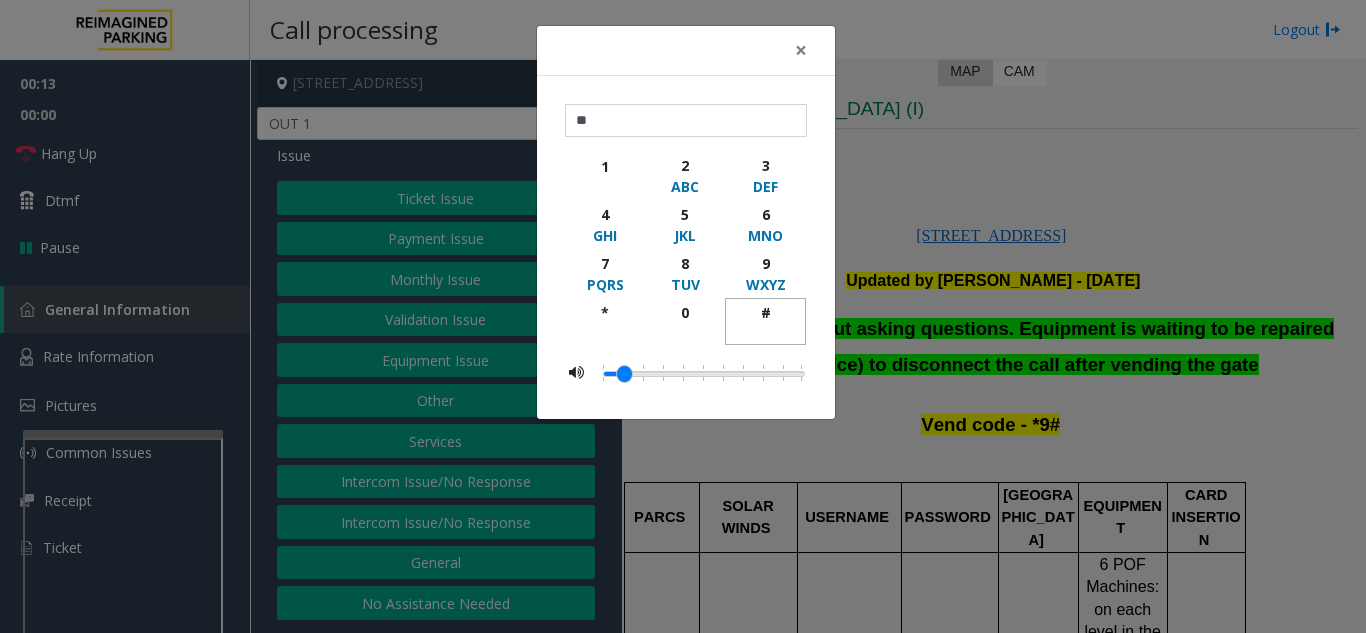 click on "#" 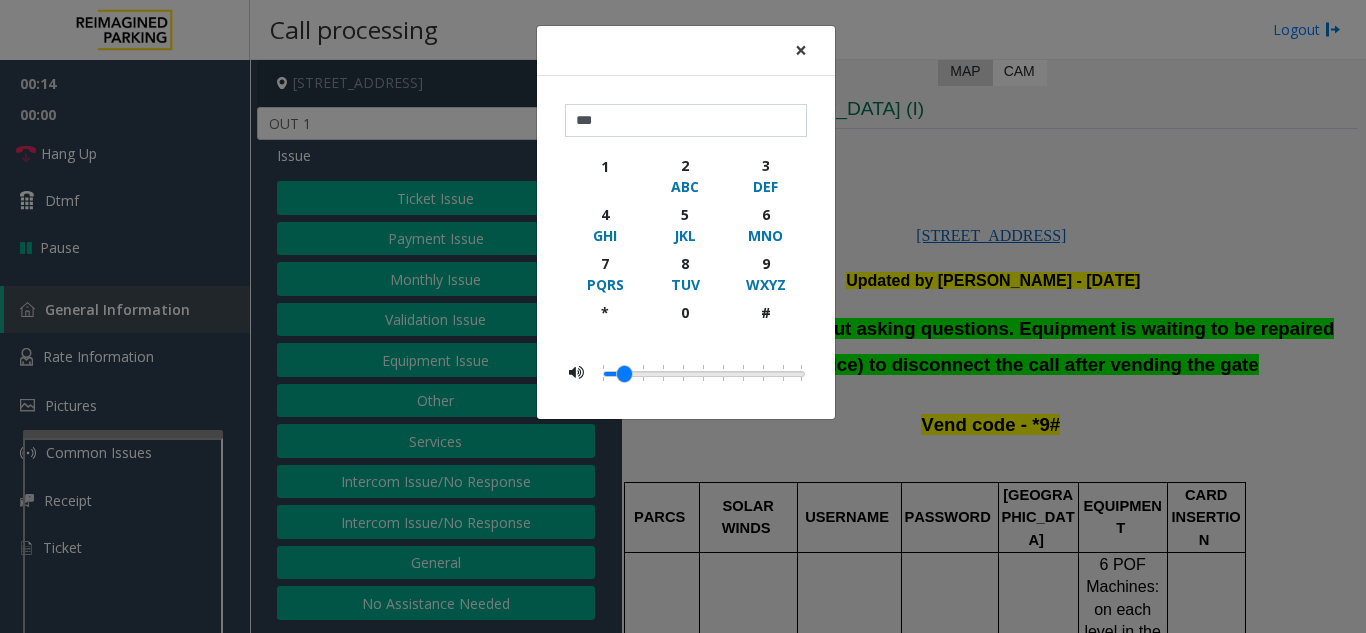 click on "×" 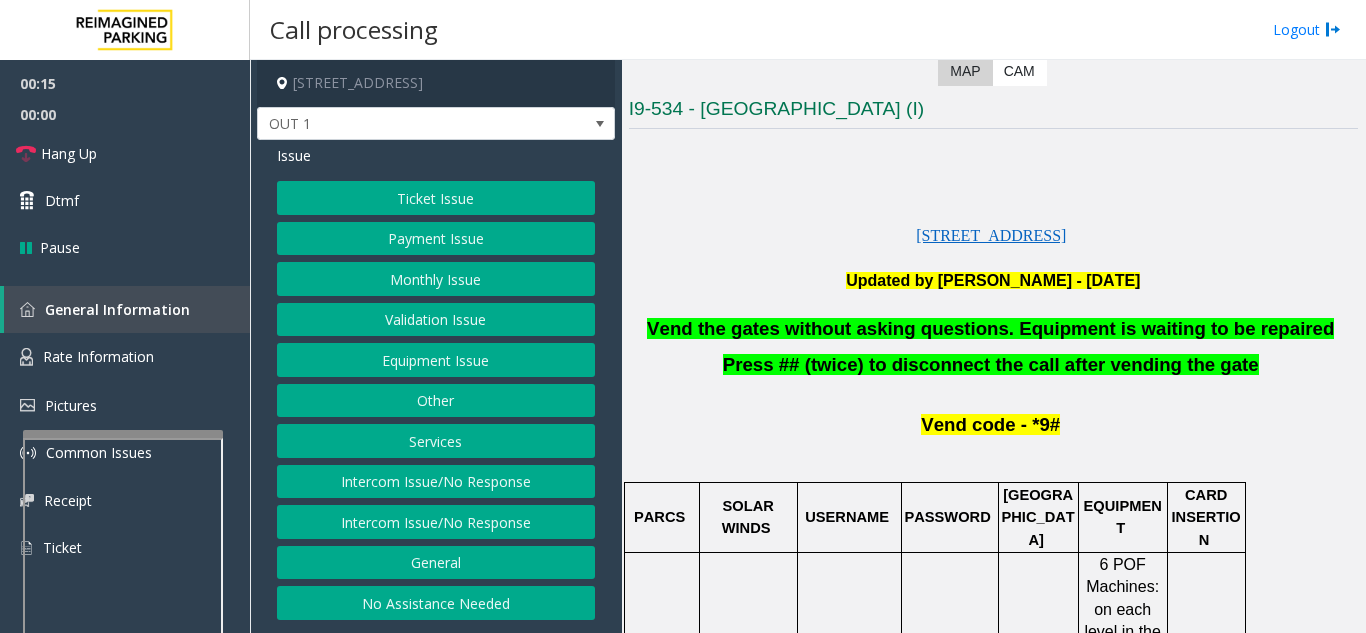 click on "Equipment Issue" 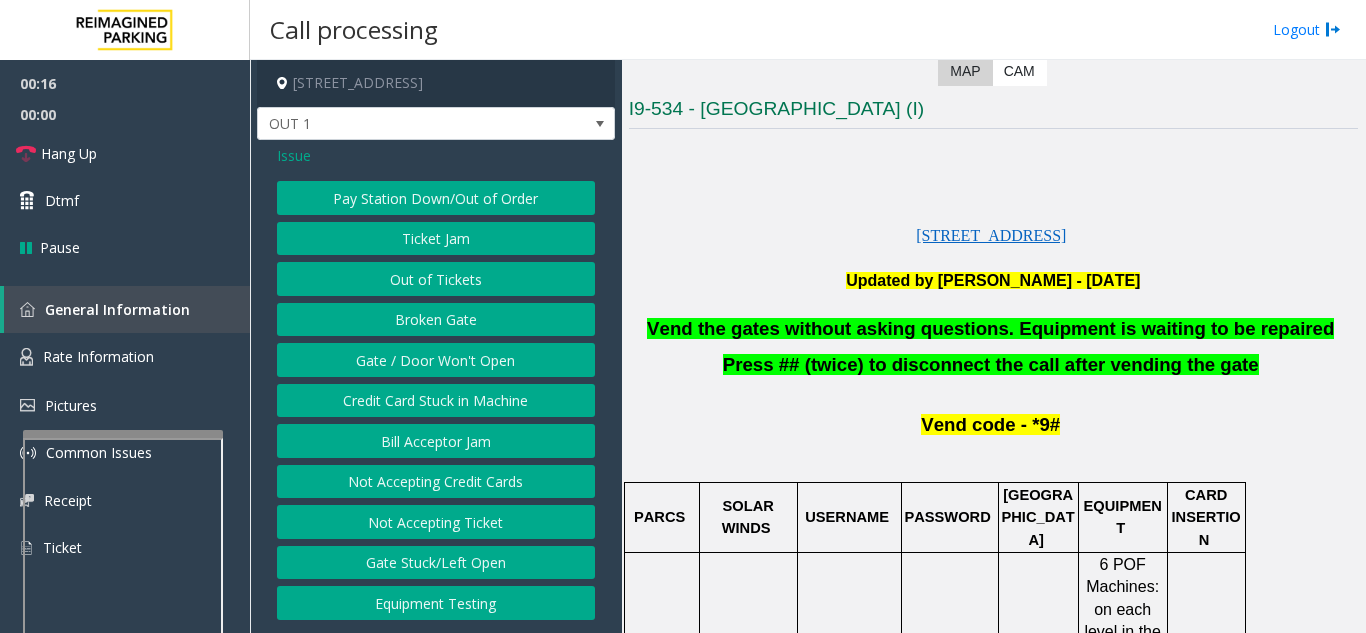 click on "Gate / Door Won't Open" 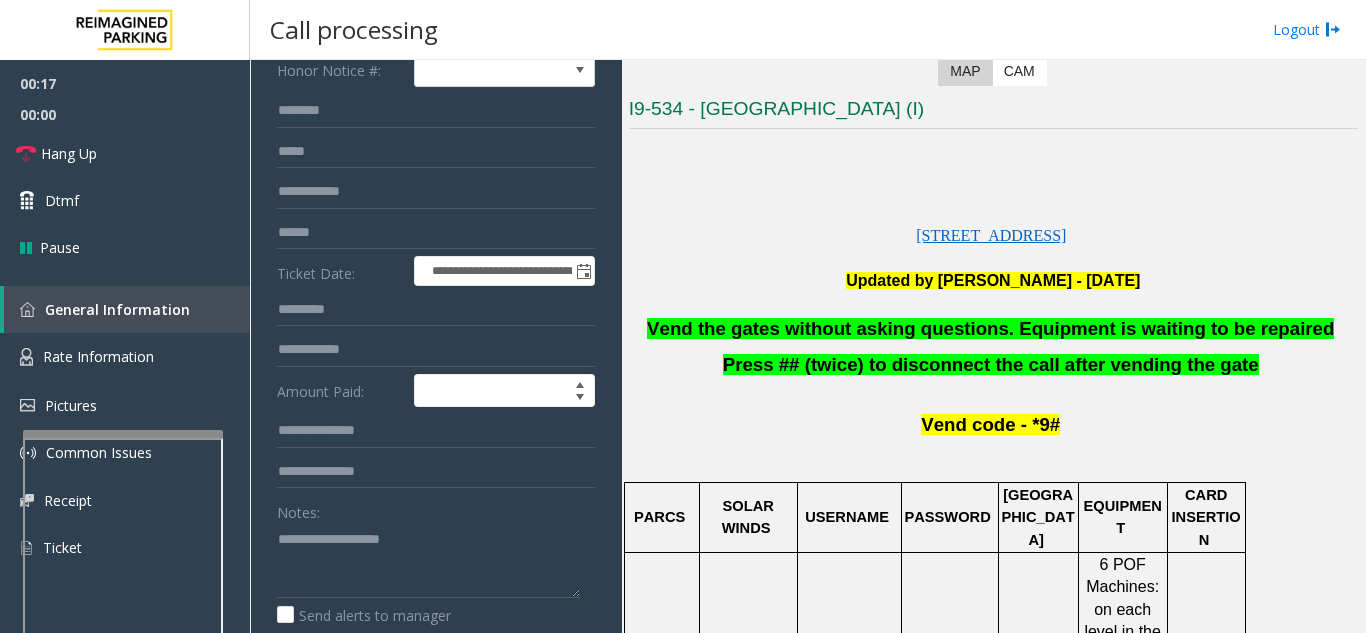 scroll, scrollTop: 200, scrollLeft: 0, axis: vertical 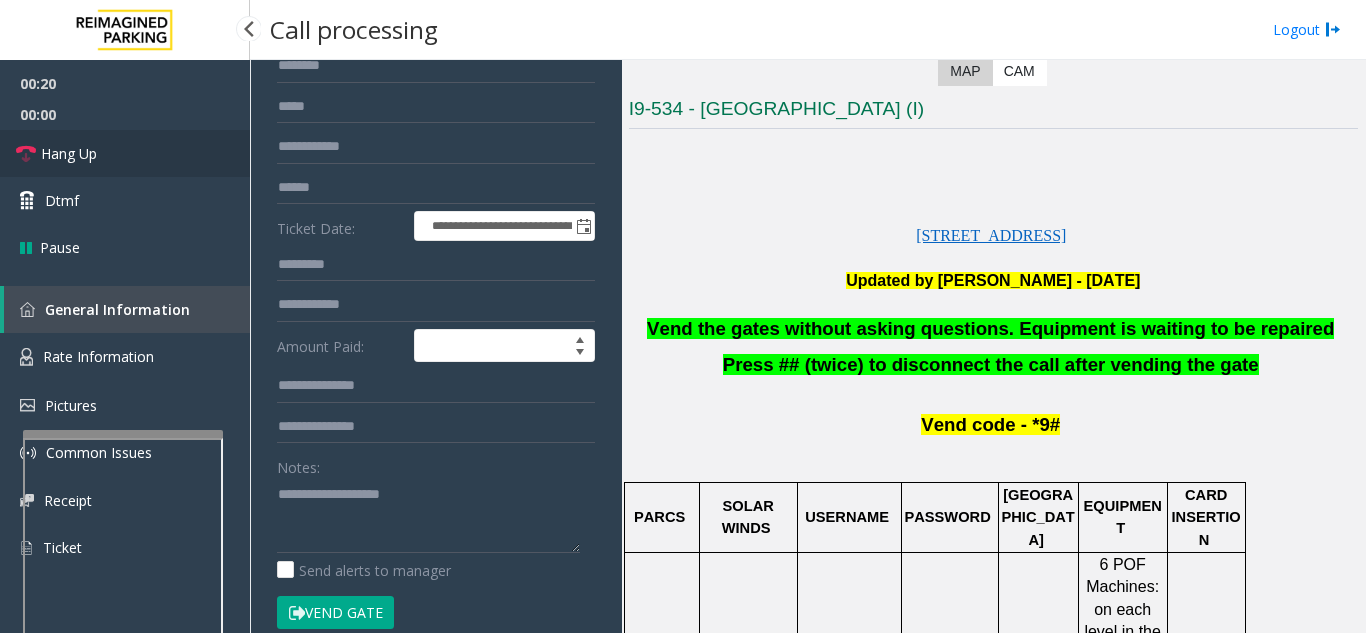 click on "Hang Up" at bounding box center (125, 153) 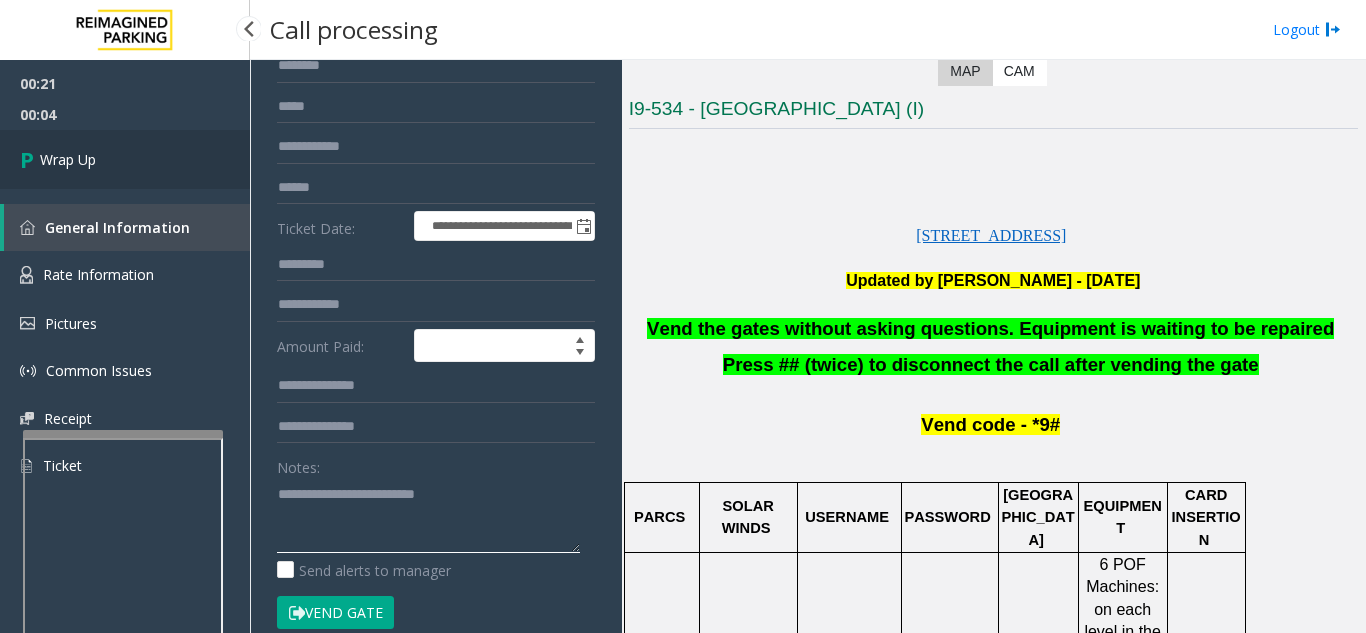 type on "**********" 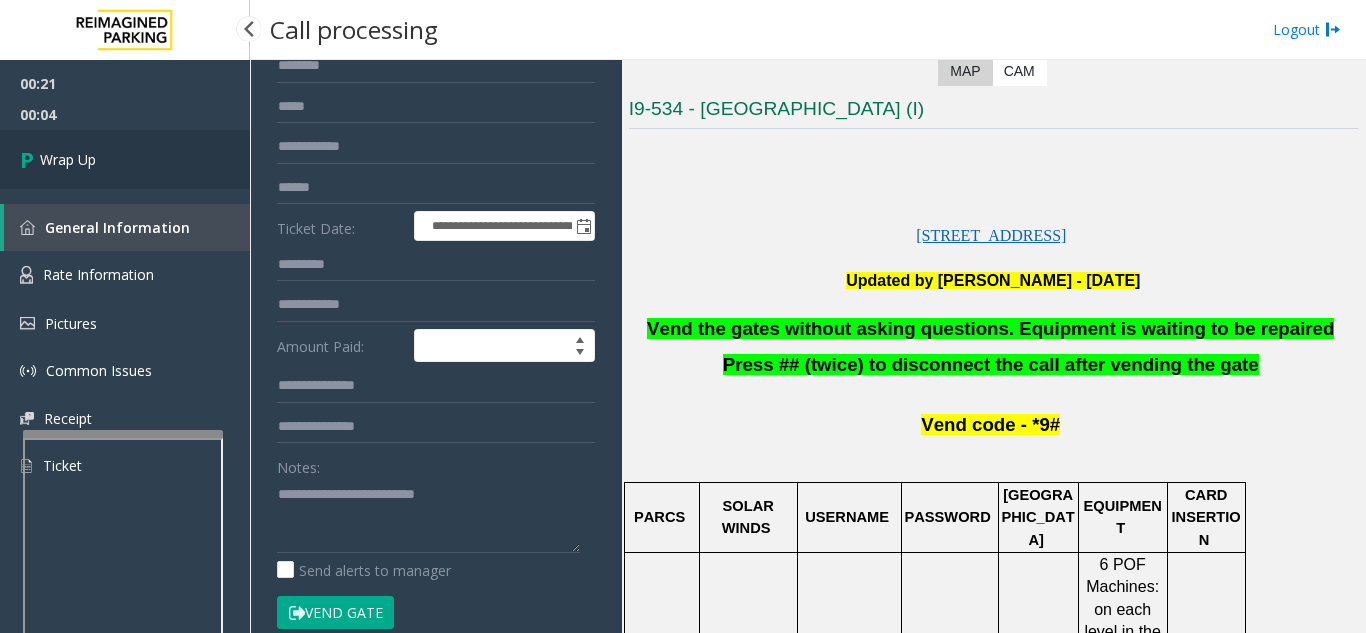 click on "Wrap Up" at bounding box center (68, 159) 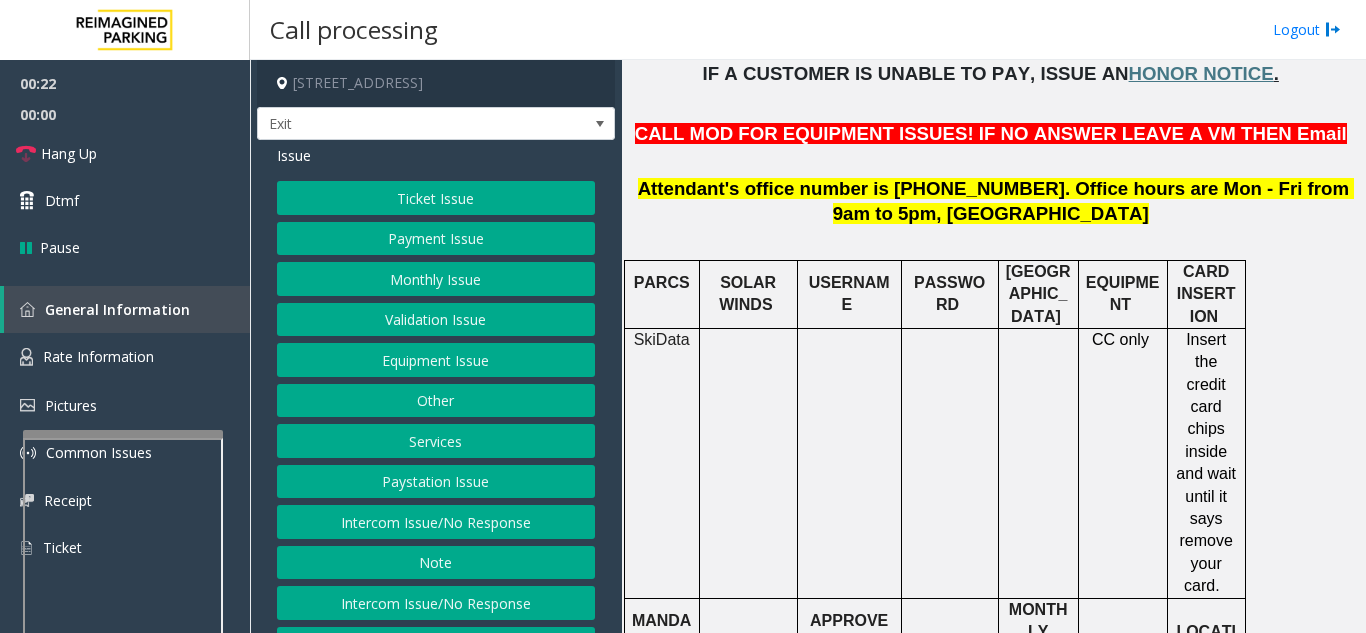 scroll, scrollTop: 700, scrollLeft: 0, axis: vertical 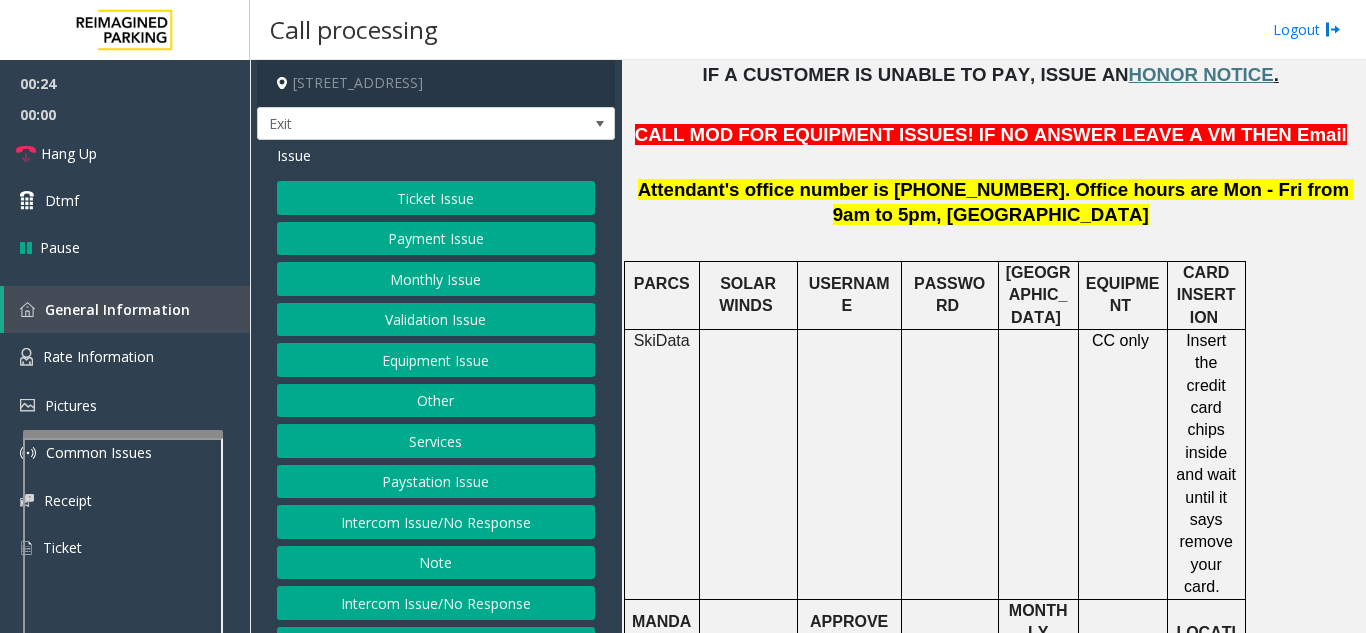 click on "Payment Issue" 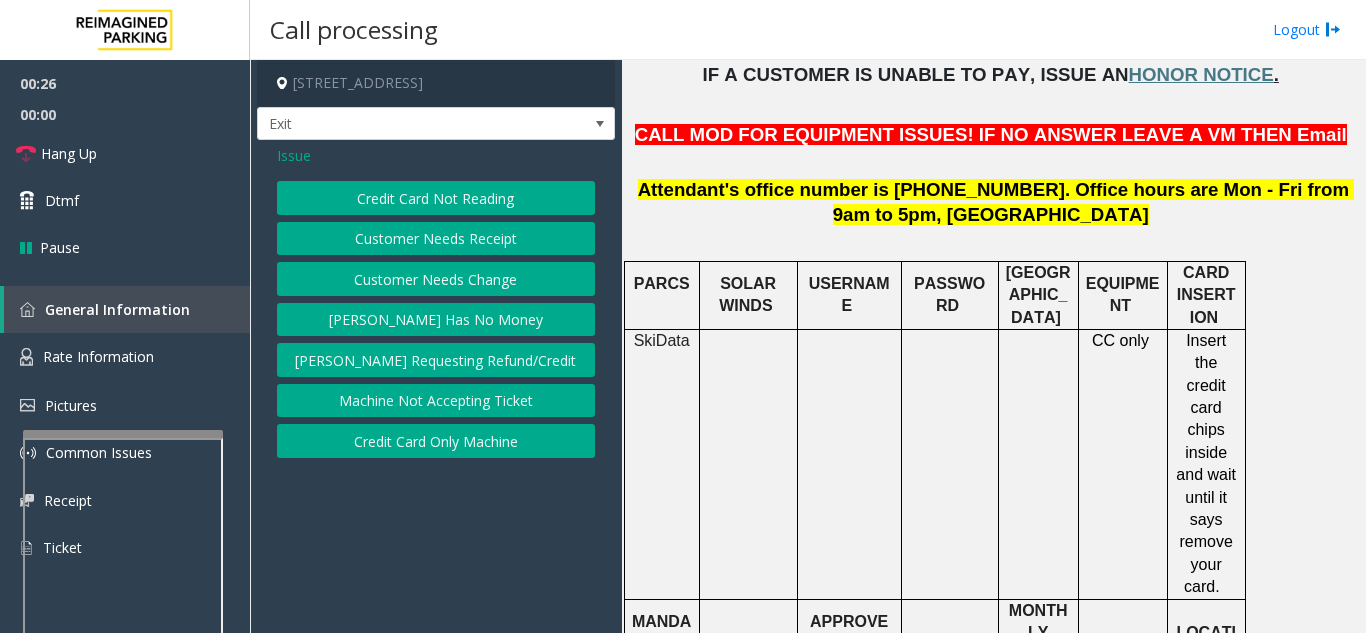 click on "Credit Card Not Reading" 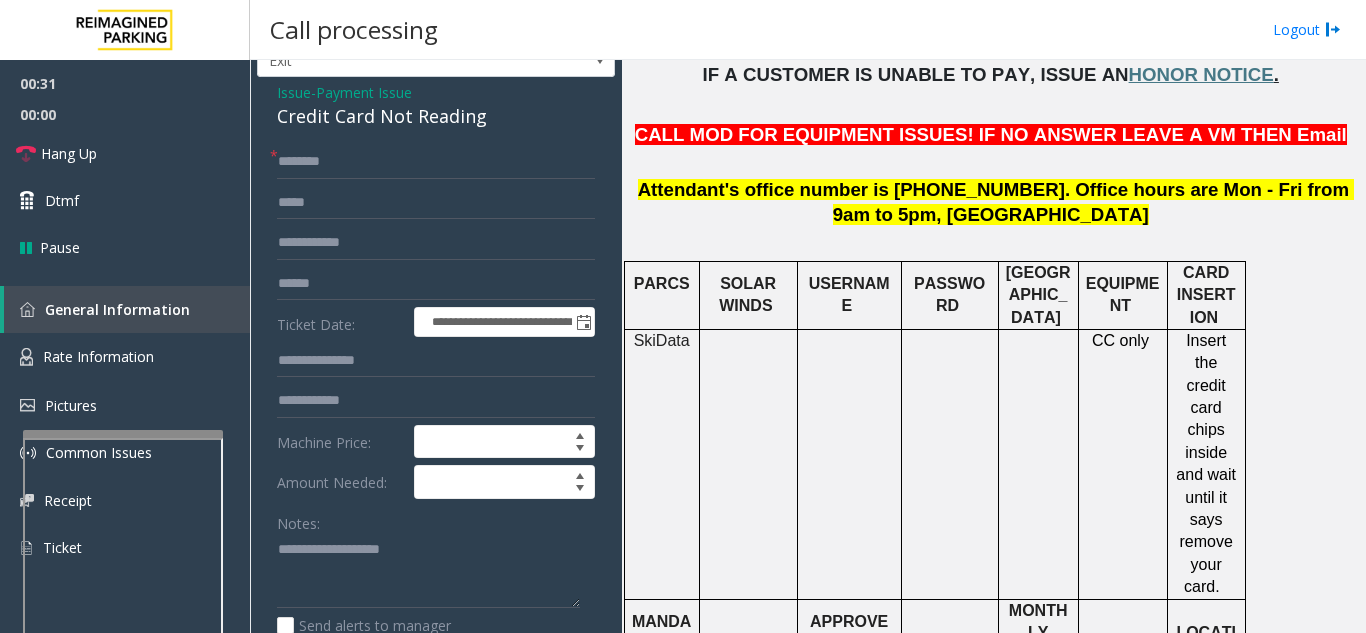 scroll, scrollTop: 68, scrollLeft: 0, axis: vertical 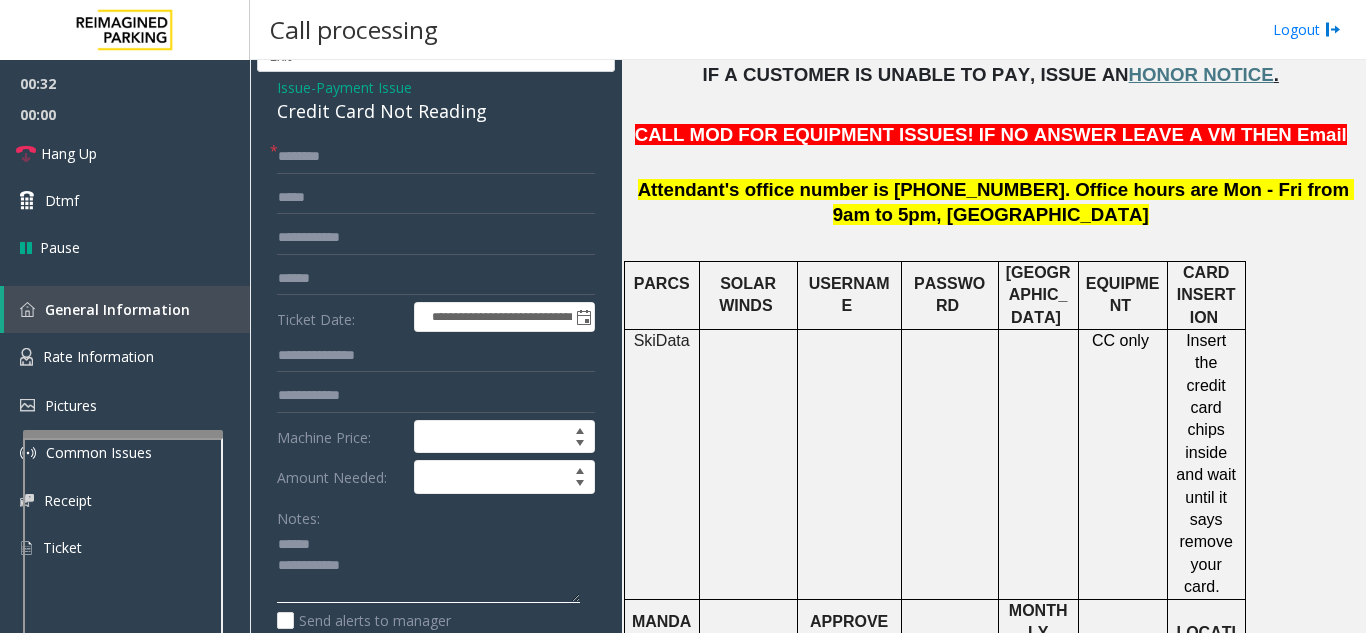 click 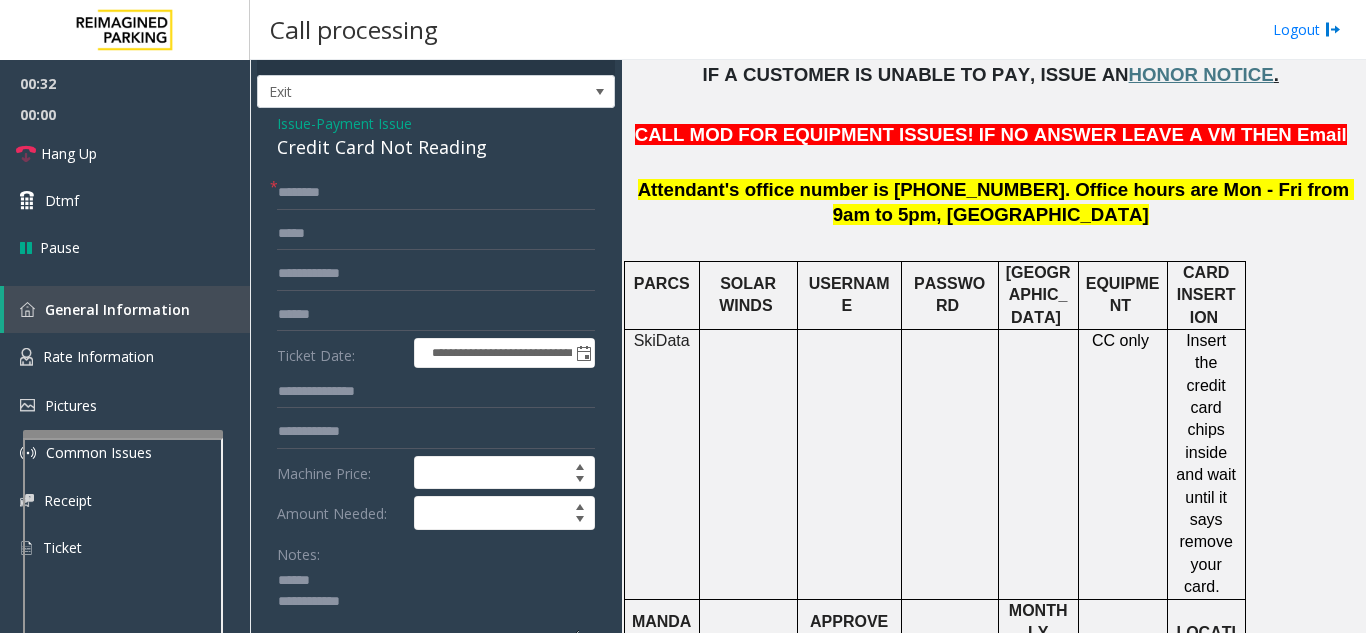 scroll, scrollTop: 0, scrollLeft: 0, axis: both 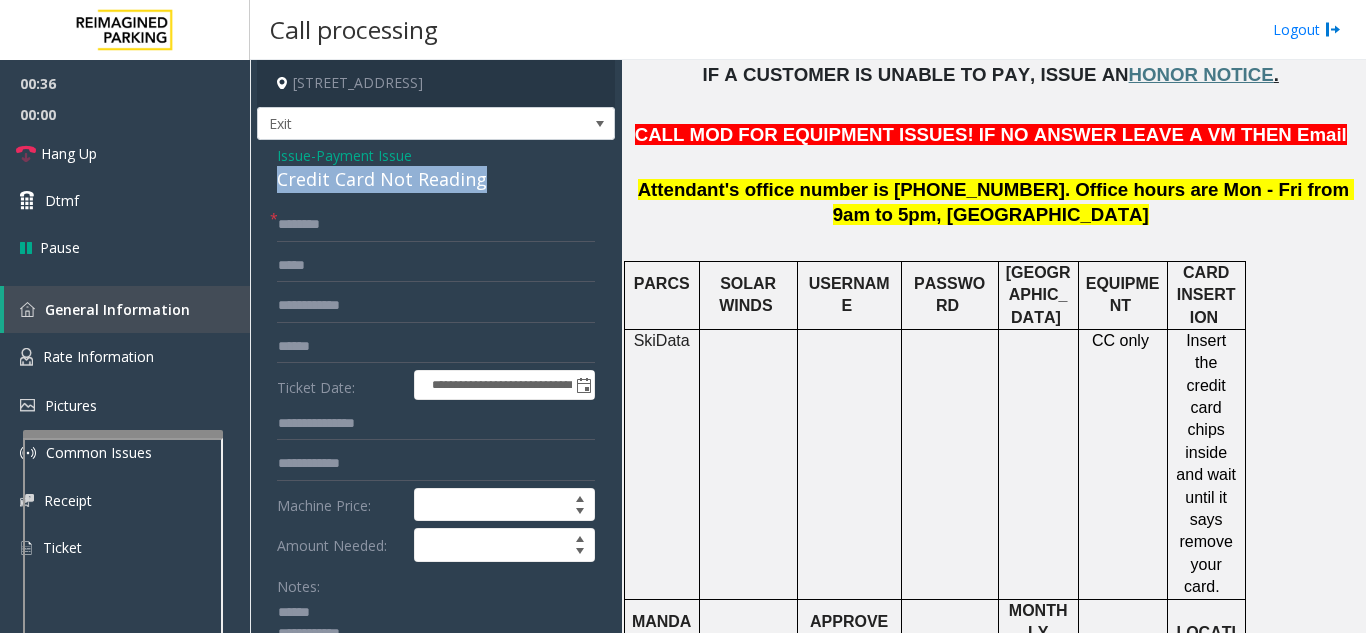 drag, startPoint x: 267, startPoint y: 177, endPoint x: 524, endPoint y: 181, distance: 257.03113 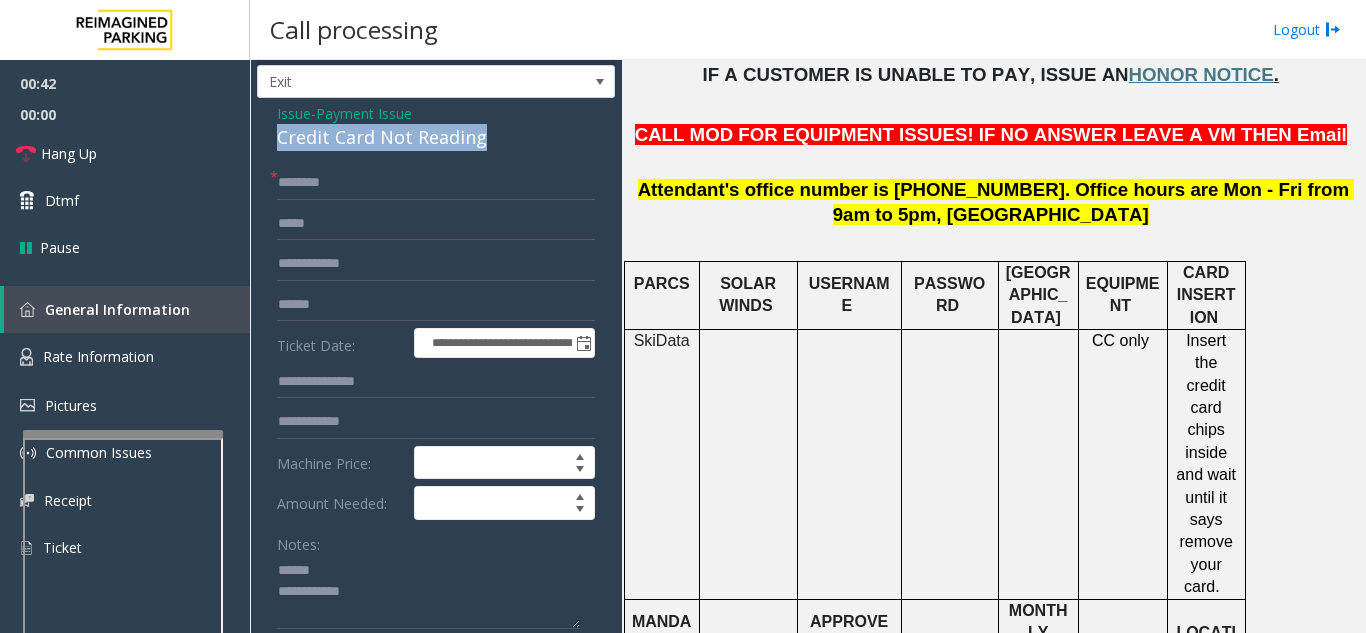 scroll, scrollTop: 56, scrollLeft: 0, axis: vertical 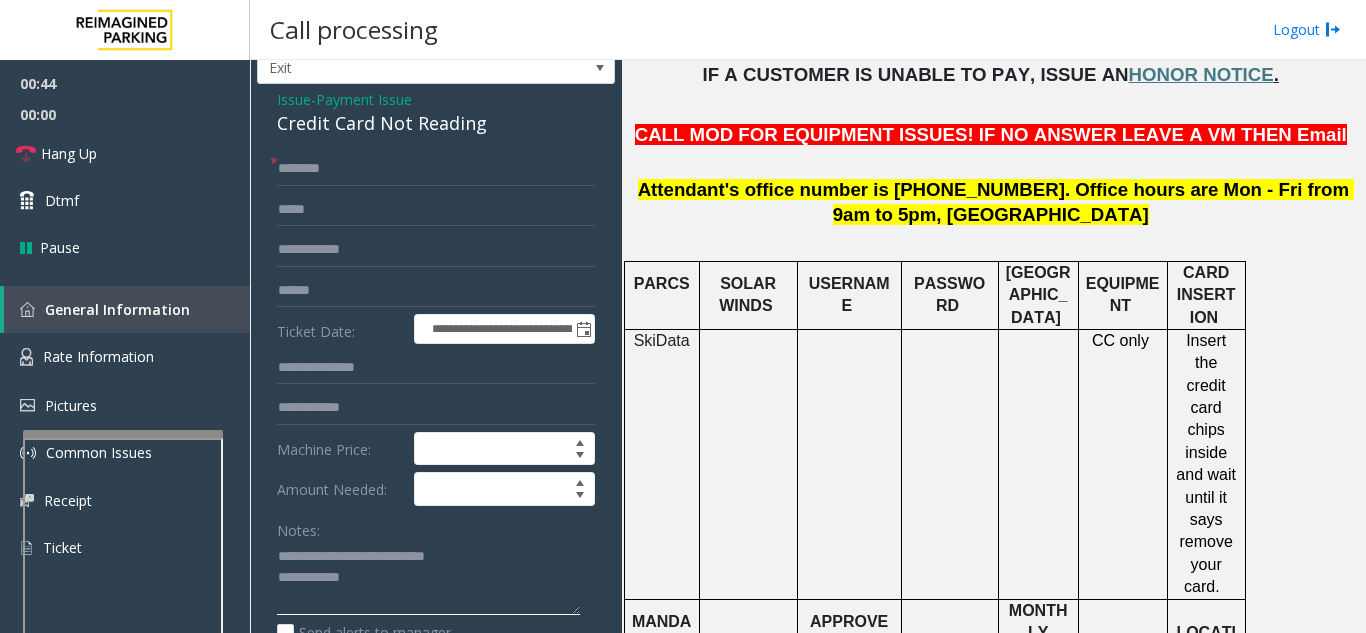 click 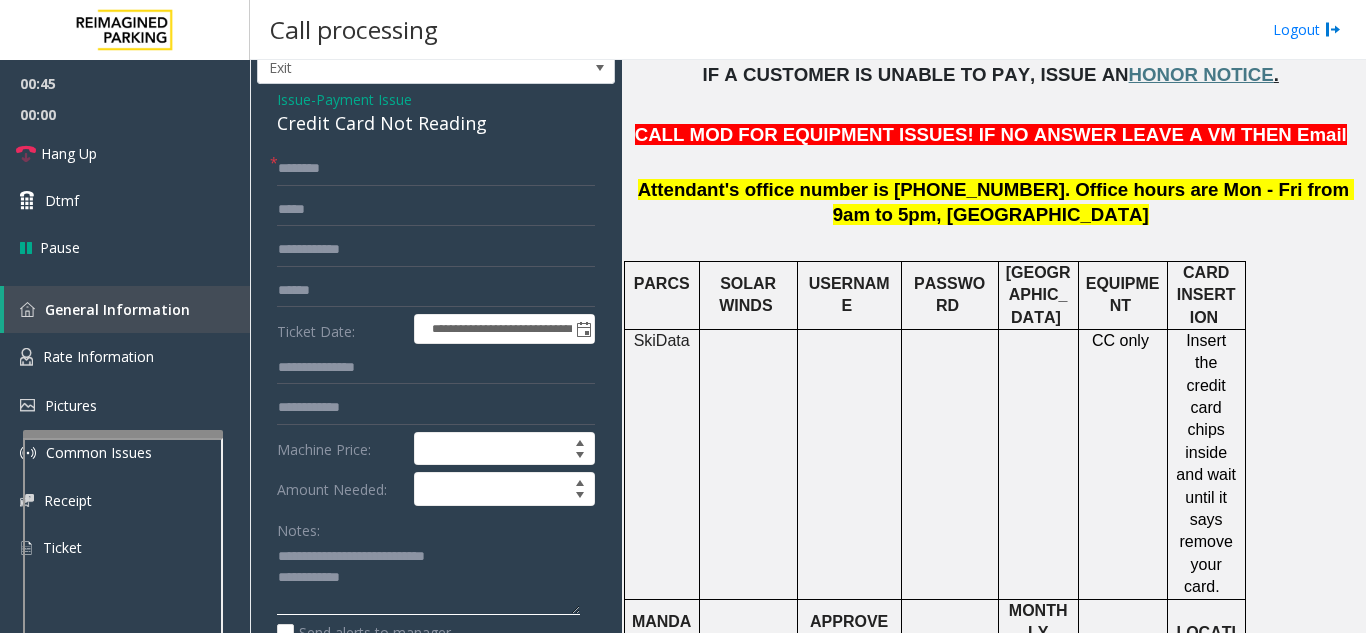 type on "**********" 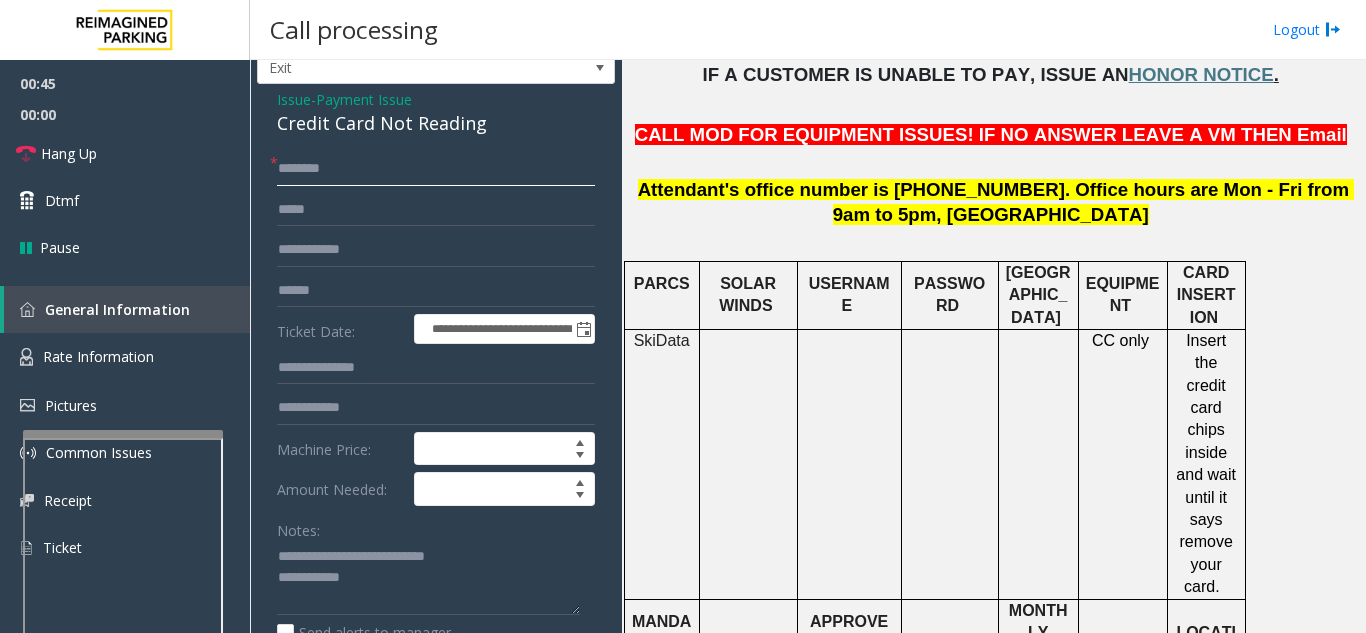 click 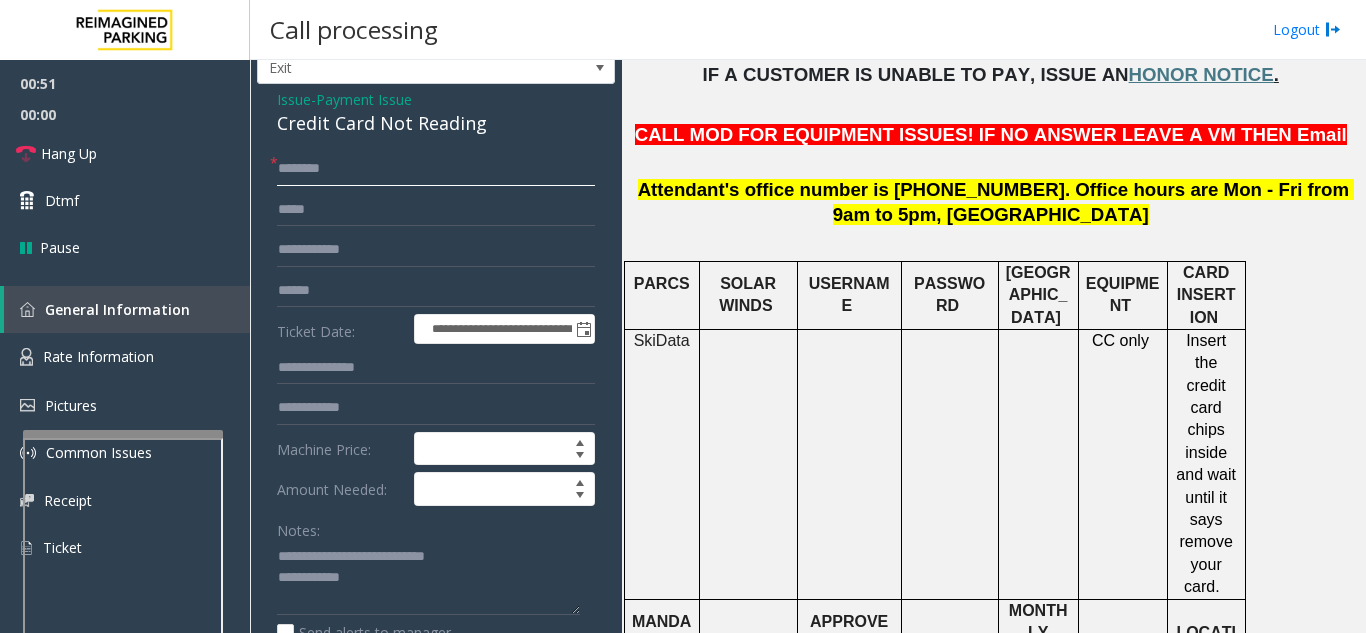 scroll, scrollTop: 0, scrollLeft: 0, axis: both 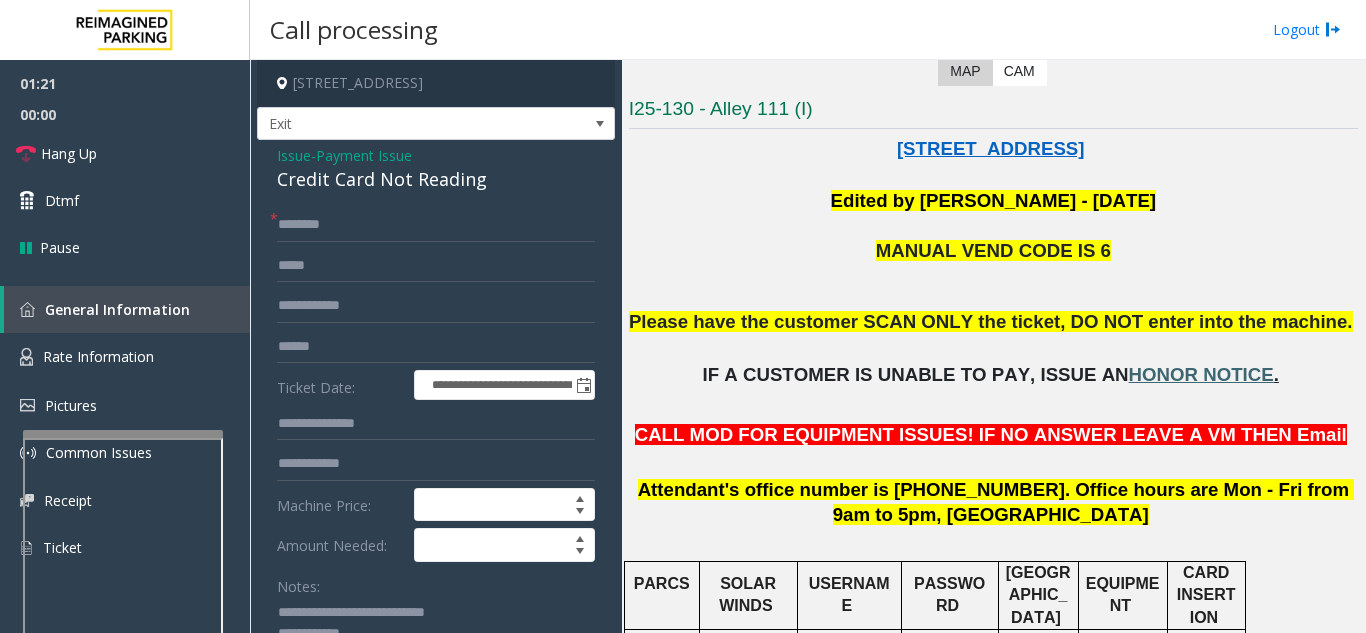 click on "HONOR NOTICE" 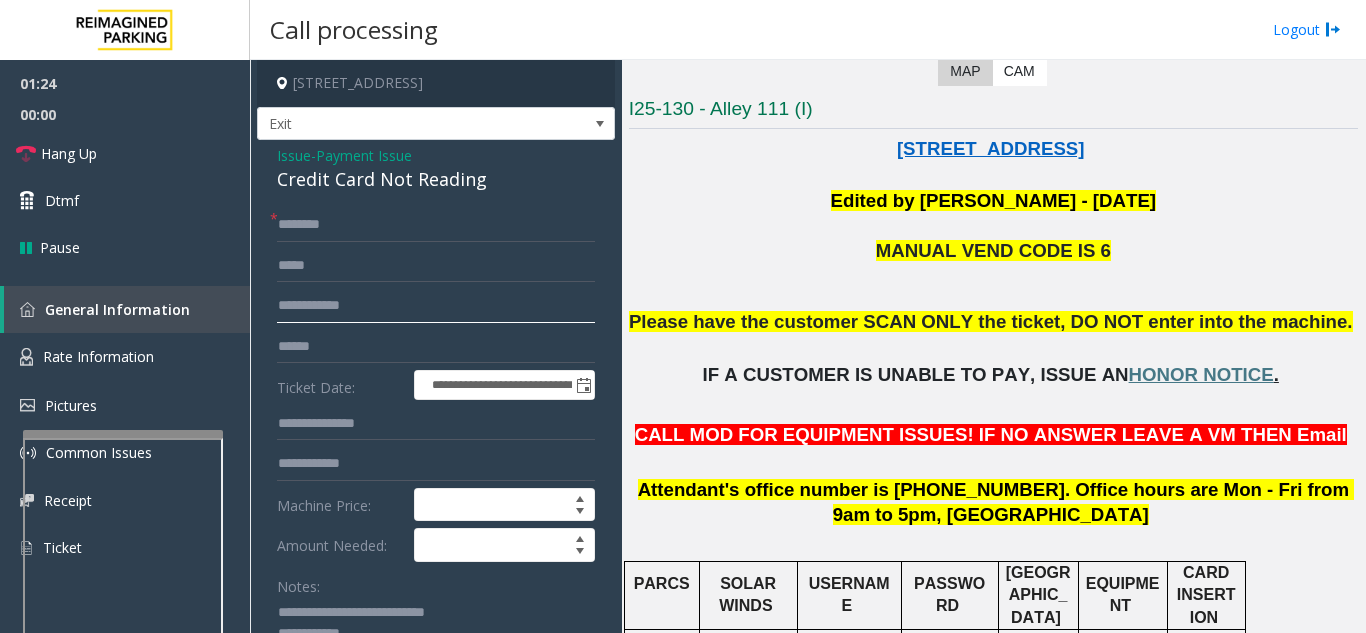 click 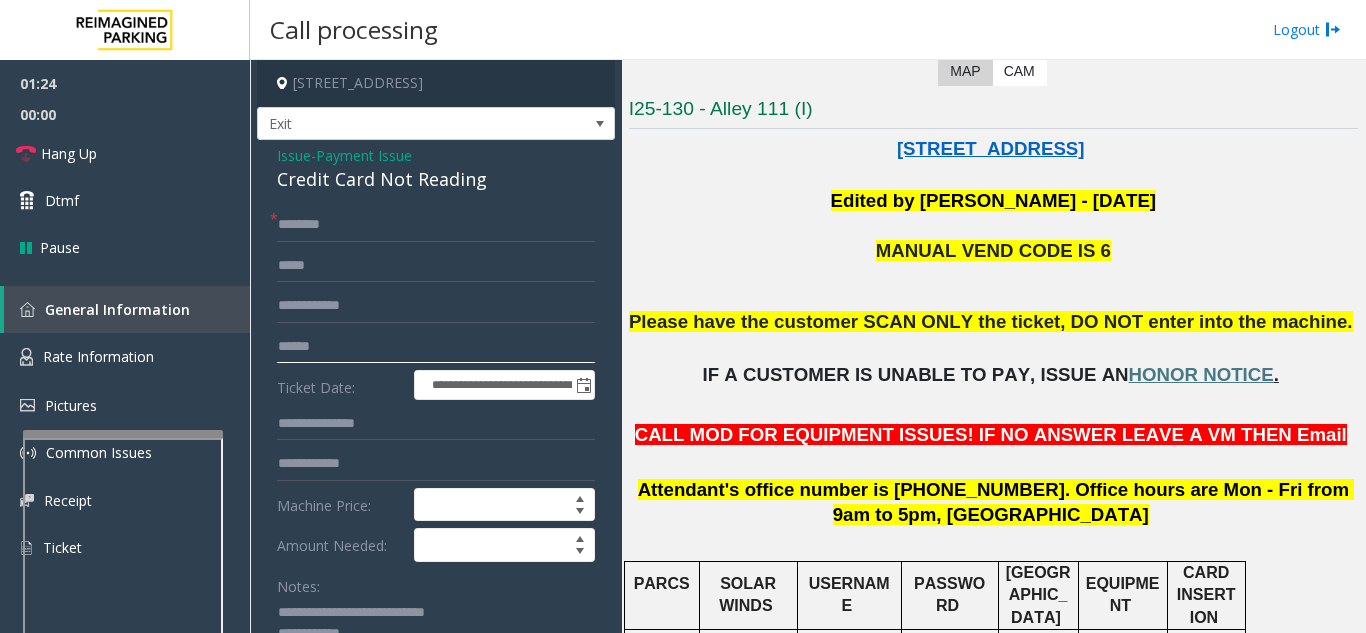 click 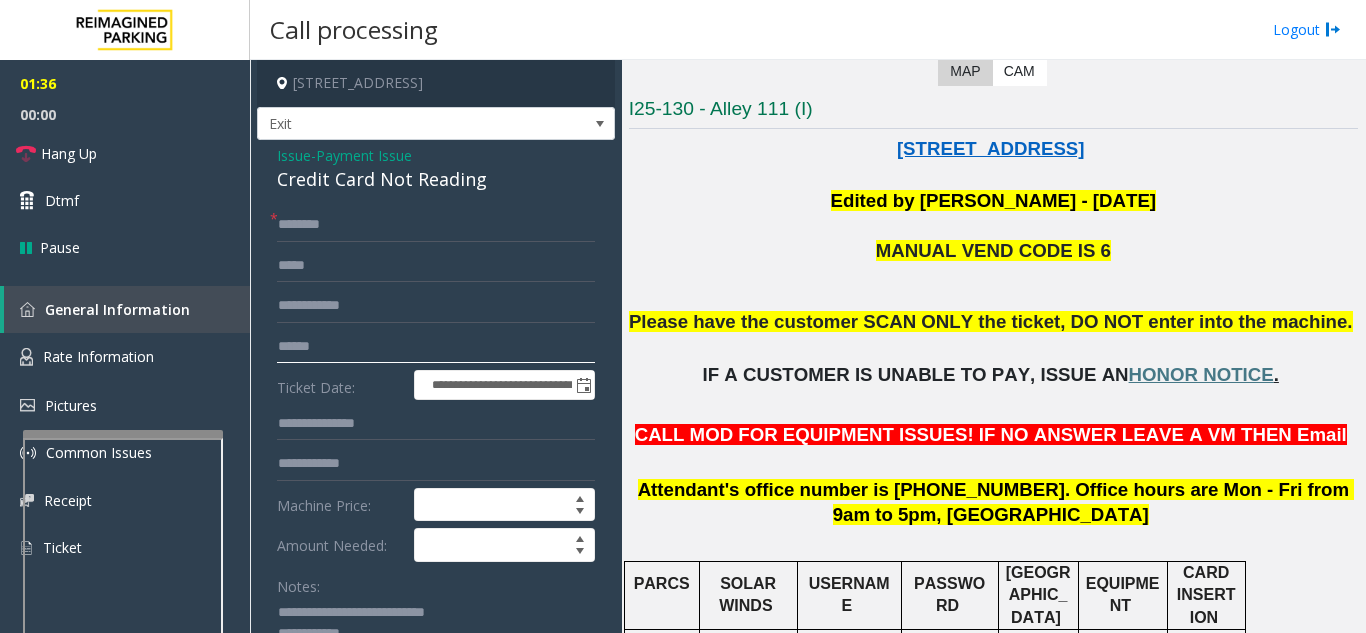 click 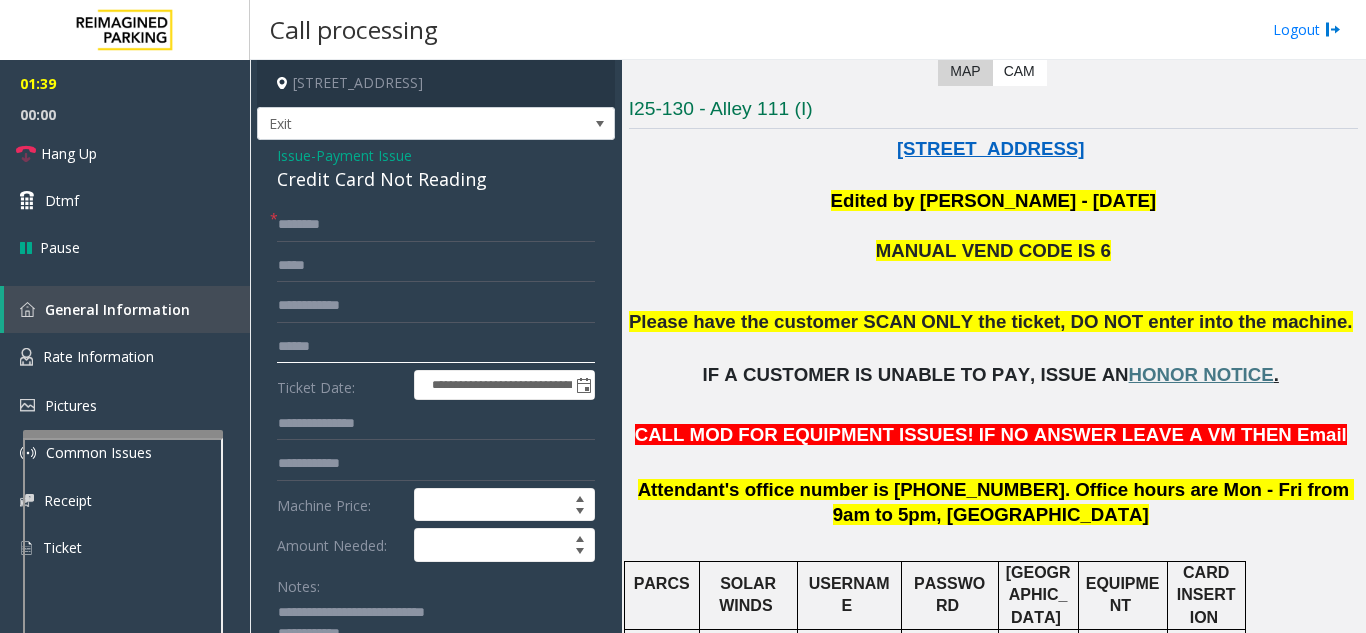type on "******" 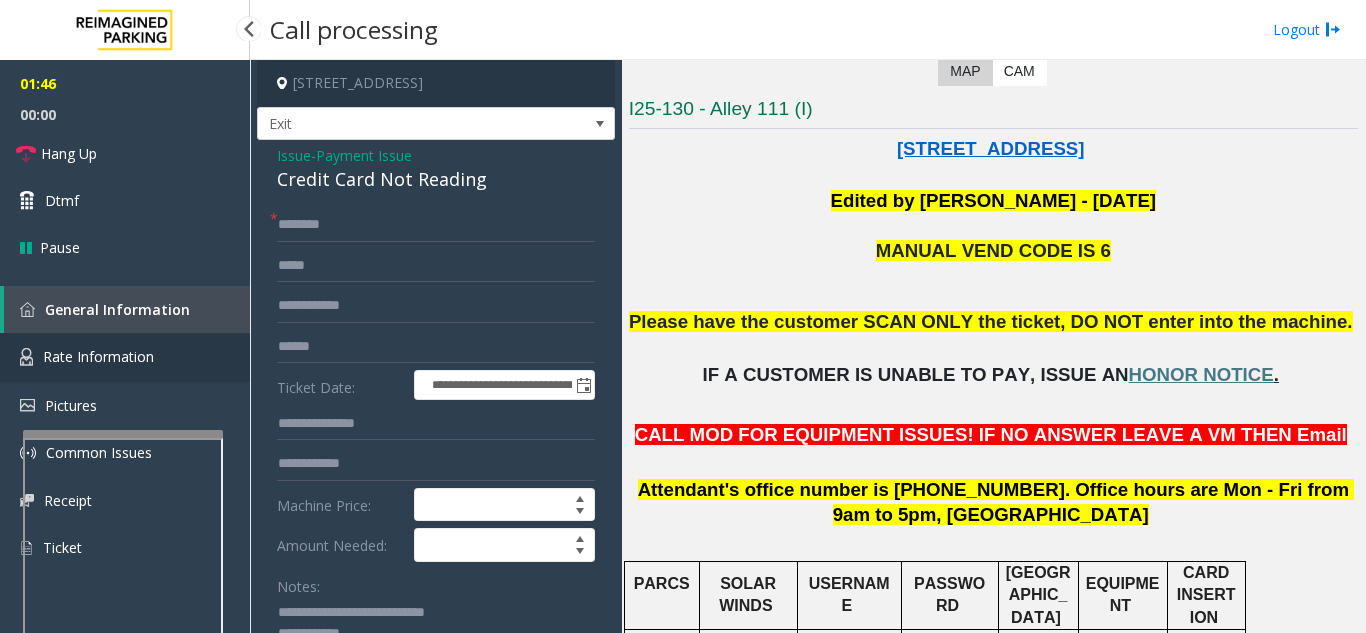 click on "Rate Information" at bounding box center [98, 356] 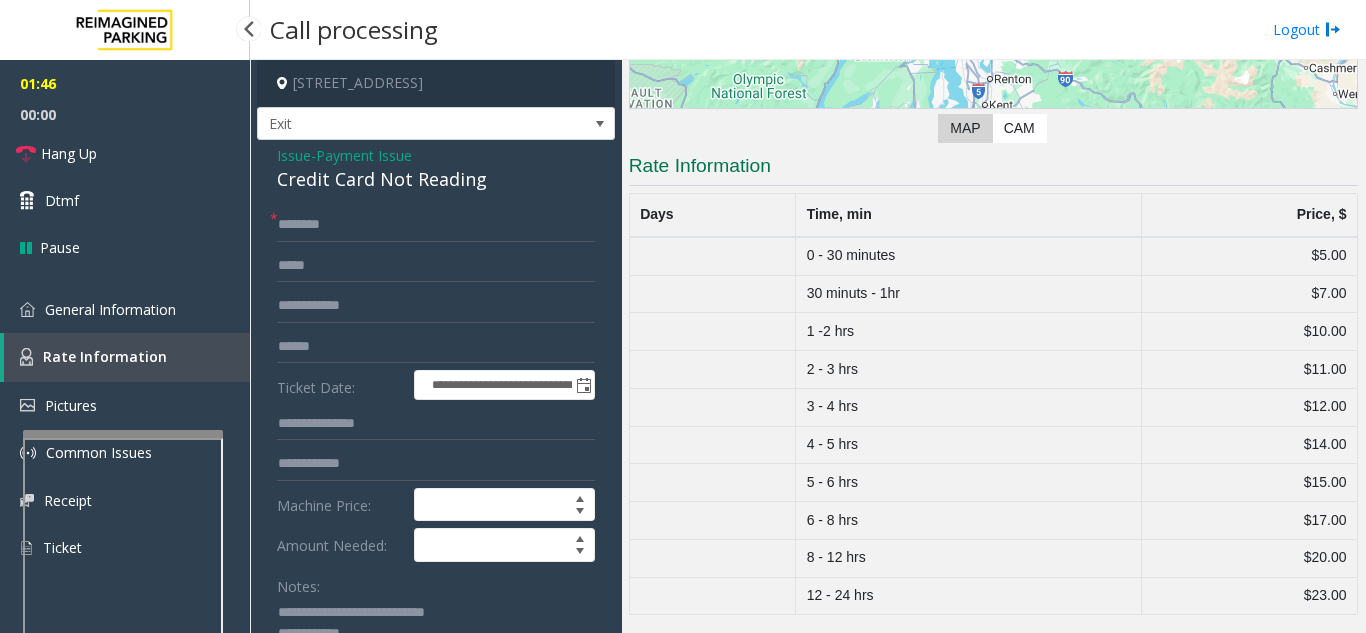 scroll, scrollTop: 343, scrollLeft: 0, axis: vertical 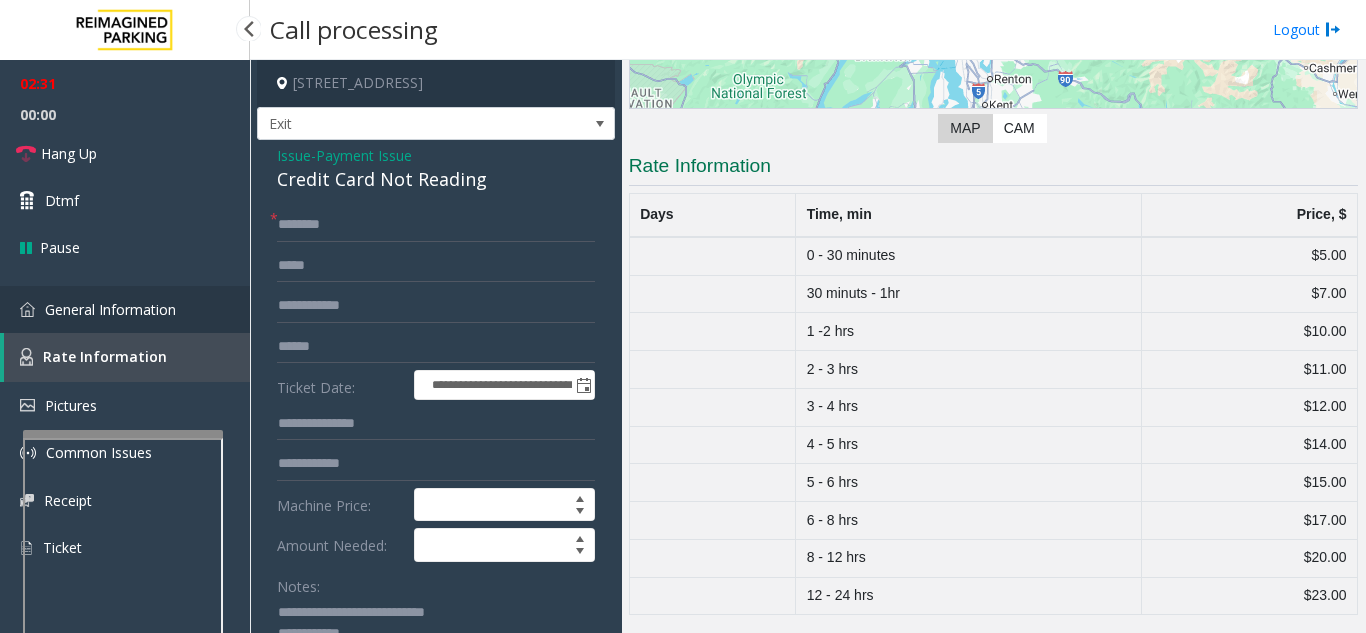 click on "General Information" at bounding box center [125, 309] 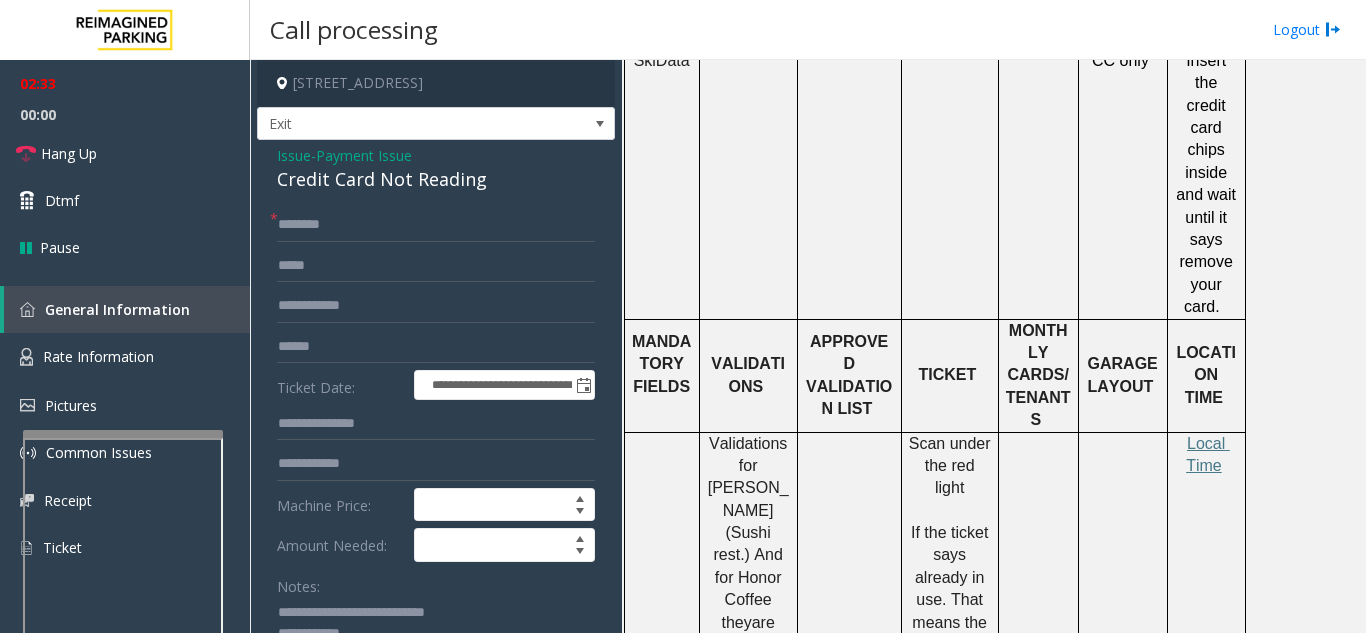 scroll, scrollTop: 1100, scrollLeft: 0, axis: vertical 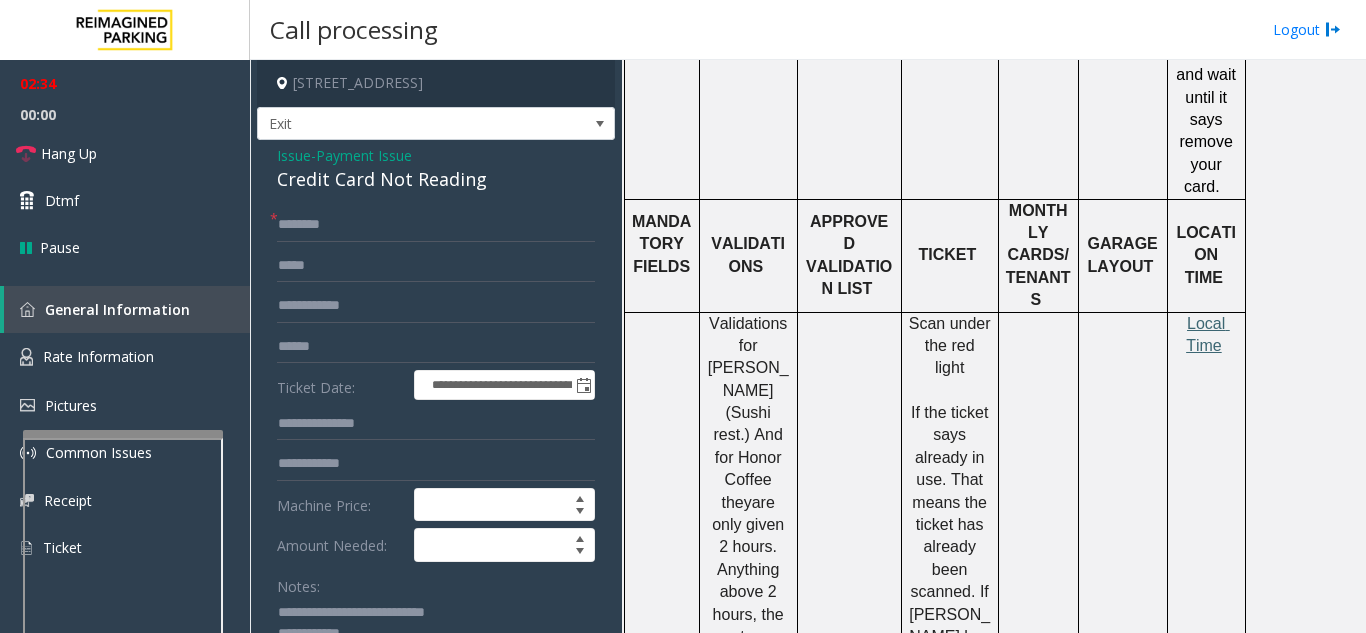 click on "Local Time" 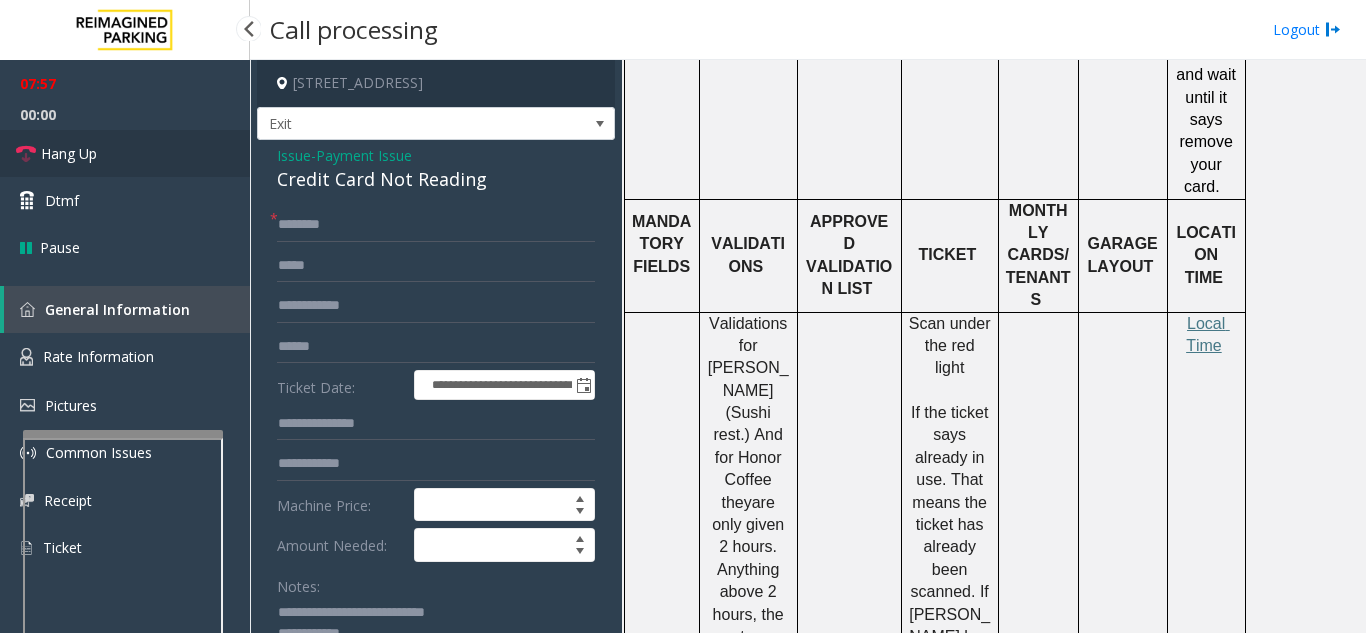 click on "Hang Up" at bounding box center [125, 153] 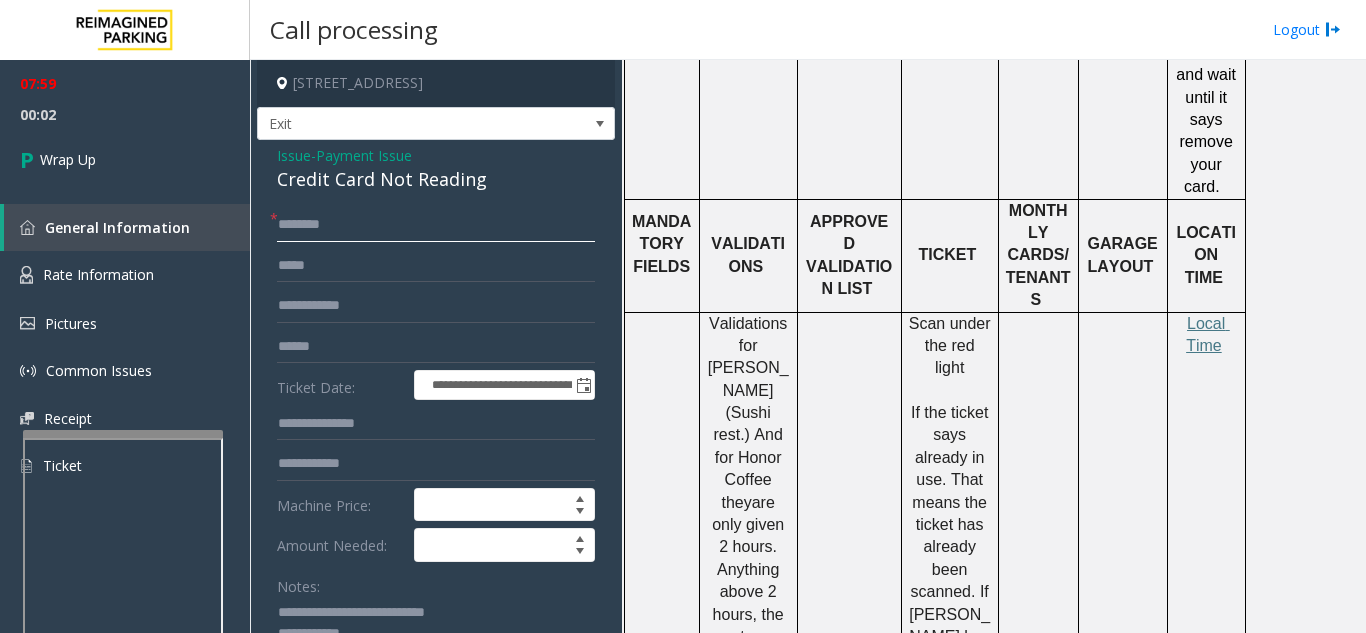 click 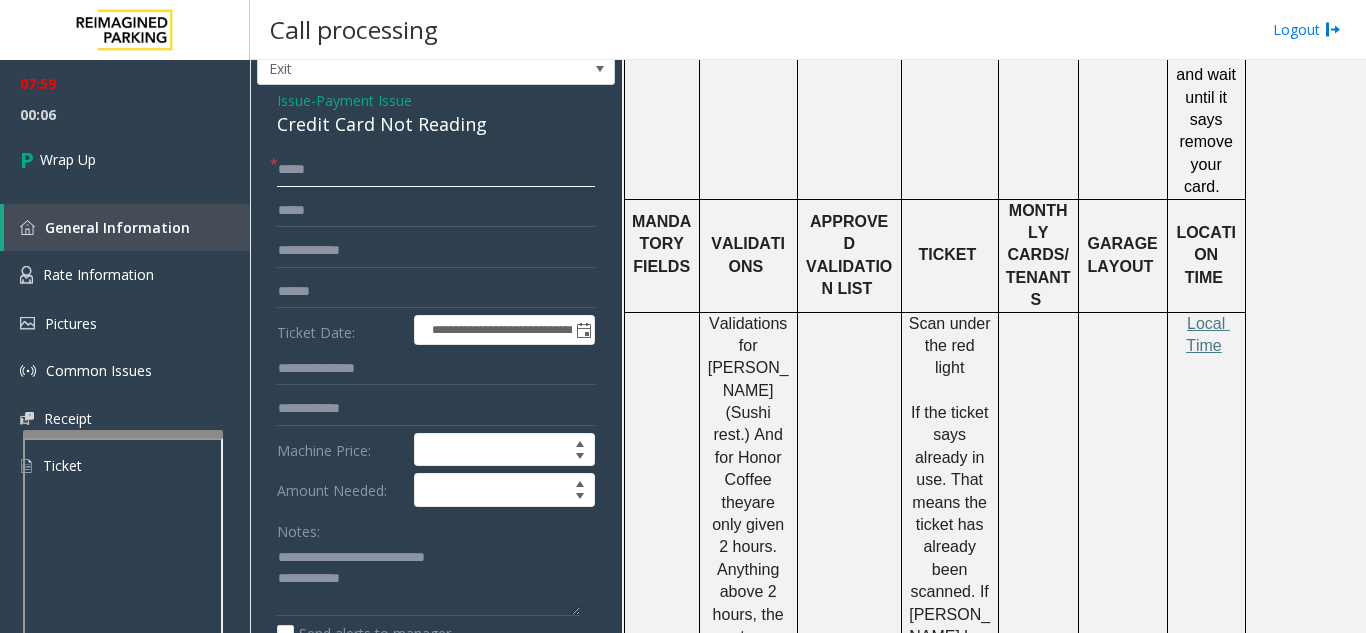 scroll, scrollTop: 100, scrollLeft: 0, axis: vertical 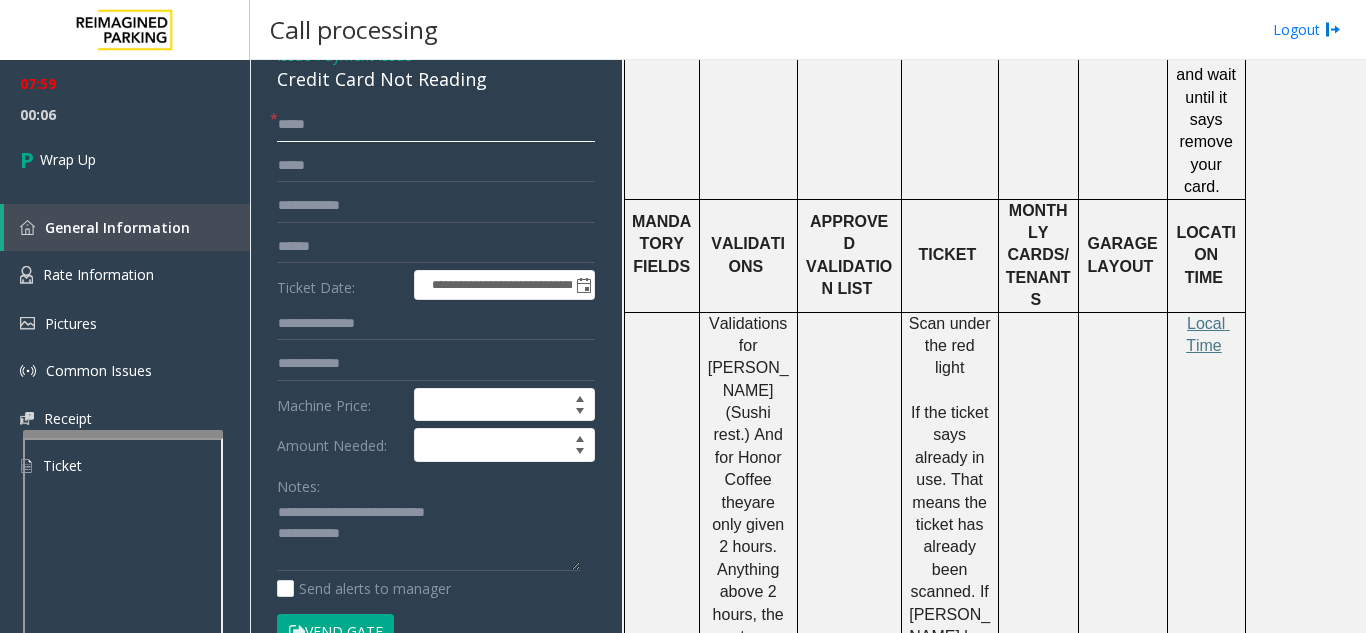 type on "****" 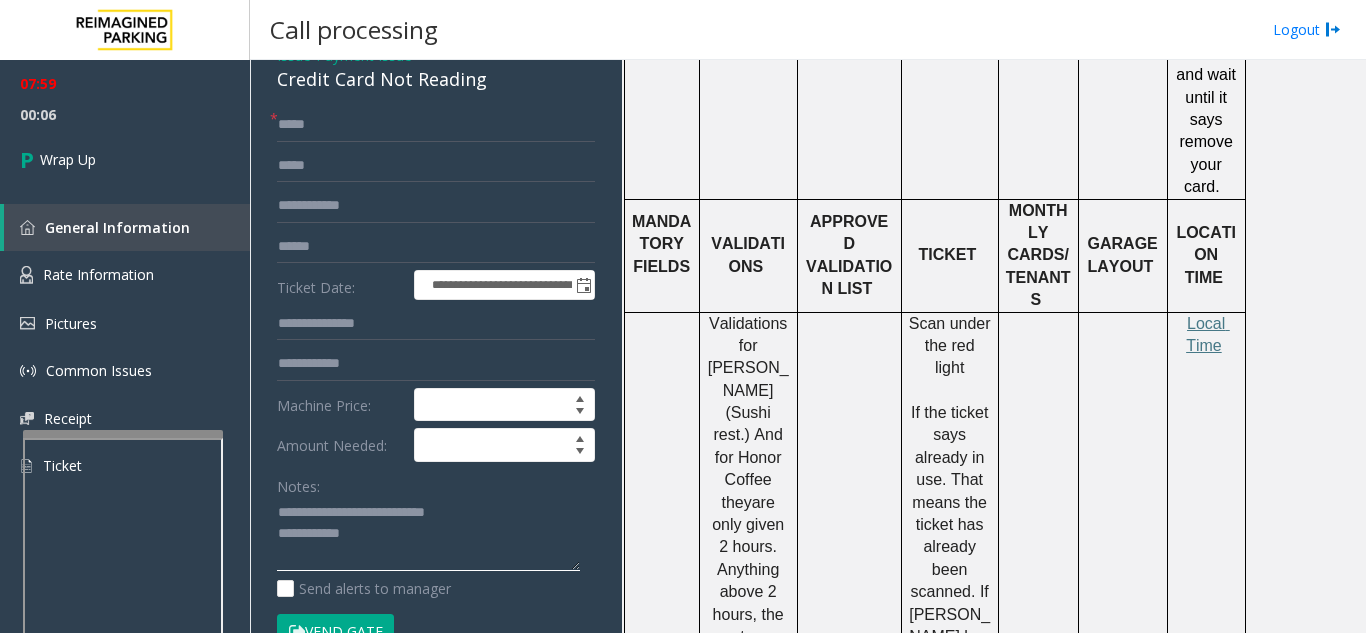 click 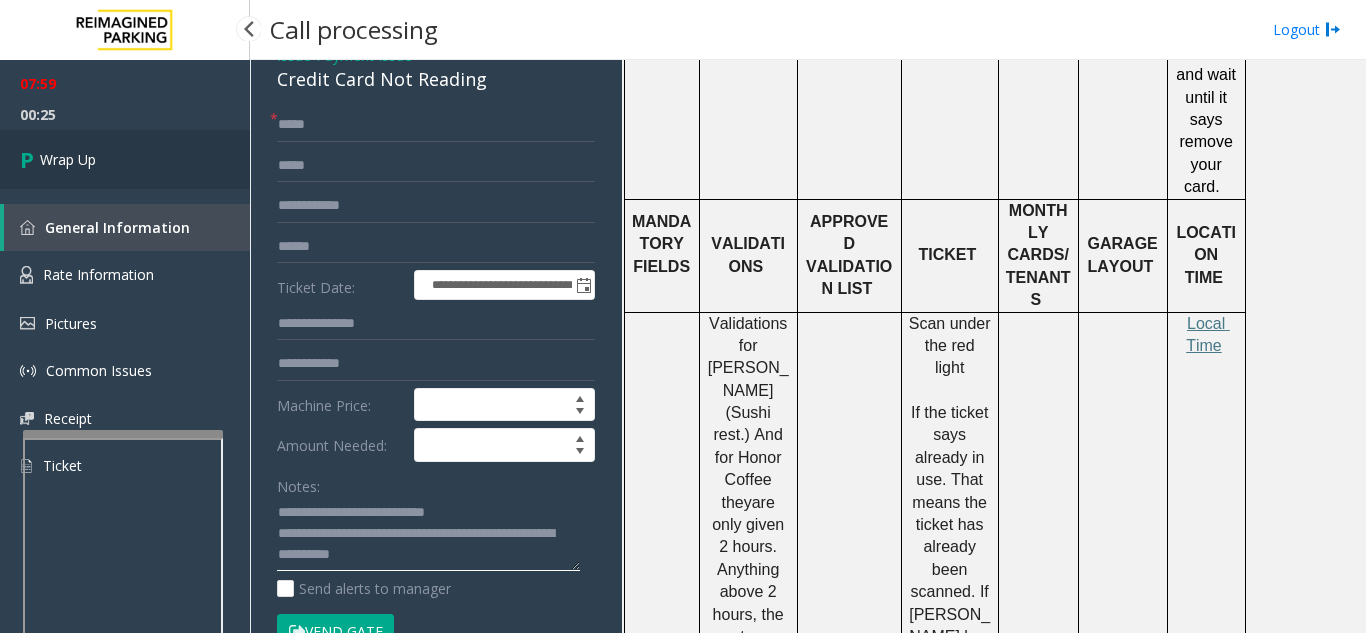 type on "**********" 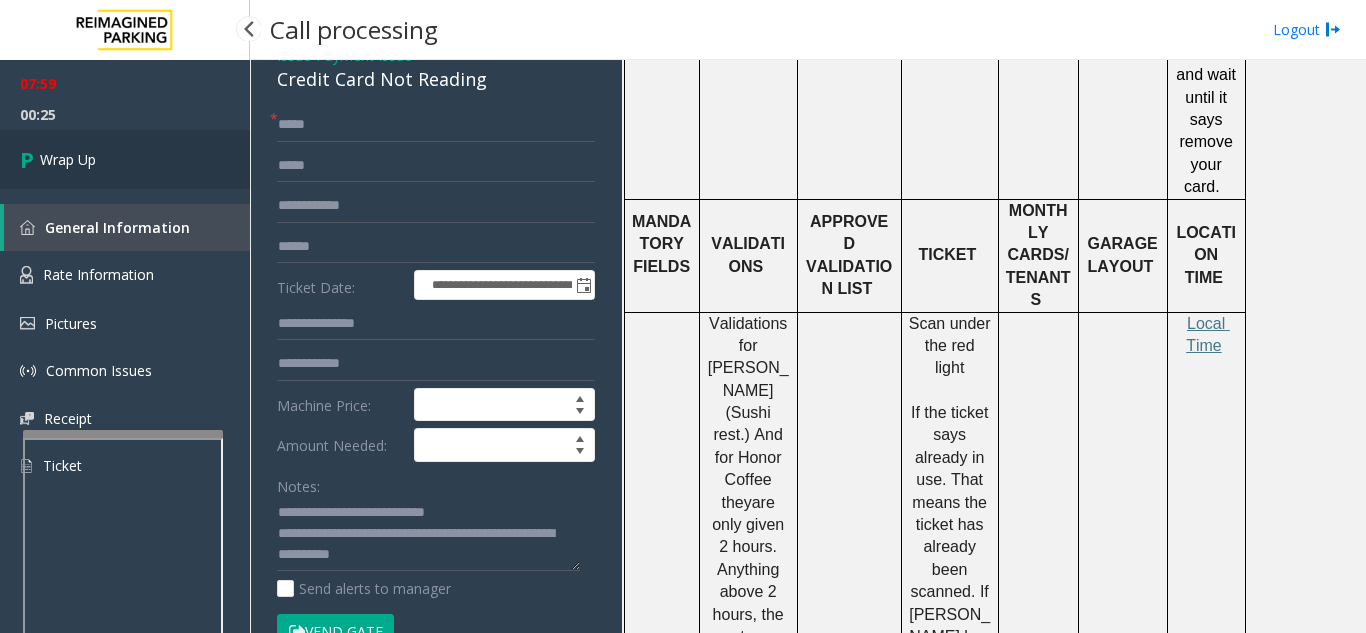 click on "Wrap Up" at bounding box center [125, 159] 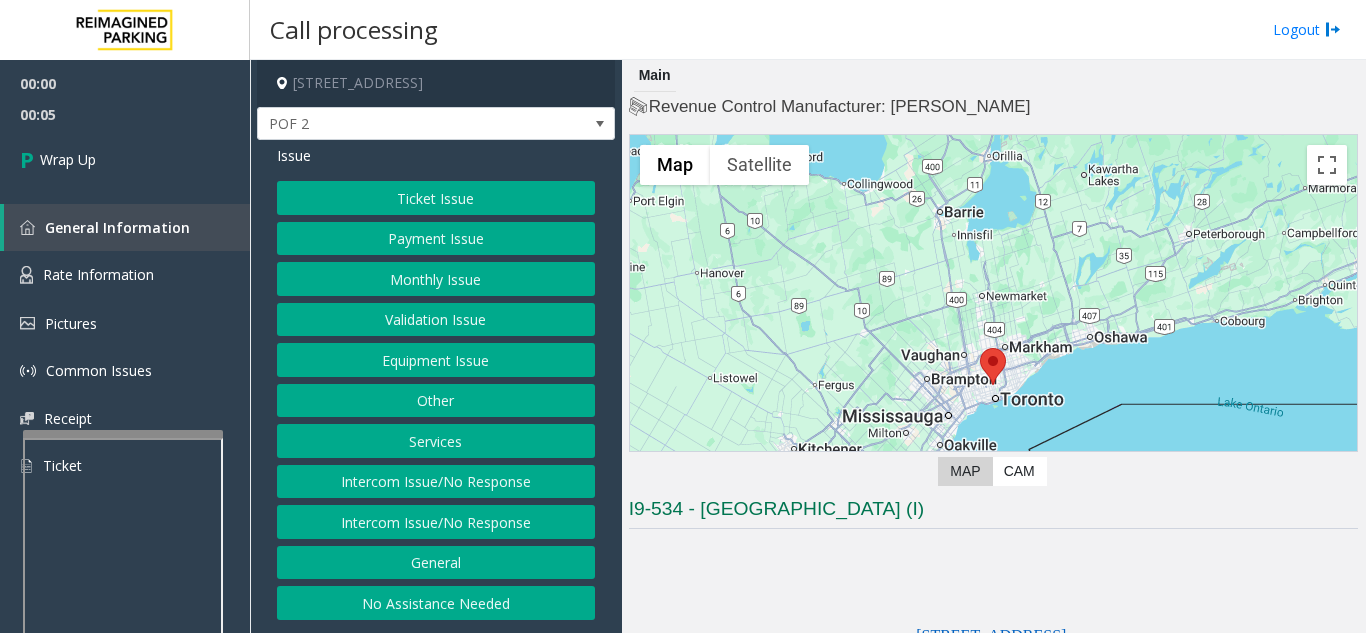 click on "Intercom Issue/No Response" 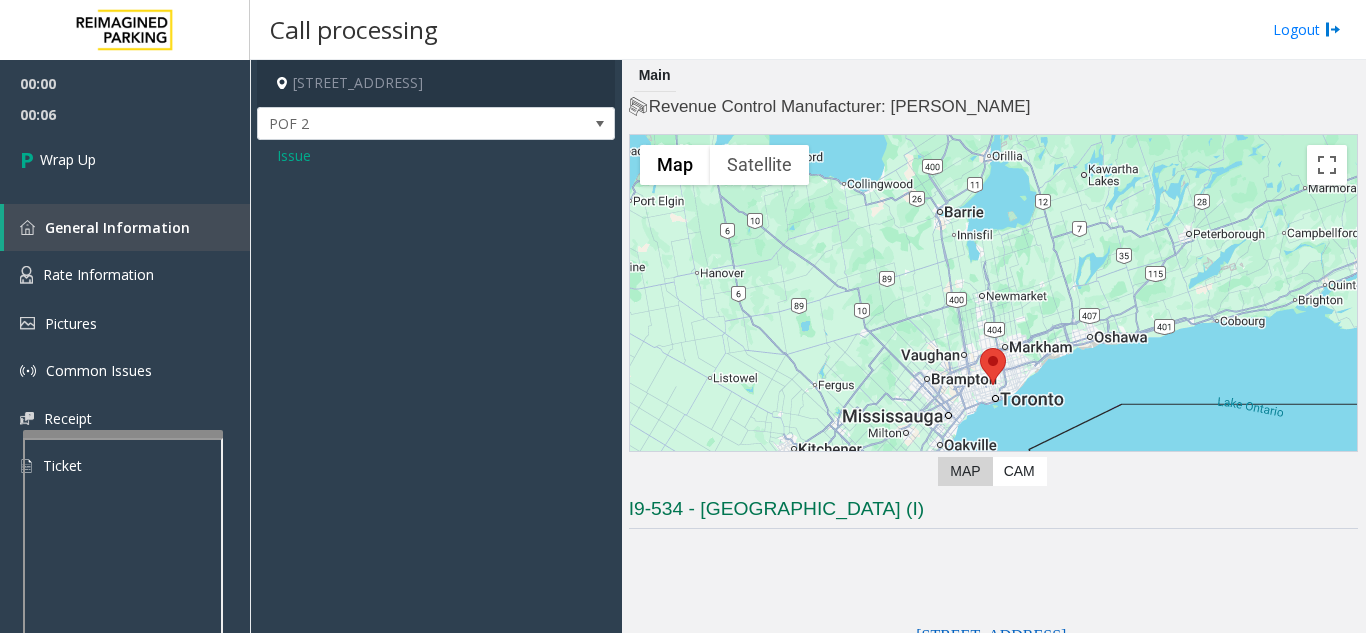 click on "Issue" 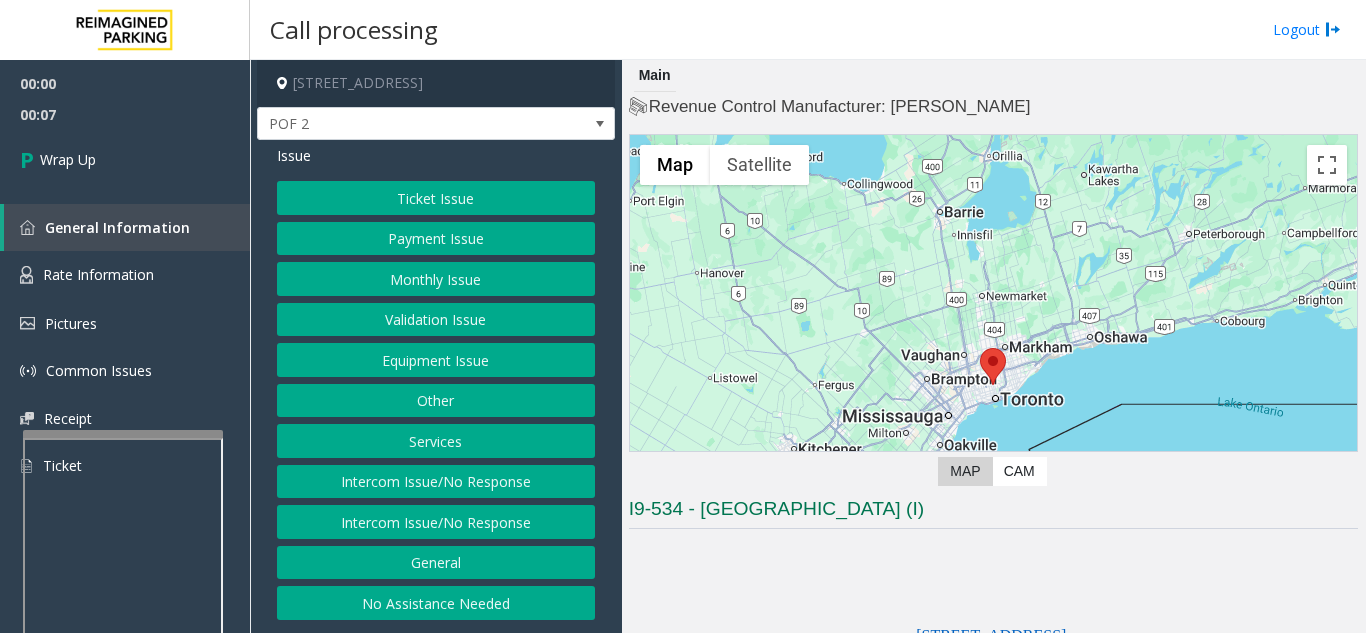 click on "Intercom Issue/No Response" 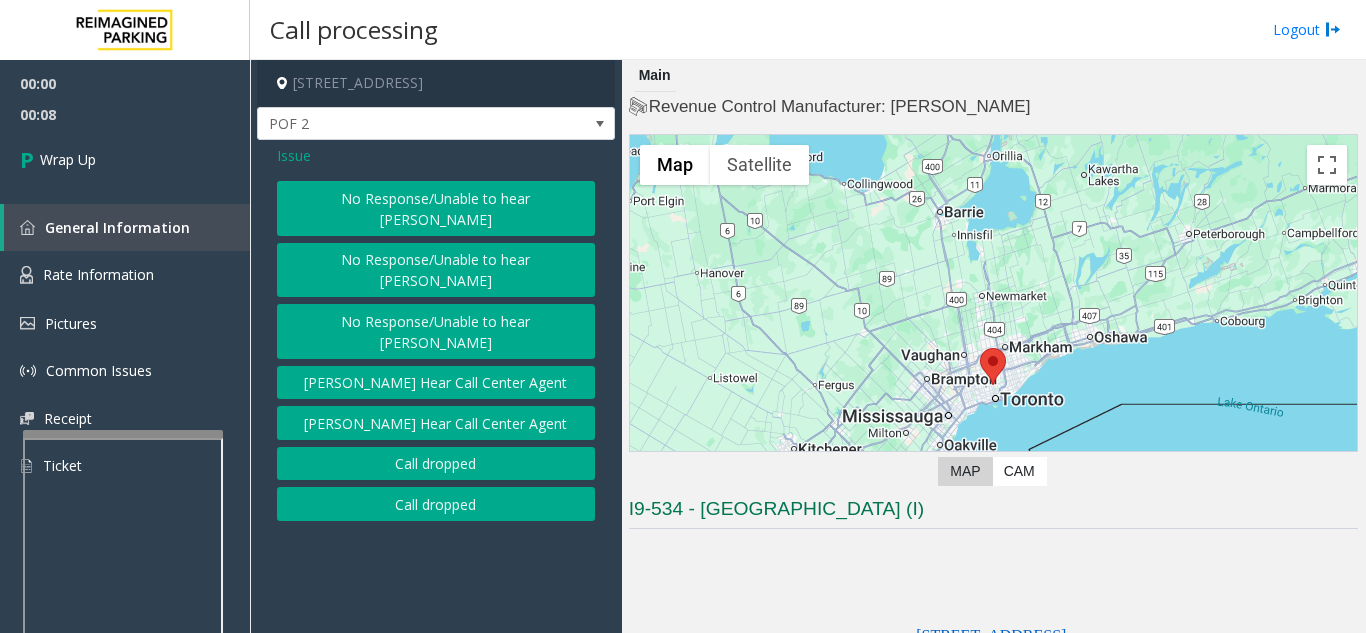 click on "Call dropped" 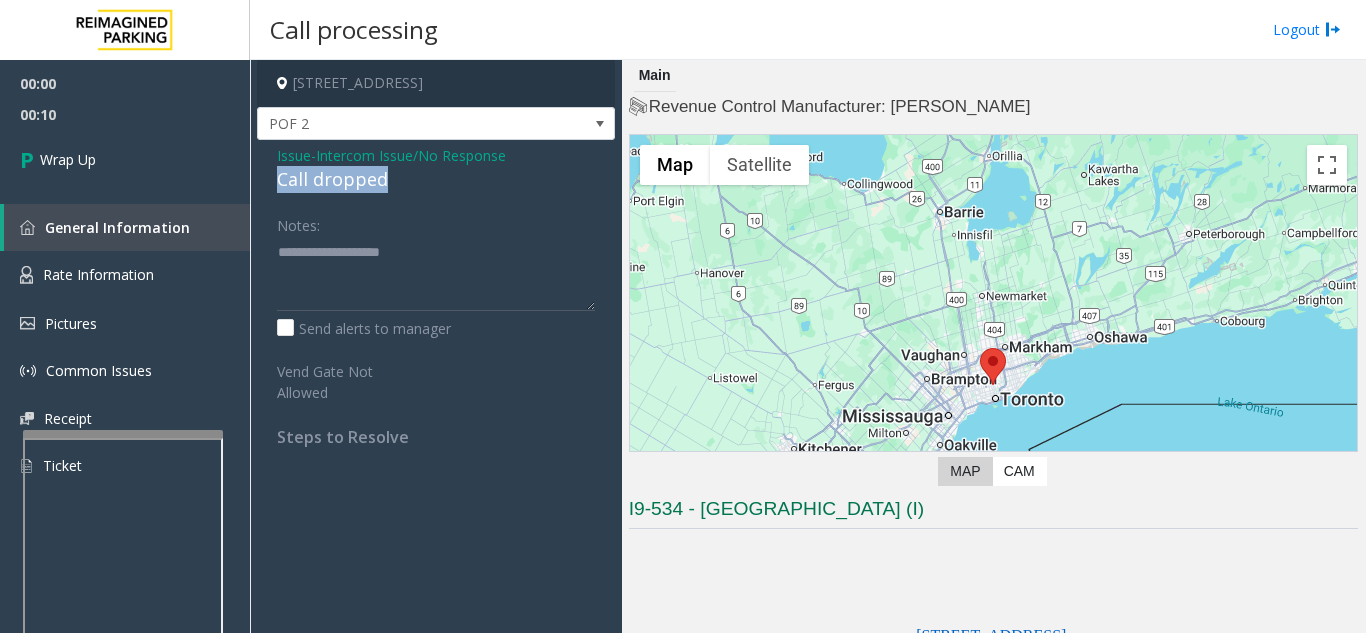 drag, startPoint x: 278, startPoint y: 182, endPoint x: 411, endPoint y: 188, distance: 133.13527 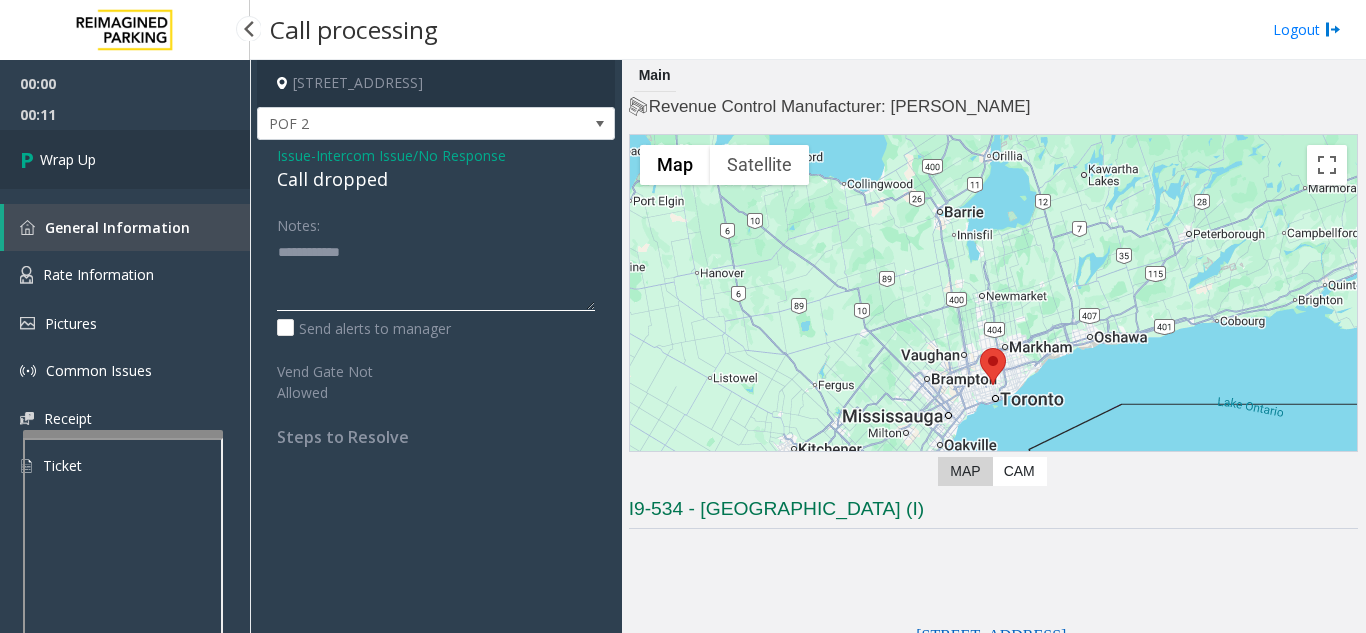 type on "**********" 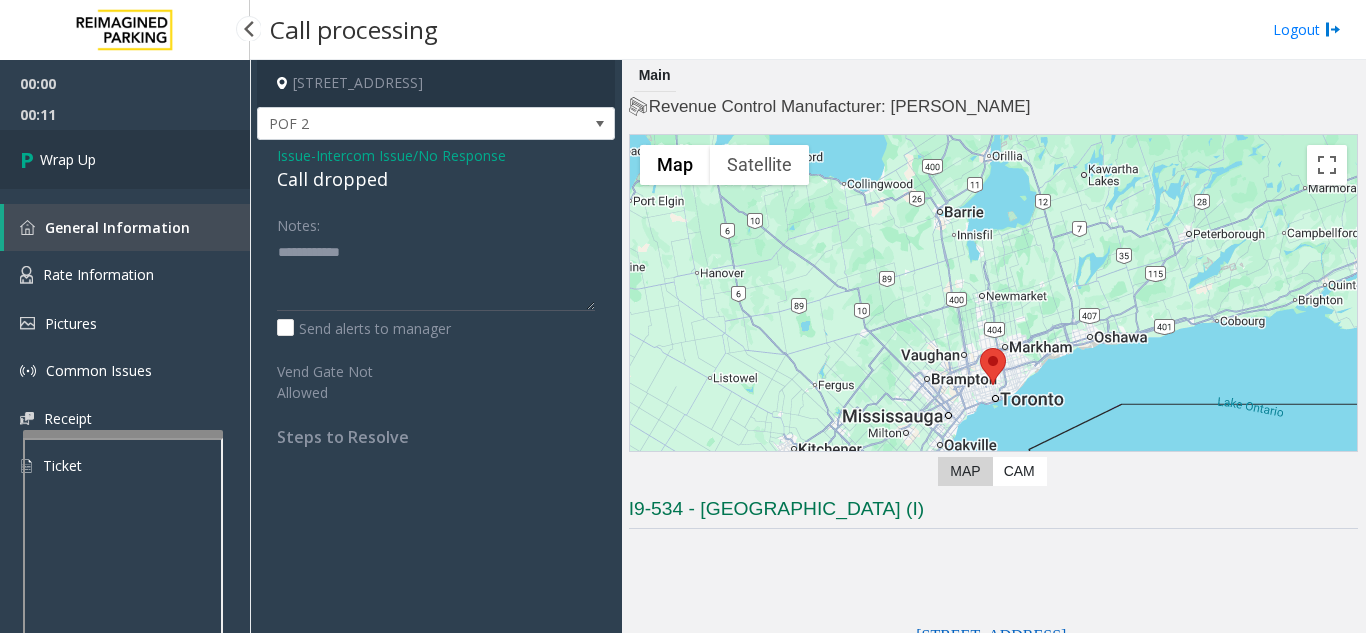 click on "Wrap Up" at bounding box center [125, 159] 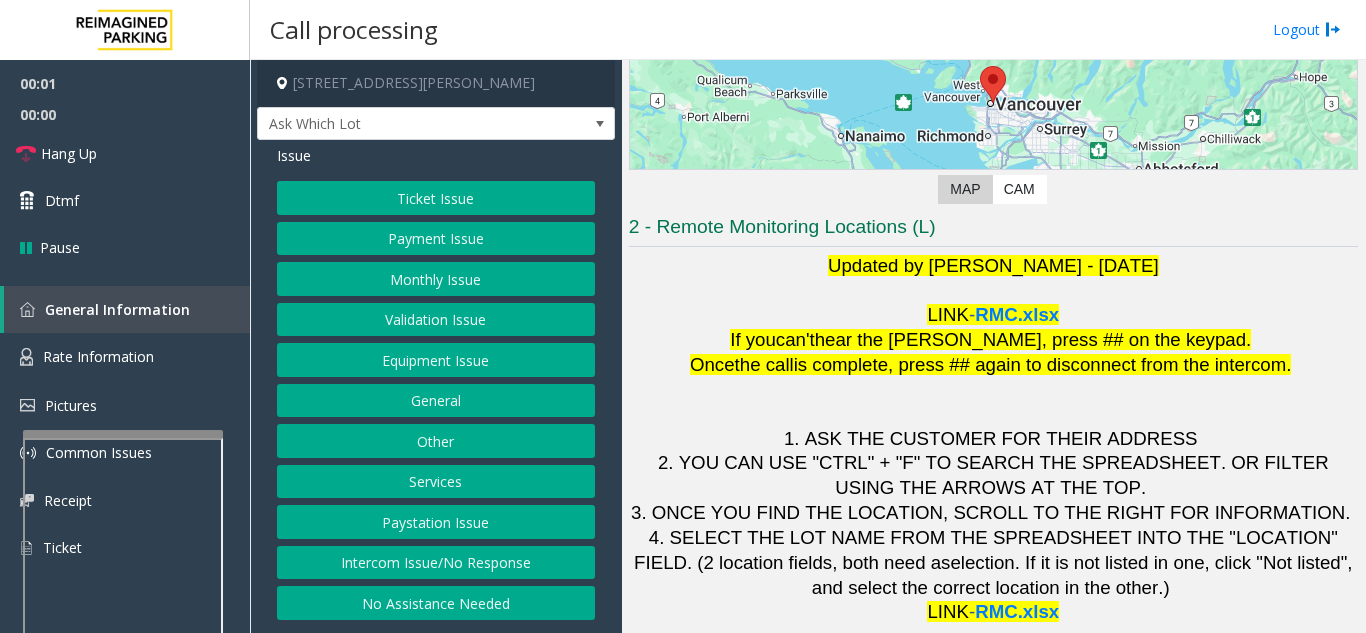 scroll, scrollTop: 294, scrollLeft: 0, axis: vertical 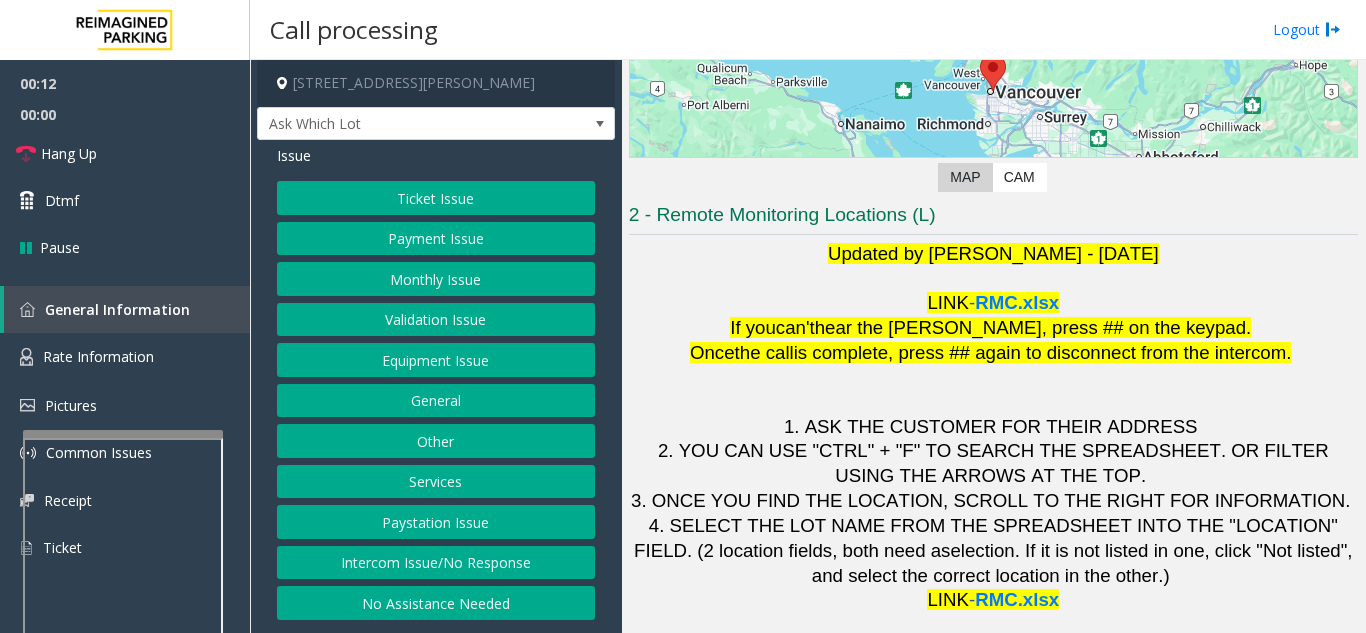 click on "Payment Issue" 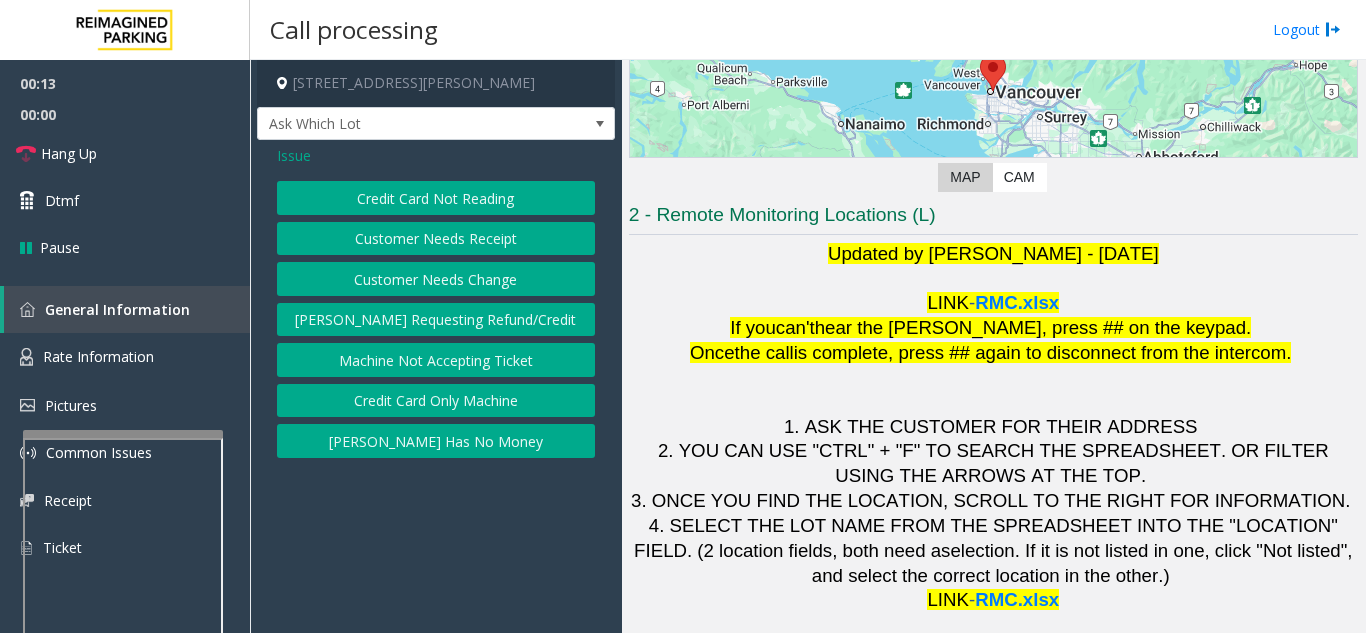 click on "Credit Card Not Reading" 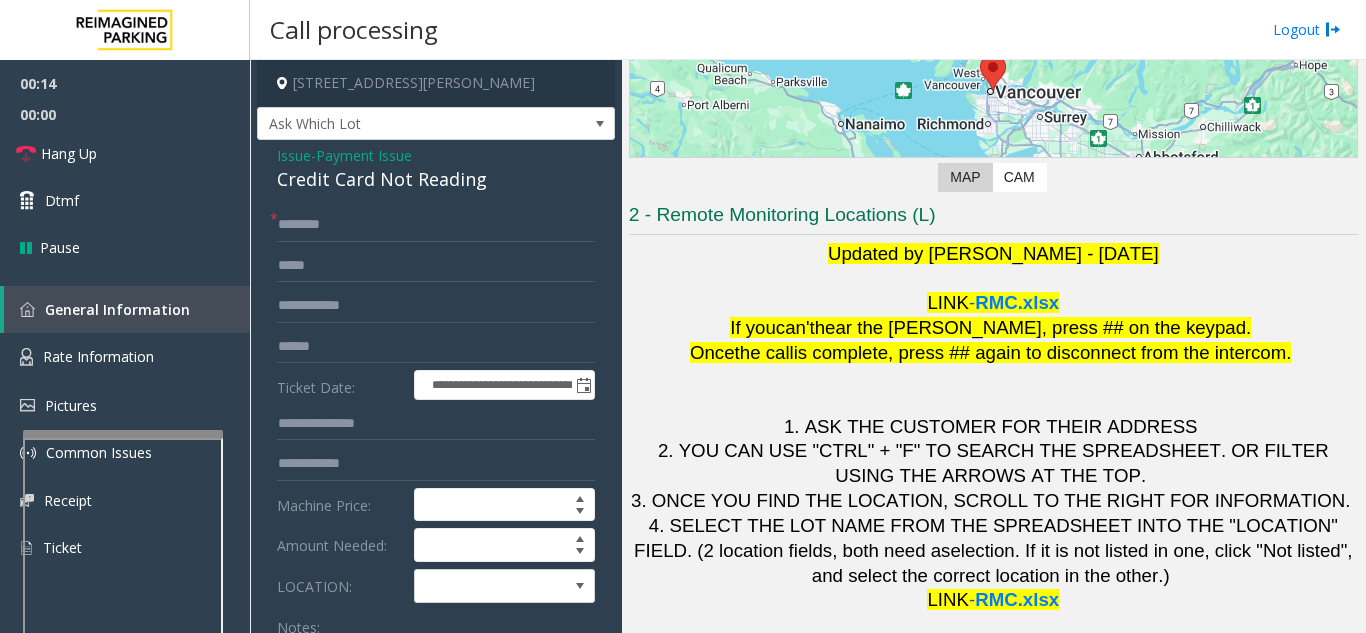 scroll, scrollTop: 100, scrollLeft: 0, axis: vertical 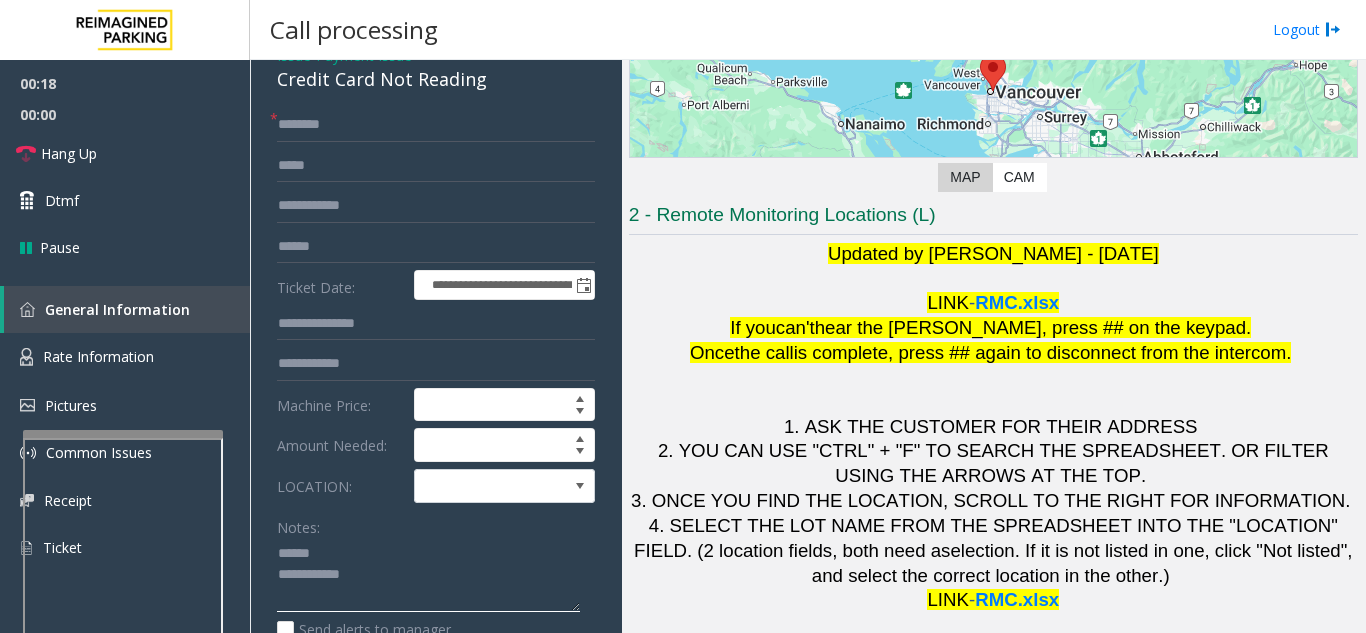 click 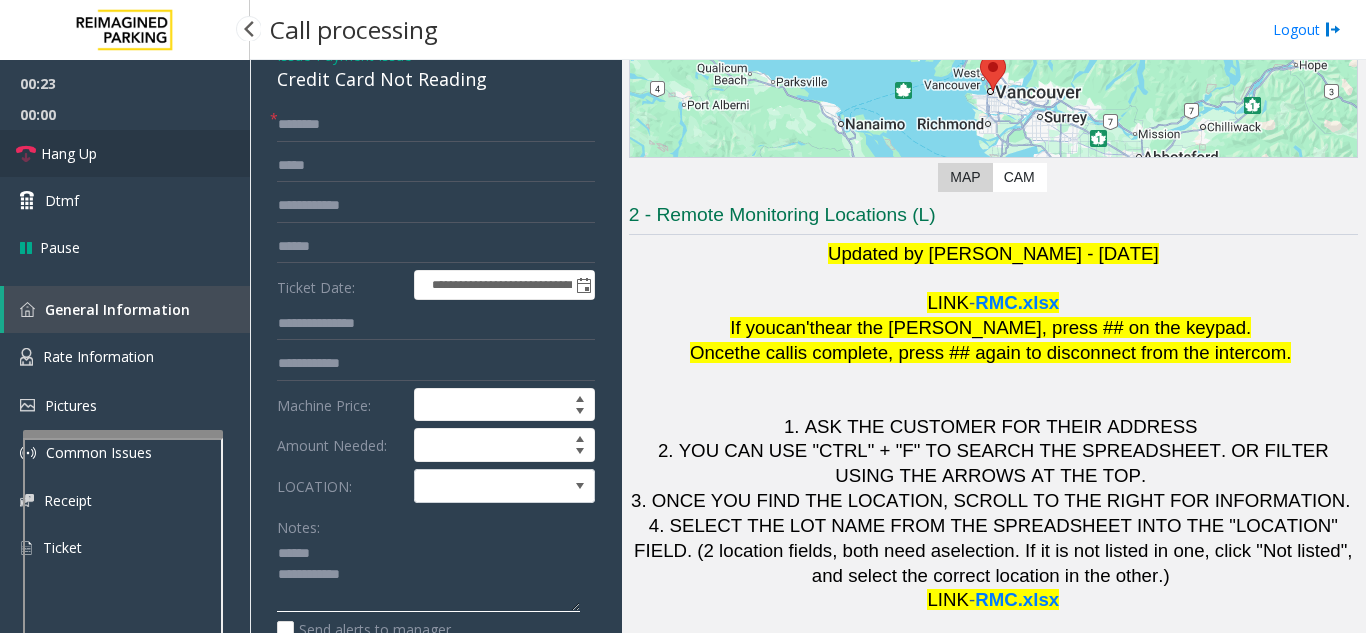 type on "**********" 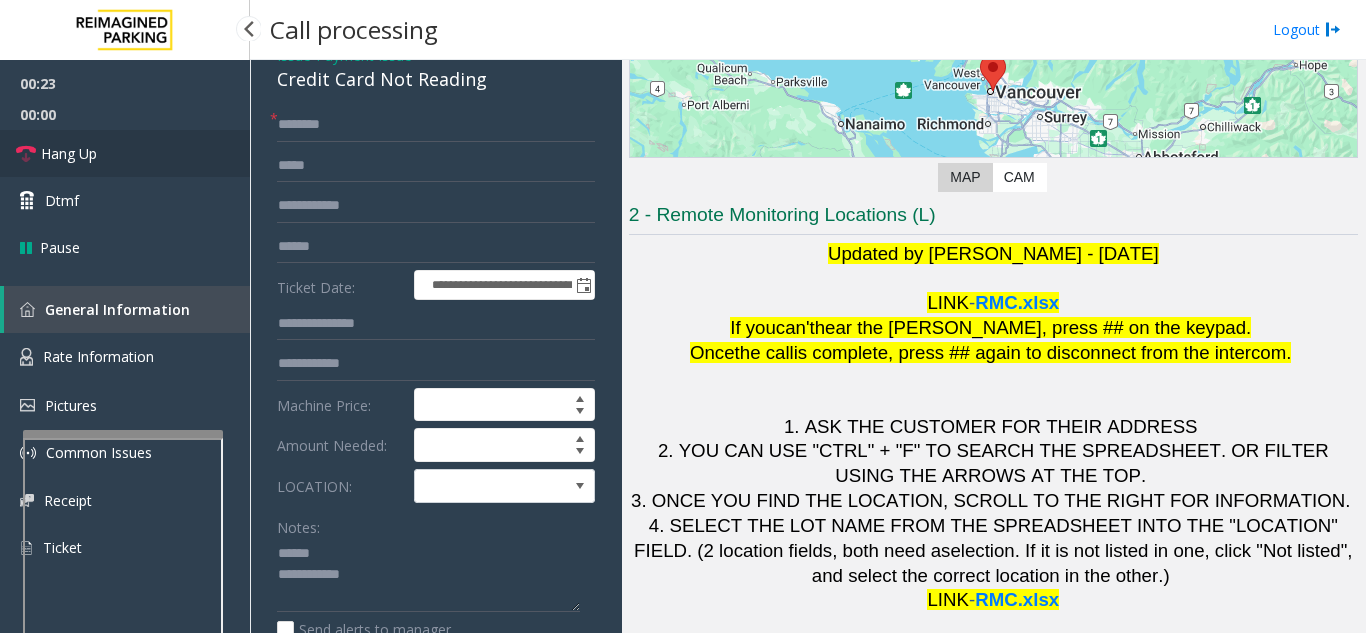 click on "Hang Up" at bounding box center [125, 153] 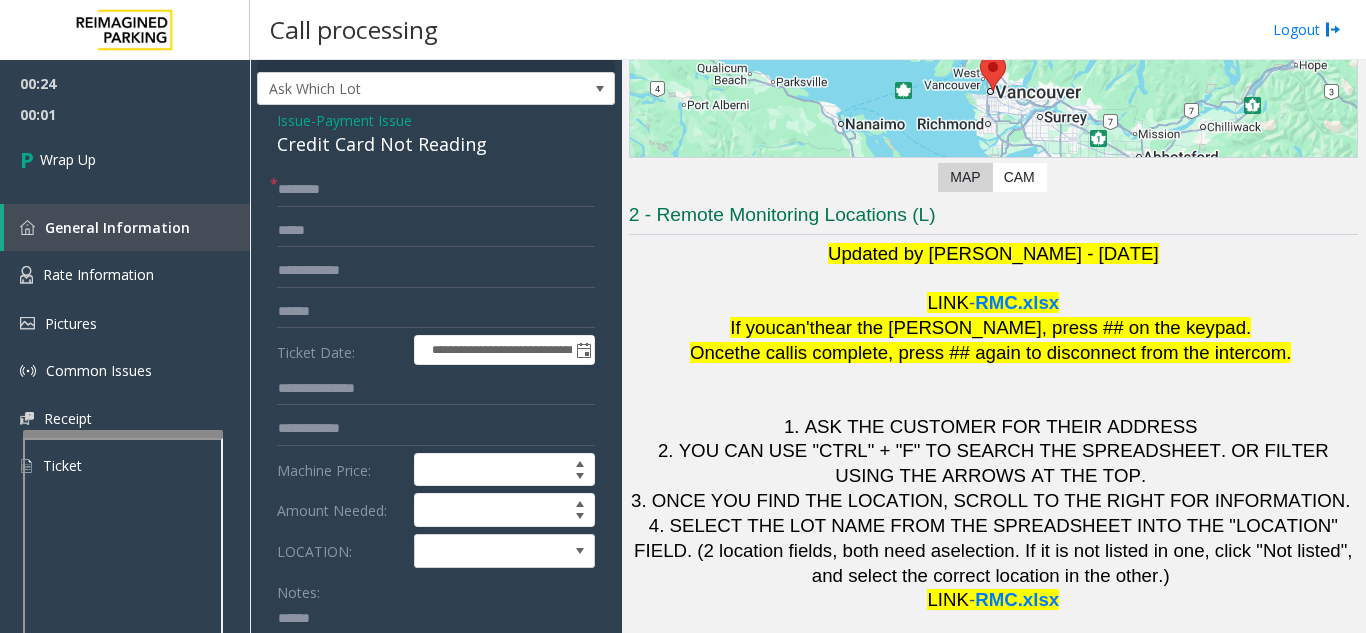 scroll, scrollTop: 0, scrollLeft: 0, axis: both 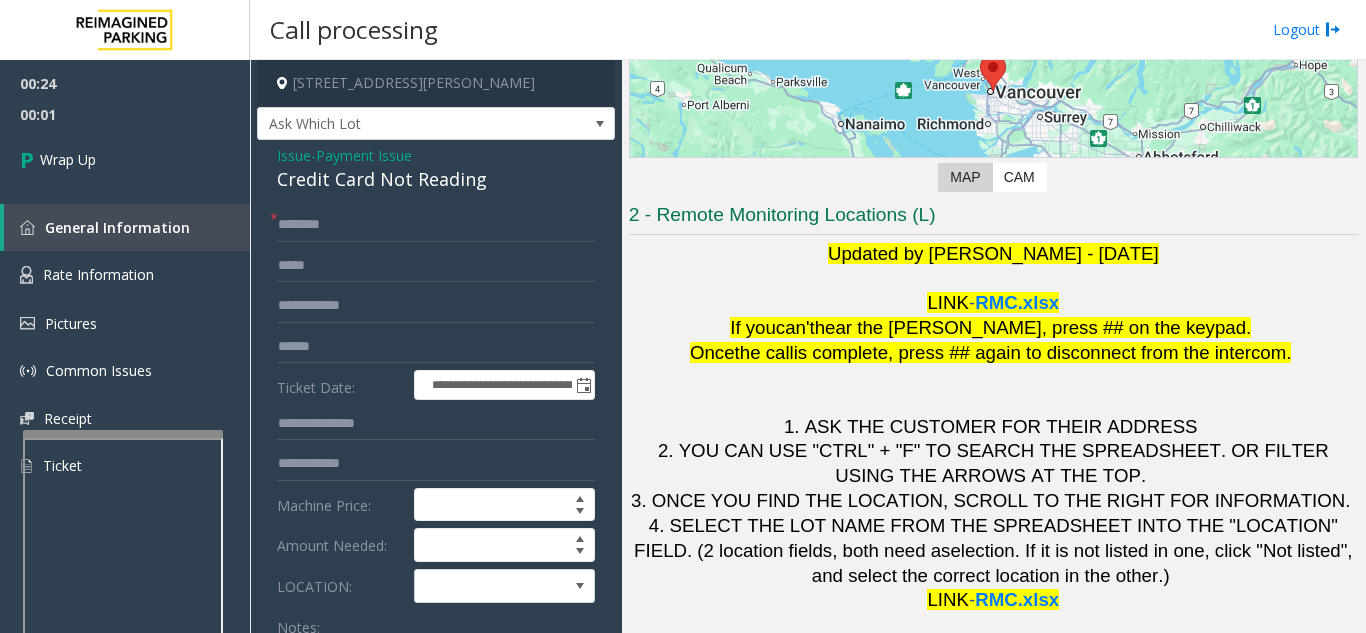 click on "Issue" 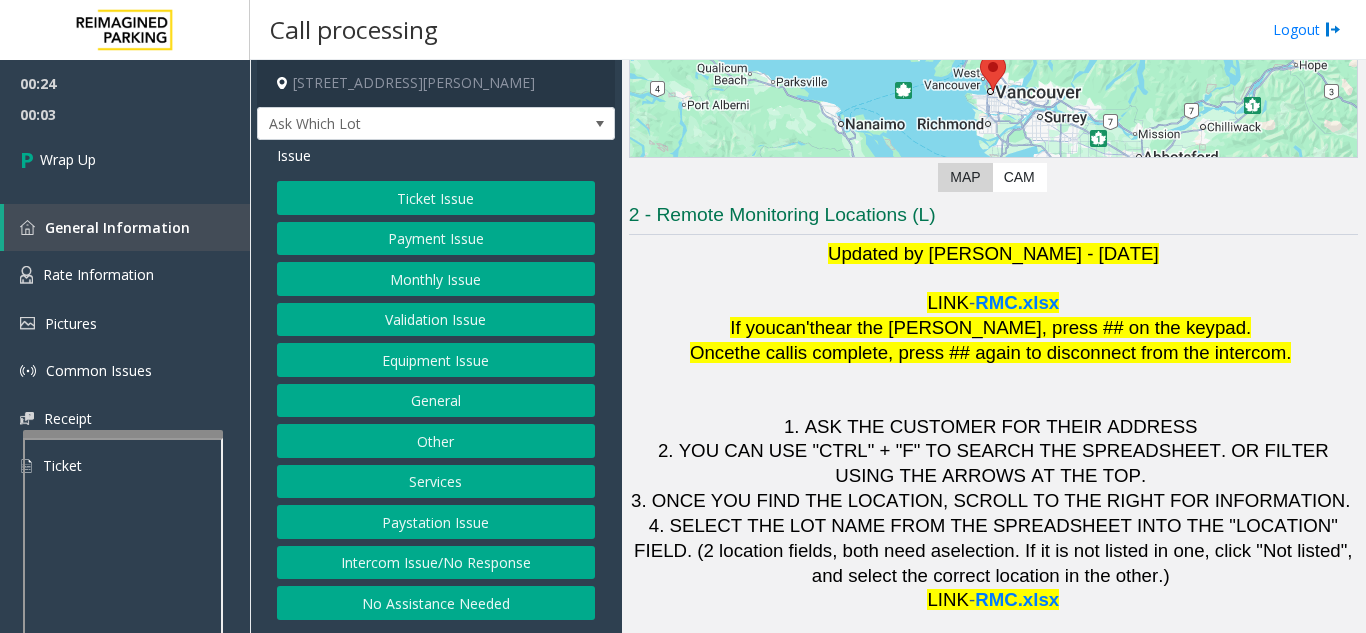 click on "Equipment Issue" 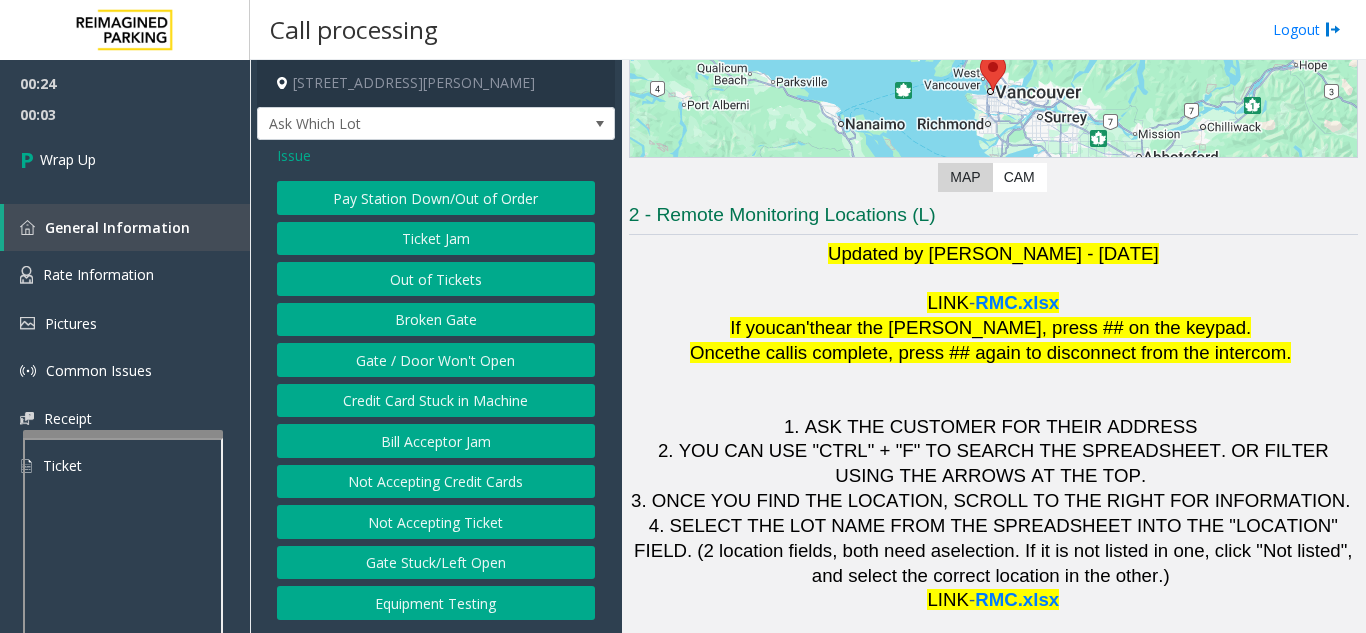 click on "Gate / Door Won't Open" 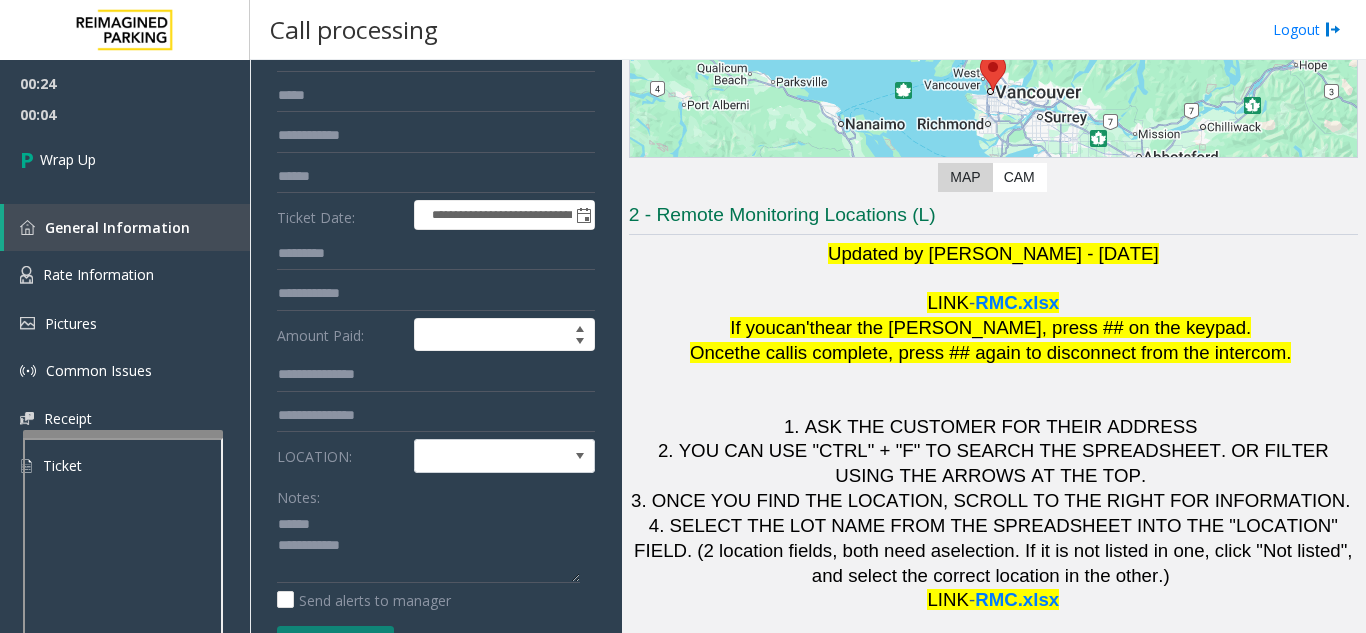 scroll, scrollTop: 200, scrollLeft: 0, axis: vertical 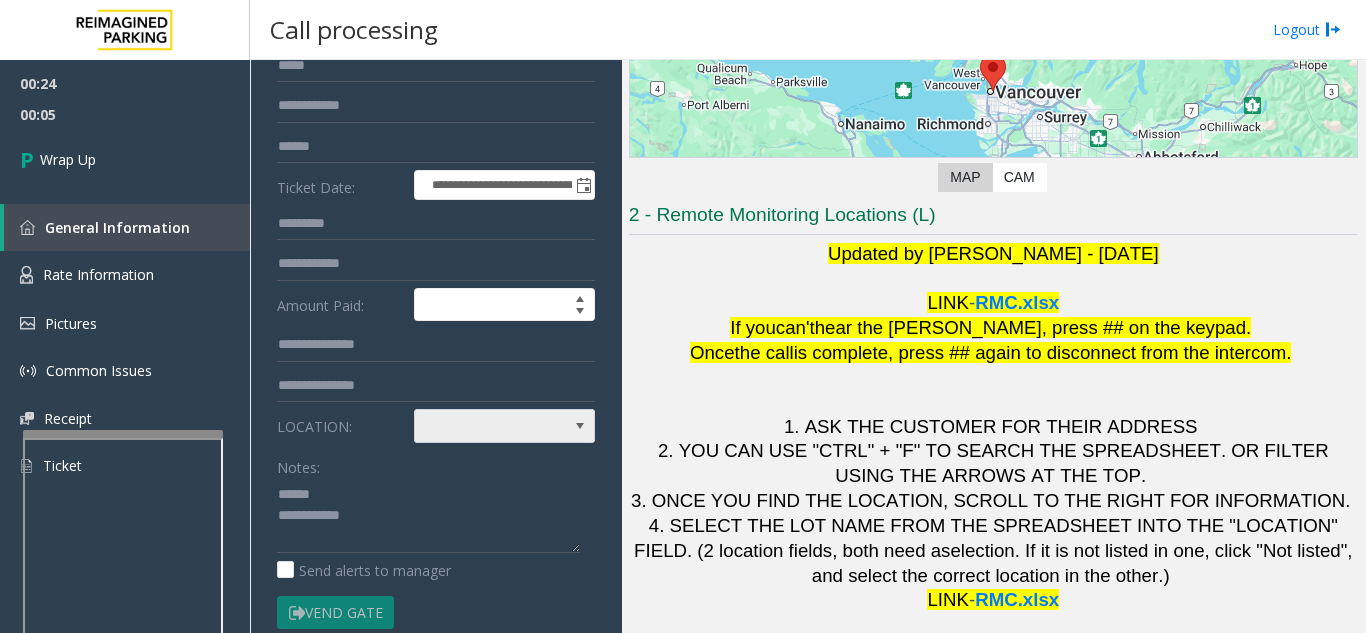 click at bounding box center [486, 426] 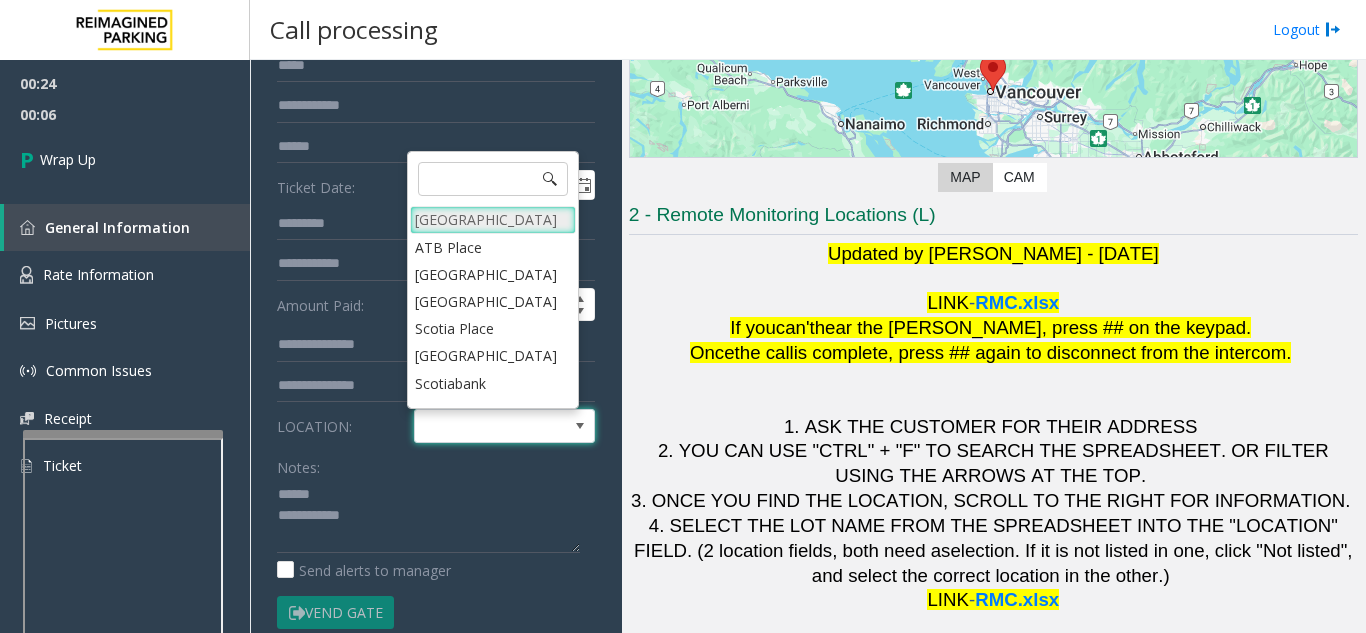 click on "[GEOGRAPHIC_DATA]" at bounding box center [493, 219] 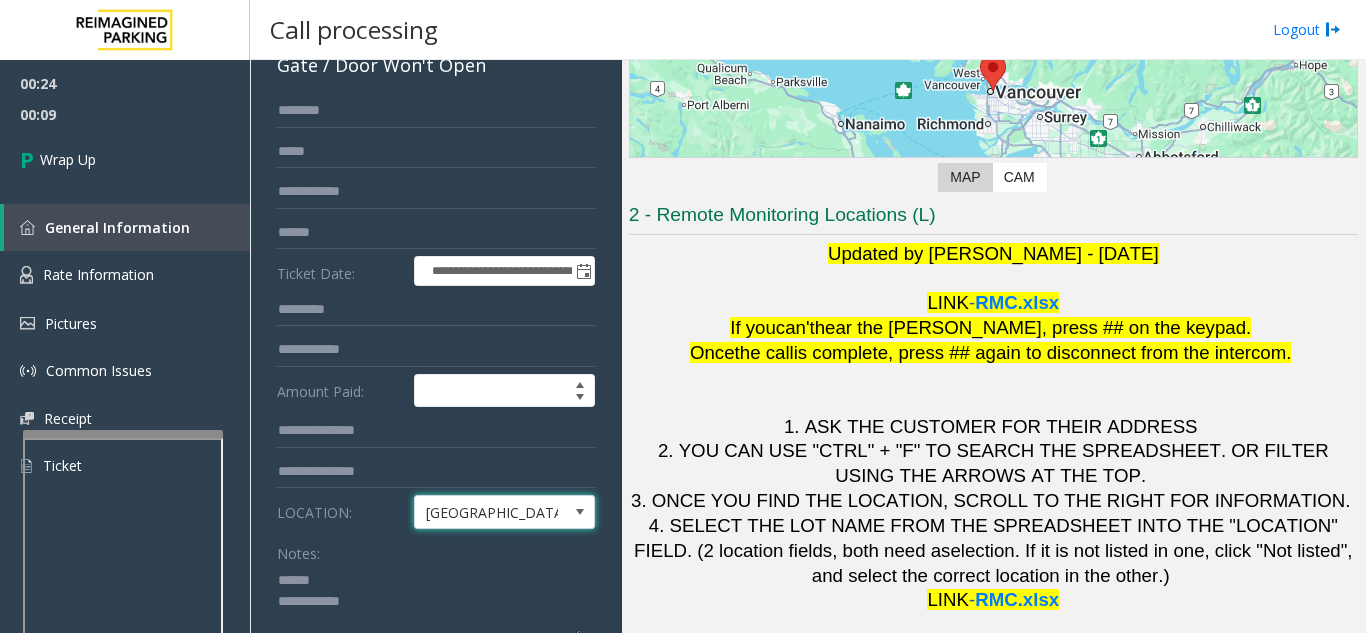 scroll, scrollTop: 106, scrollLeft: 0, axis: vertical 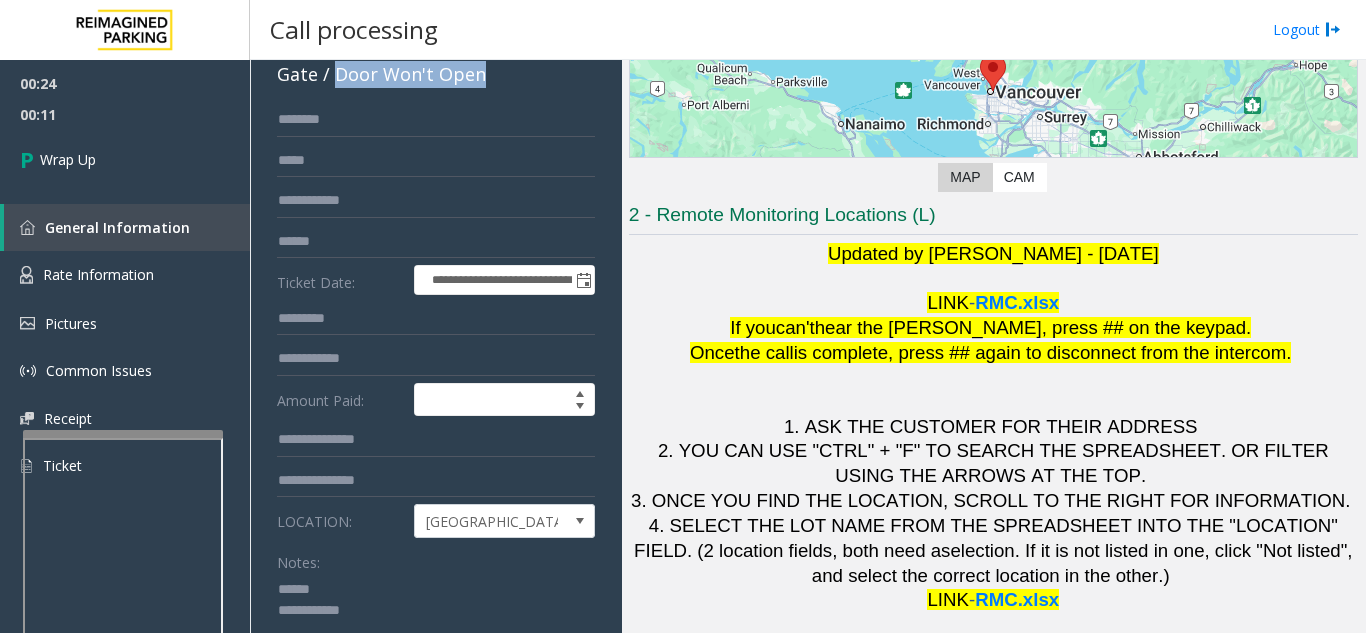 drag, startPoint x: 334, startPoint y: 76, endPoint x: 499, endPoint y: 92, distance: 165.77394 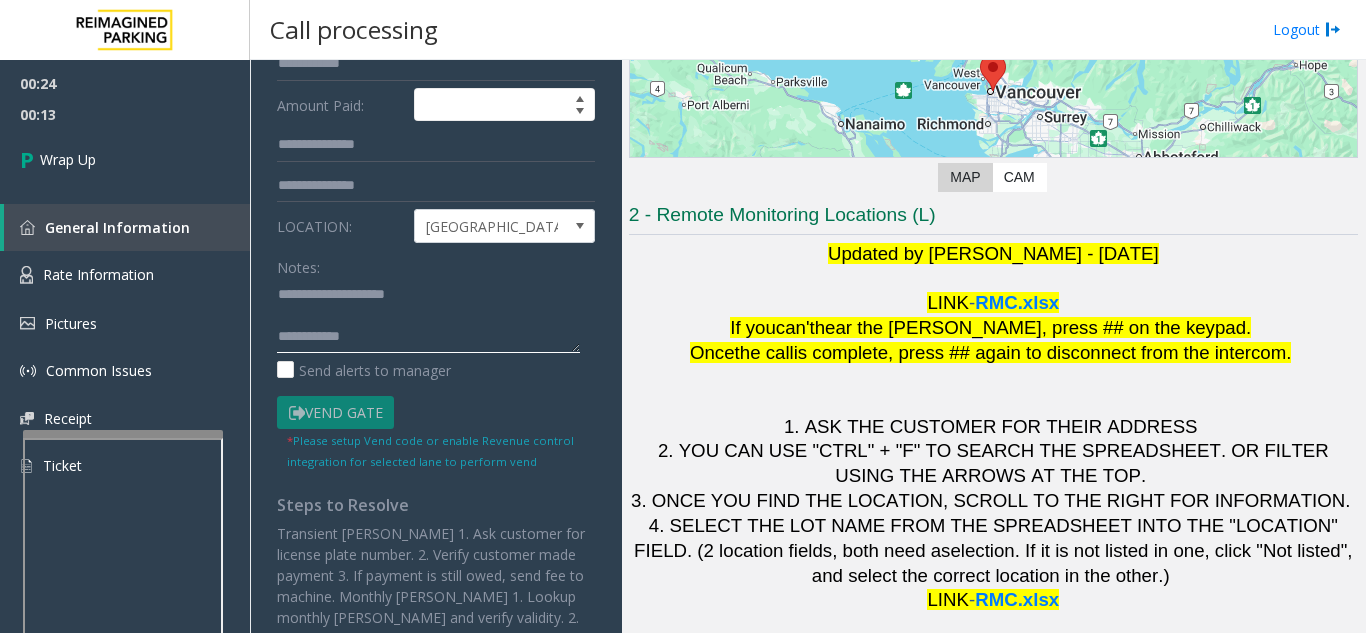 scroll, scrollTop: 405, scrollLeft: 0, axis: vertical 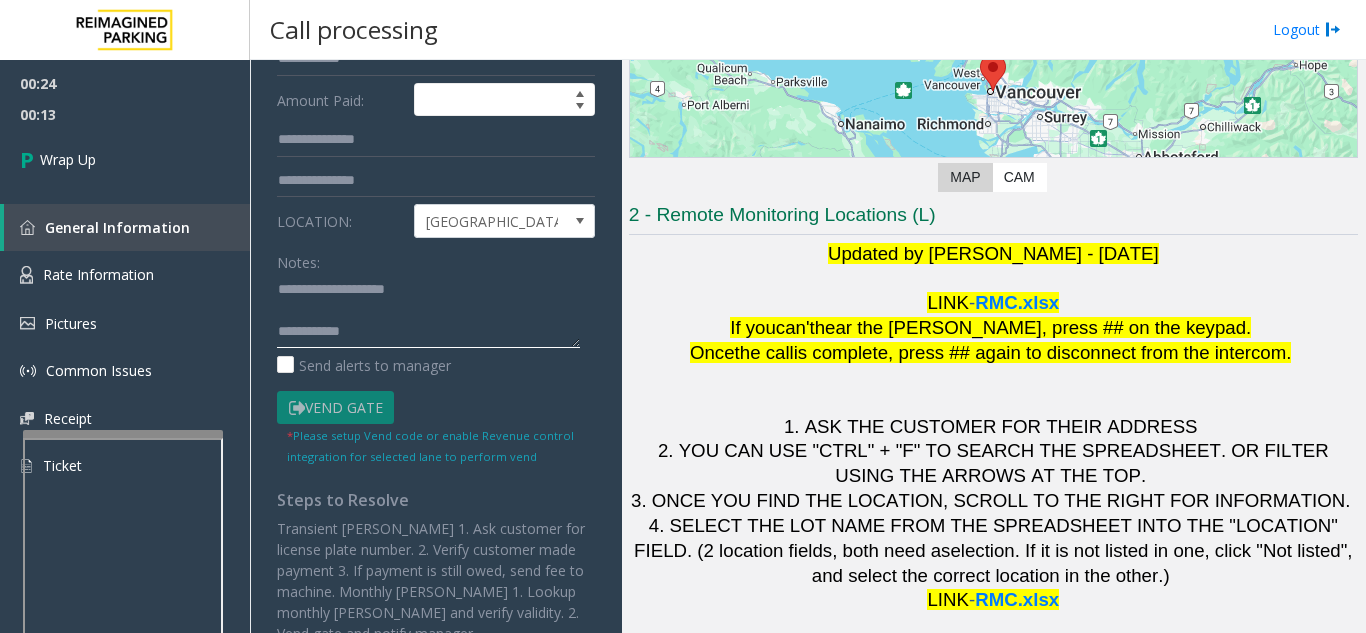 click 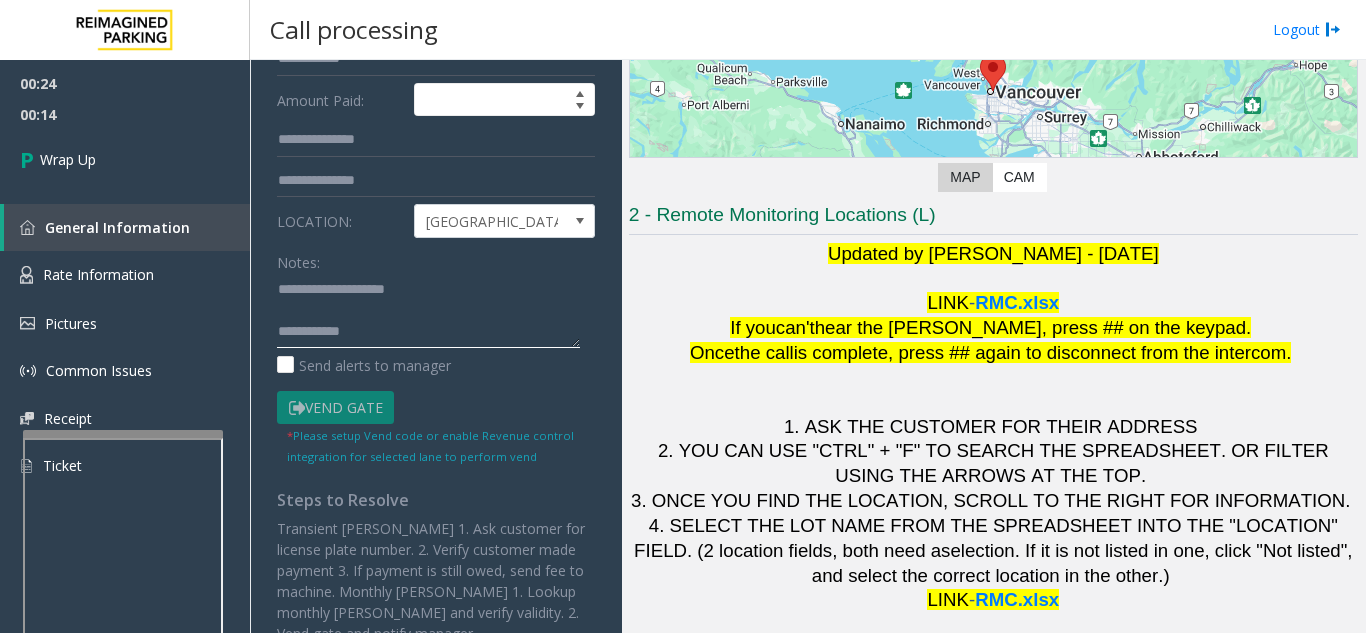 click 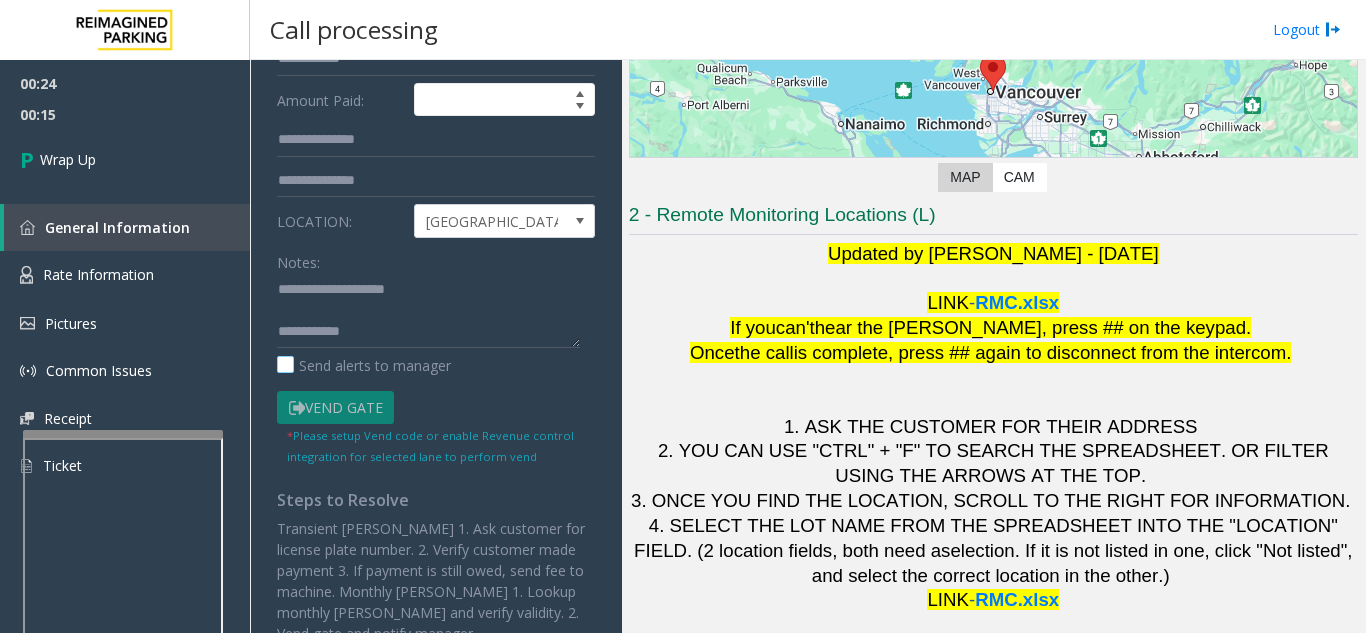 click on "Send alerts to manager" 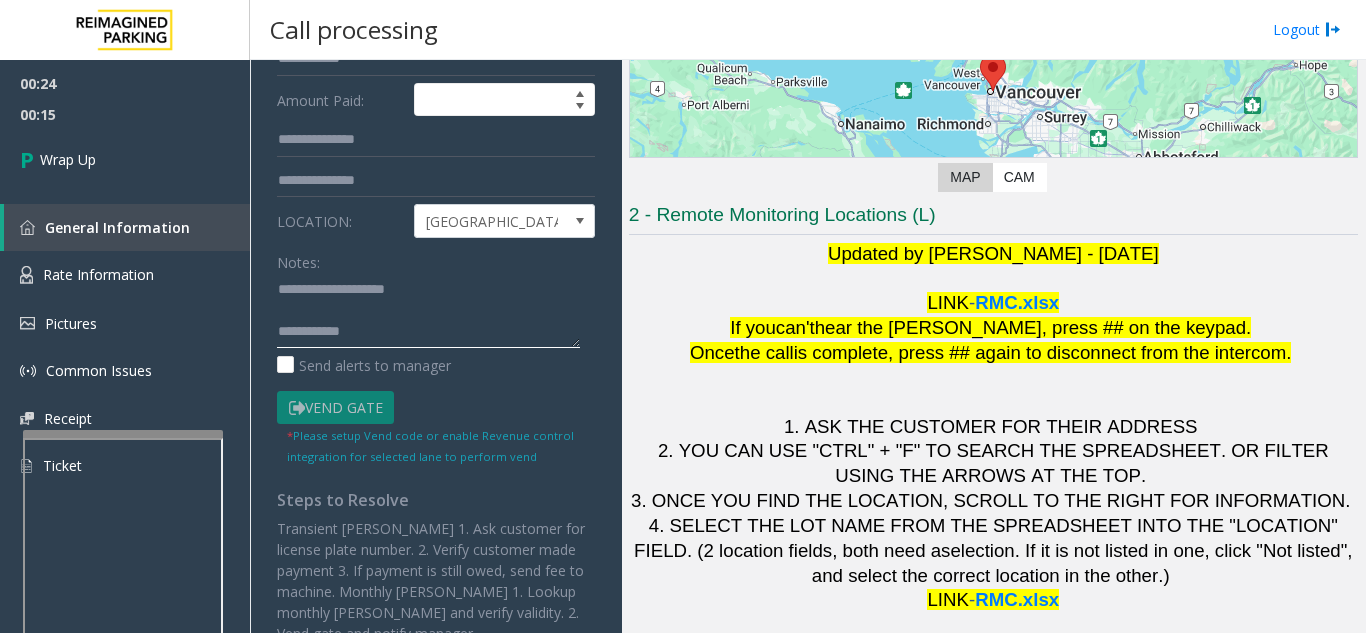 click 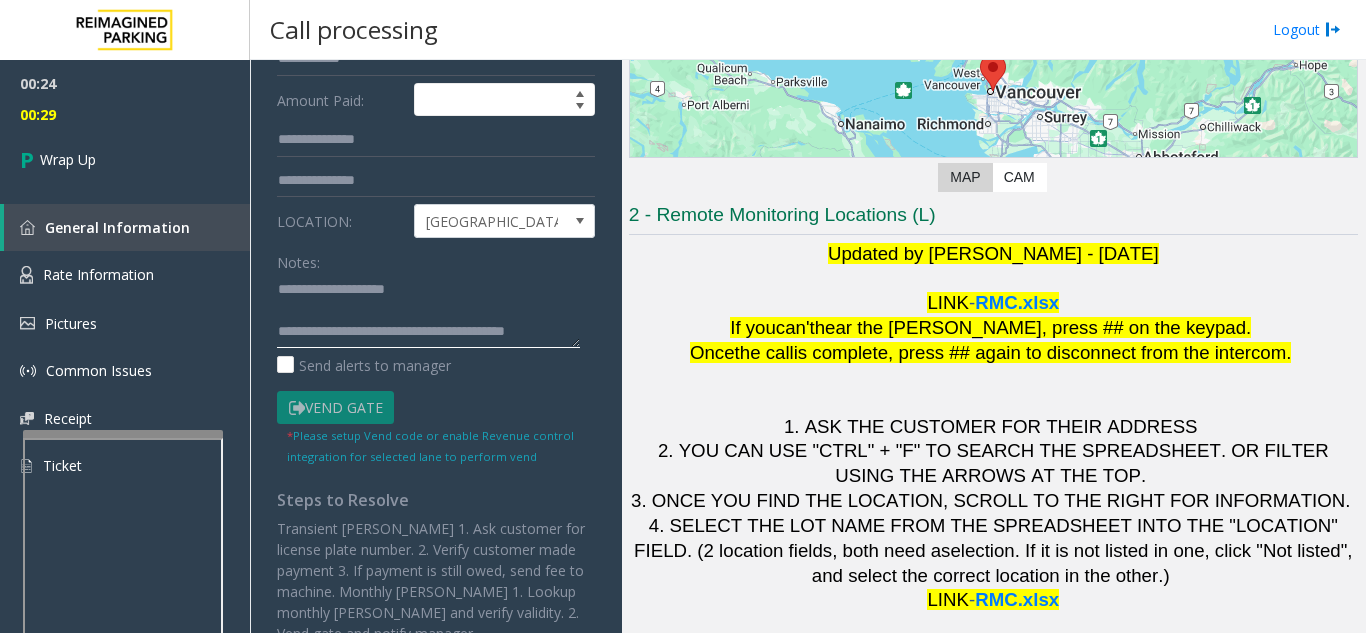 scroll, scrollTop: 15, scrollLeft: 0, axis: vertical 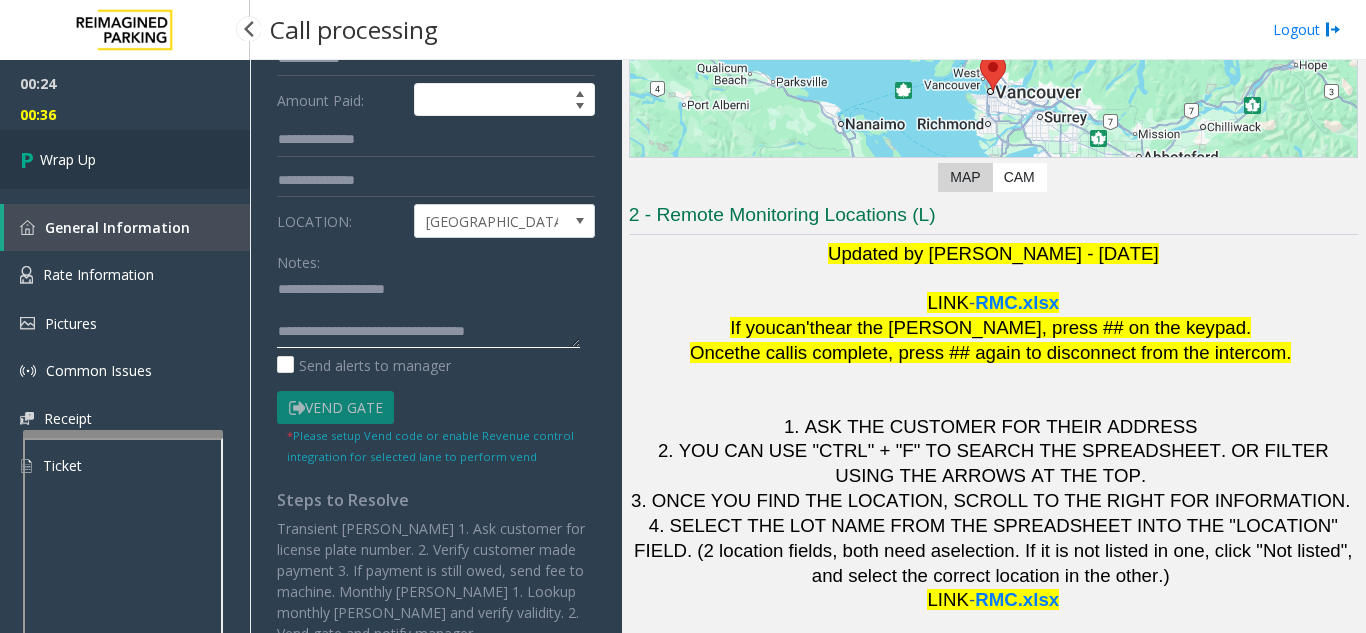 type on "**********" 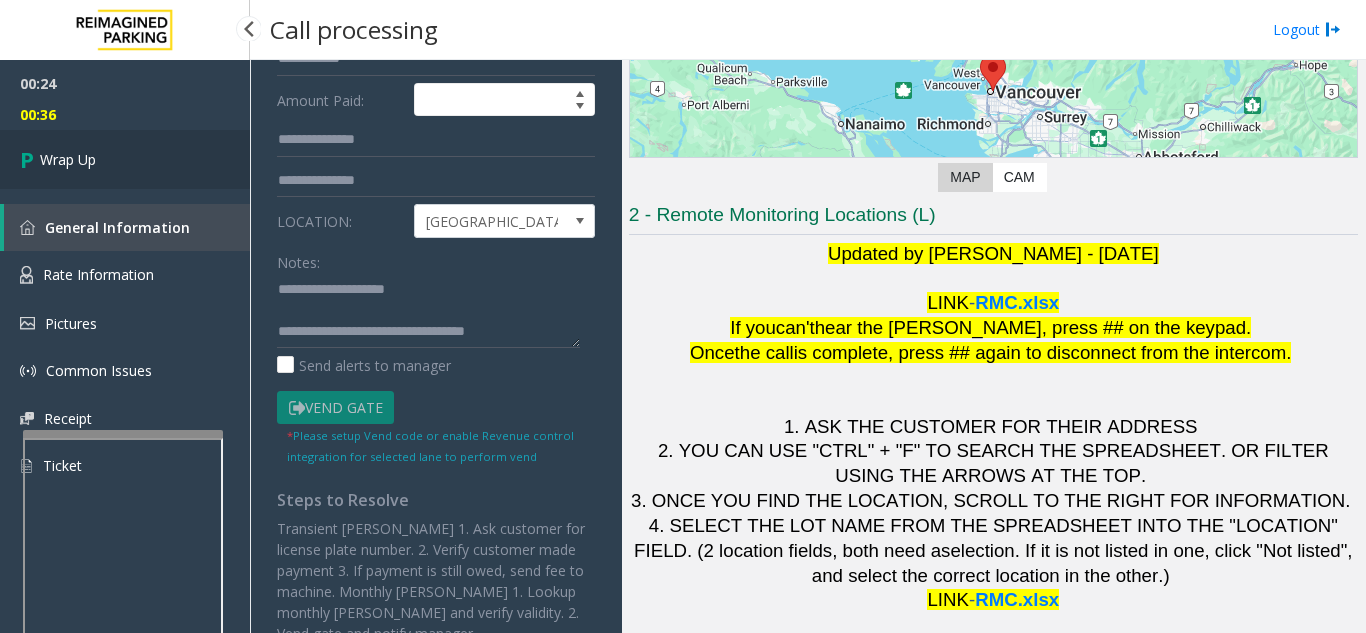 click on "Wrap Up" at bounding box center (125, 159) 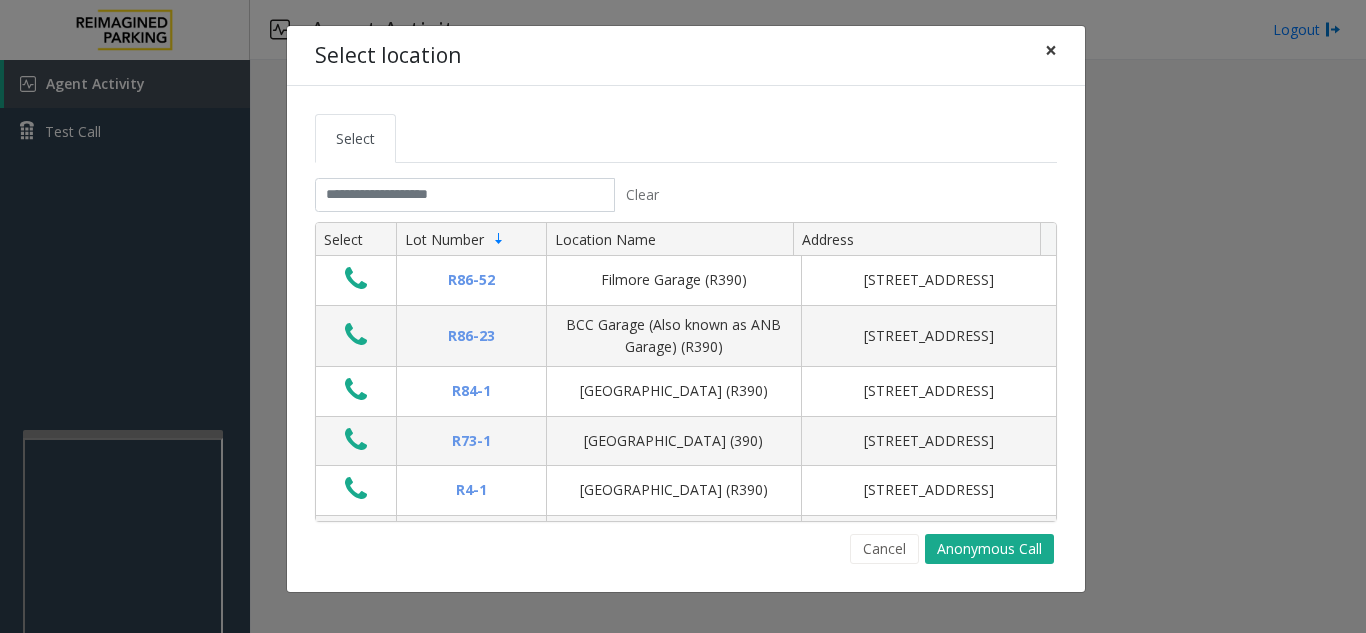 click on "×" 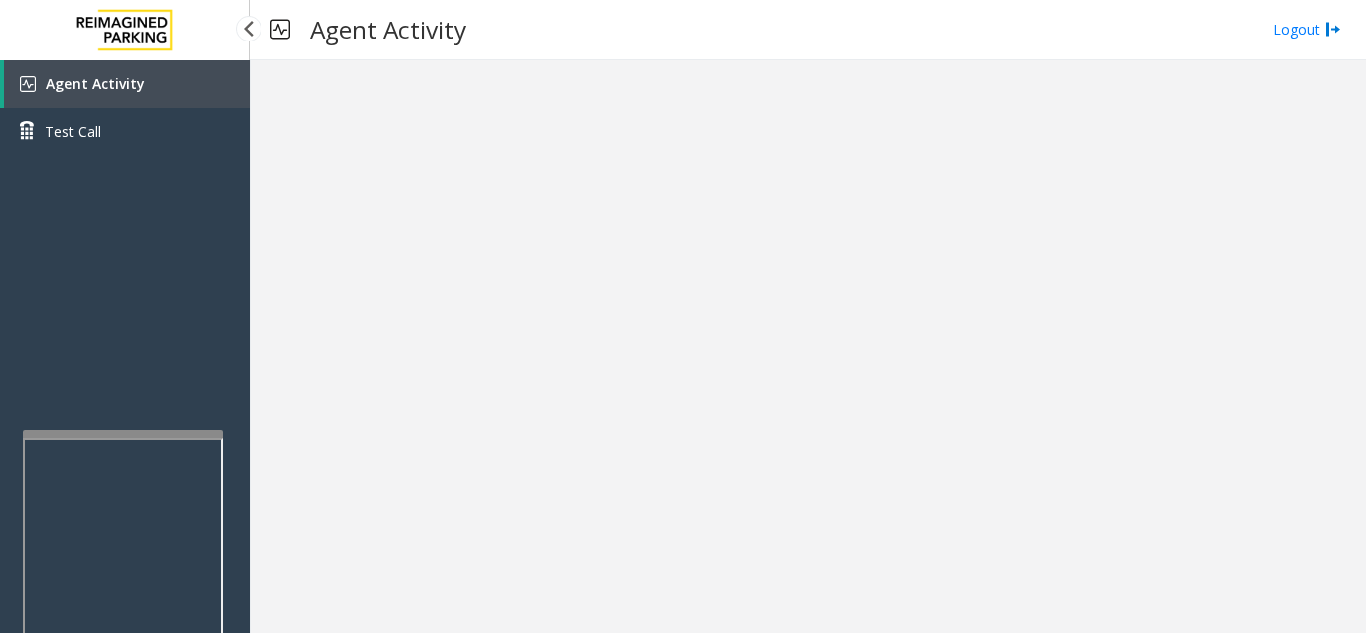 click on "Agent Activity" at bounding box center [127, 84] 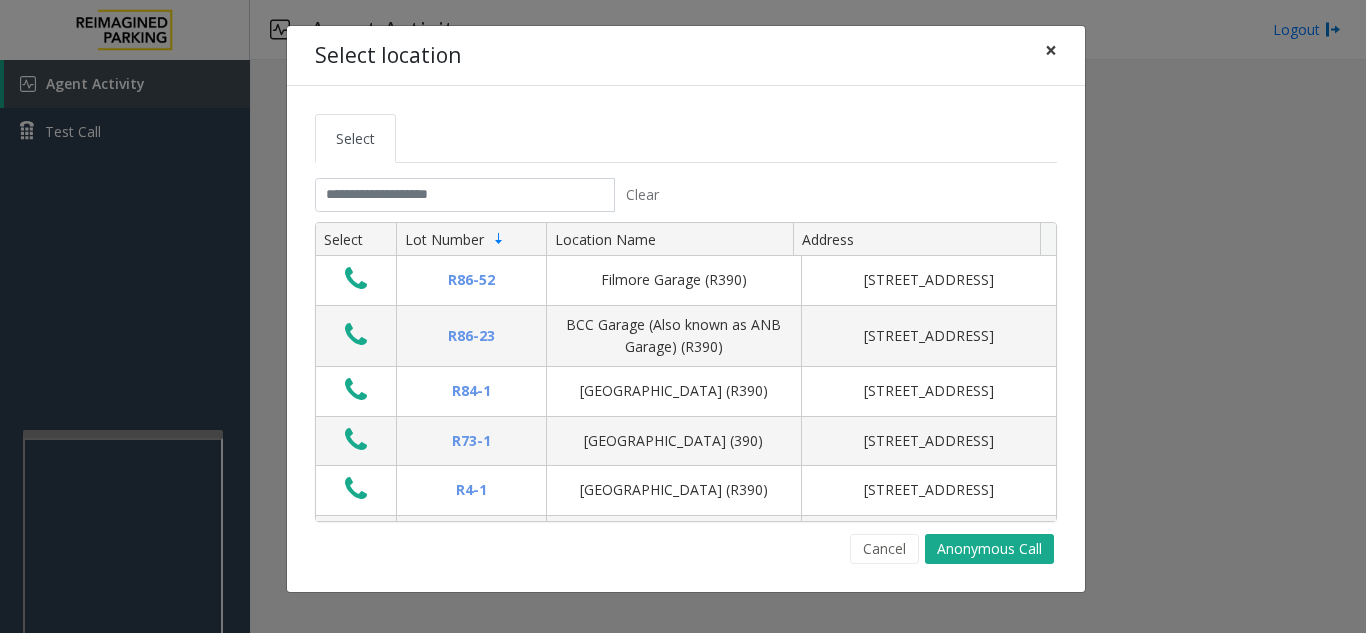 click on "×" 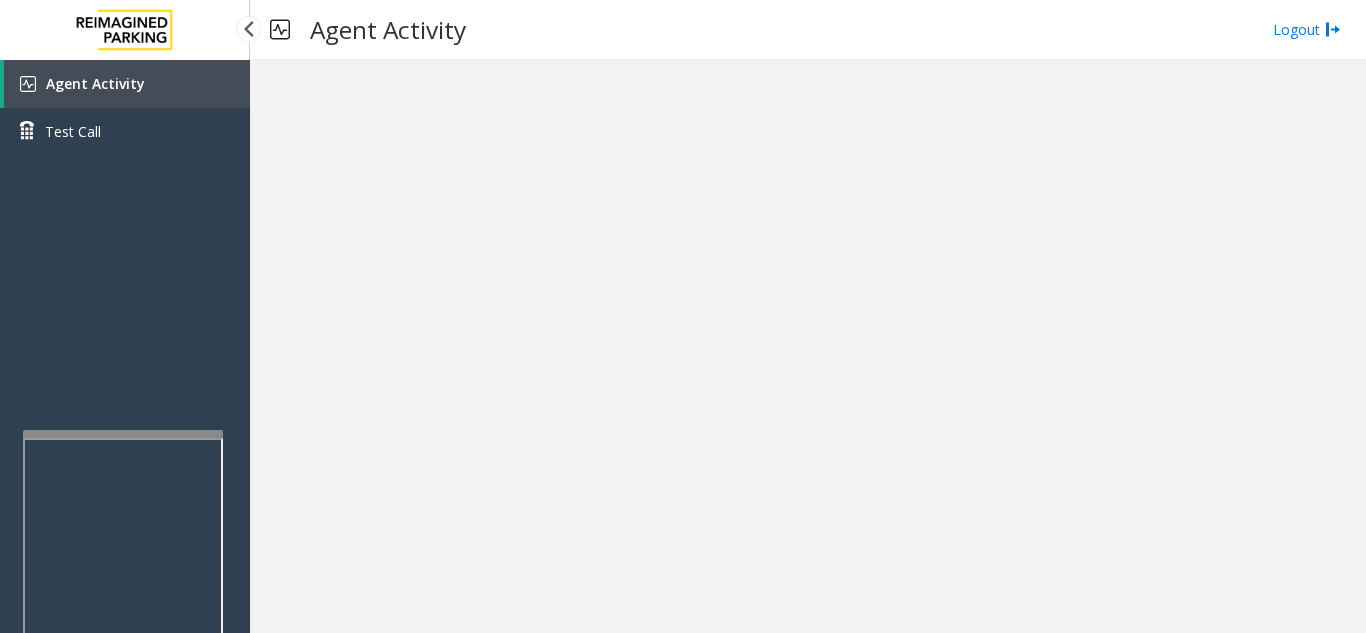 click on "Agent Activity" at bounding box center [127, 84] 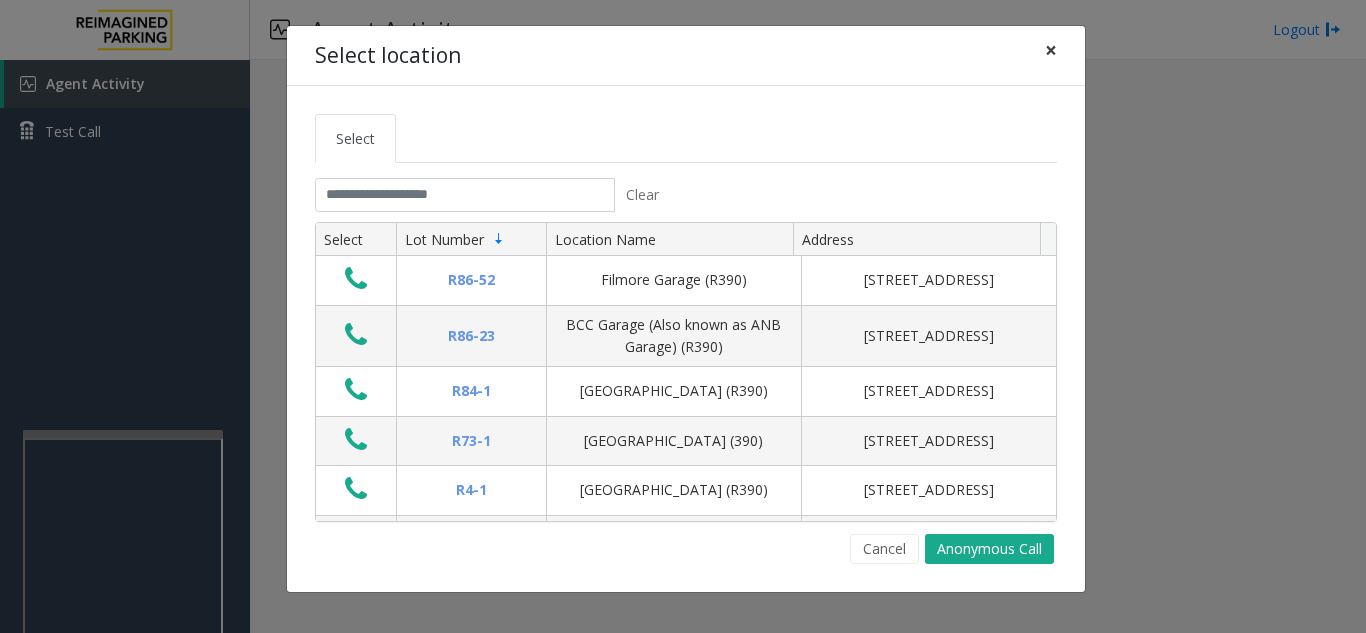 click on "×" 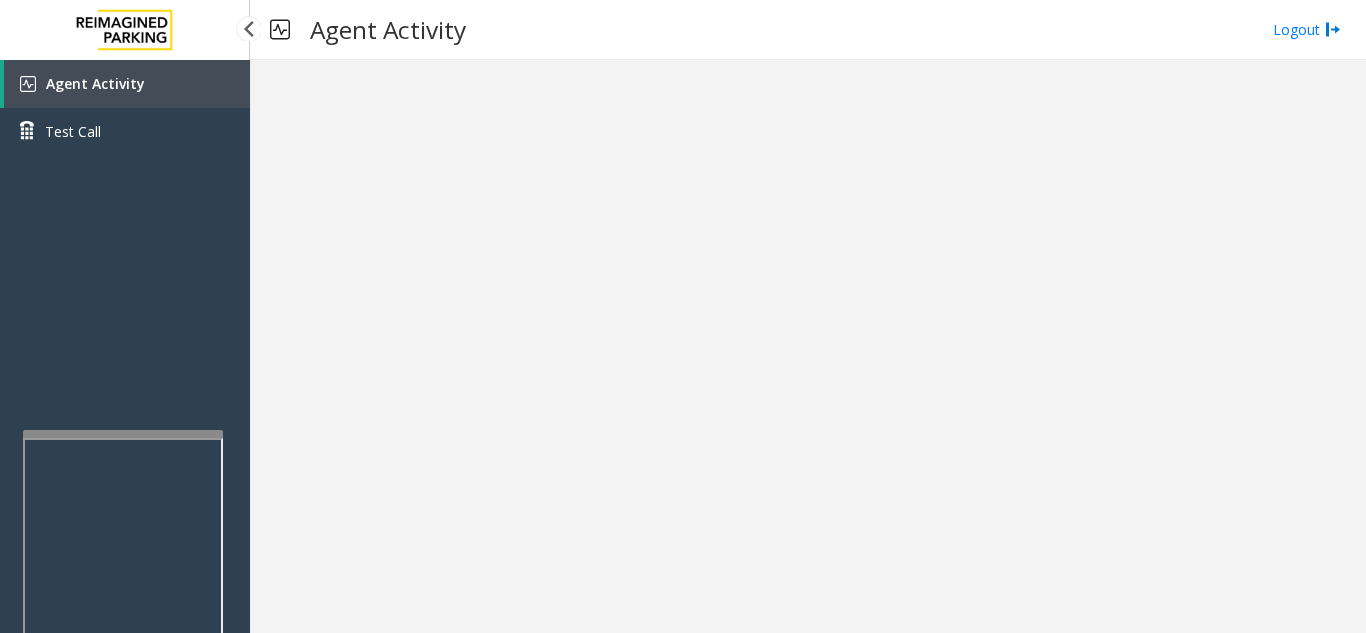 click on "Agent Activity" at bounding box center (127, 84) 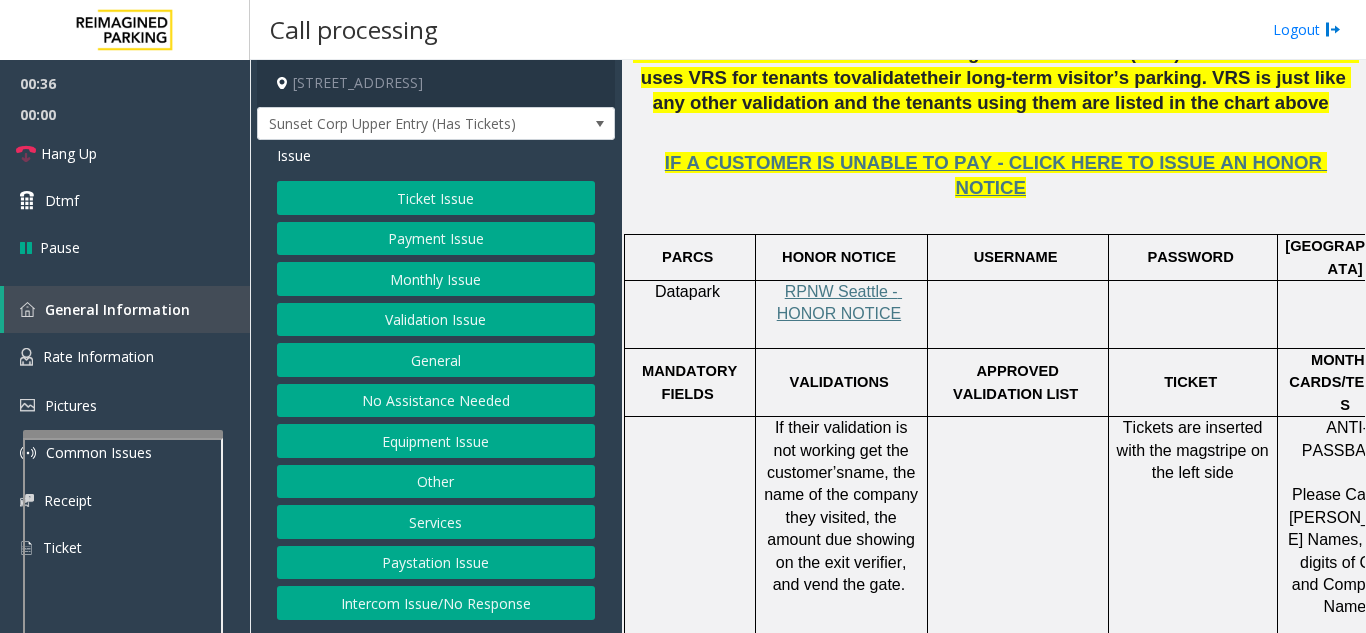 scroll, scrollTop: 900, scrollLeft: 0, axis: vertical 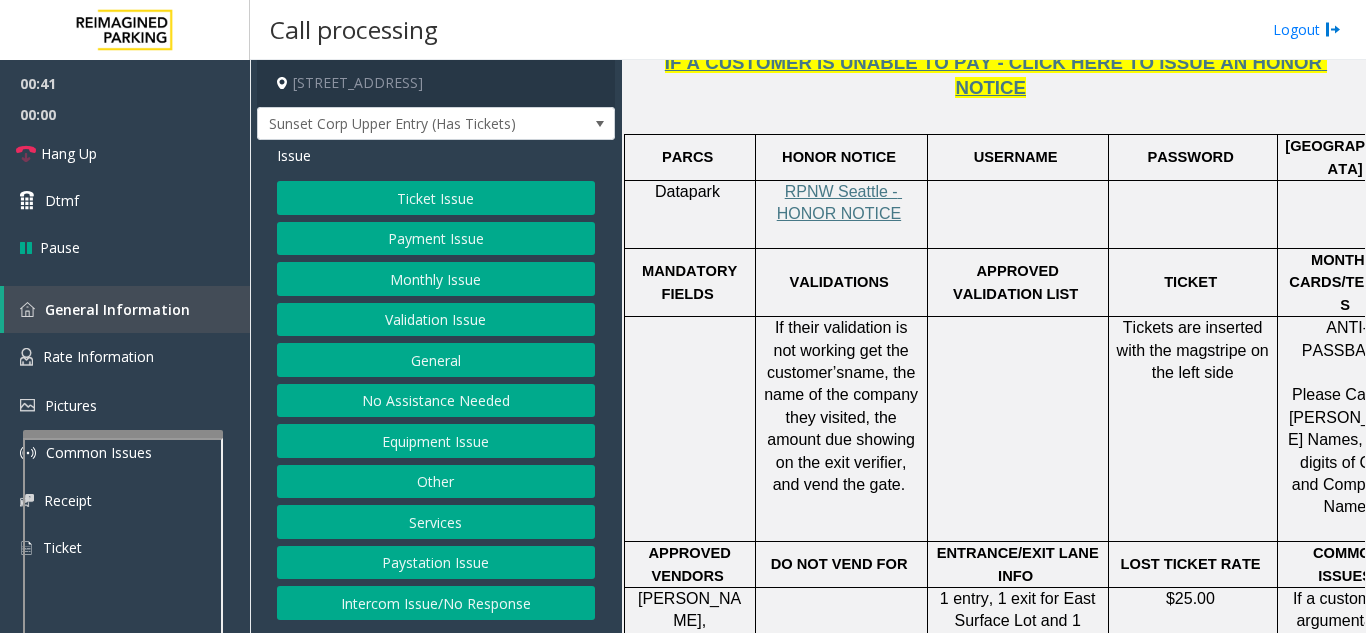 click on "Equipment Issue" 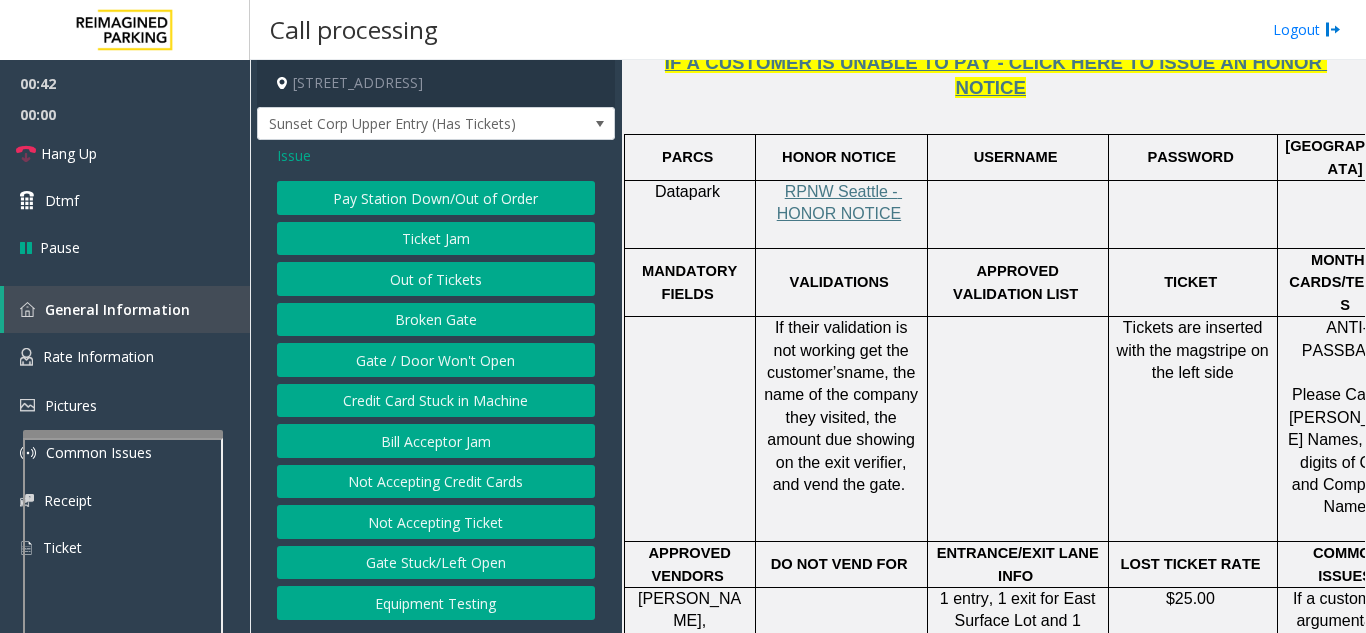 click on "Gate / Door Won't Open" 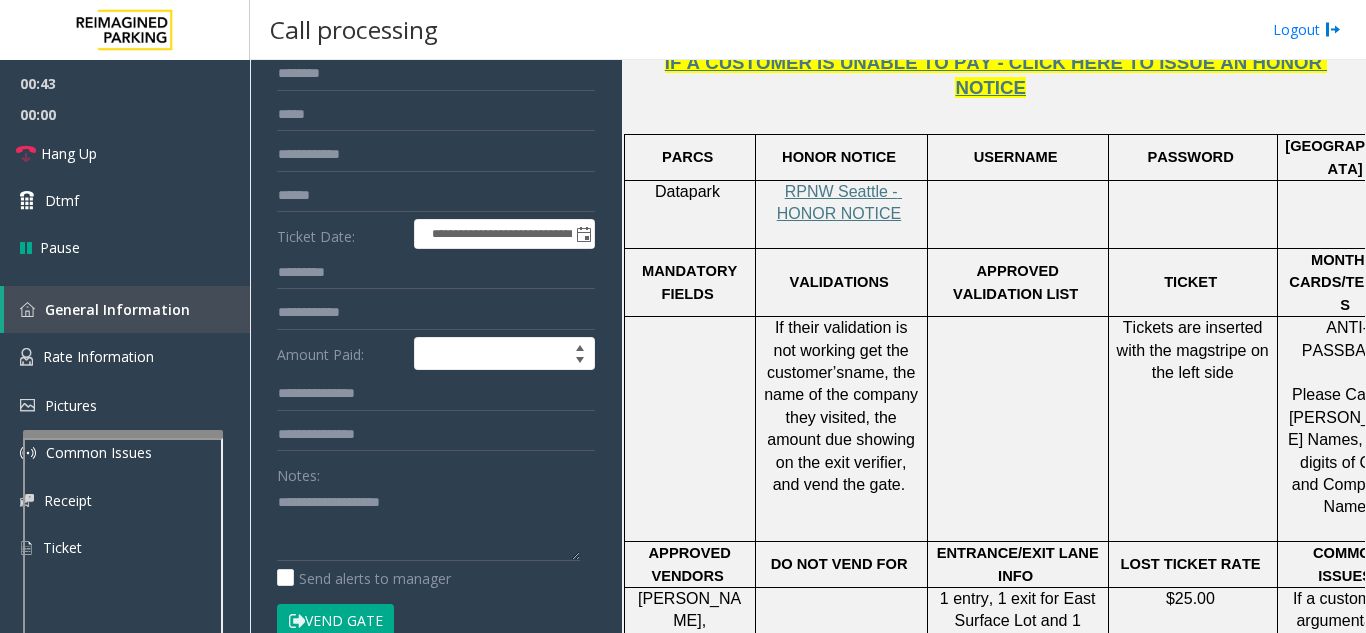 scroll, scrollTop: 200, scrollLeft: 0, axis: vertical 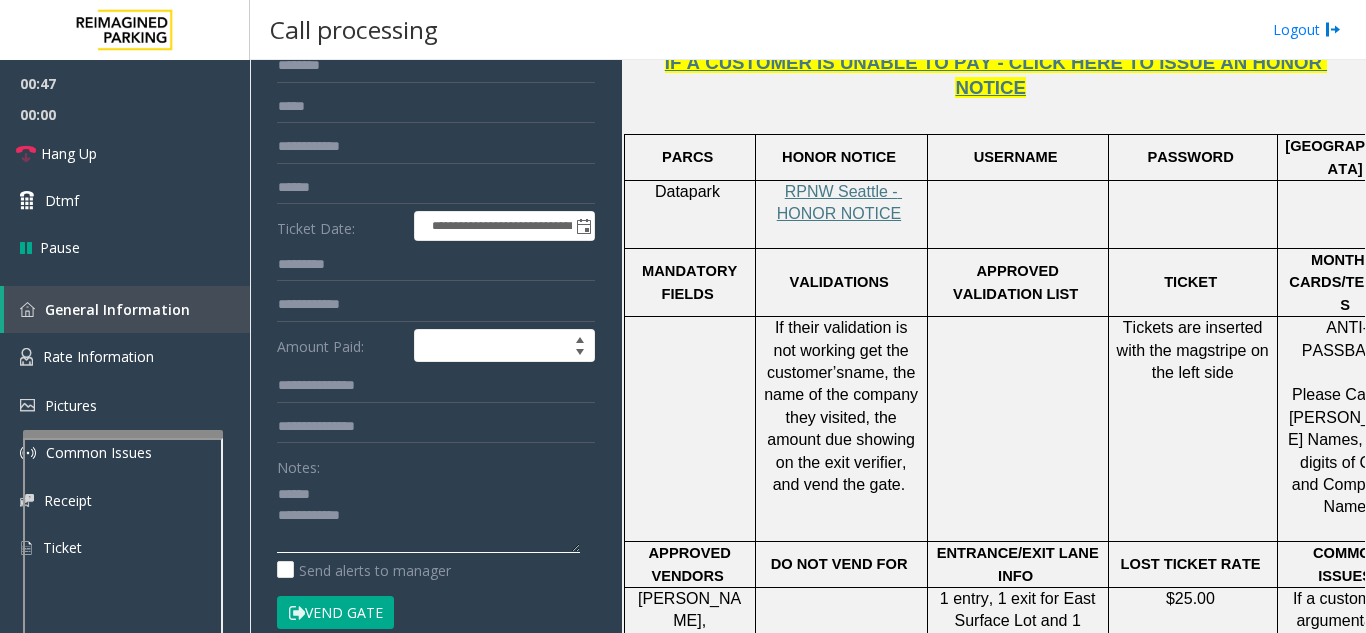 click 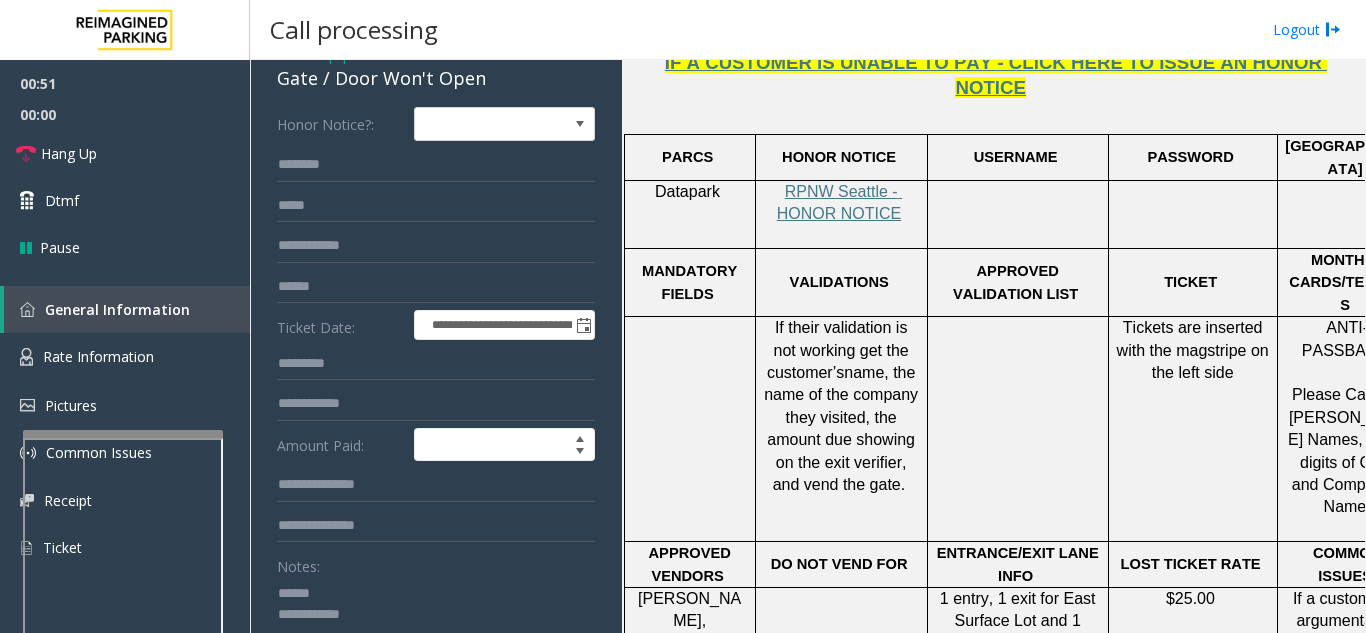 scroll, scrollTop: 100, scrollLeft: 0, axis: vertical 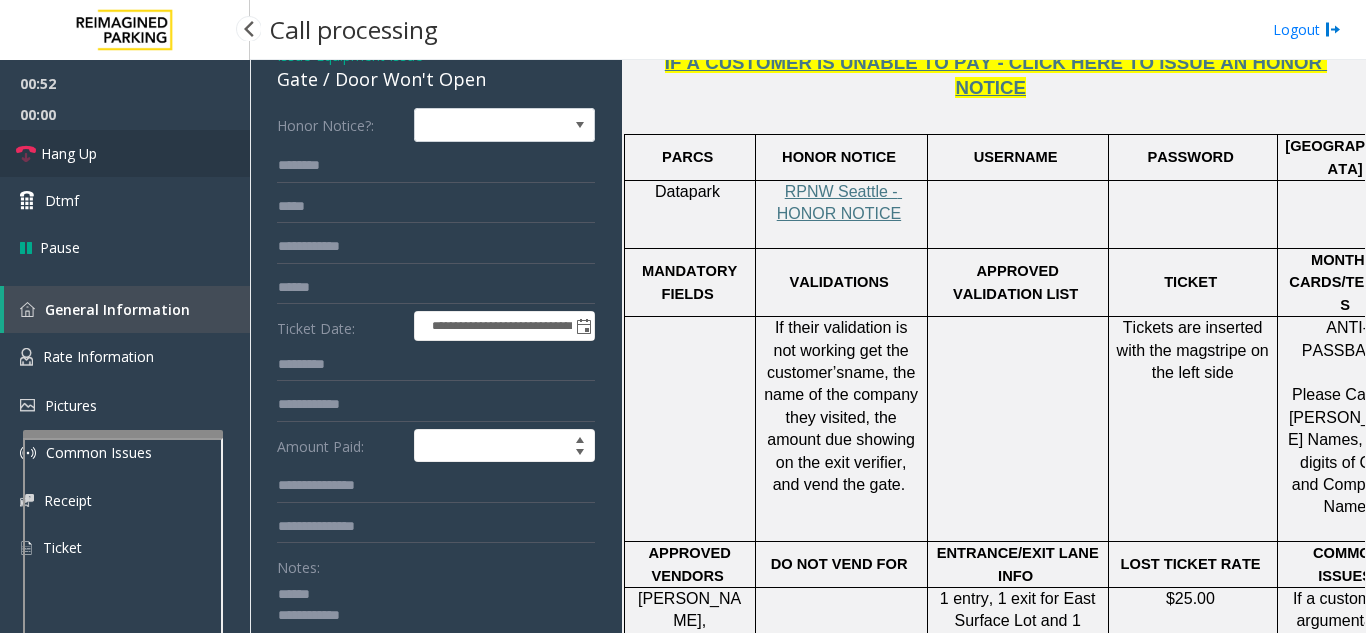 click on "Hang Up" at bounding box center (125, 153) 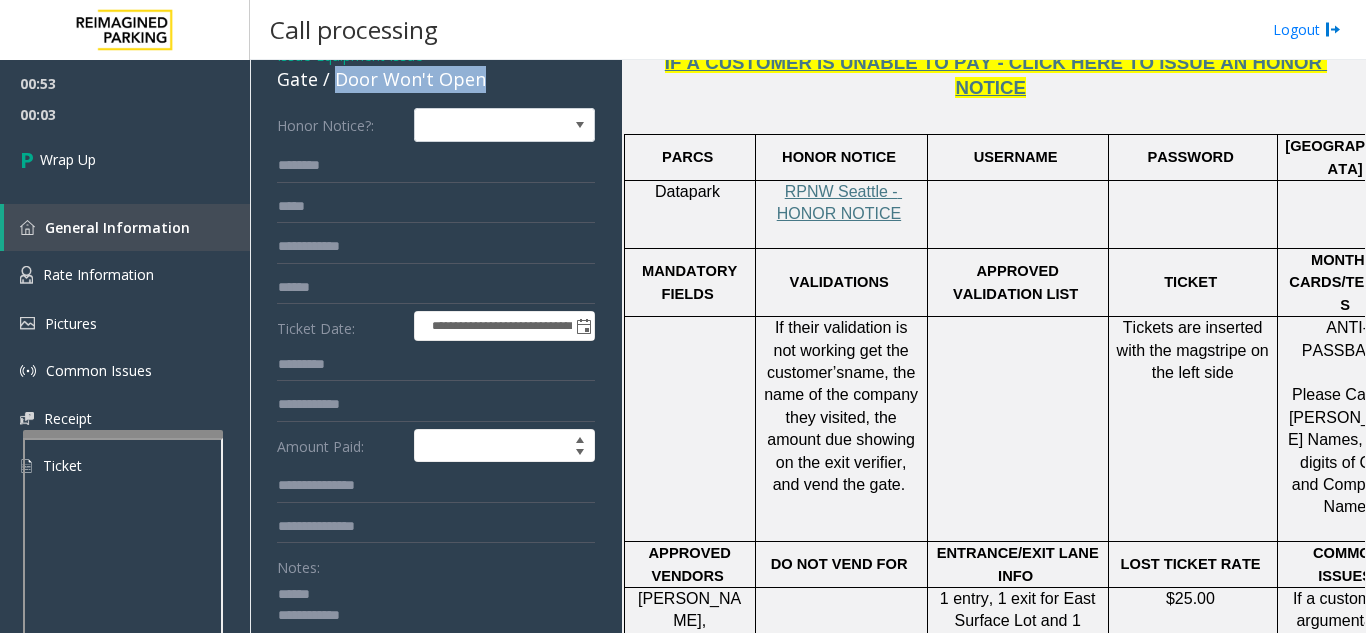 drag, startPoint x: 339, startPoint y: 94, endPoint x: 439, endPoint y: 98, distance: 100.07997 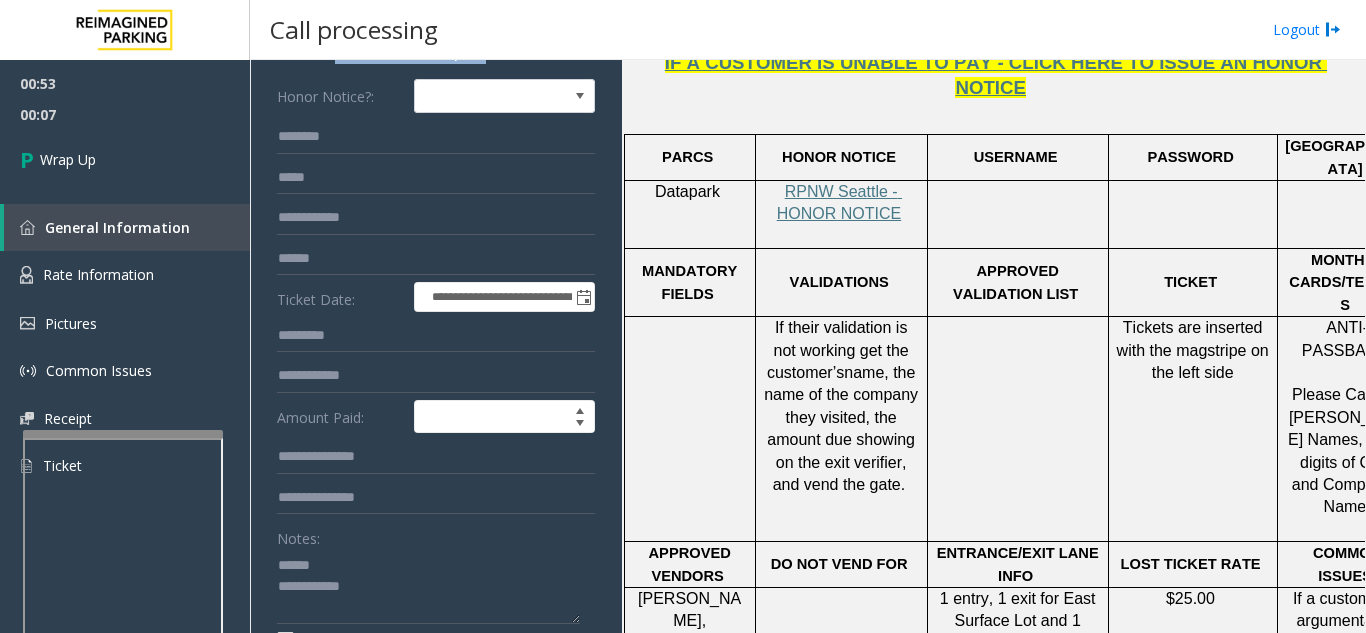 scroll, scrollTop: 151, scrollLeft: 0, axis: vertical 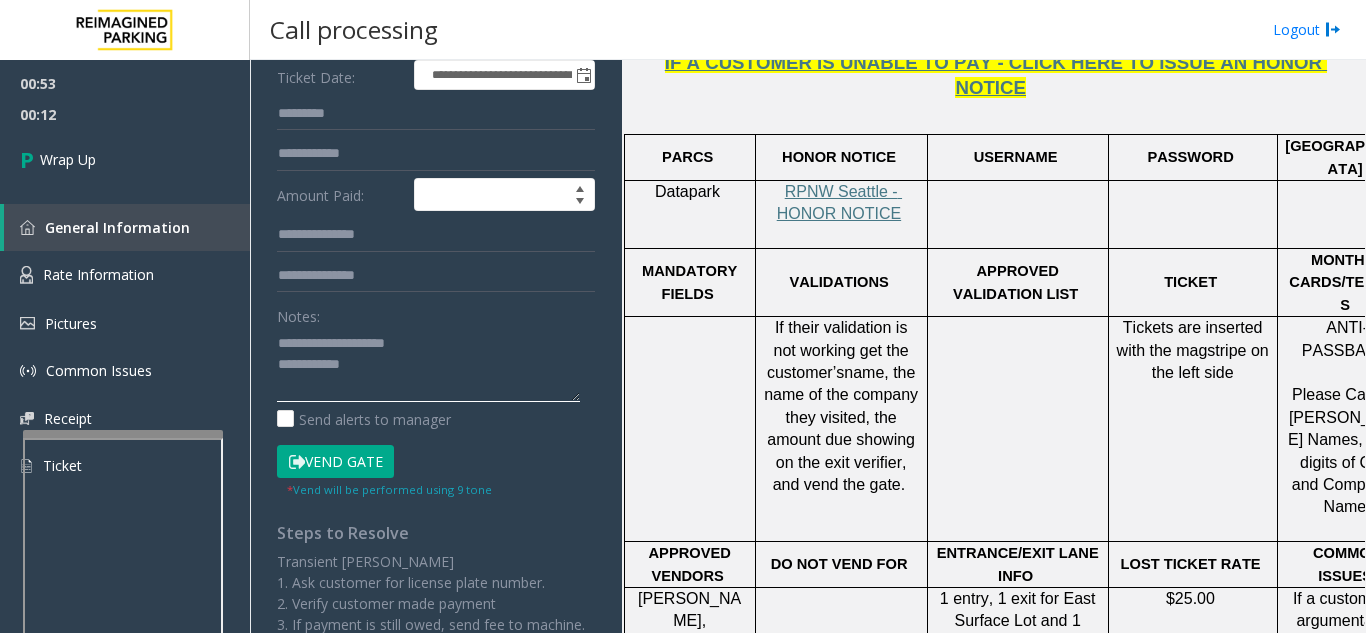 click 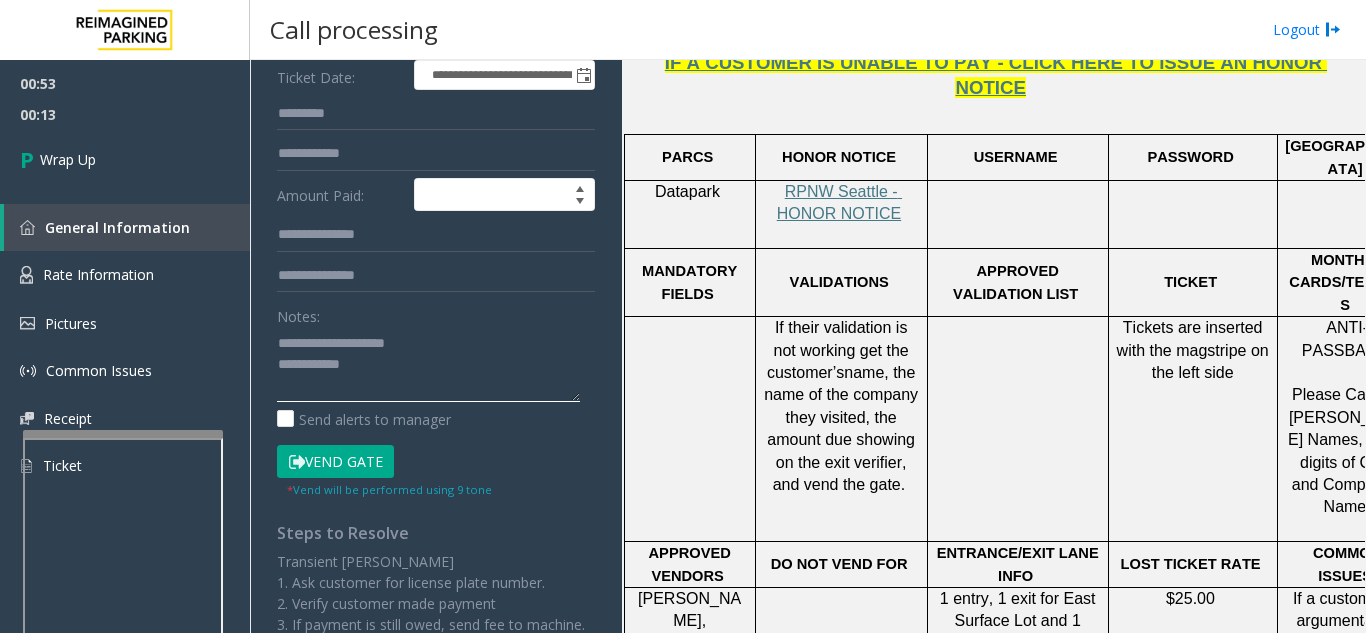 click 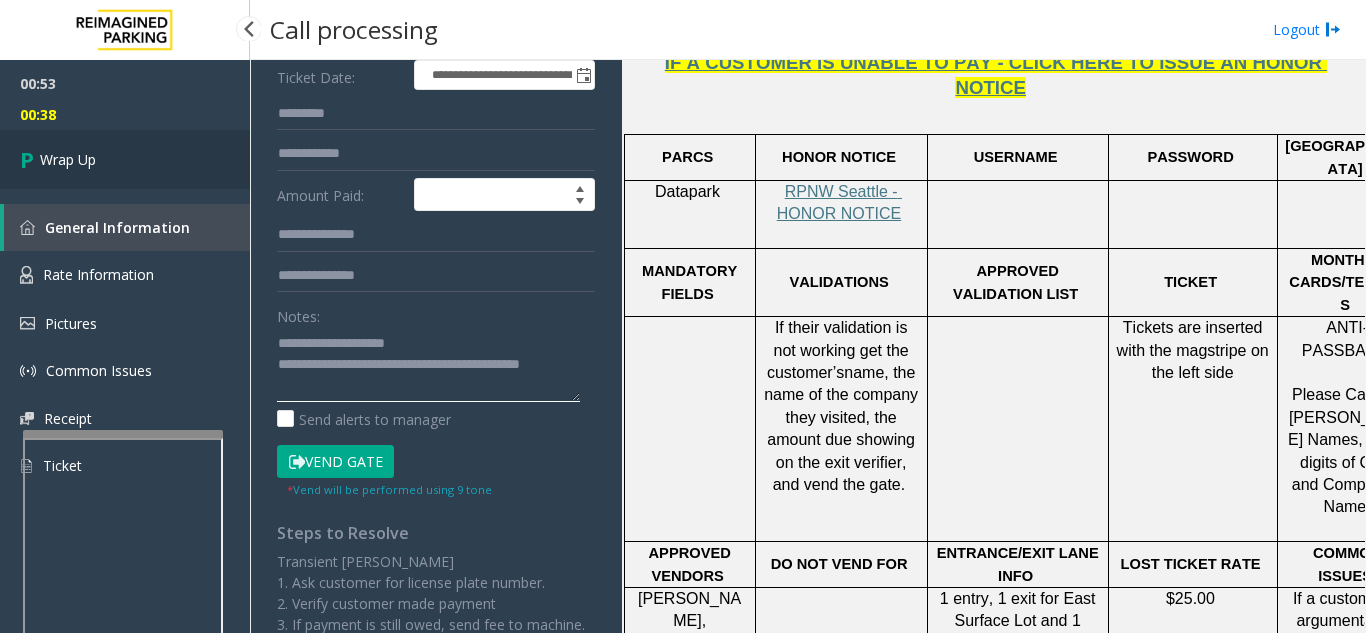 type on "**********" 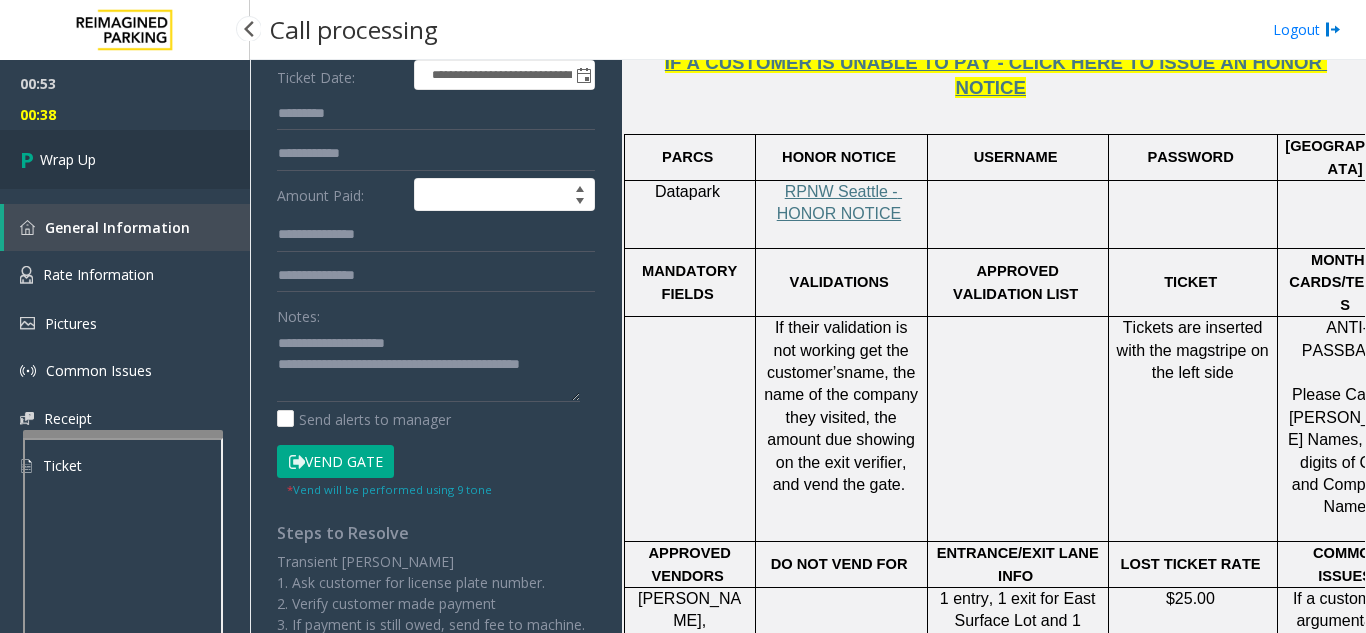 click on "Wrap Up" at bounding box center [125, 159] 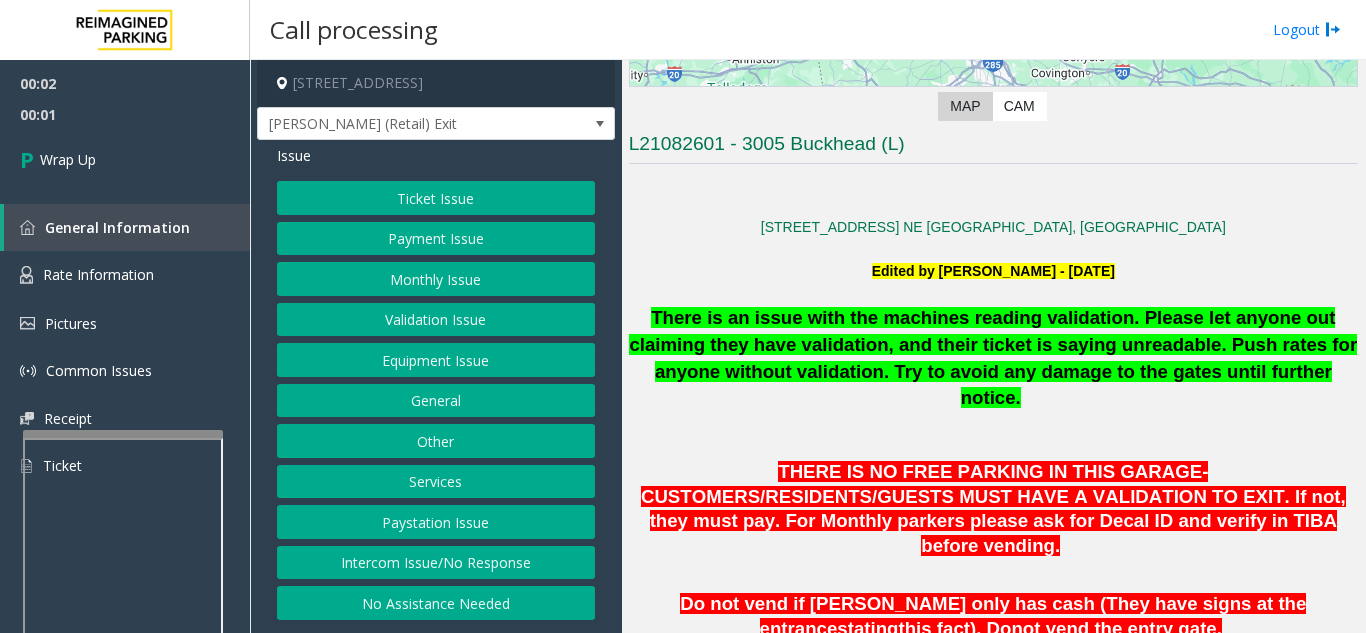 scroll, scrollTop: 400, scrollLeft: 0, axis: vertical 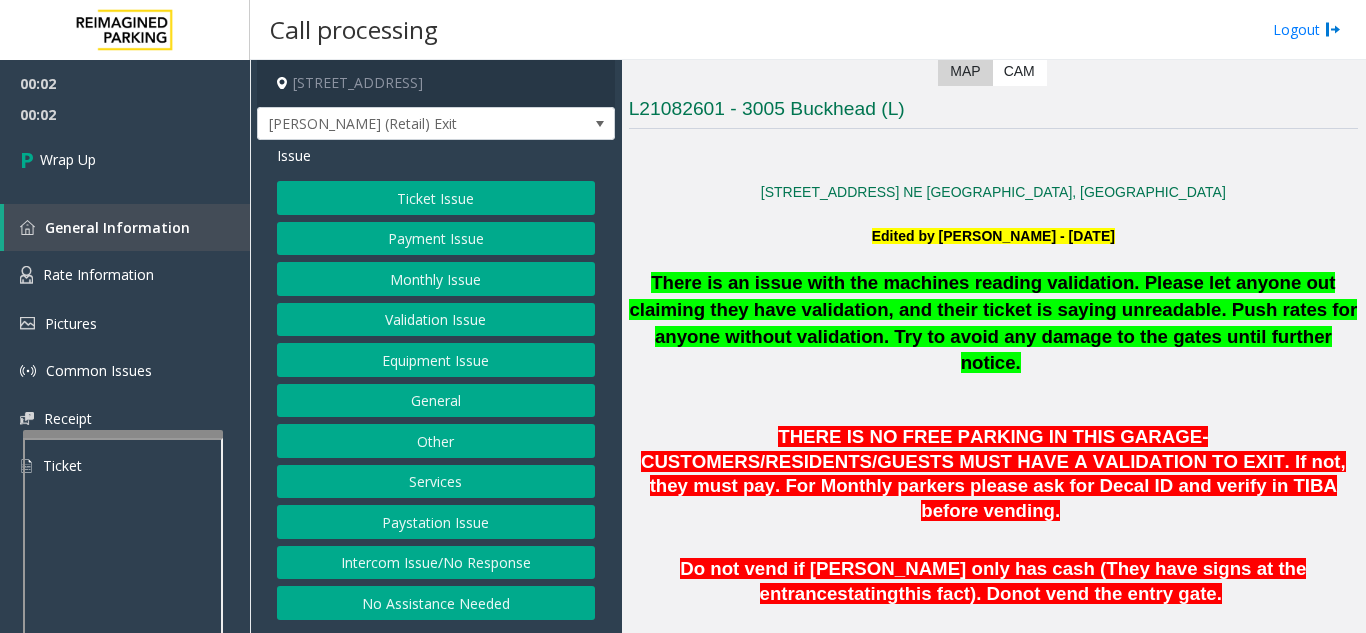 click on "Intercom Issue/No Response" 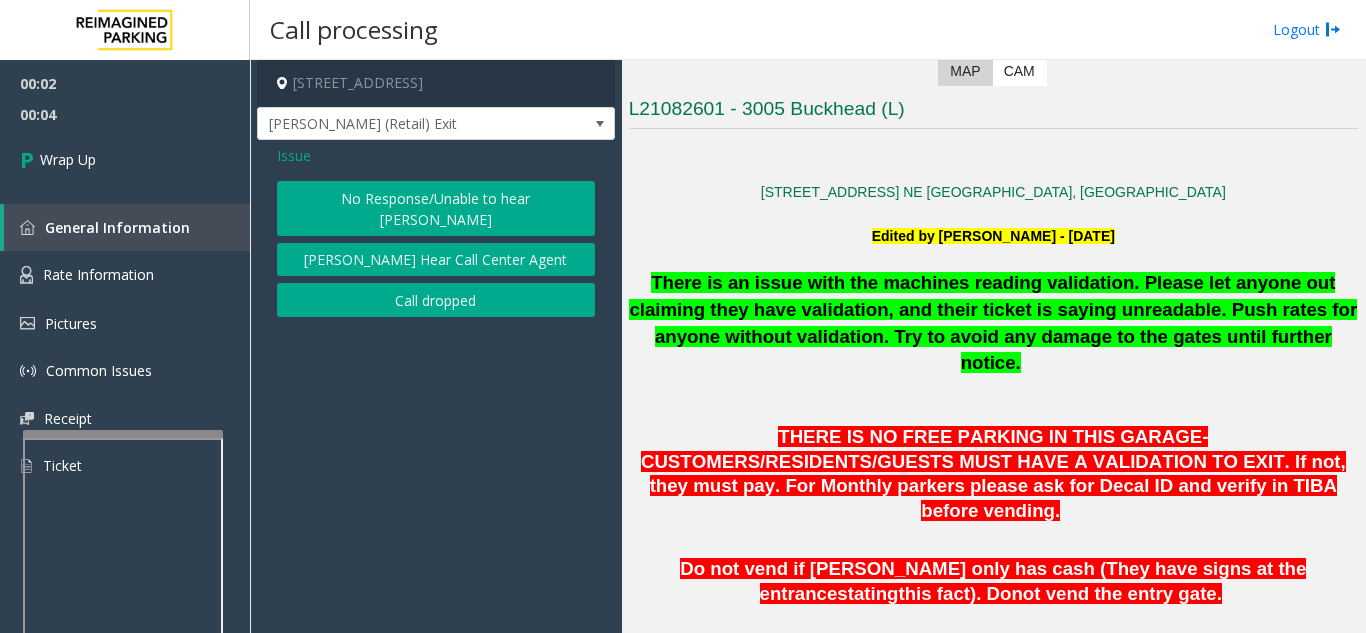 click on "Call dropped" 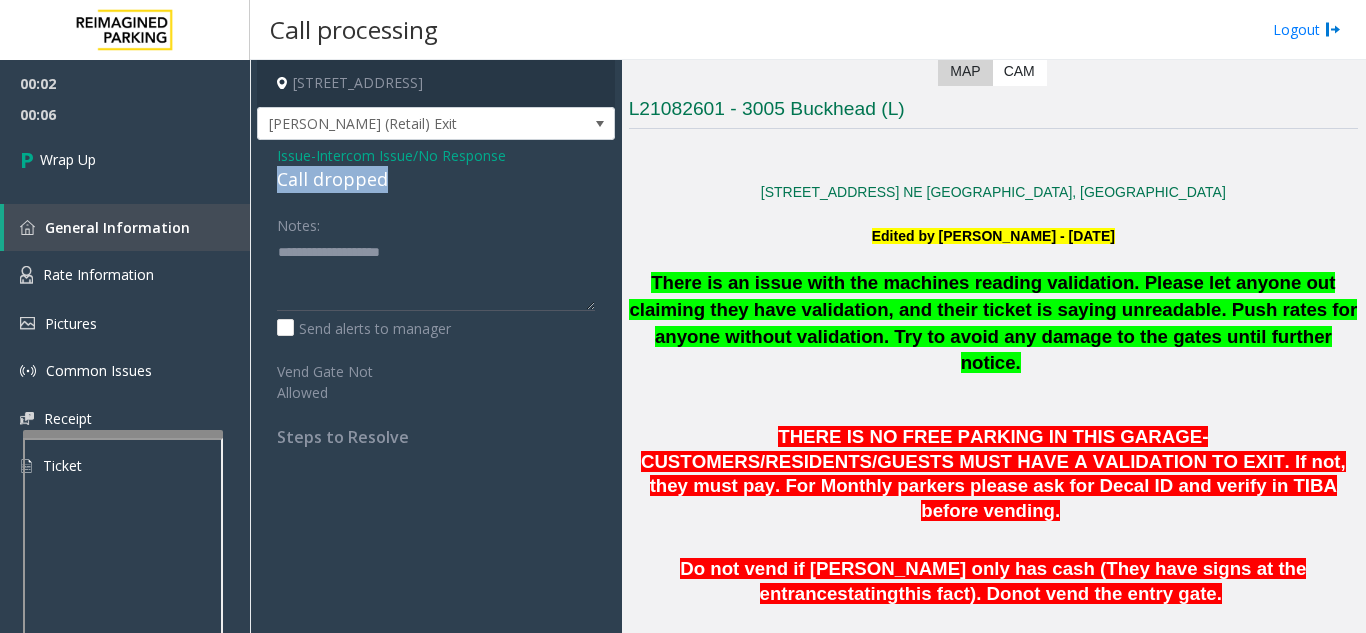 drag, startPoint x: 266, startPoint y: 184, endPoint x: 425, endPoint y: 187, distance: 159.0283 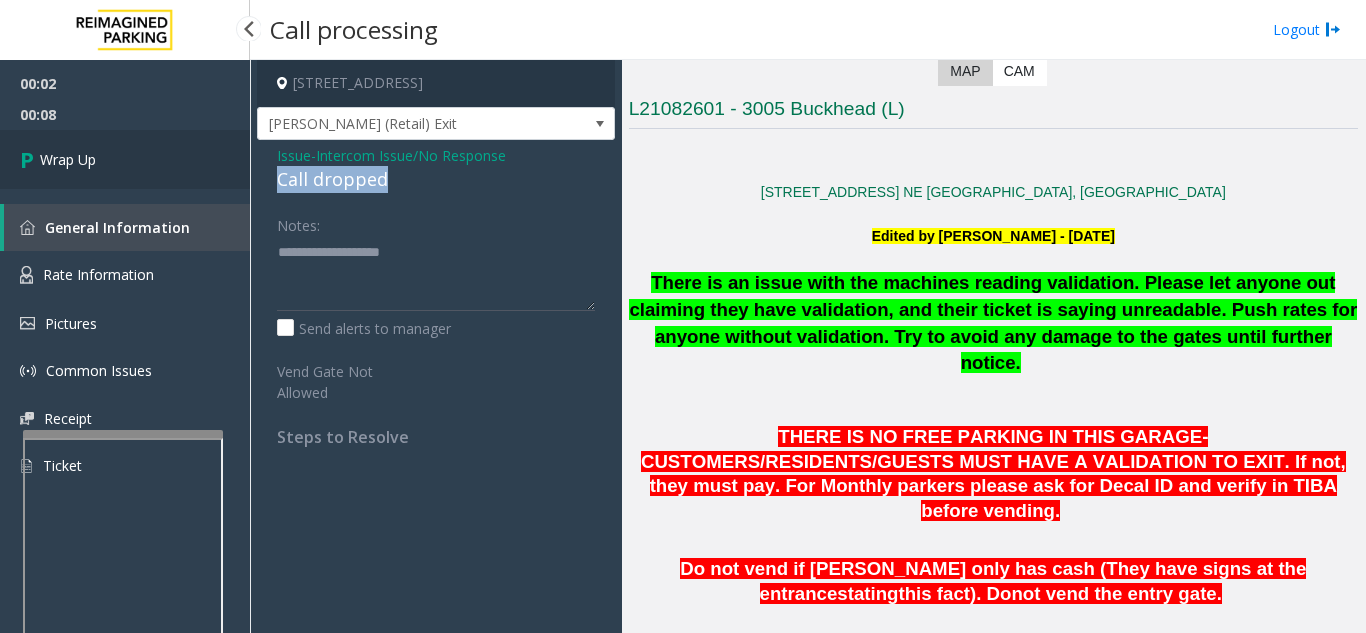 click on "Wrap Up" at bounding box center (125, 159) 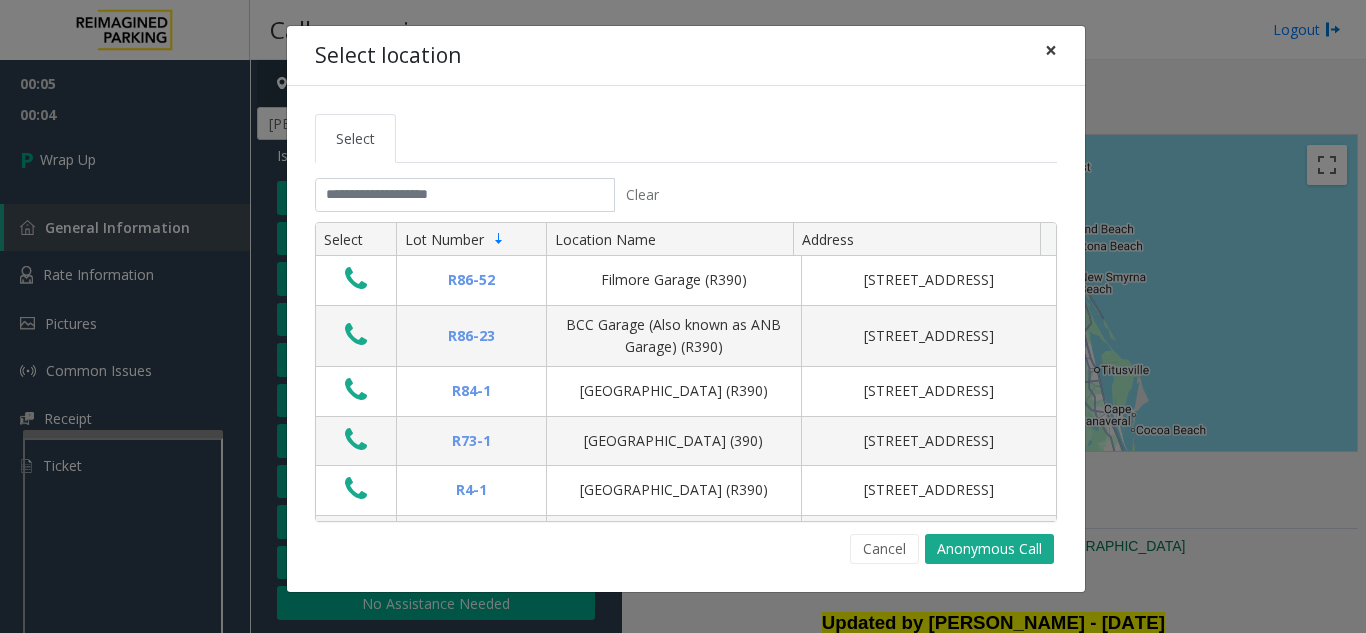 click on "×" 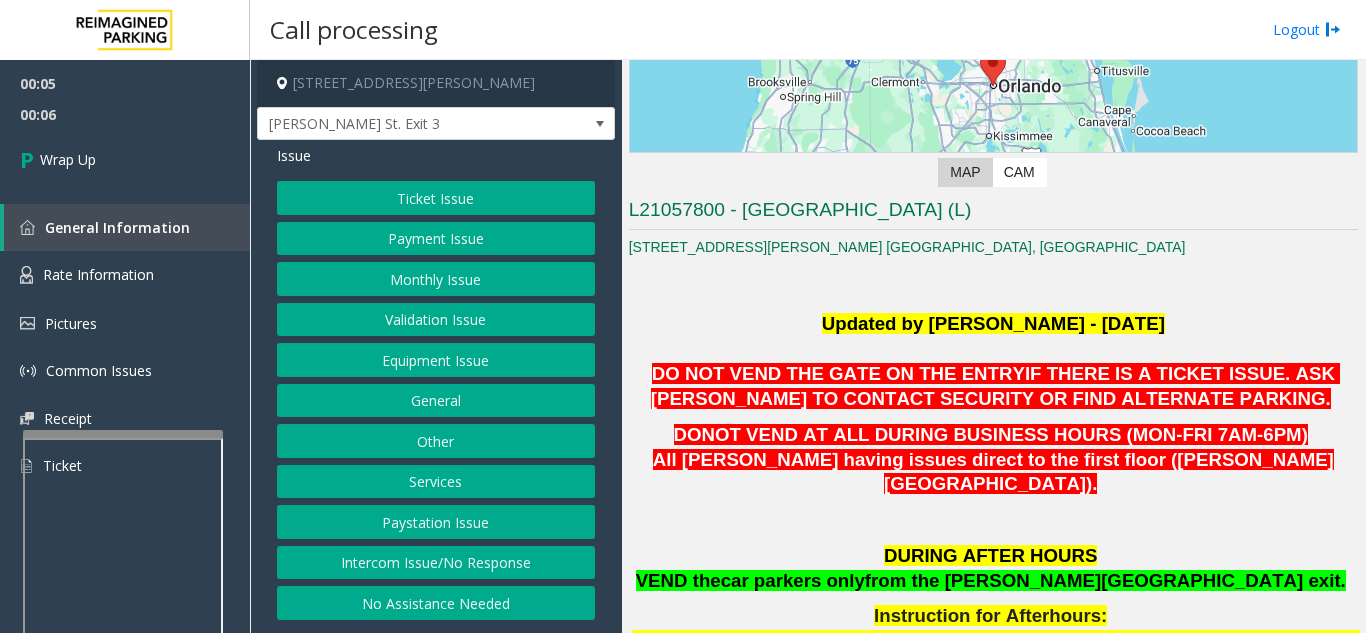 scroll, scrollTop: 300, scrollLeft: 0, axis: vertical 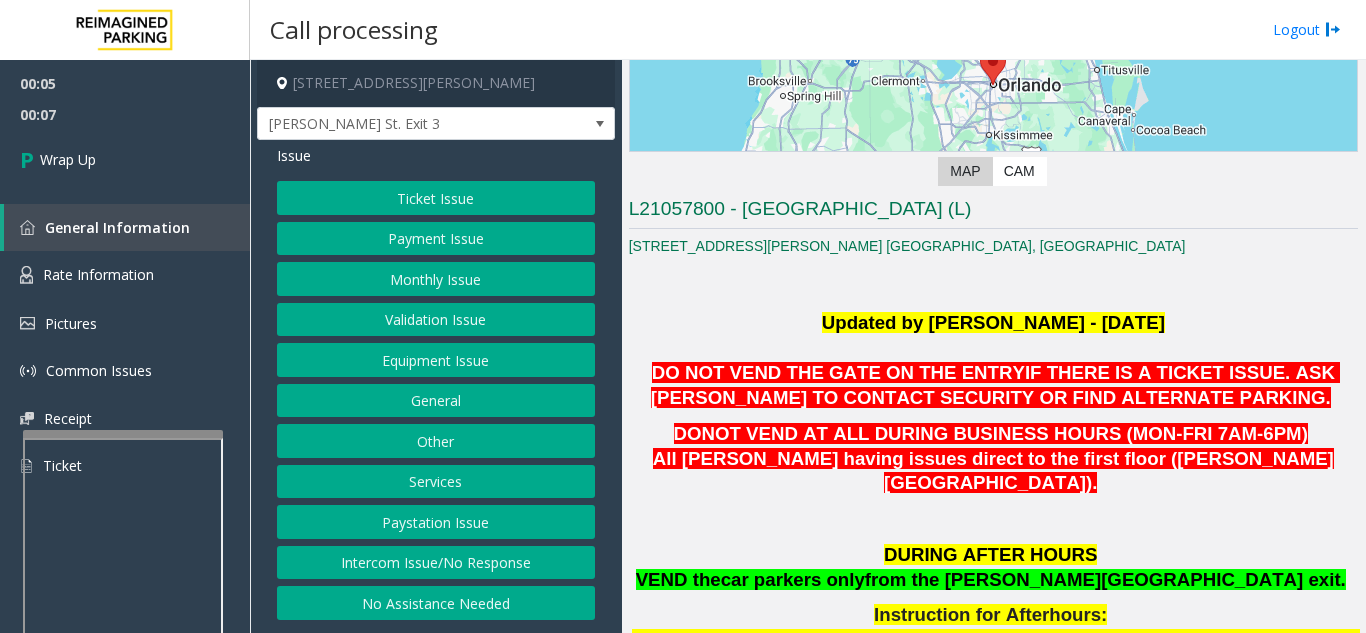 click on "Paystation Issue" 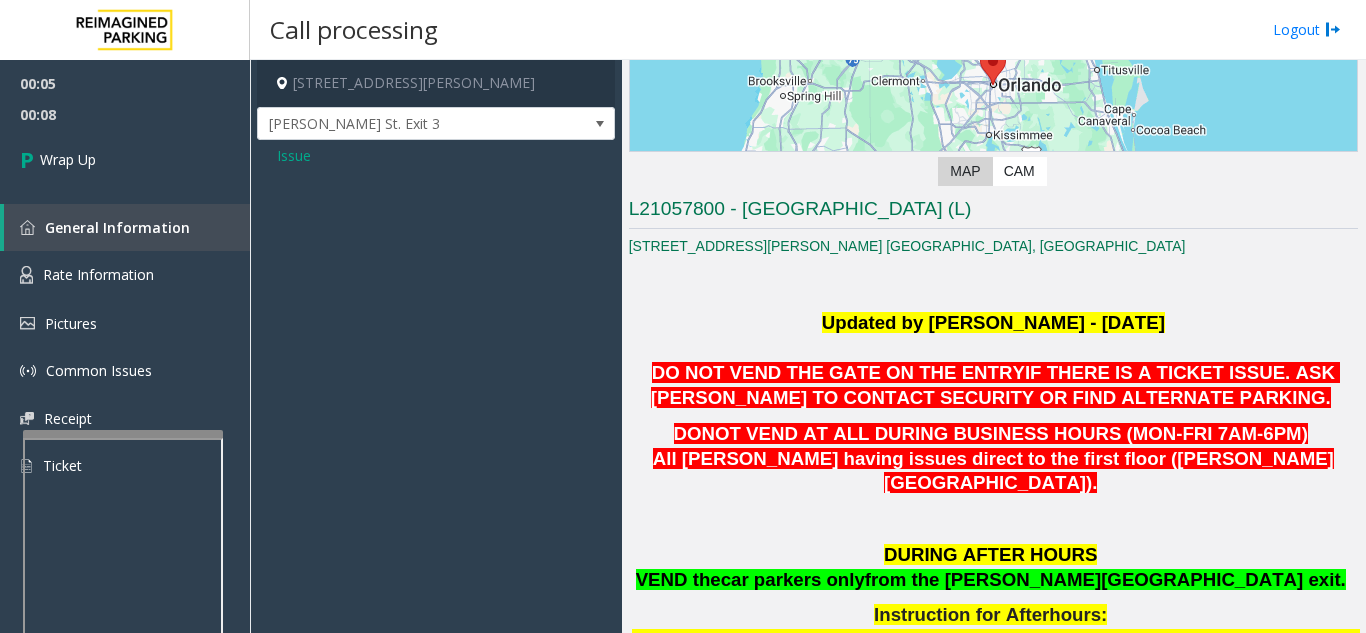 click on "Issue" 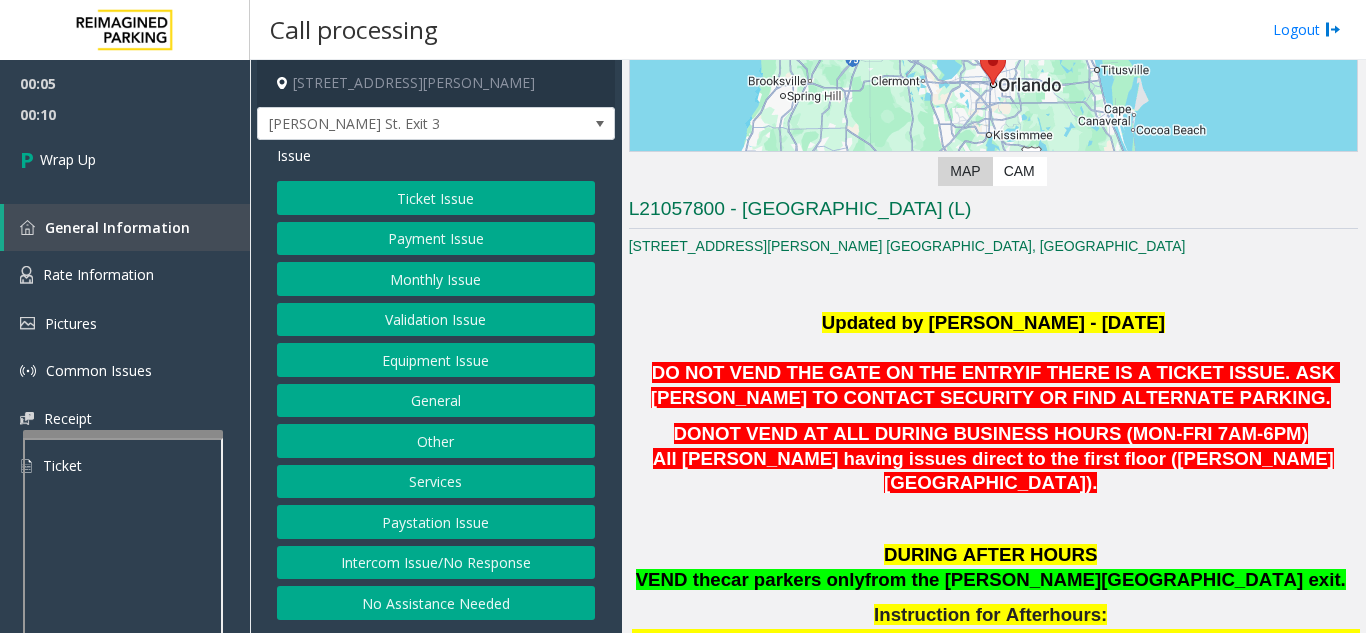 click on "Intercom Issue/No Response" 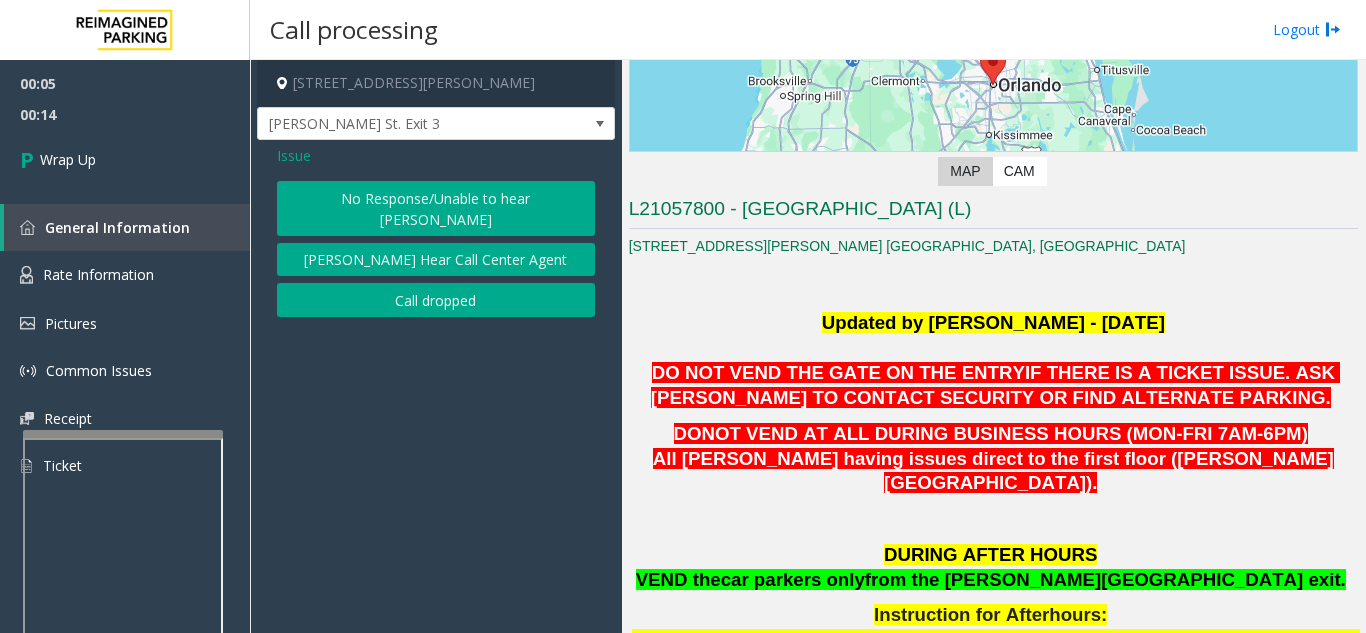 click on "No Response/Unable to hear [PERSON_NAME]" 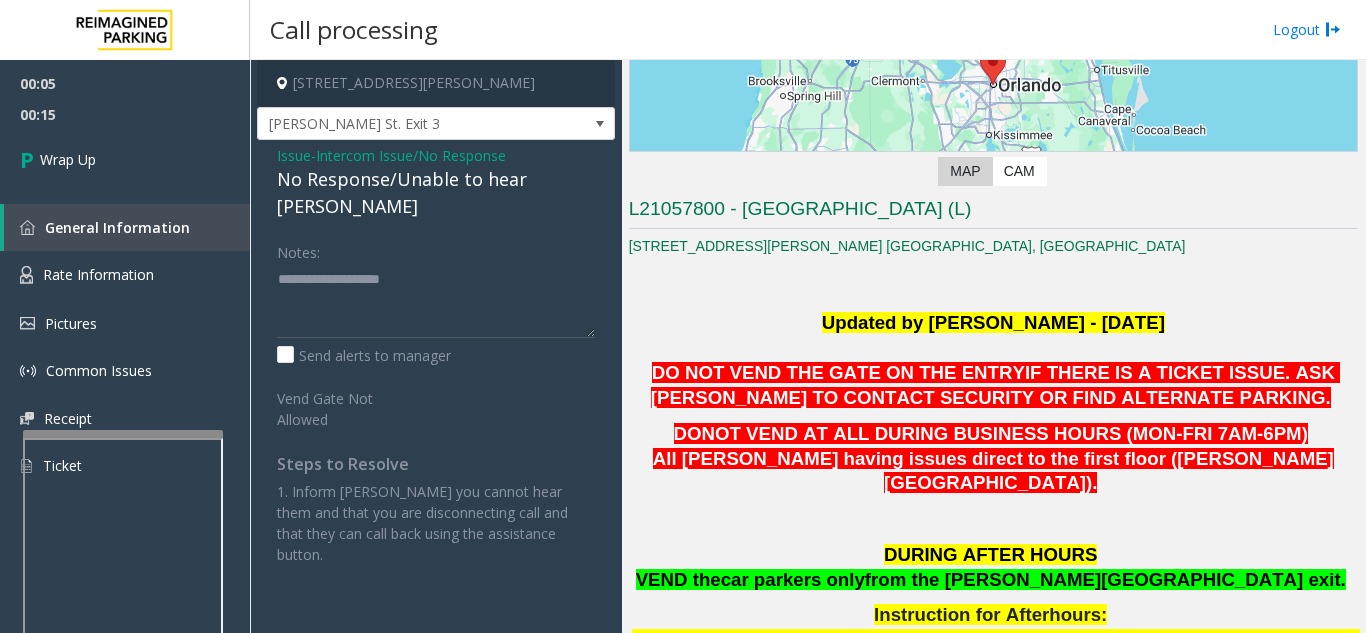 click on "Issue" 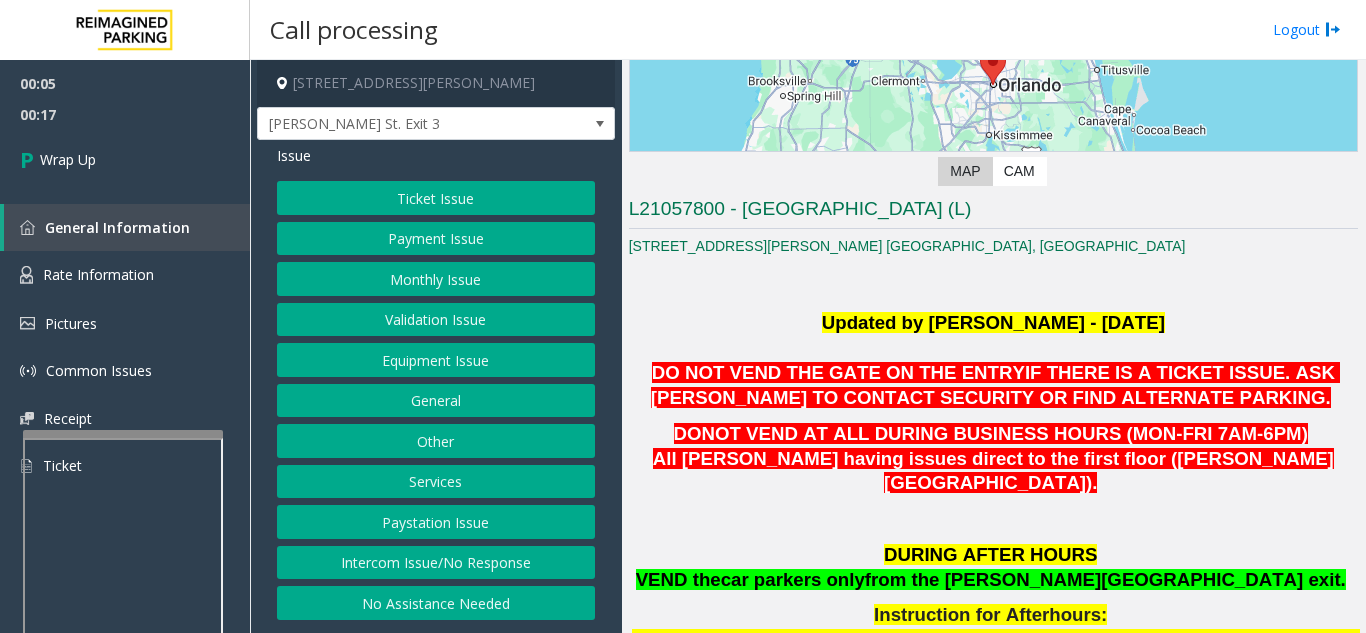 click on "Intercom Issue/No Response" 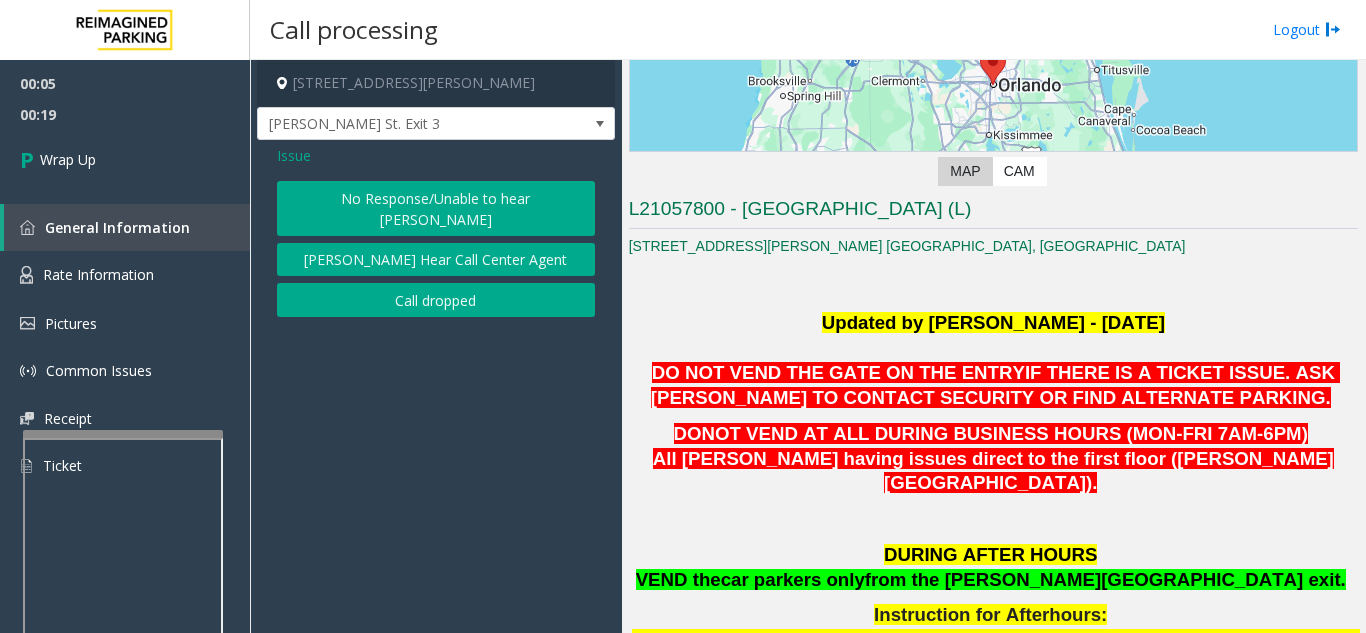 drag, startPoint x: 378, startPoint y: 265, endPoint x: 434, endPoint y: 279, distance: 57.72348 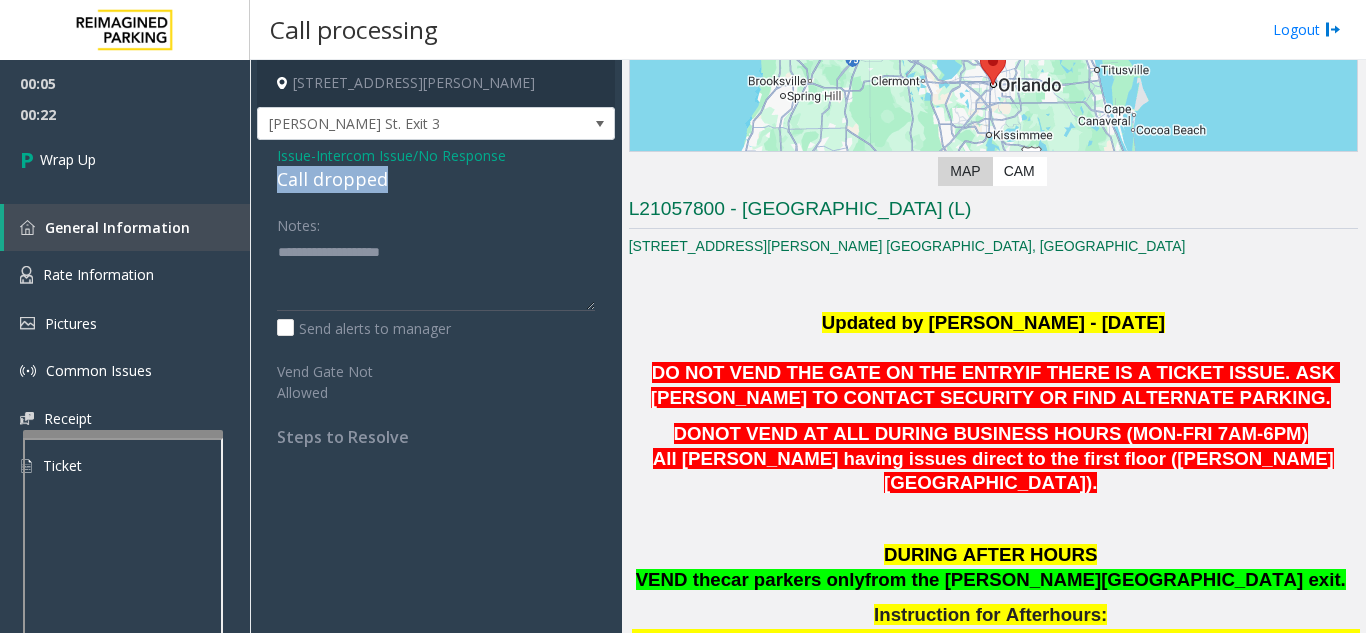 drag, startPoint x: 281, startPoint y: 178, endPoint x: 402, endPoint y: 190, distance: 121.59358 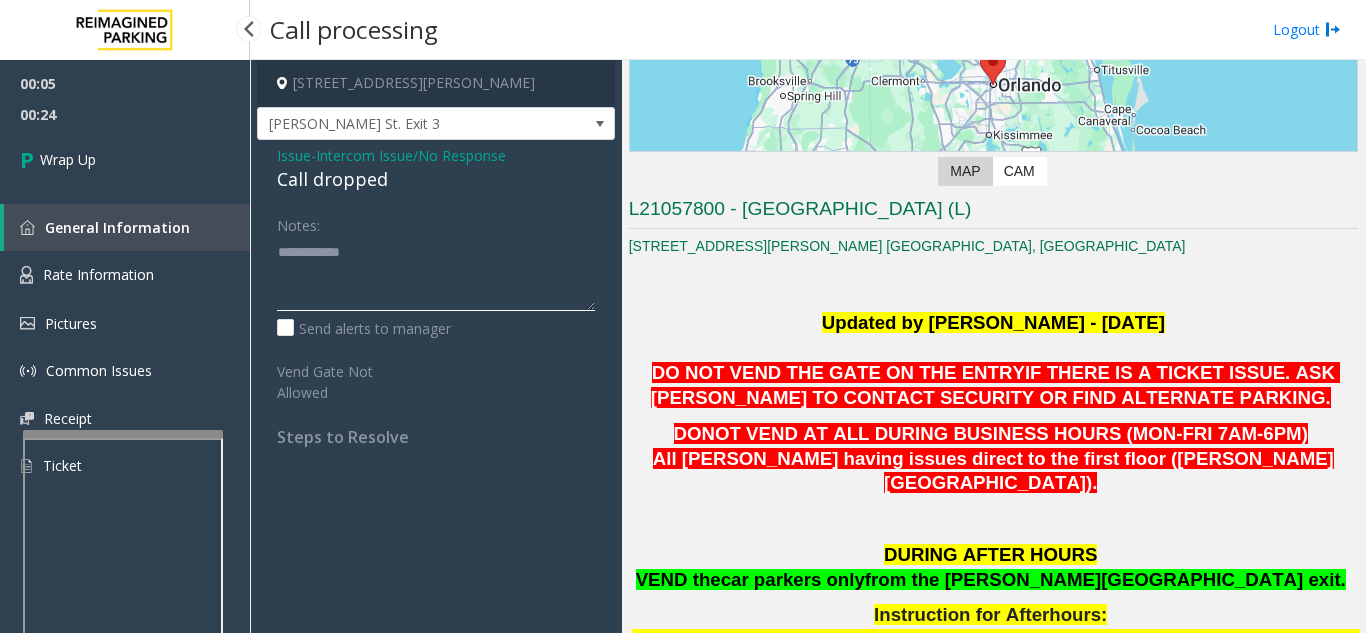 type on "**********" 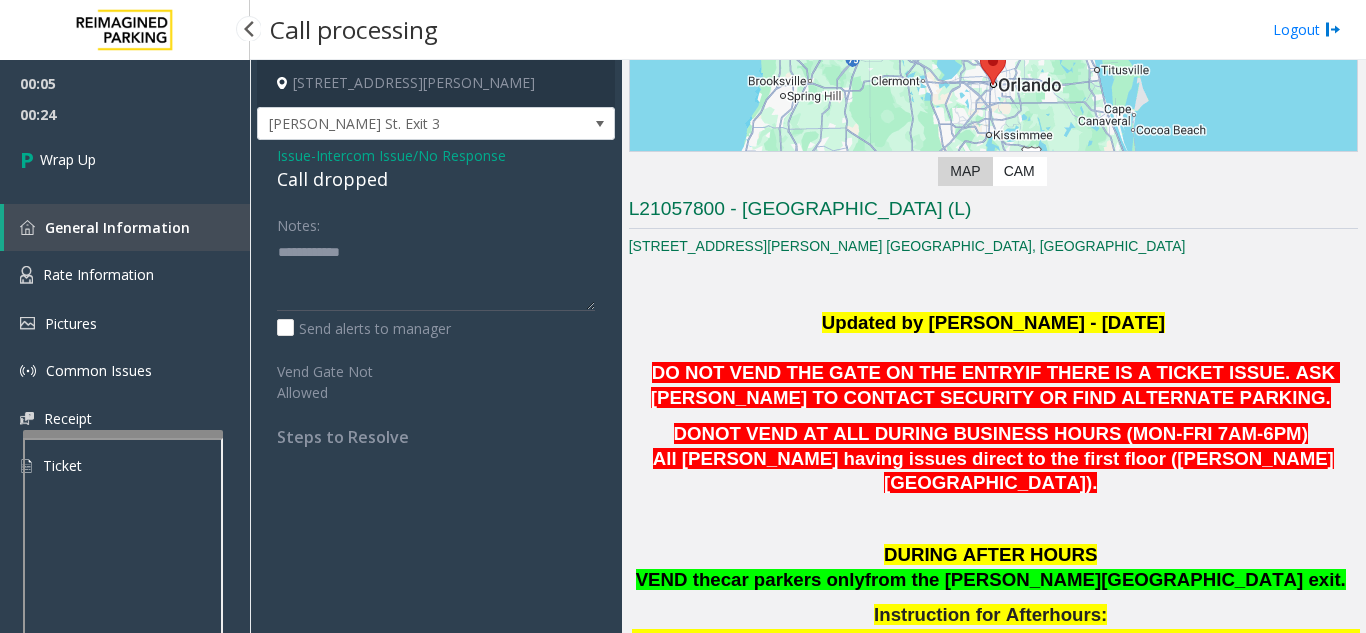 click on "00:05   00:24  Wrap Up General Information Rate Information Pictures Common Issues Receipt Ticket" at bounding box center [125, 283] 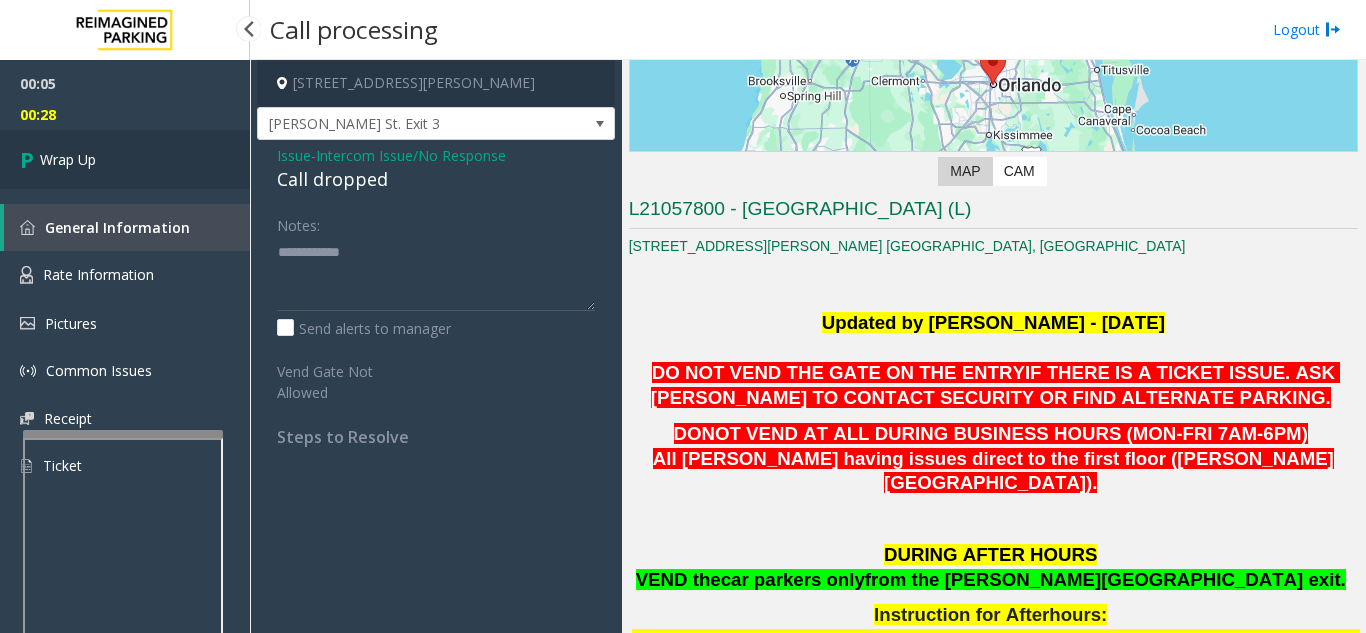 click on "Wrap Up" at bounding box center [125, 159] 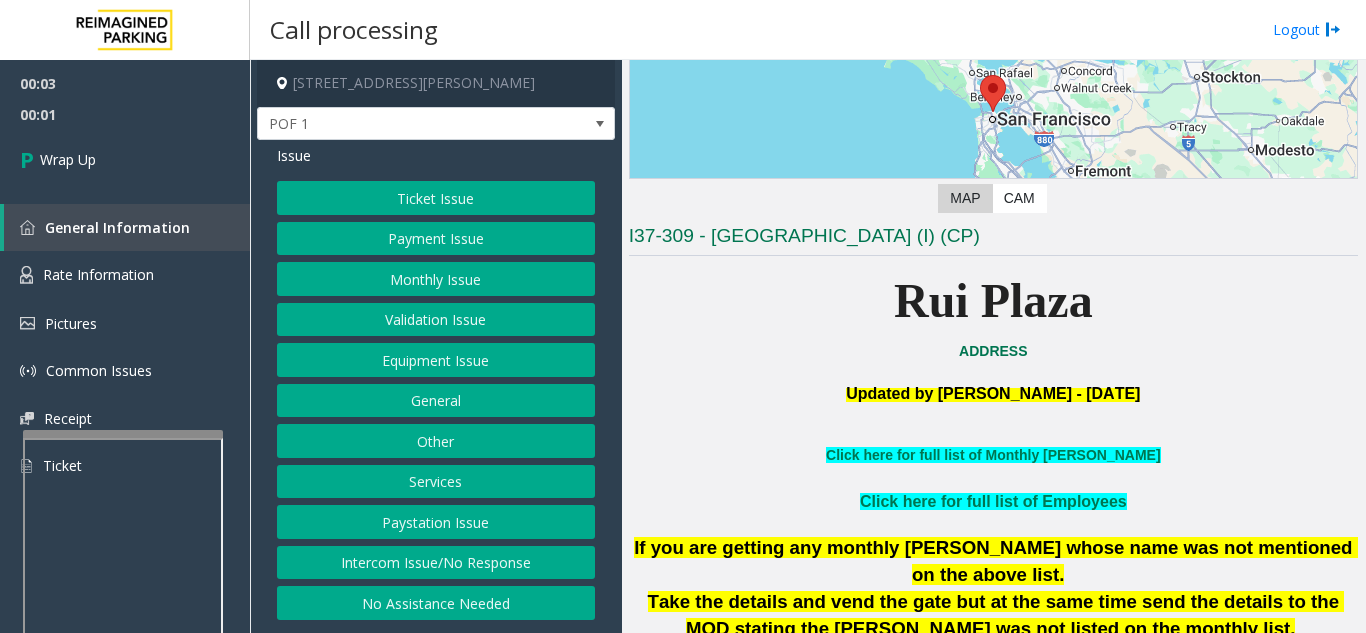scroll, scrollTop: 300, scrollLeft: 0, axis: vertical 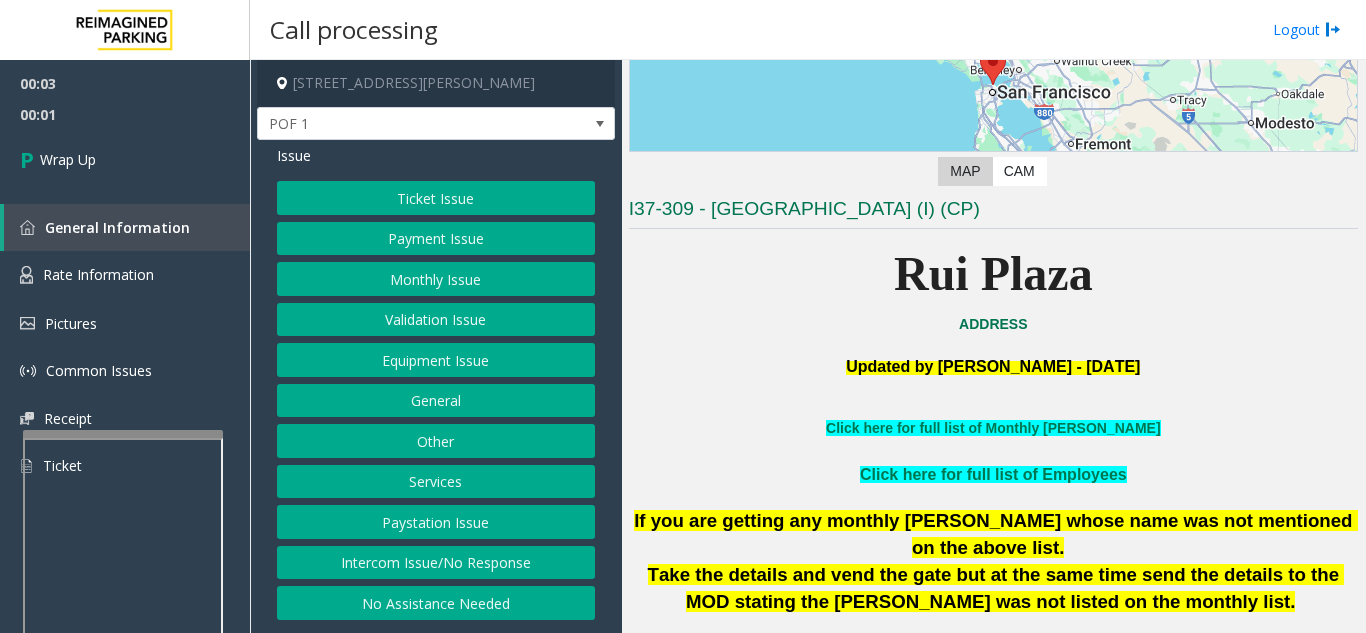 click on "Intercom Issue/No Response" 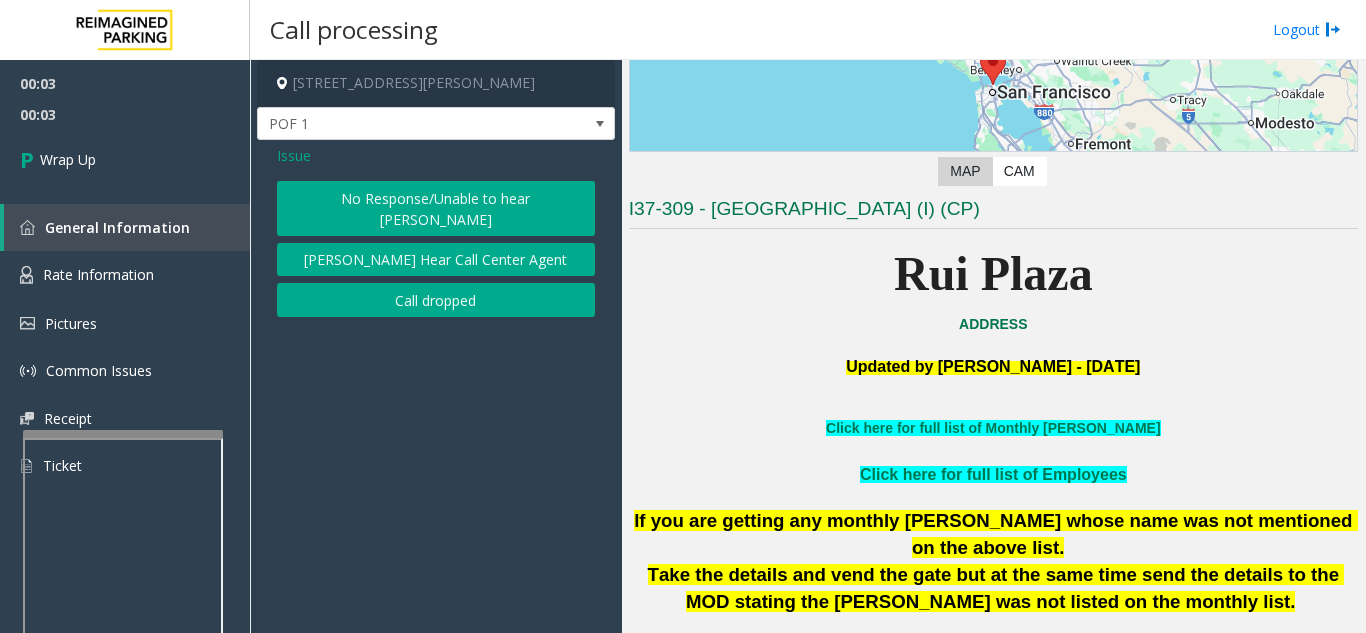 click on "Call dropped" 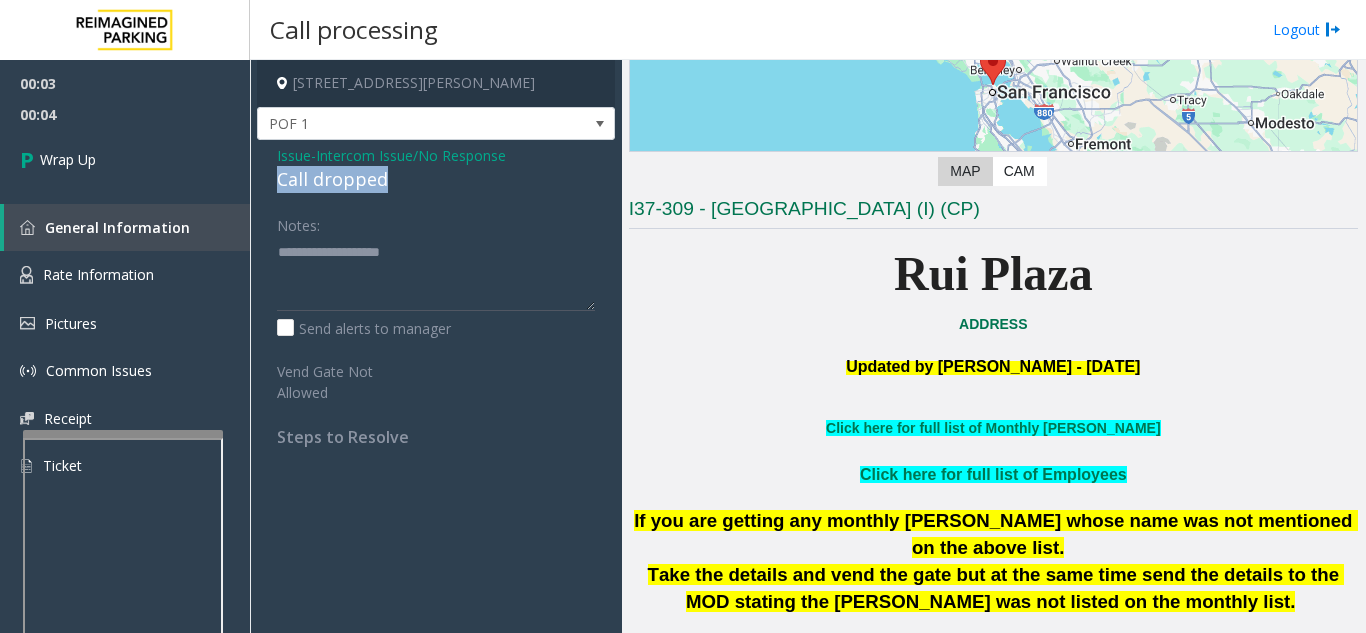 drag, startPoint x: 272, startPoint y: 183, endPoint x: 406, endPoint y: 194, distance: 134.45073 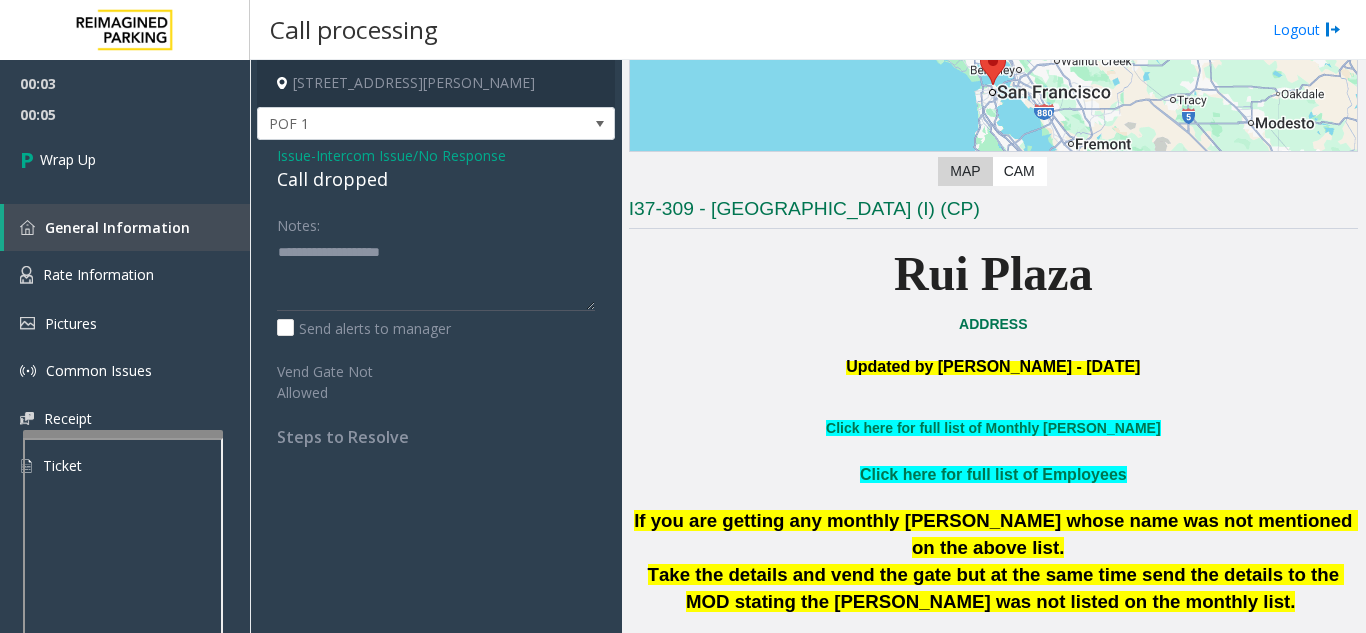 click on "Issue  -  Intercom Issue/No Response Call dropped Notes:                      Send alerts to manager  Vend Gate Not Allowed  Steps to Resolve" 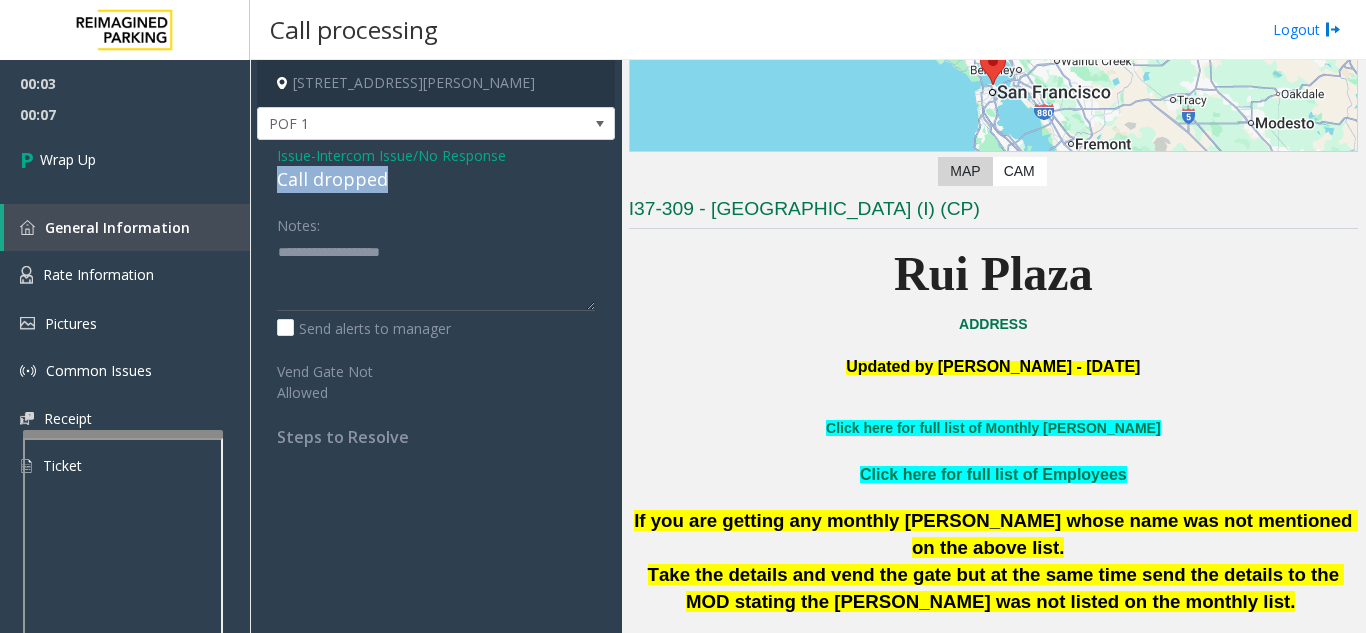 drag, startPoint x: 269, startPoint y: 177, endPoint x: 421, endPoint y: 176, distance: 152.0033 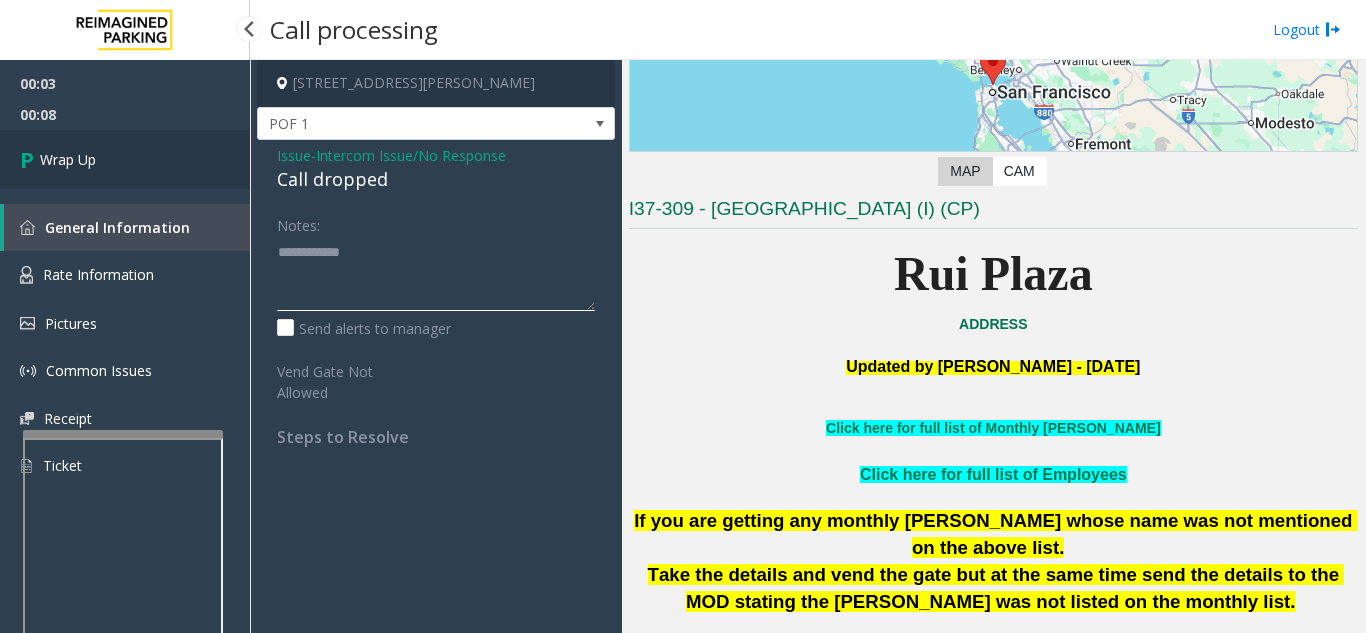 type on "**********" 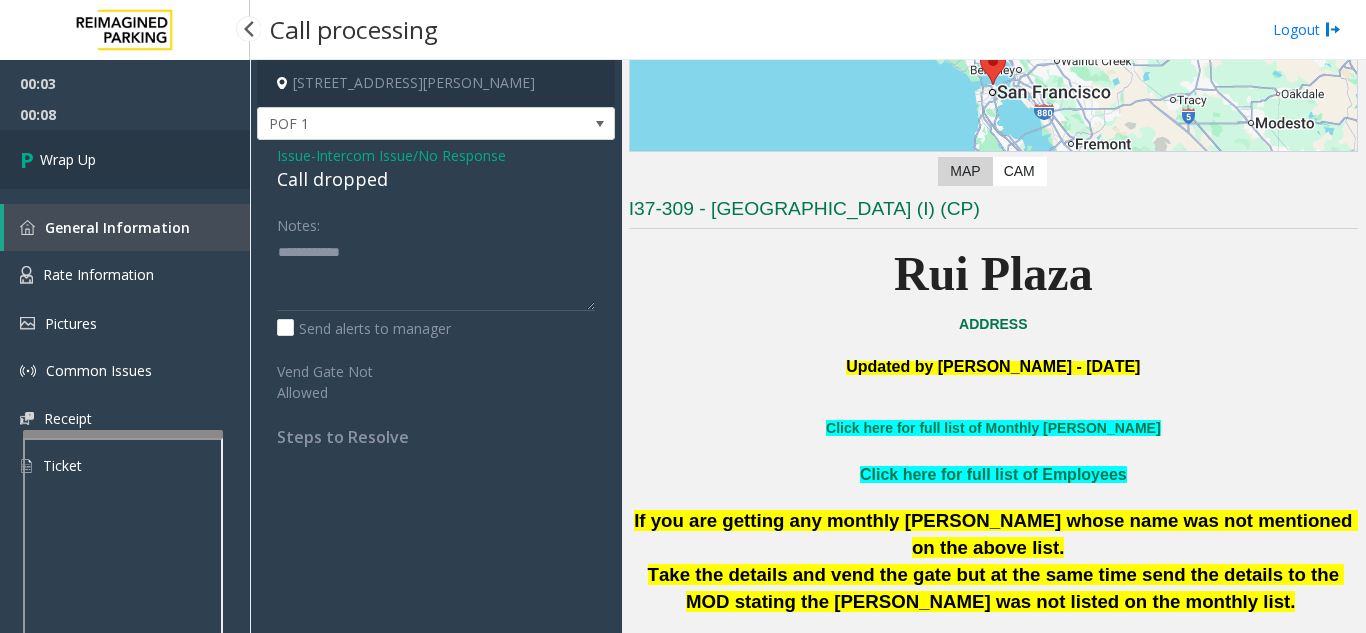 click on "Wrap Up" at bounding box center [68, 159] 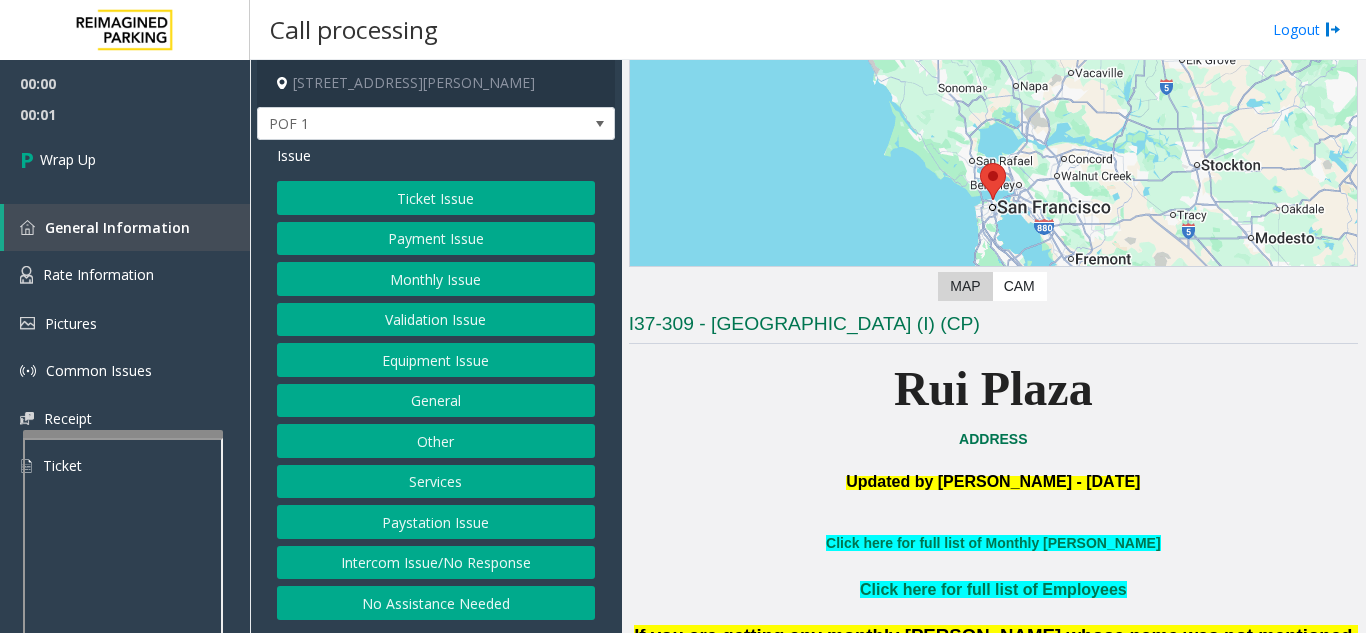 scroll, scrollTop: 200, scrollLeft: 0, axis: vertical 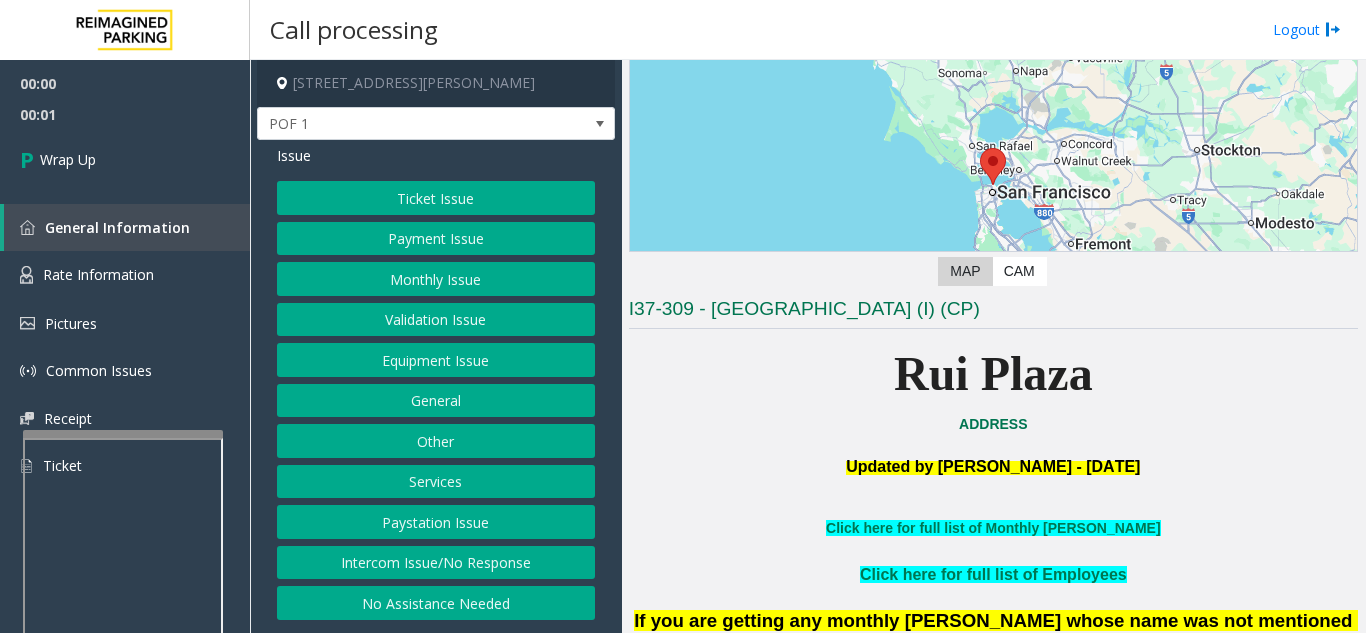 click on "Intercom Issue/No Response" 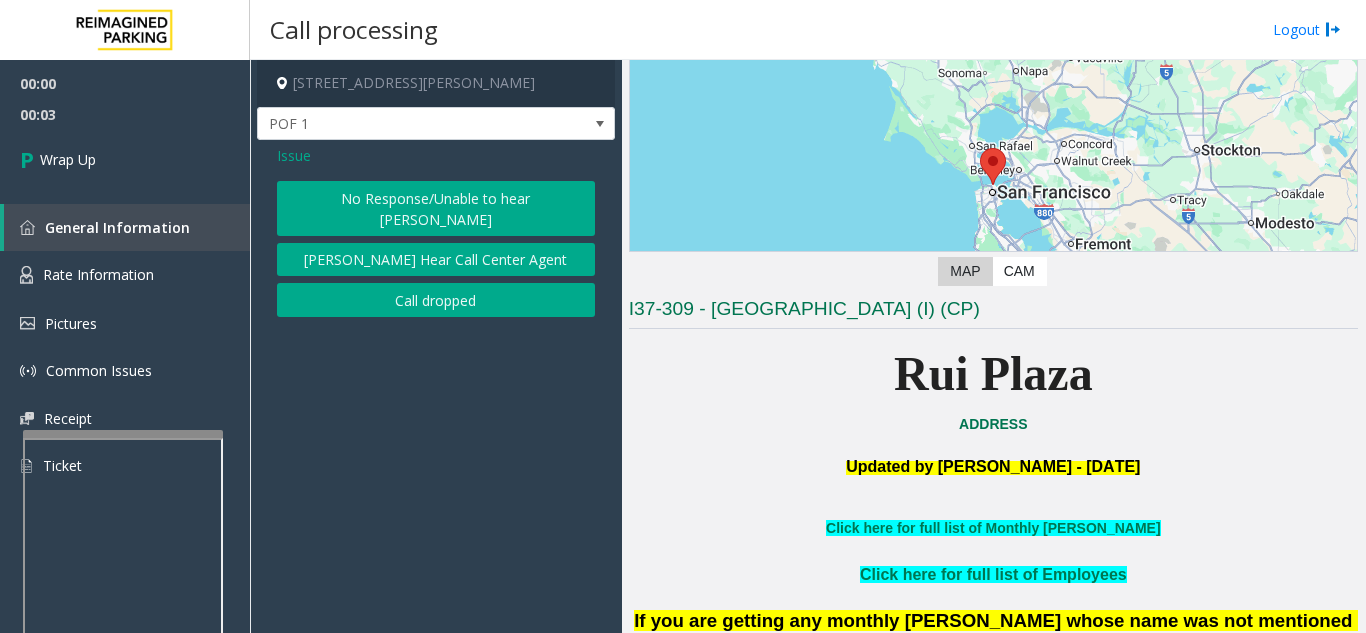 click on "Call dropped" 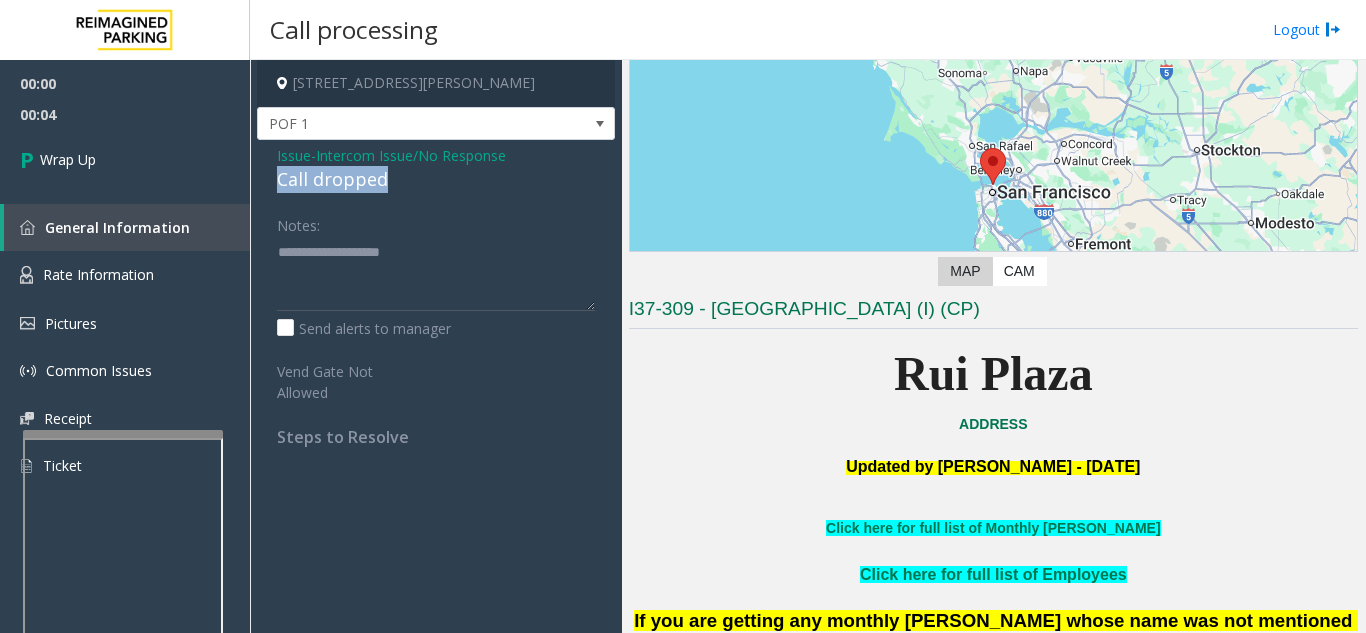 drag, startPoint x: 273, startPoint y: 181, endPoint x: 421, endPoint y: 182, distance: 148.00337 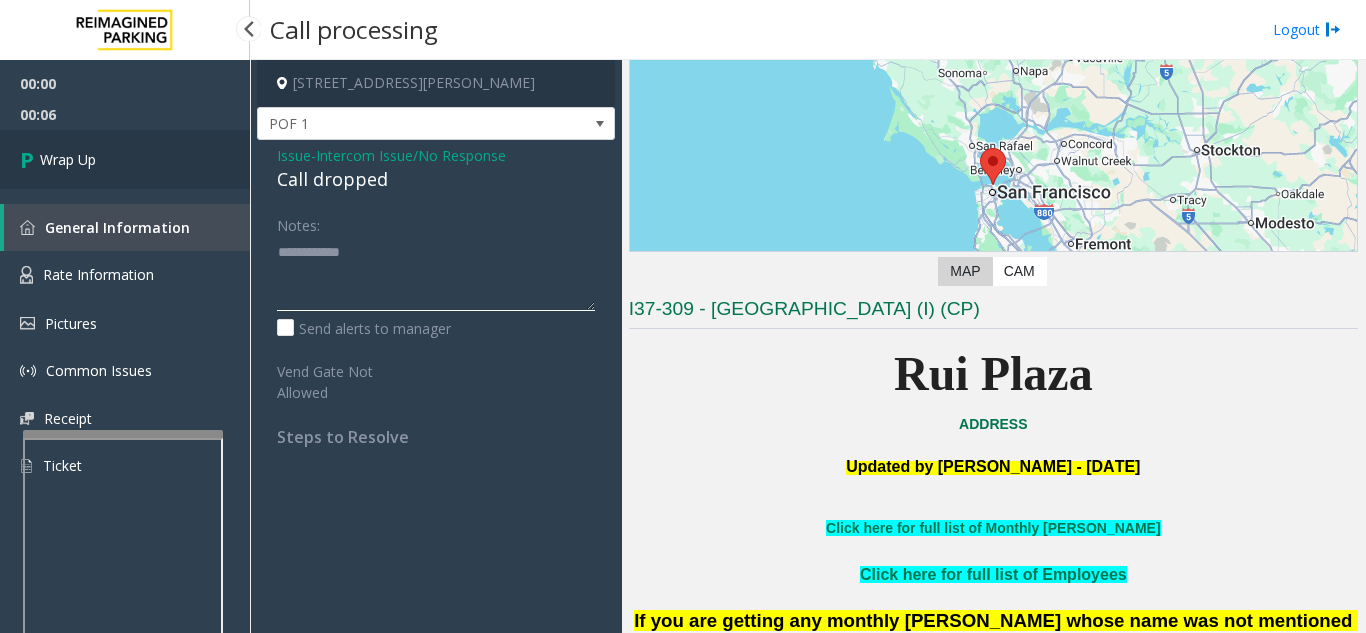type on "**********" 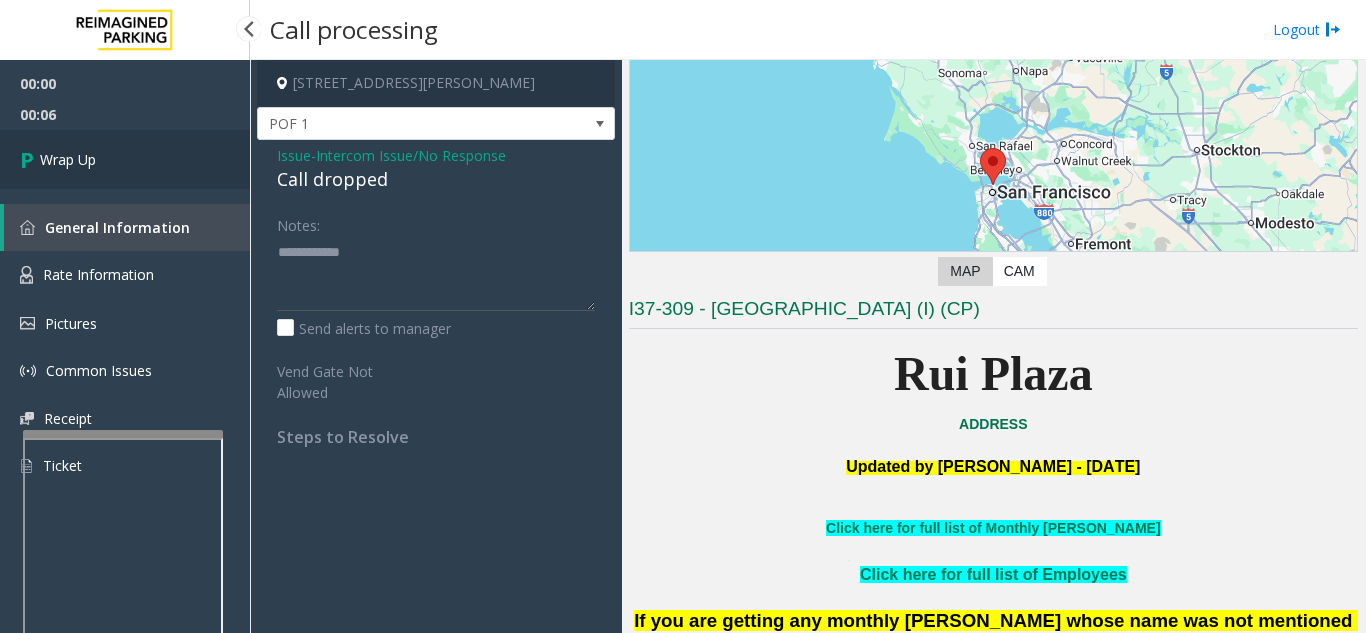 click on "Wrap Up" at bounding box center (125, 159) 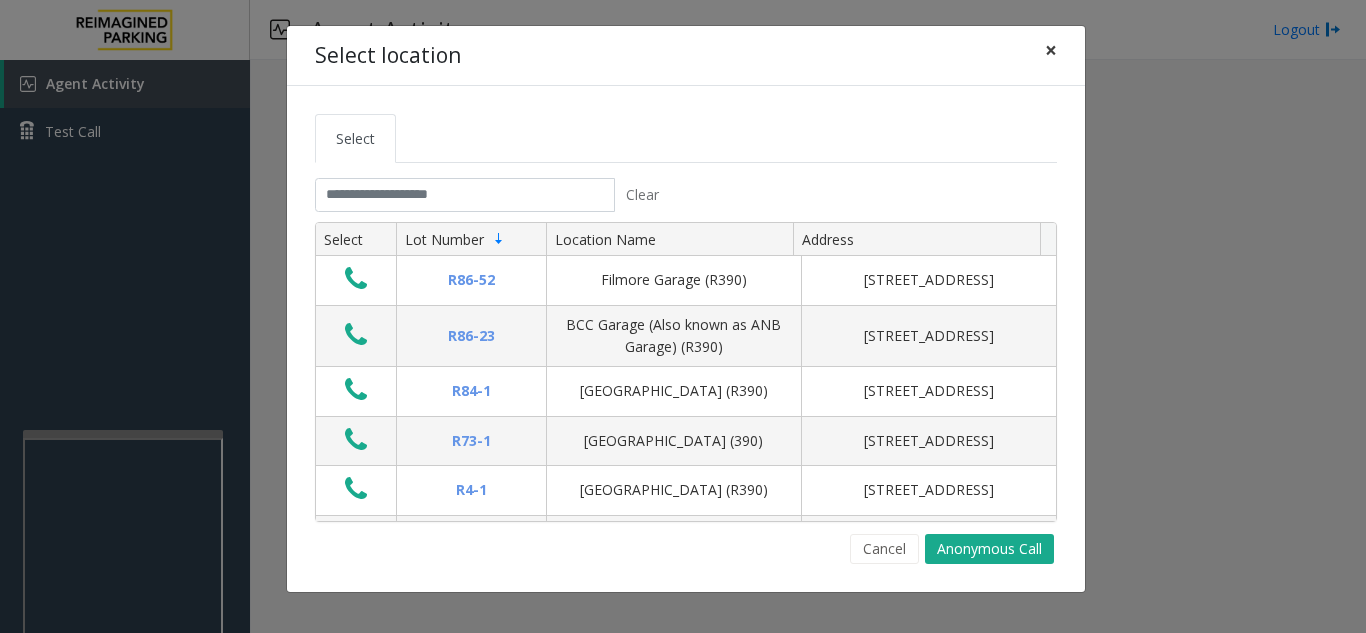 click on "×" 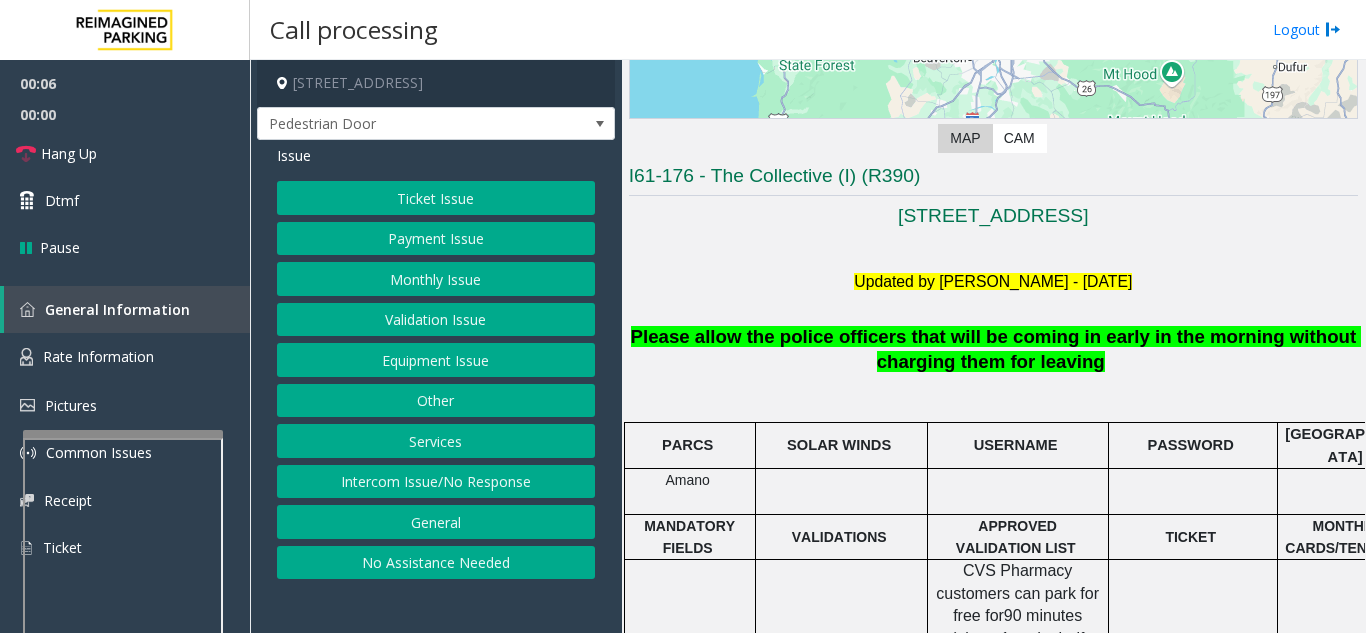 scroll, scrollTop: 400, scrollLeft: 0, axis: vertical 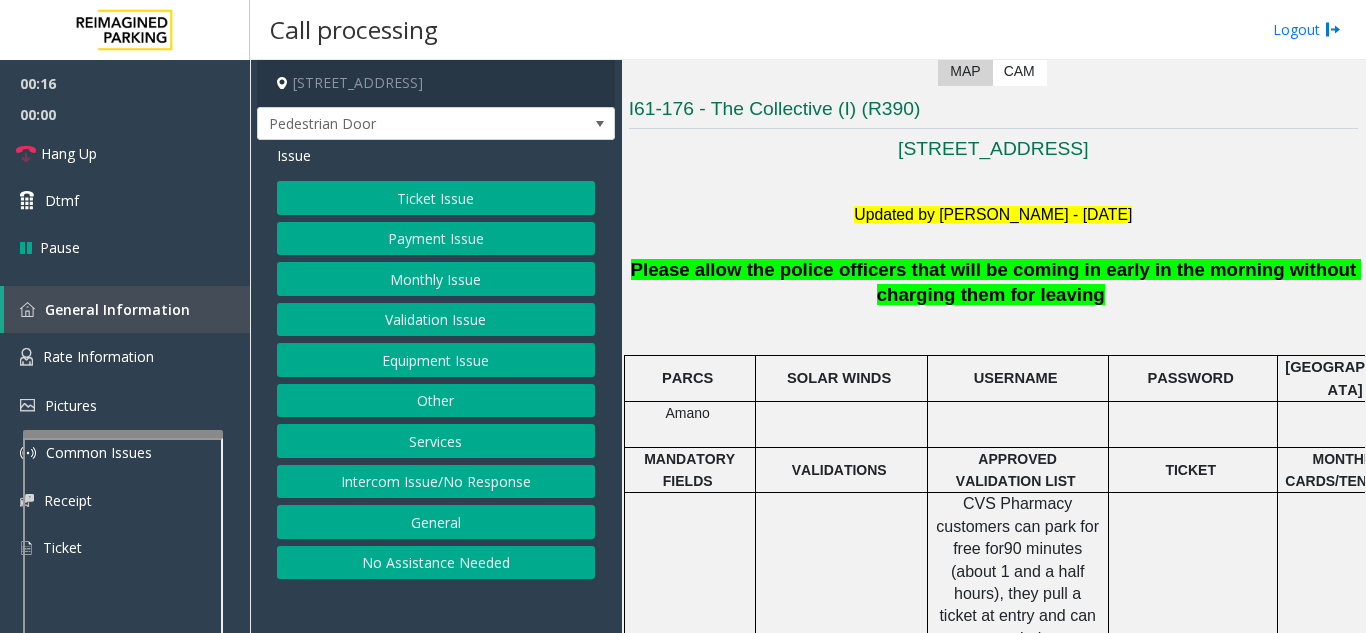 click on "Intercom Issue/No Response" 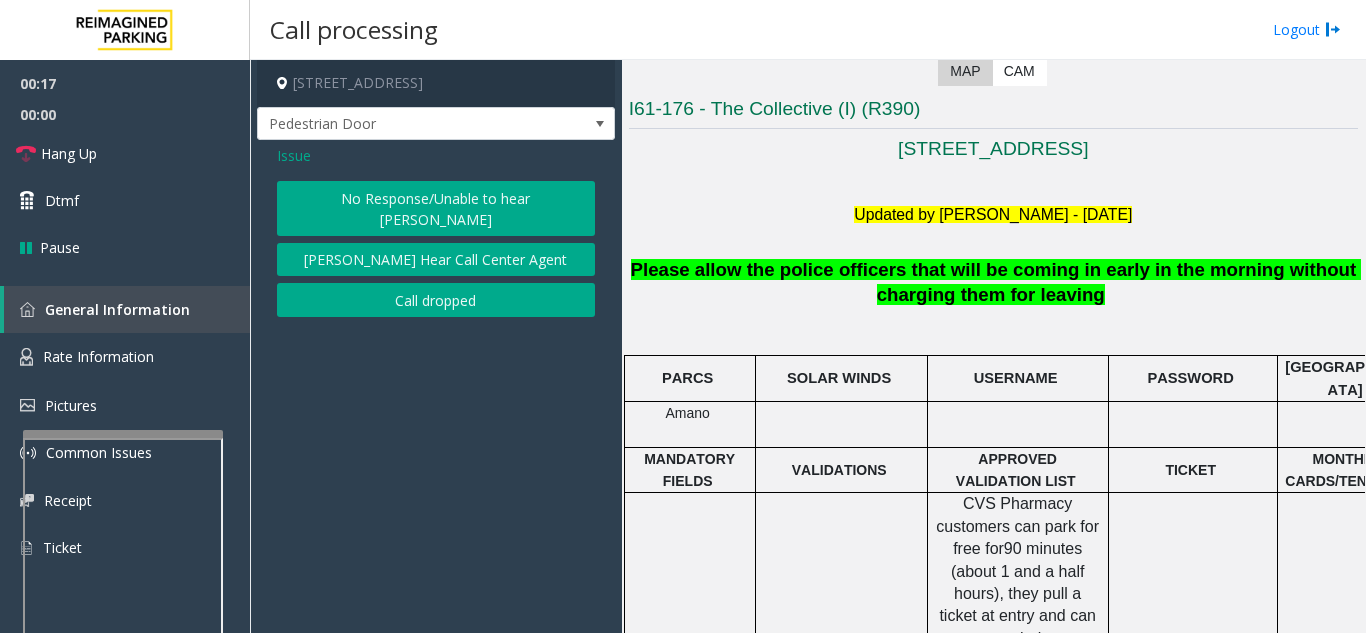 click on "No Response/Unable to hear [PERSON_NAME]" 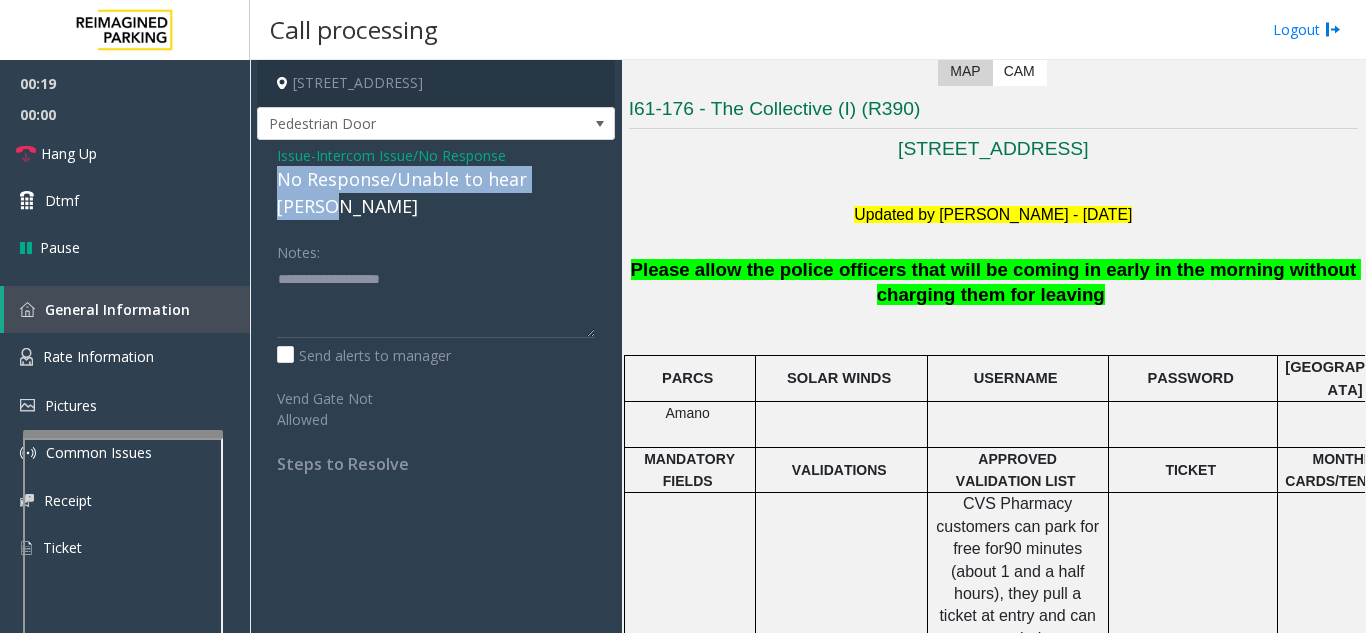 drag, startPoint x: 270, startPoint y: 173, endPoint x: 598, endPoint y: 190, distance: 328.44025 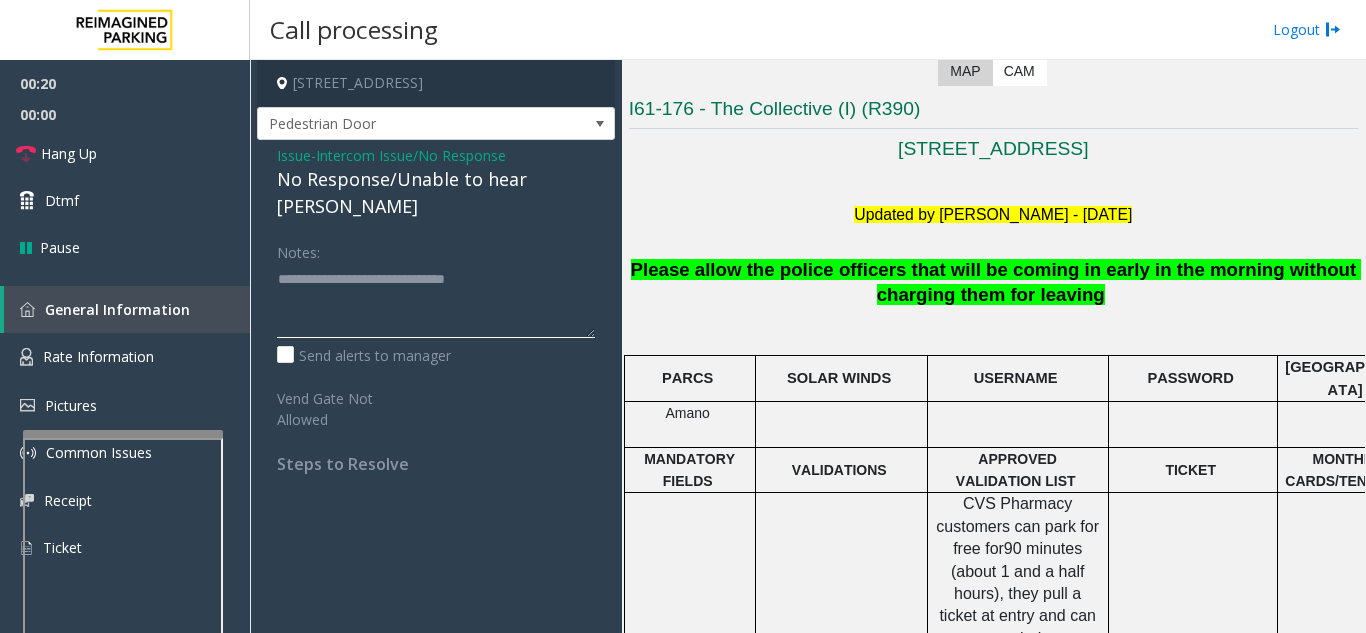 type on "**********" 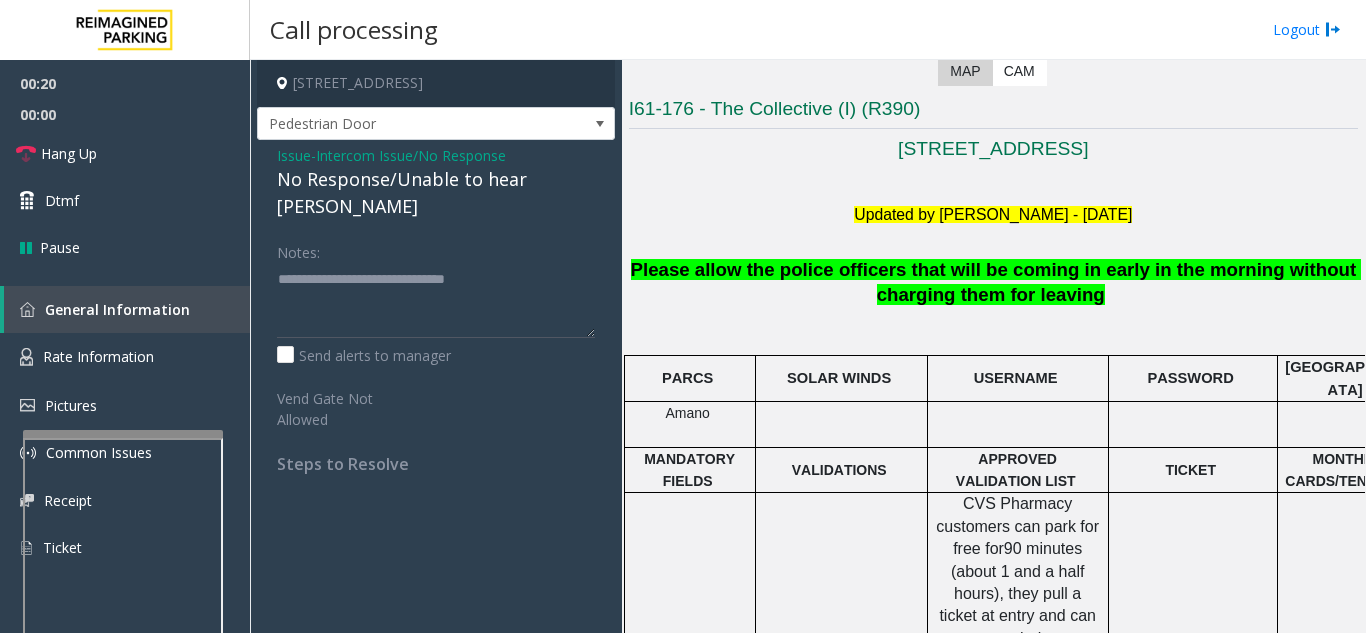 click on "Notes:" 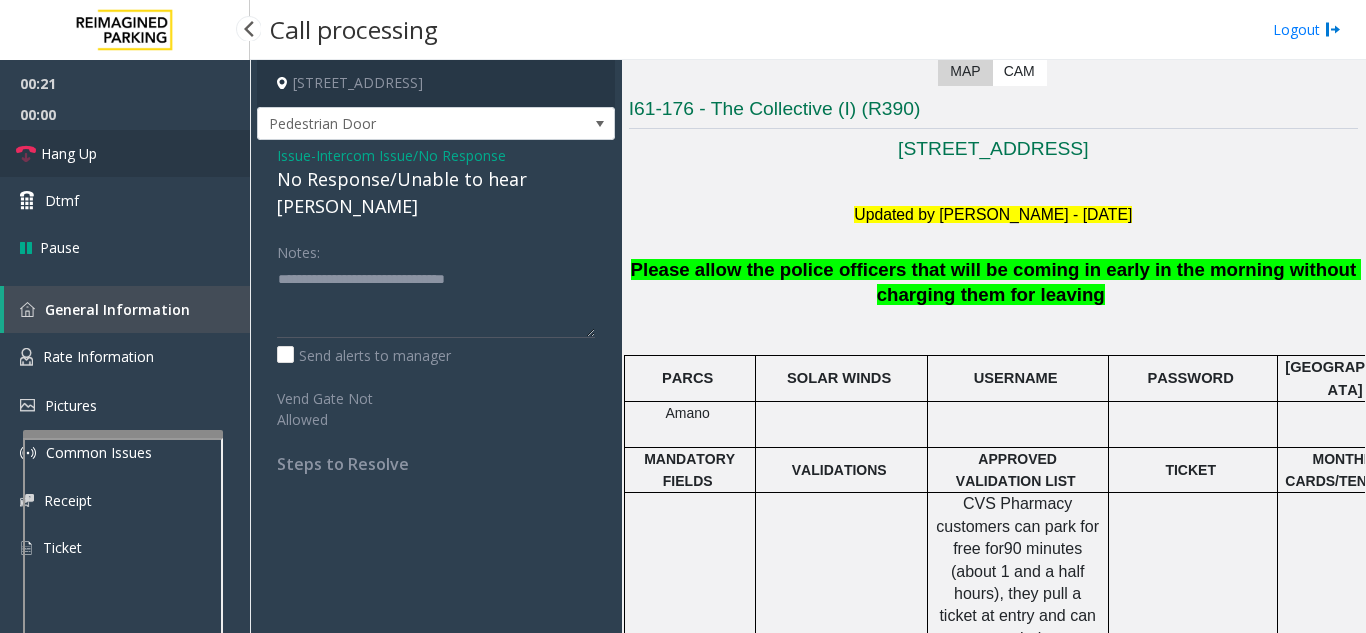 click on "Hang Up" at bounding box center (125, 153) 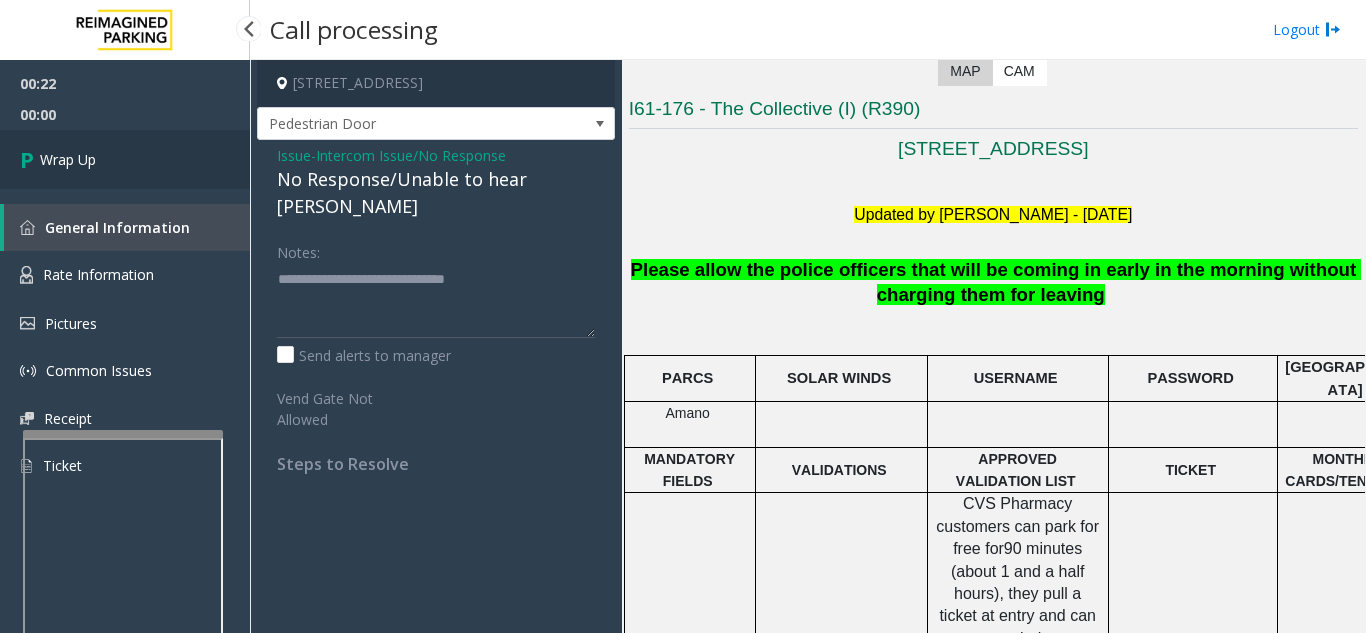 click on "Wrap Up" at bounding box center [125, 159] 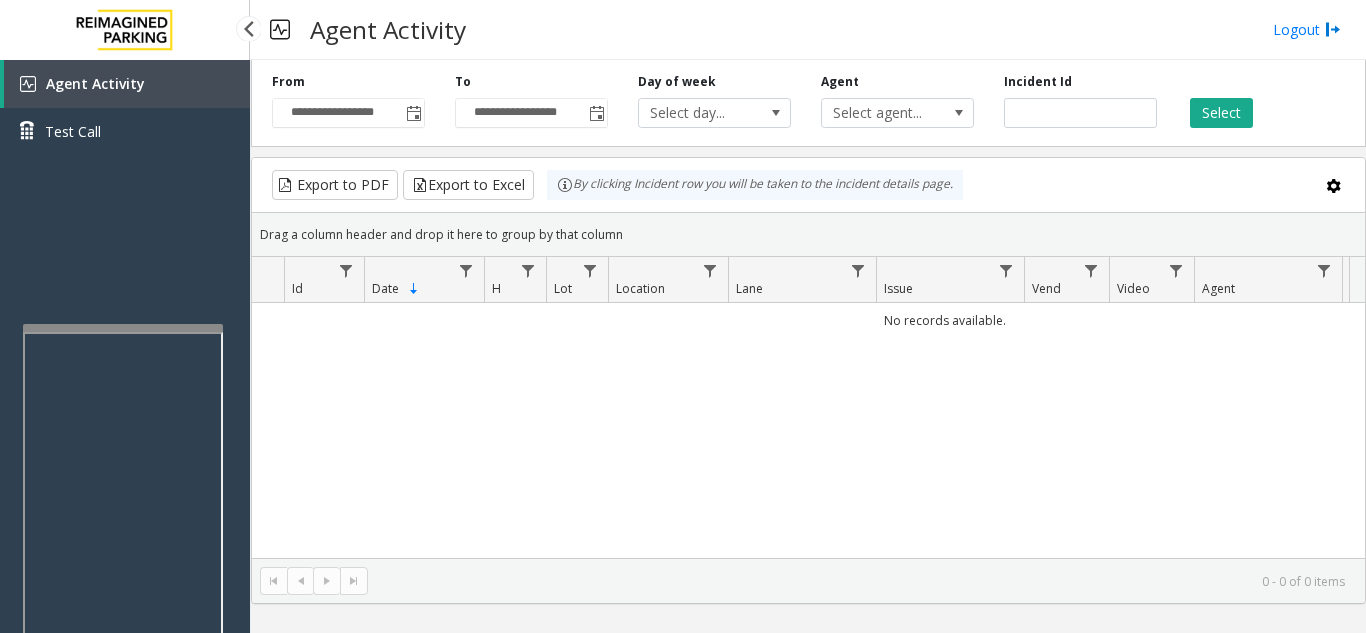 click on "**********" at bounding box center [683, 316] 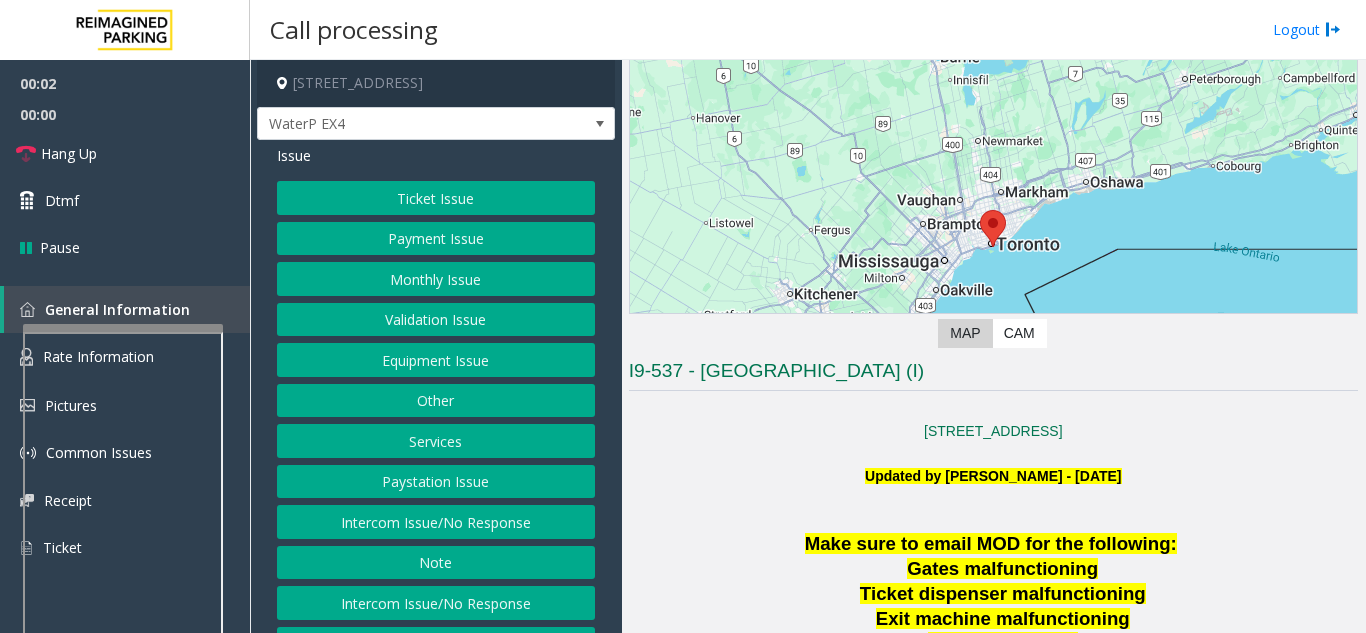 scroll, scrollTop: 400, scrollLeft: 0, axis: vertical 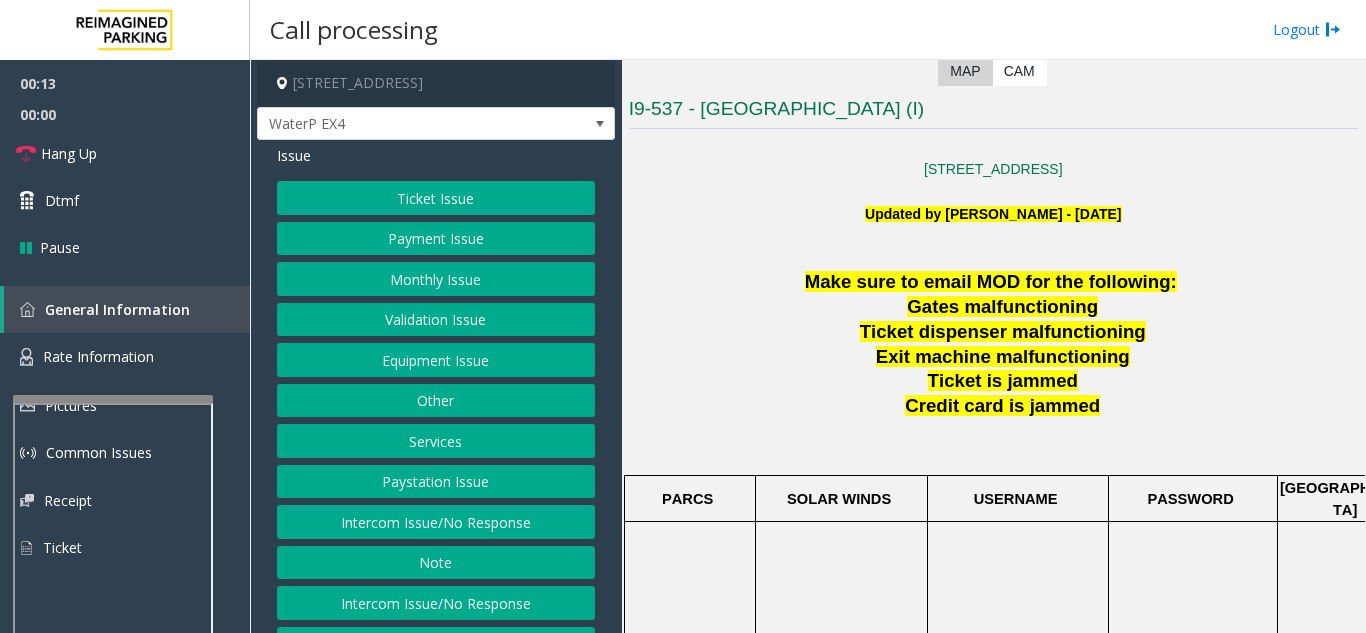 click at bounding box center (113, 399) 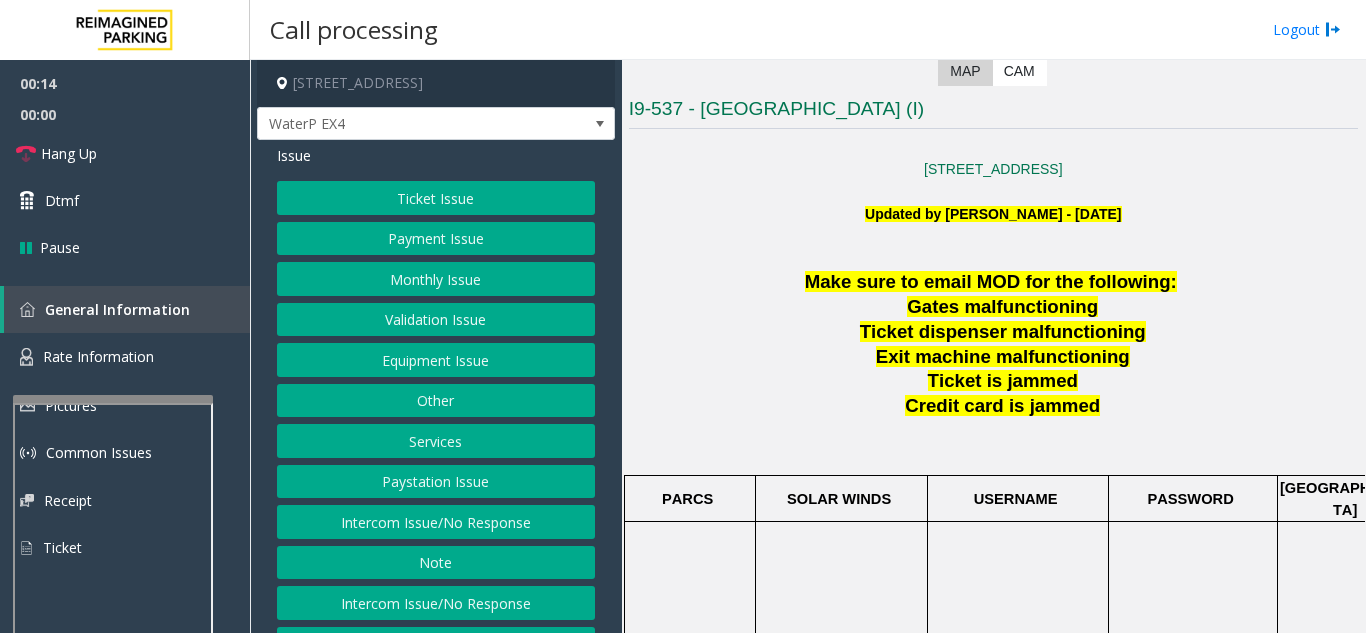 click on "Intercom Issue/No Response" 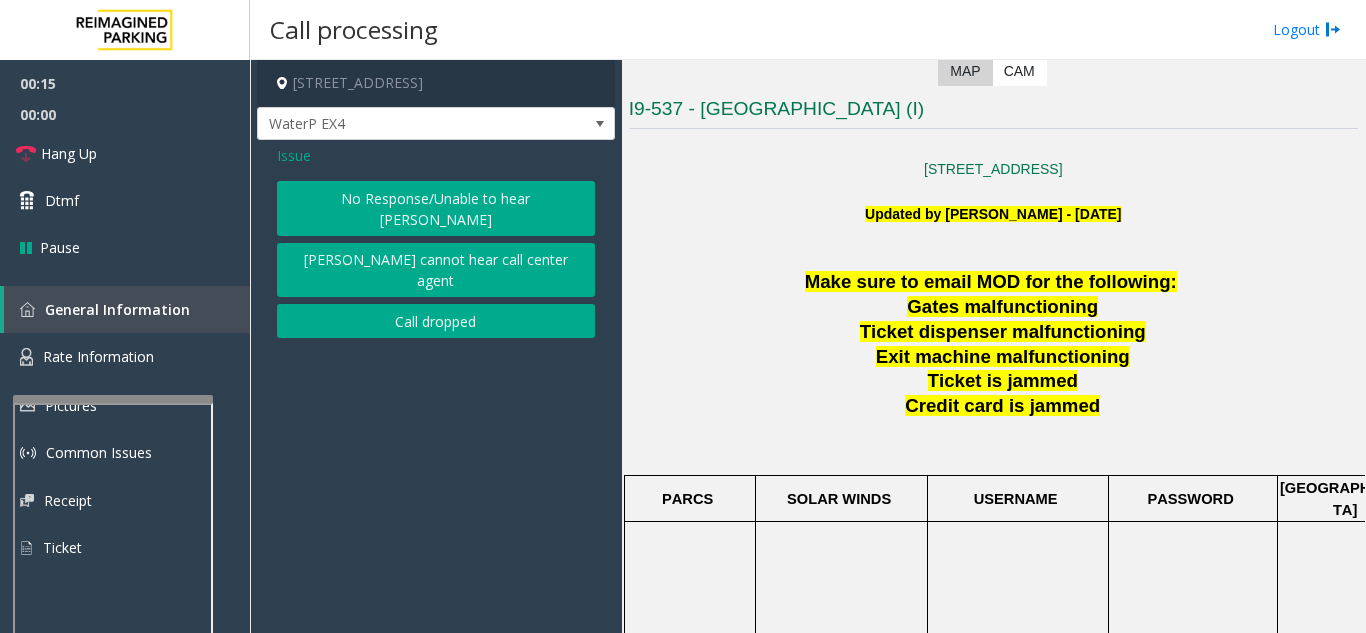 click on "No Response/Unable to hear [PERSON_NAME]" 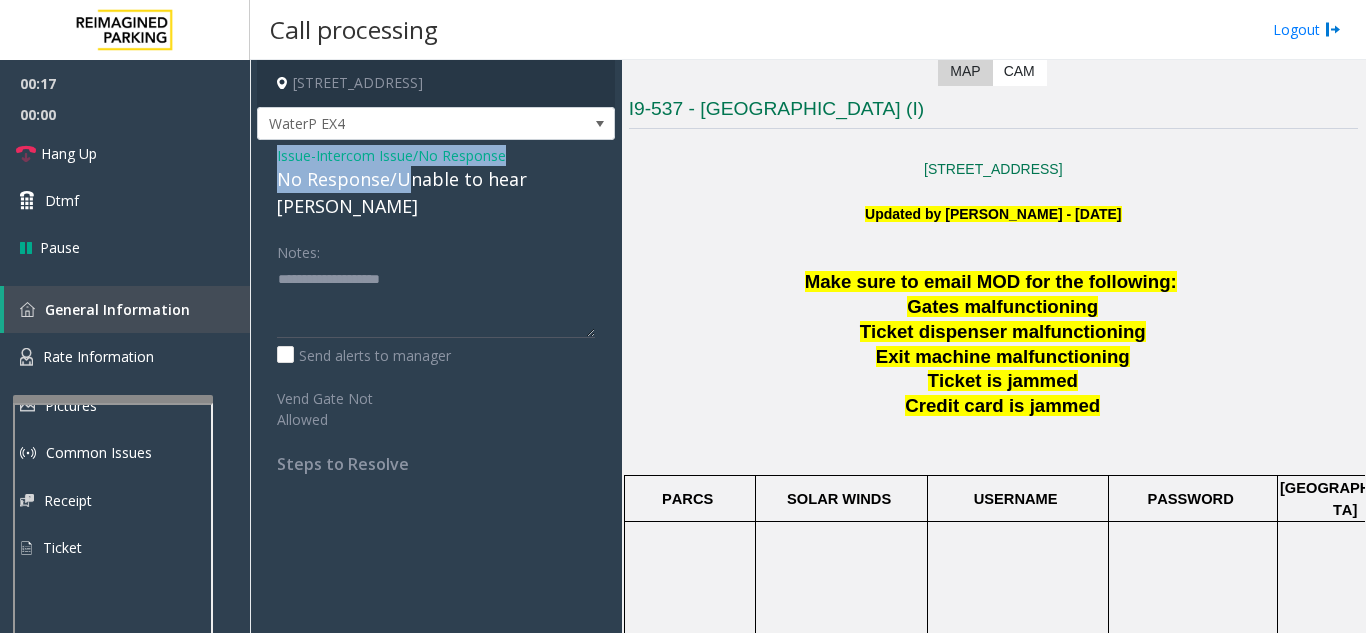 drag, startPoint x: 273, startPoint y: 165, endPoint x: 383, endPoint y: 216, distance: 121.24768 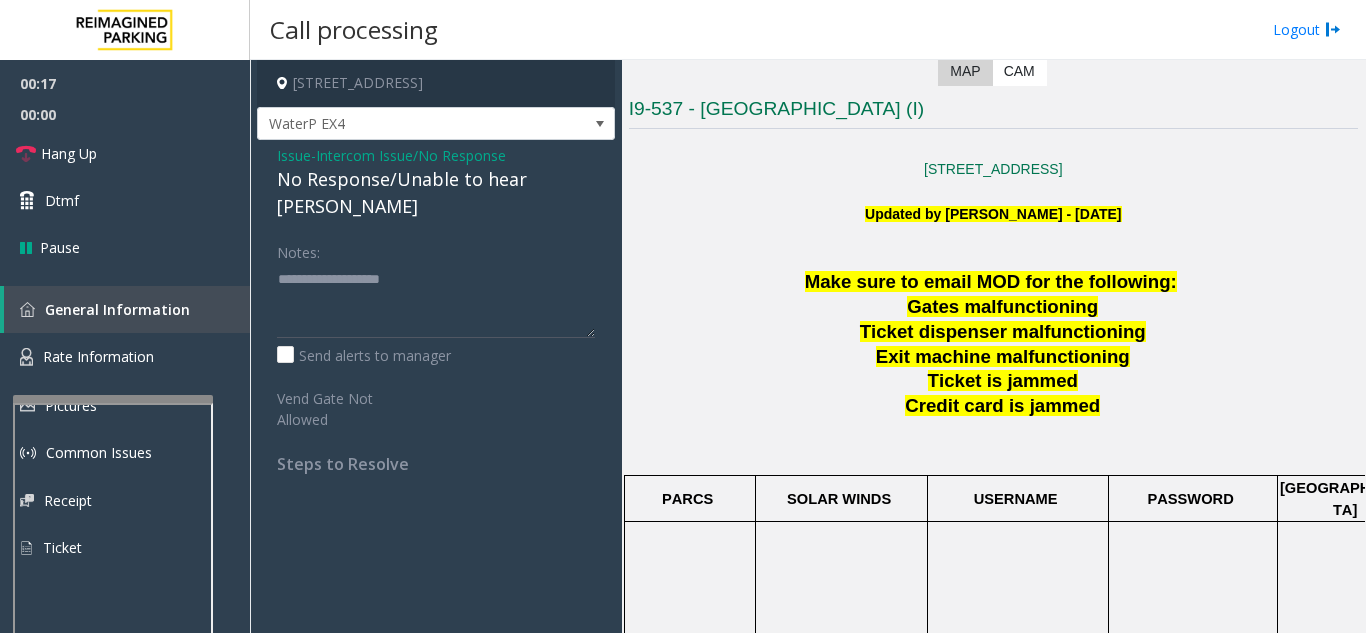 click on "Notes:" 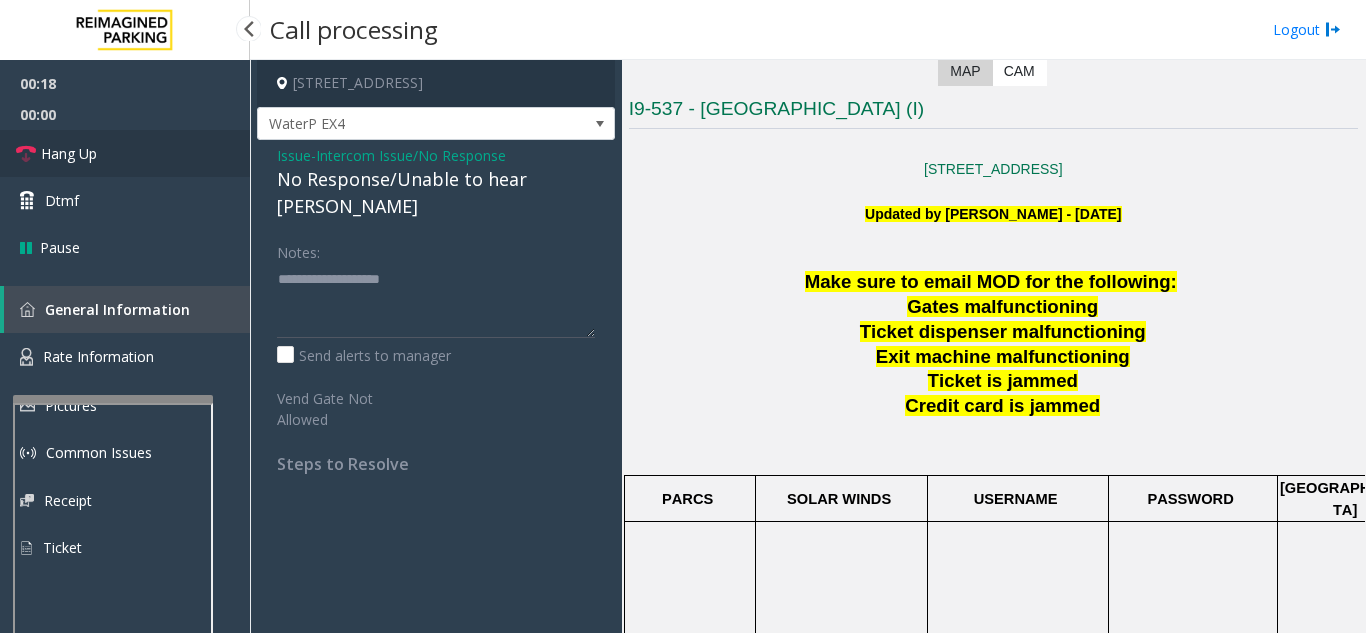 click on "Hang Up" at bounding box center (125, 153) 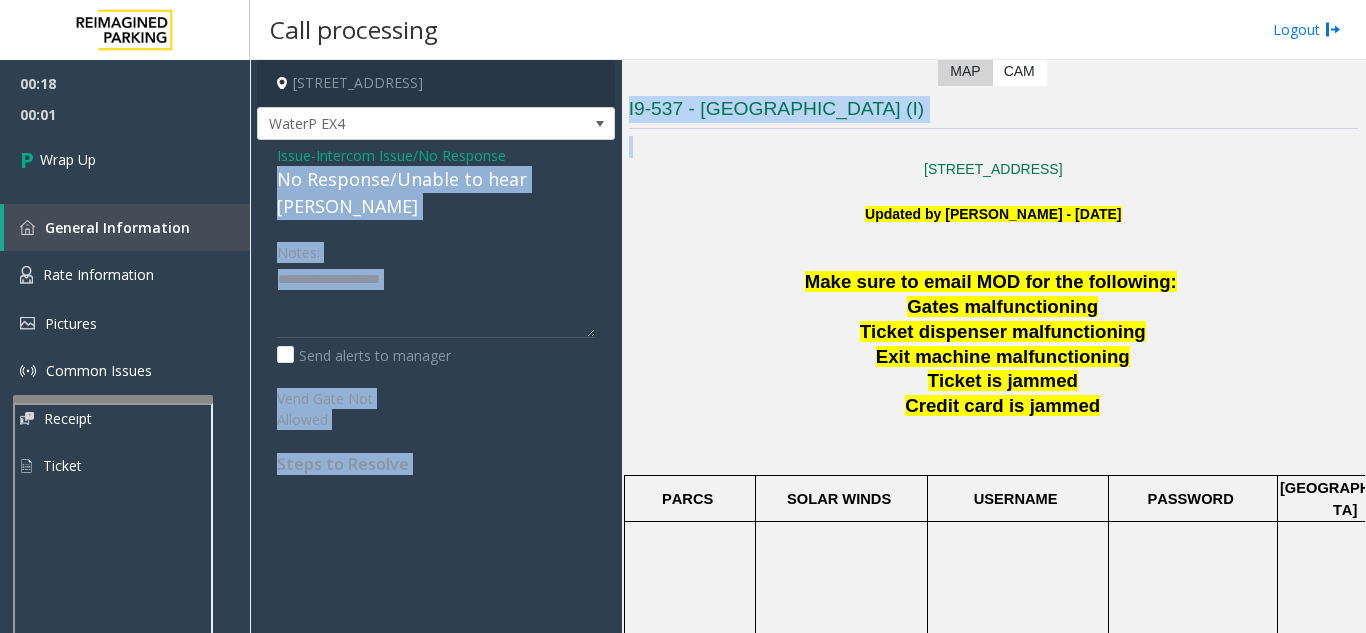 drag, startPoint x: 274, startPoint y: 180, endPoint x: 609, endPoint y: 182, distance: 335.00598 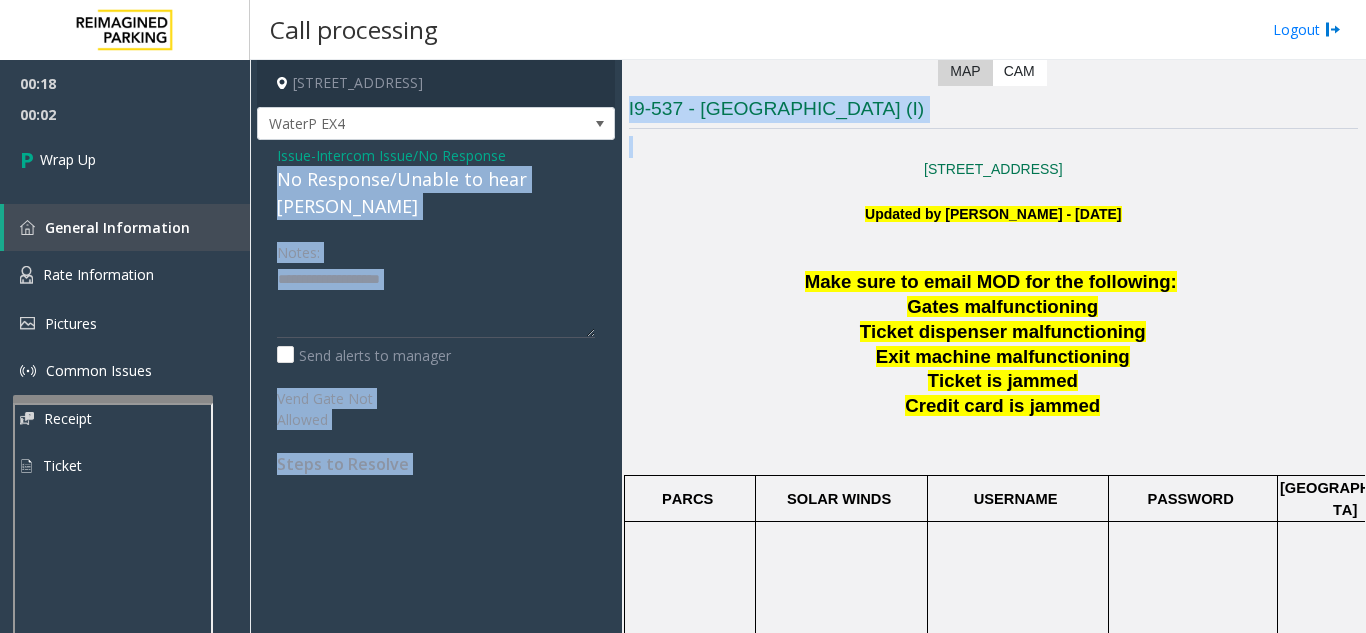 click on "Notes:" 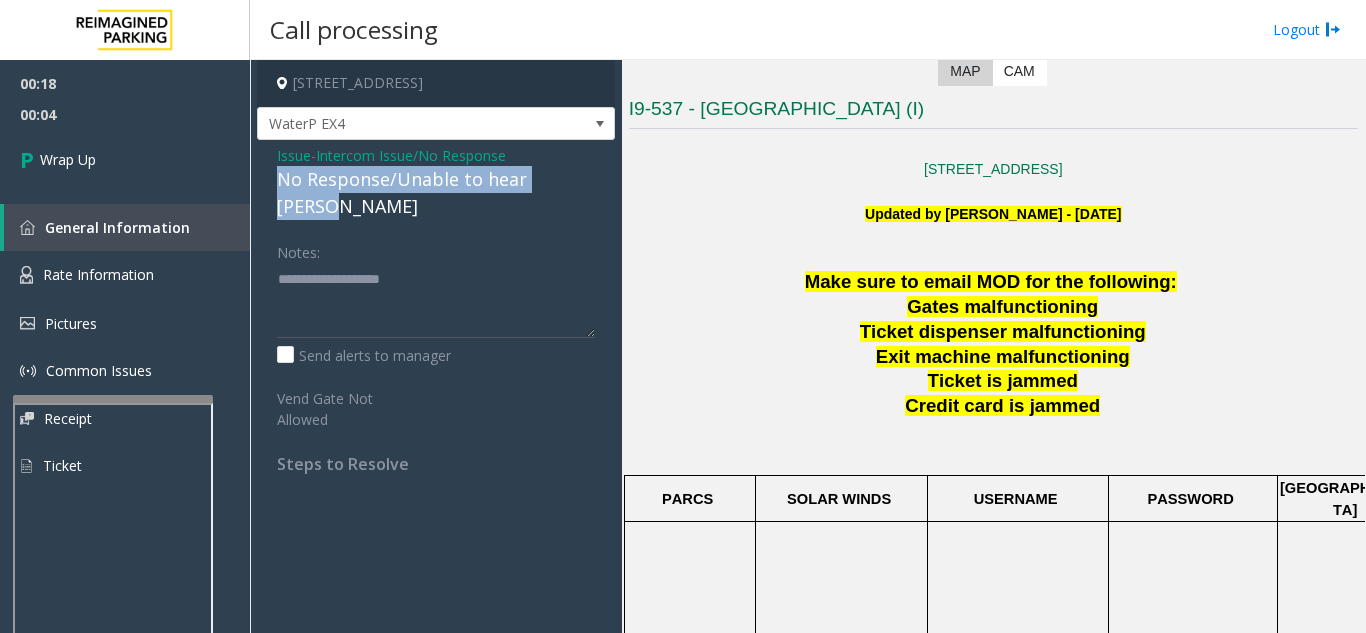 drag, startPoint x: 285, startPoint y: 170, endPoint x: 557, endPoint y: 177, distance: 272.09006 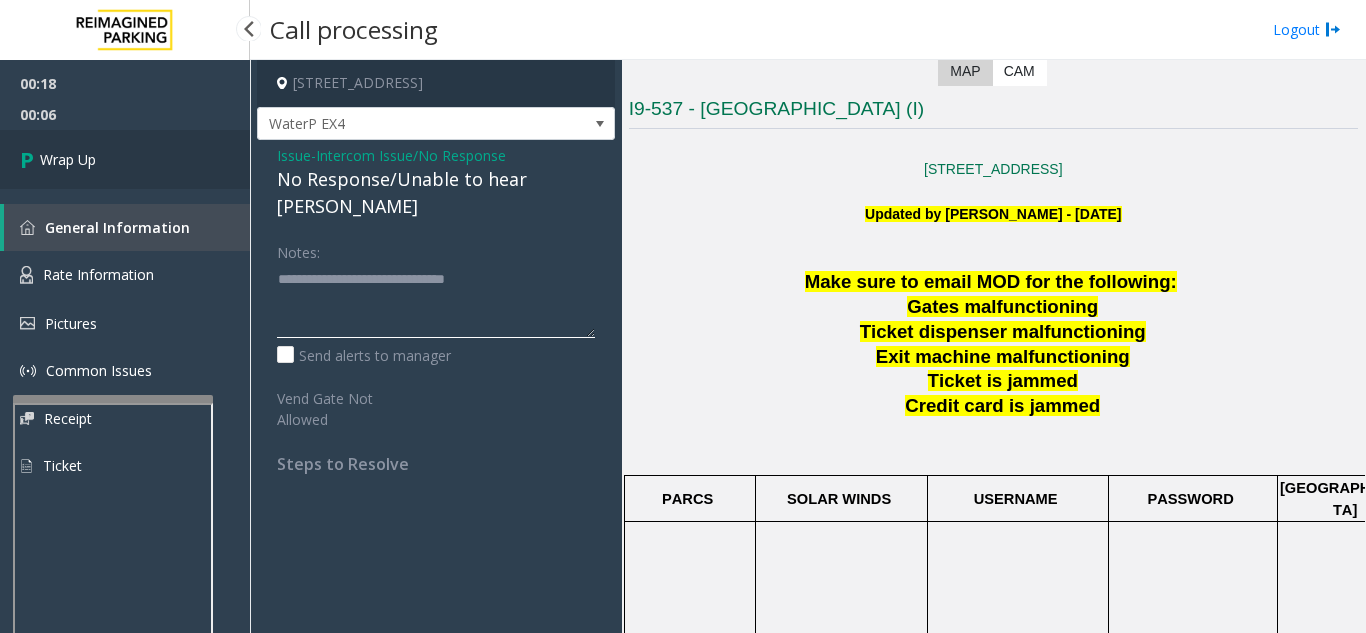 type on "**********" 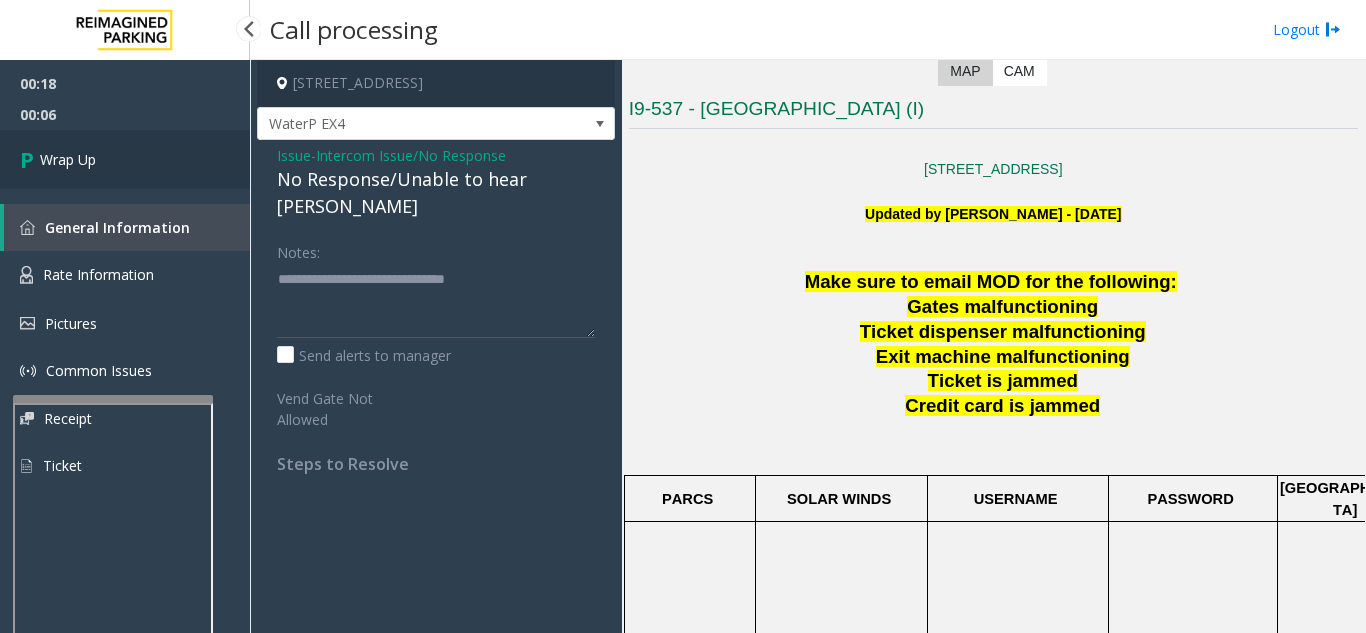 click on "Wrap Up" at bounding box center (125, 159) 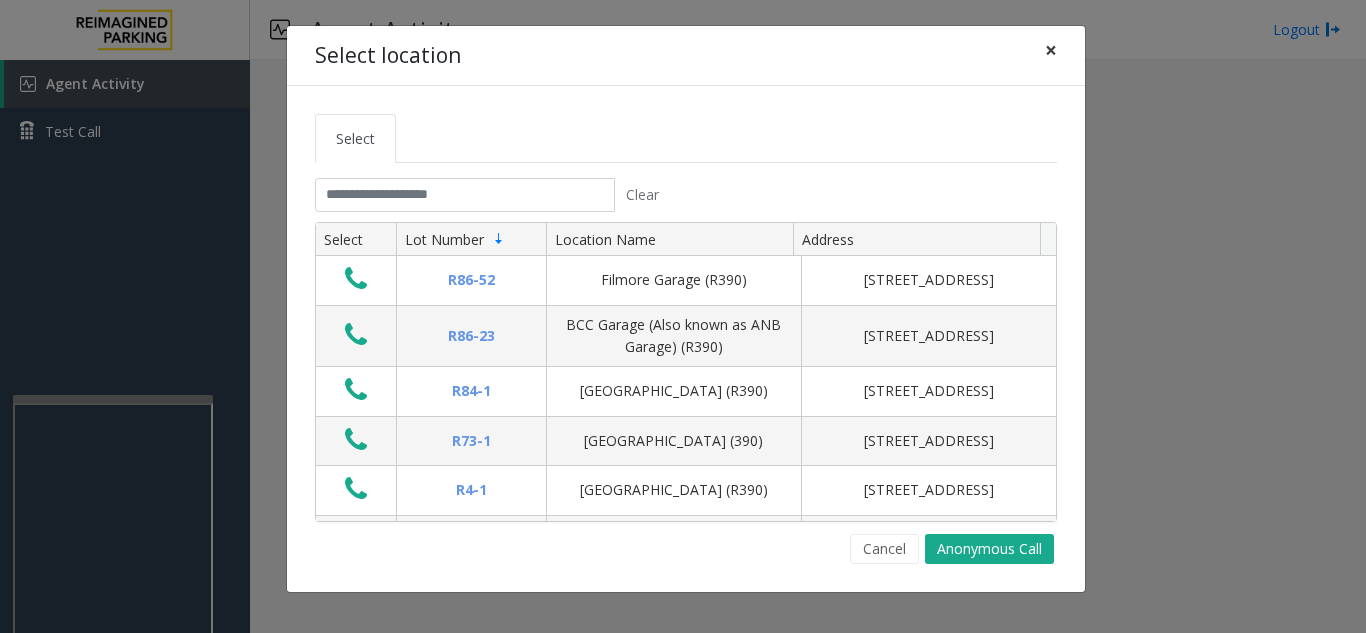 click on "×" 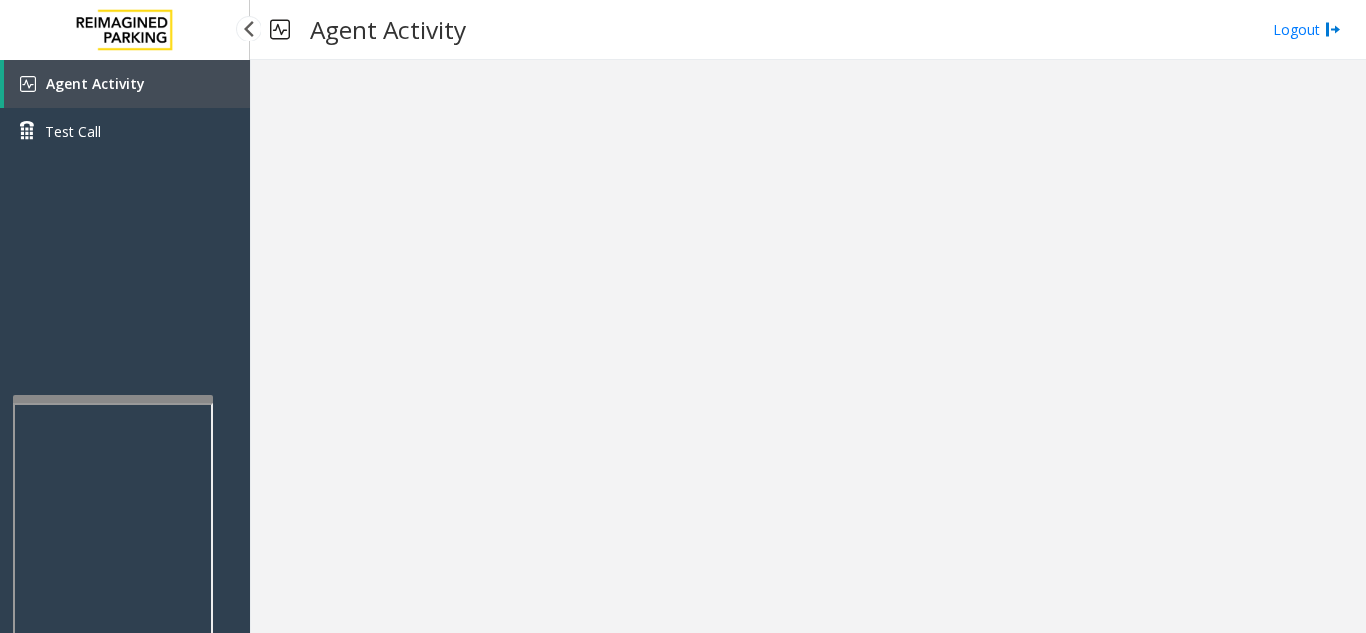 click on "Agent Activity" at bounding box center (127, 84) 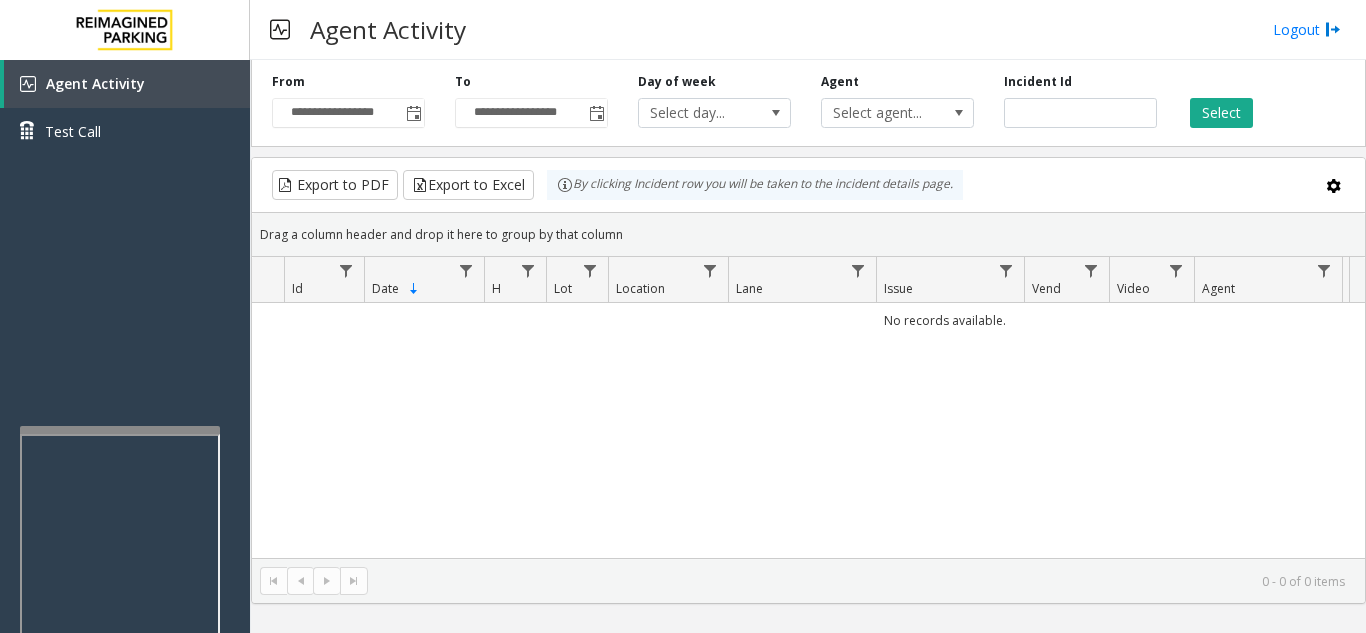 click at bounding box center (120, 430) 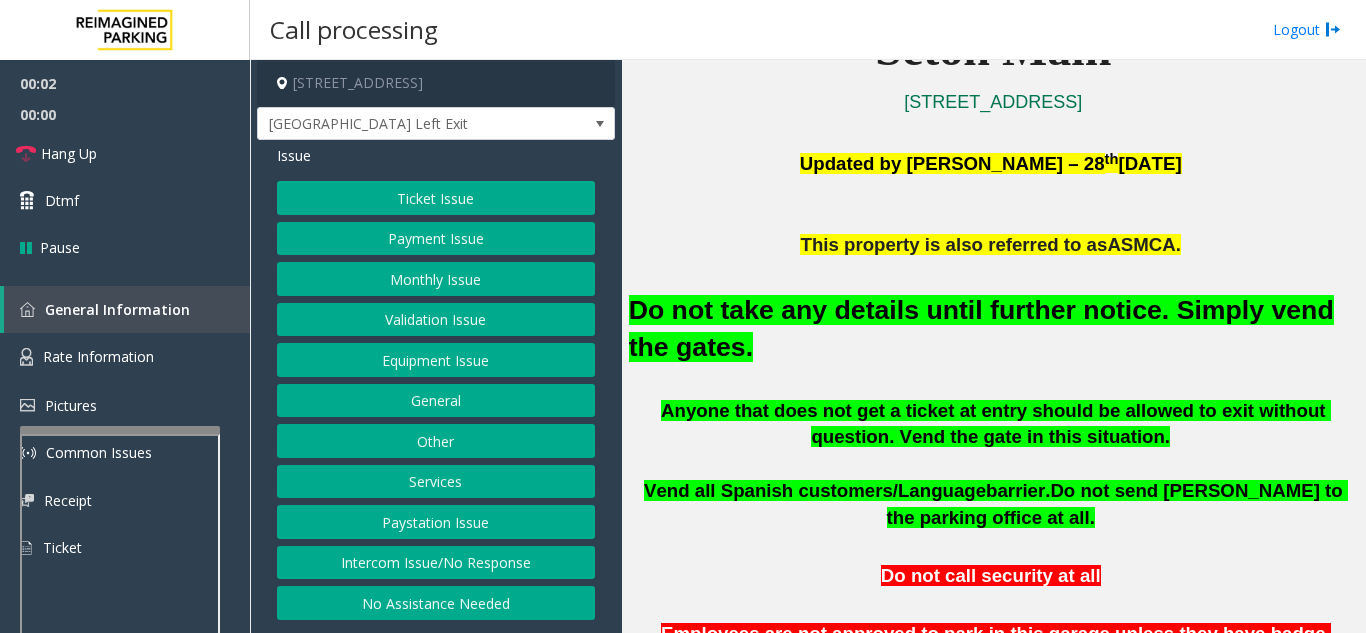scroll, scrollTop: 500, scrollLeft: 0, axis: vertical 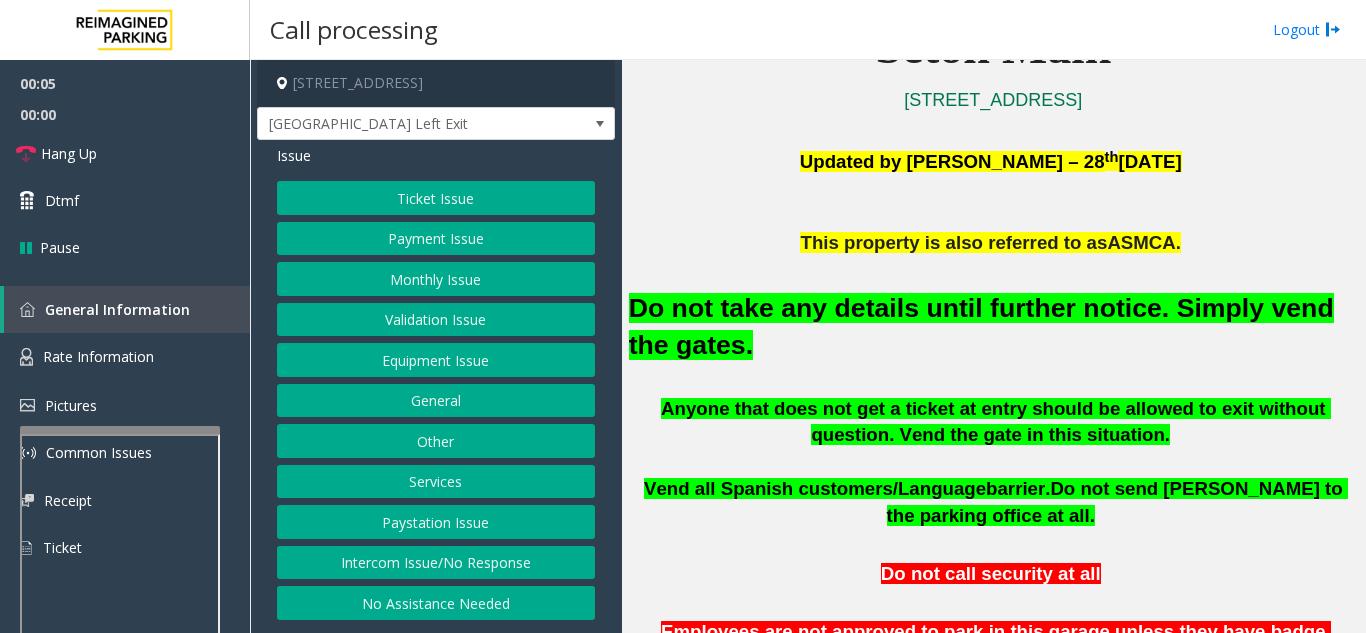 click on "Equipment Issue" 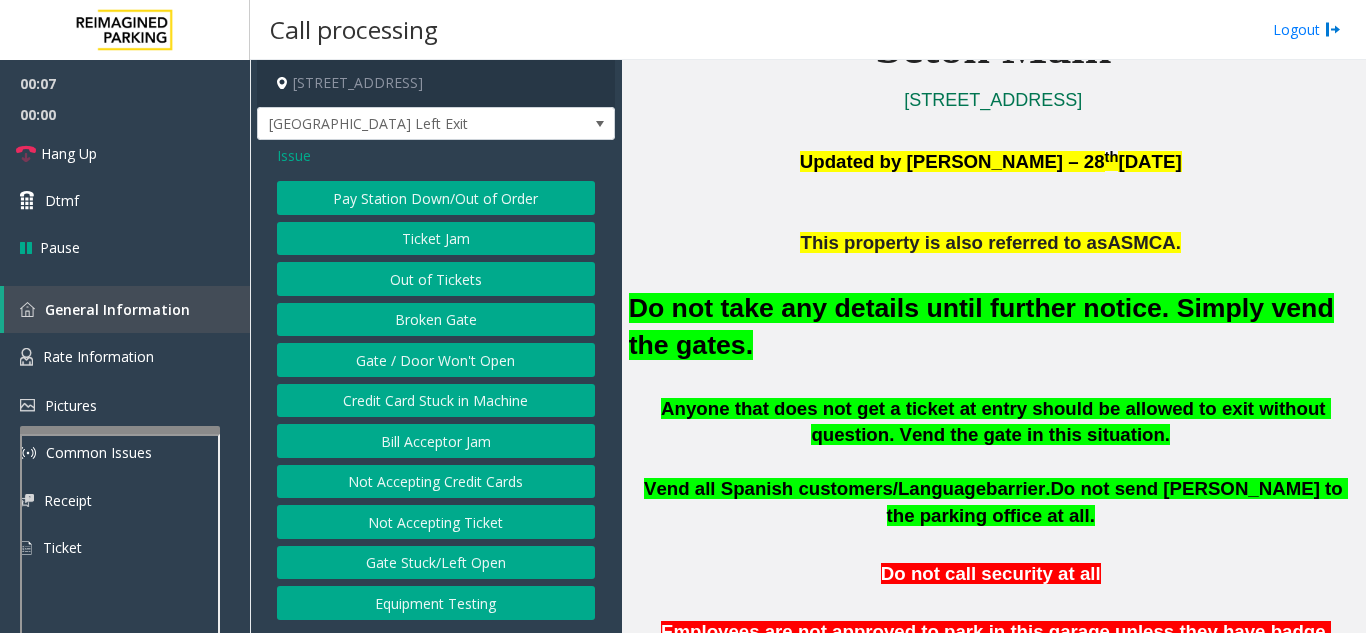 click on "Gate / Door Won't Open" 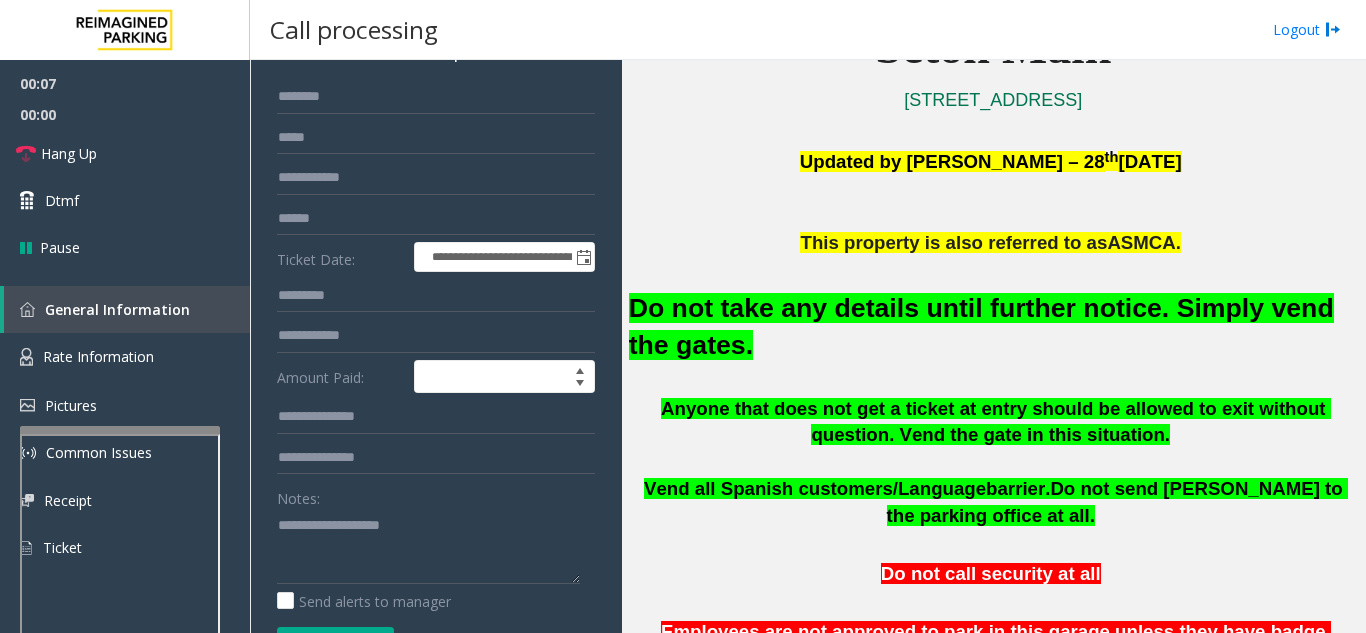 scroll, scrollTop: 300, scrollLeft: 0, axis: vertical 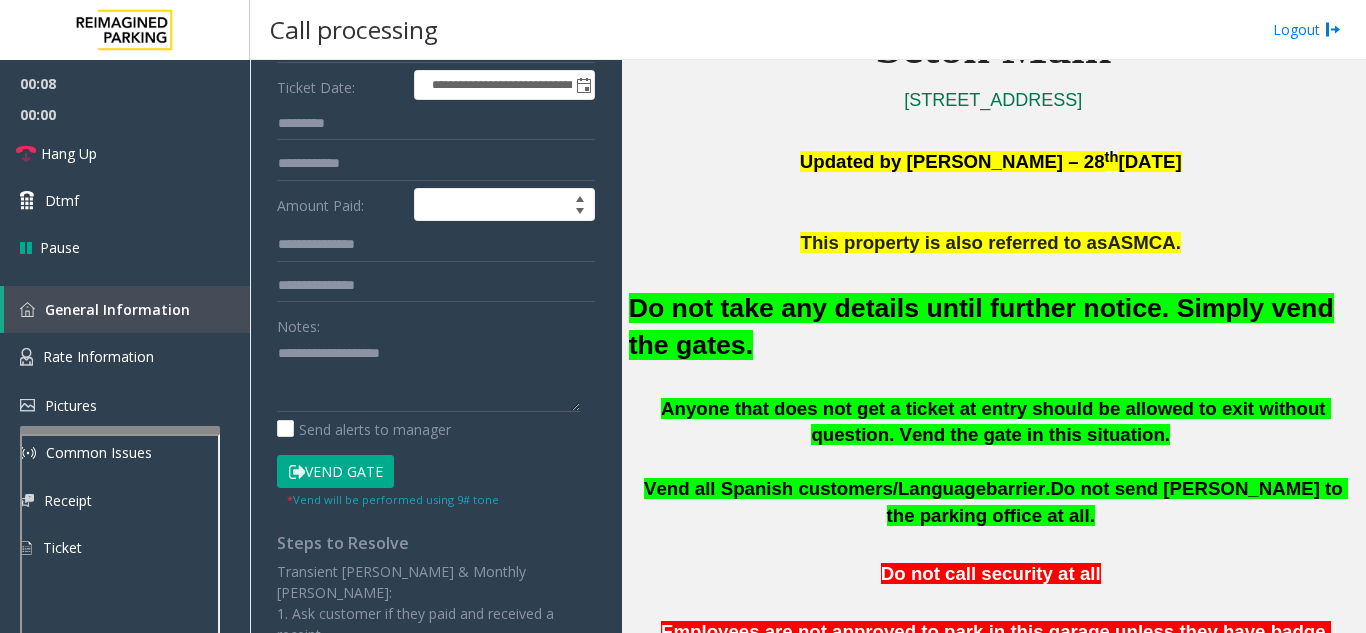 click on "Vend Gate" 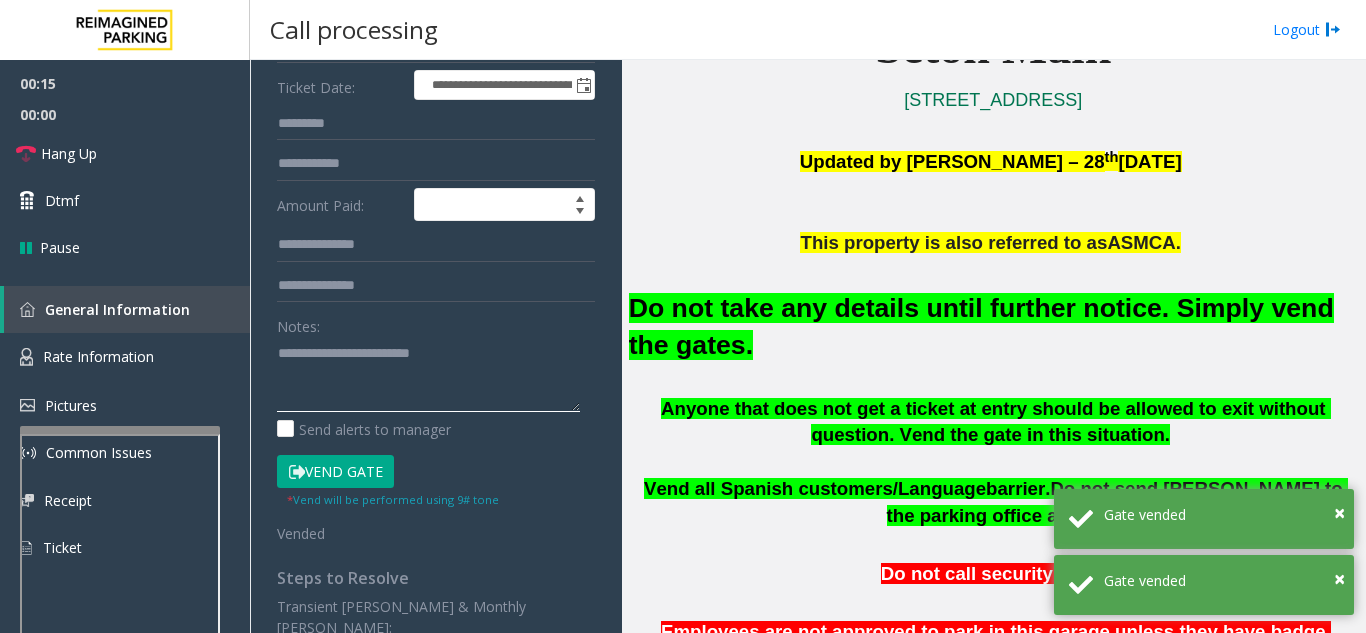 type on "**********" 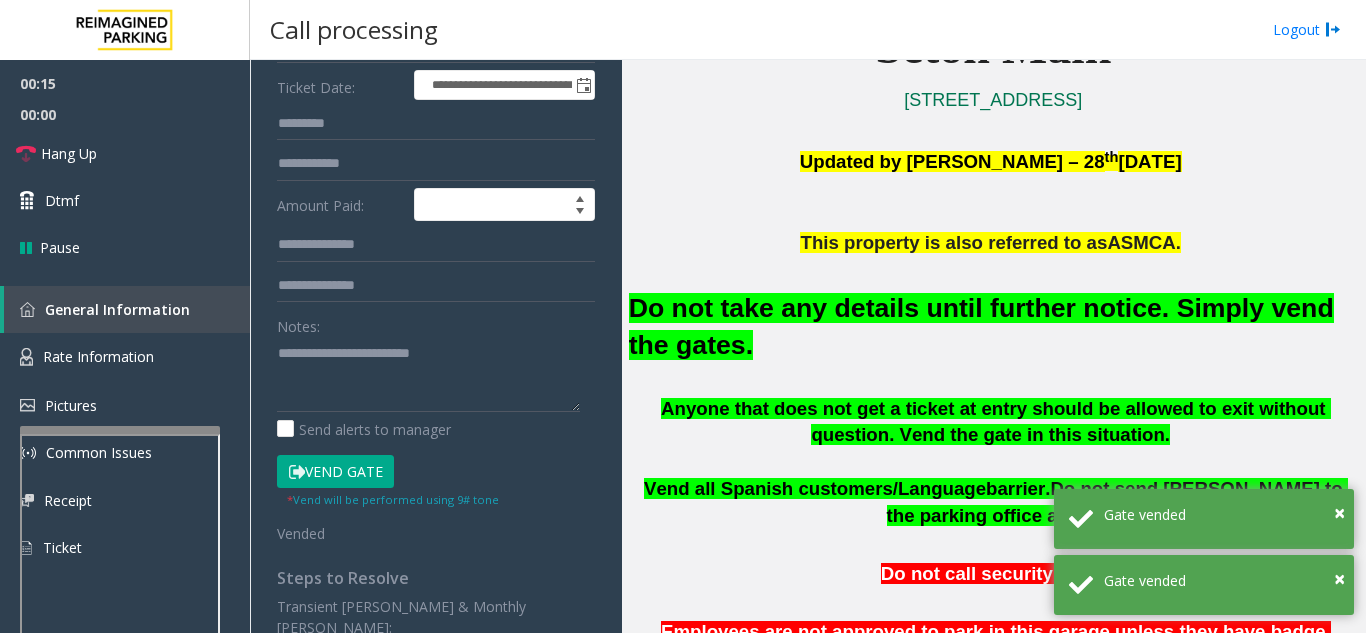click on "Notes:" 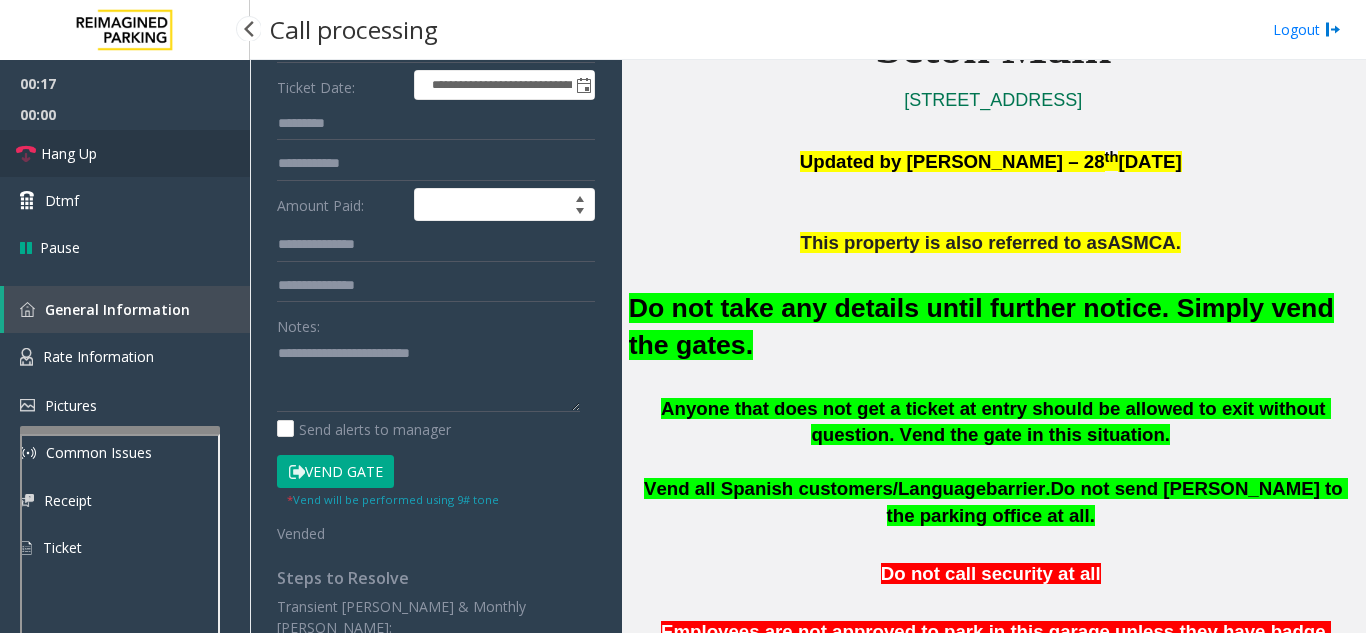 click on "Hang Up" at bounding box center (125, 153) 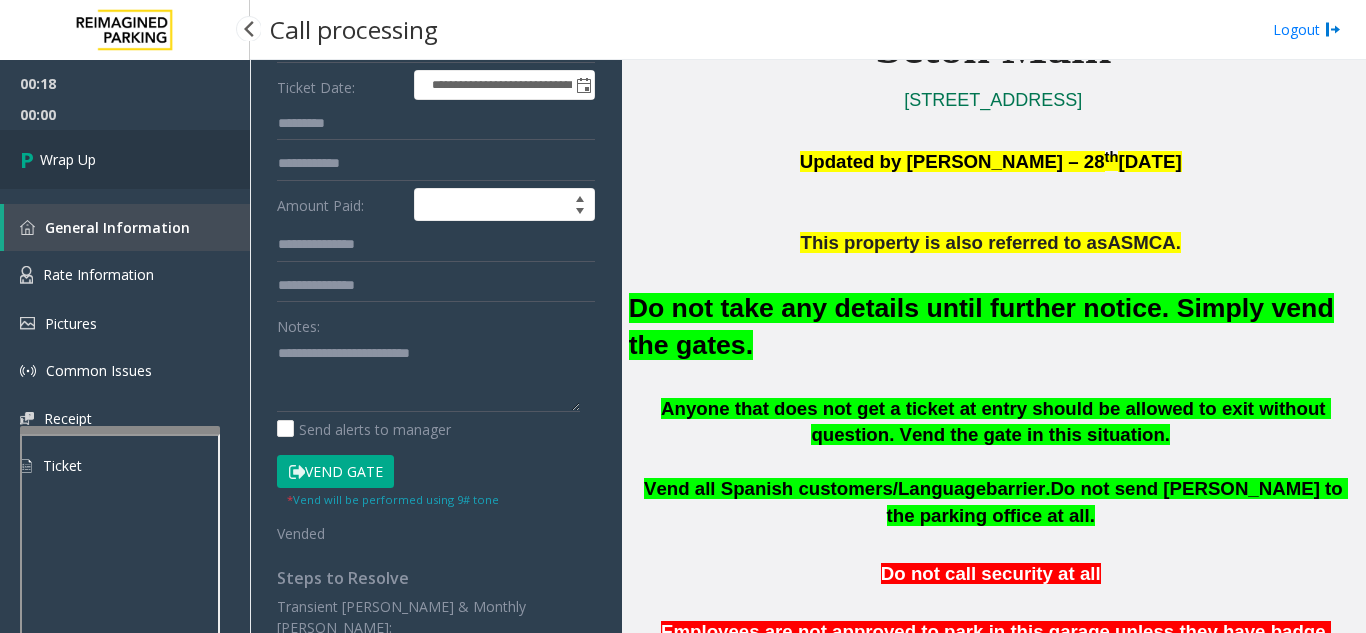 click on "Wrap Up" at bounding box center (125, 159) 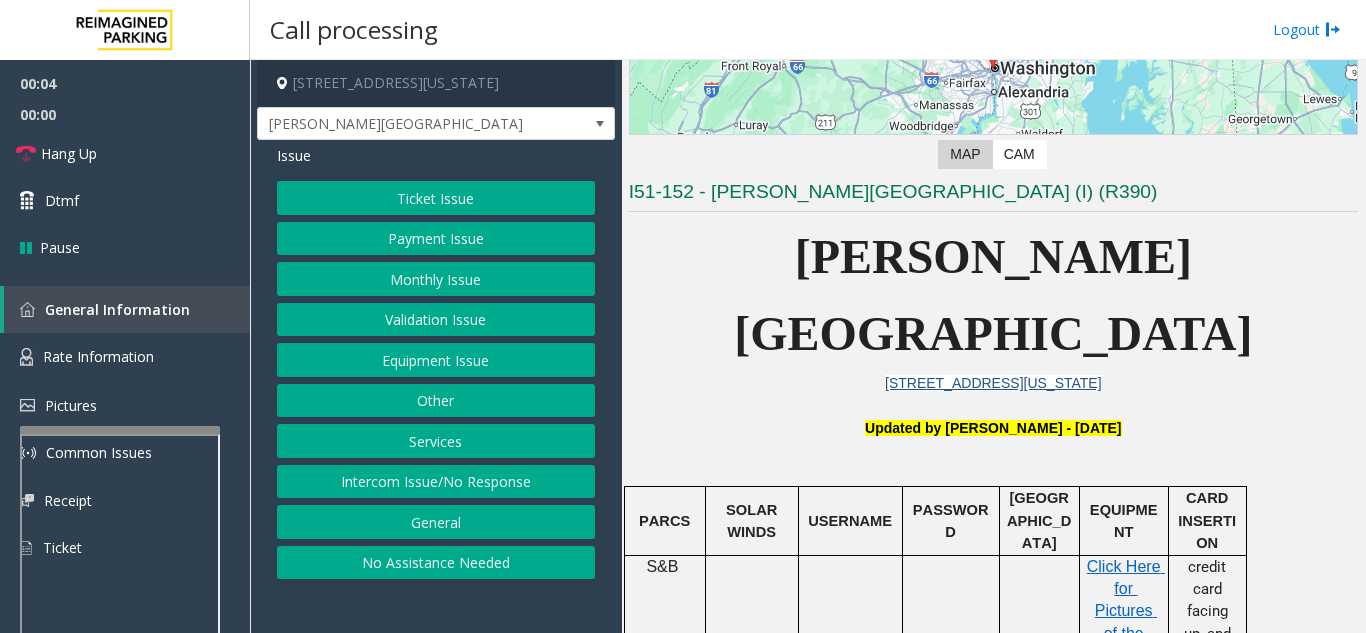 scroll, scrollTop: 400, scrollLeft: 0, axis: vertical 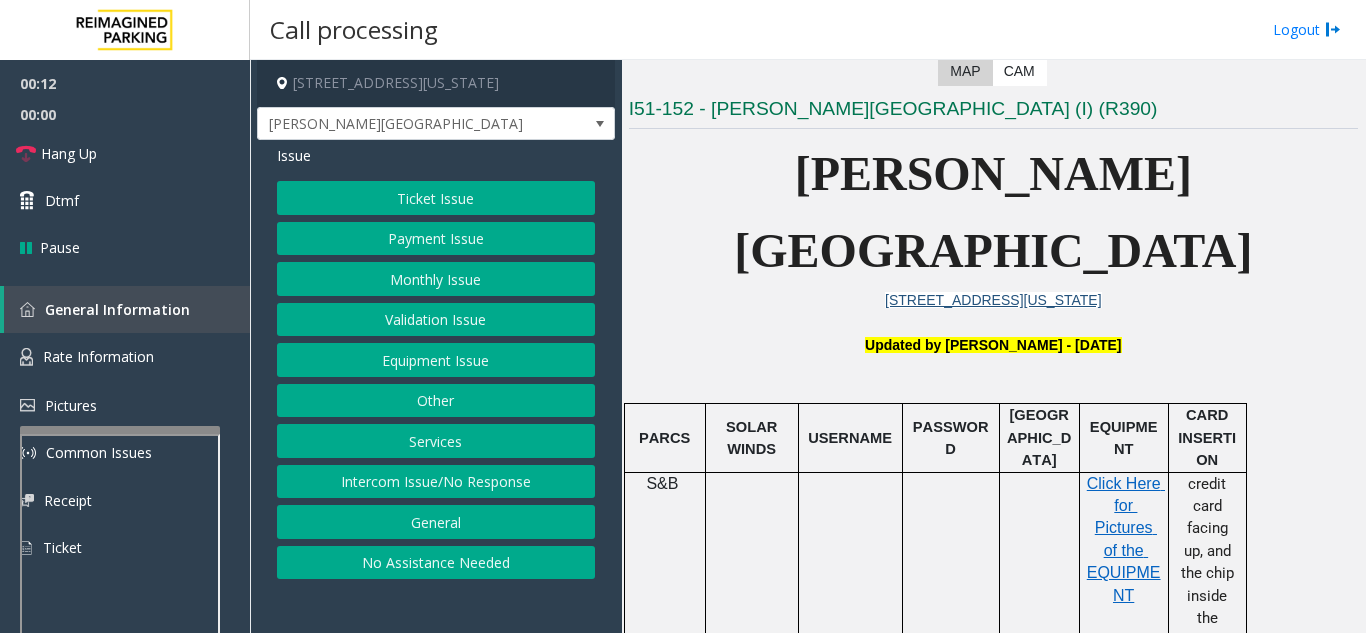 click on "Intercom Issue/No Response" 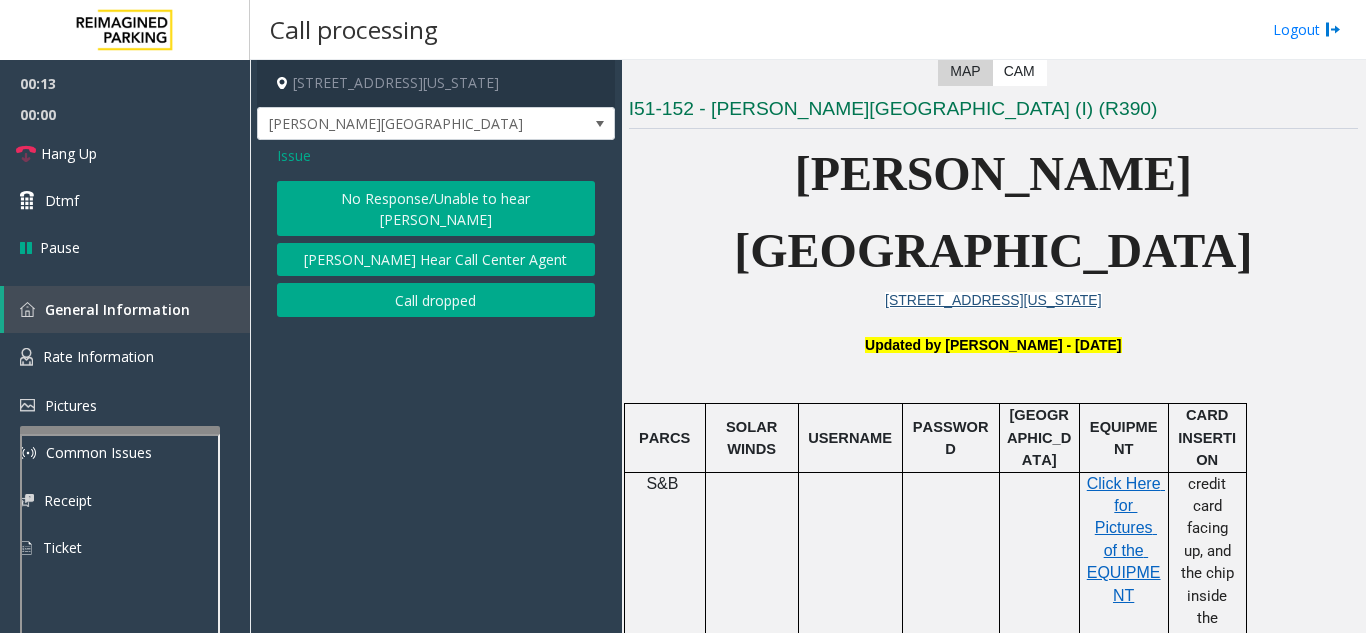 click on "No Response/Unable to hear [PERSON_NAME]" 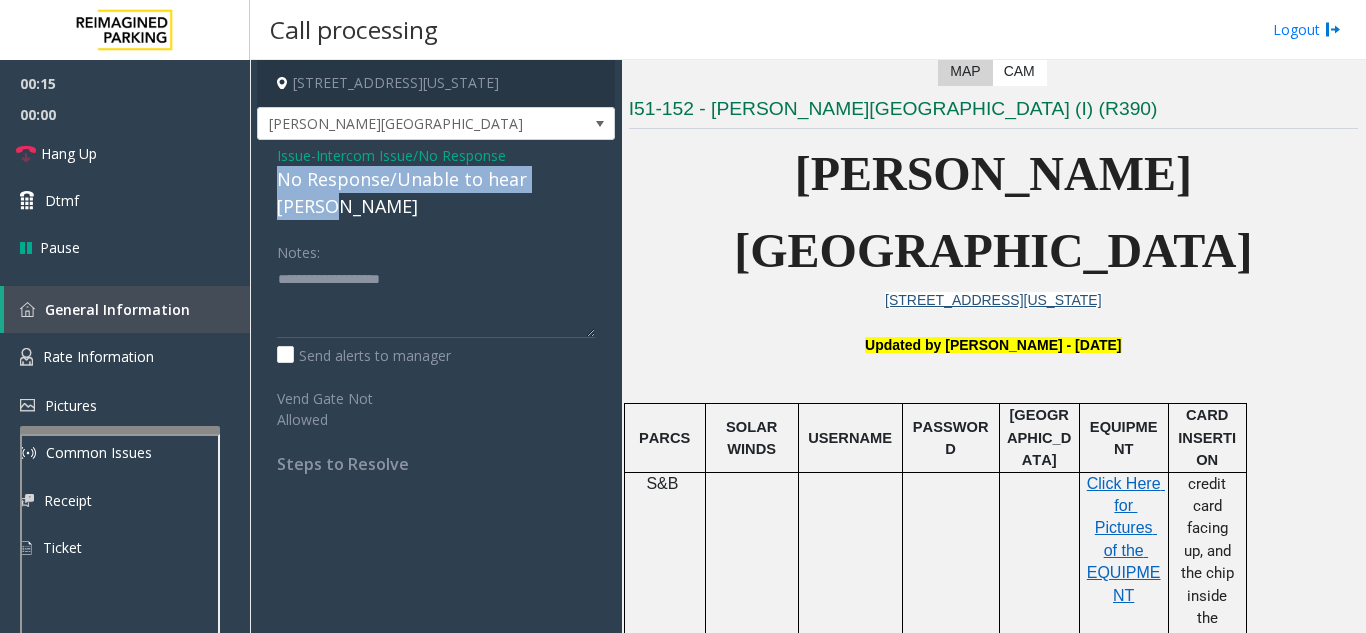 drag, startPoint x: 268, startPoint y: 178, endPoint x: 587, endPoint y: 178, distance: 319 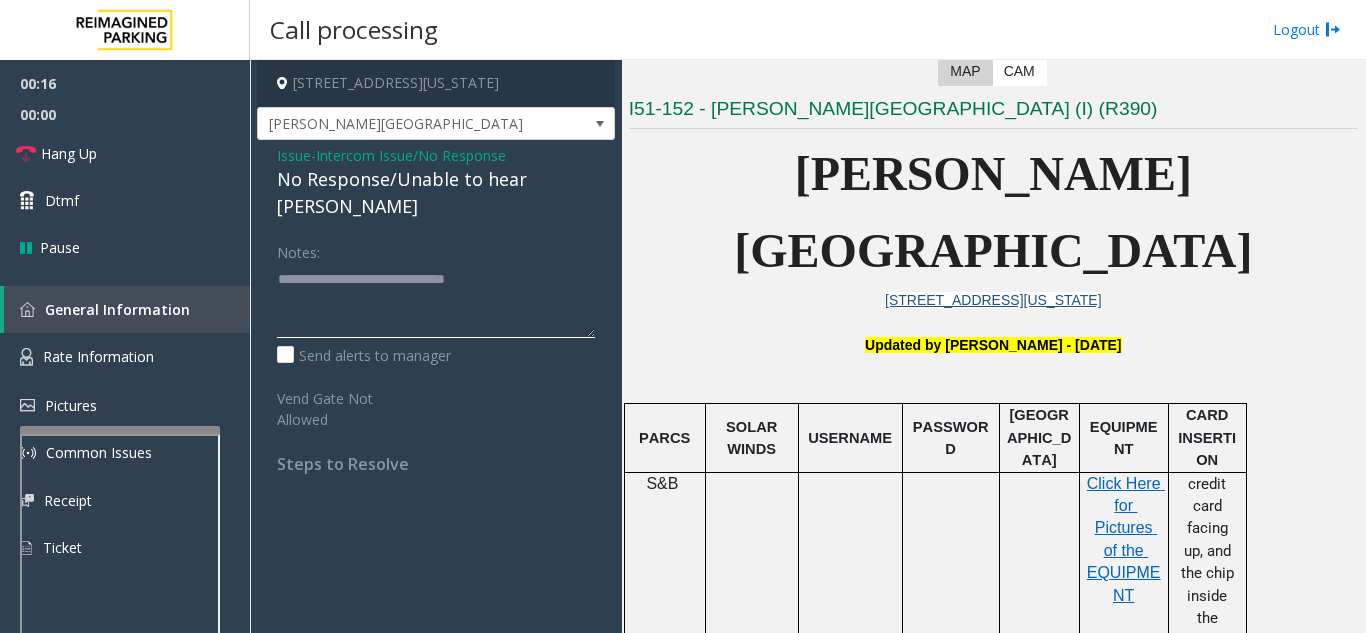 type on "**********" 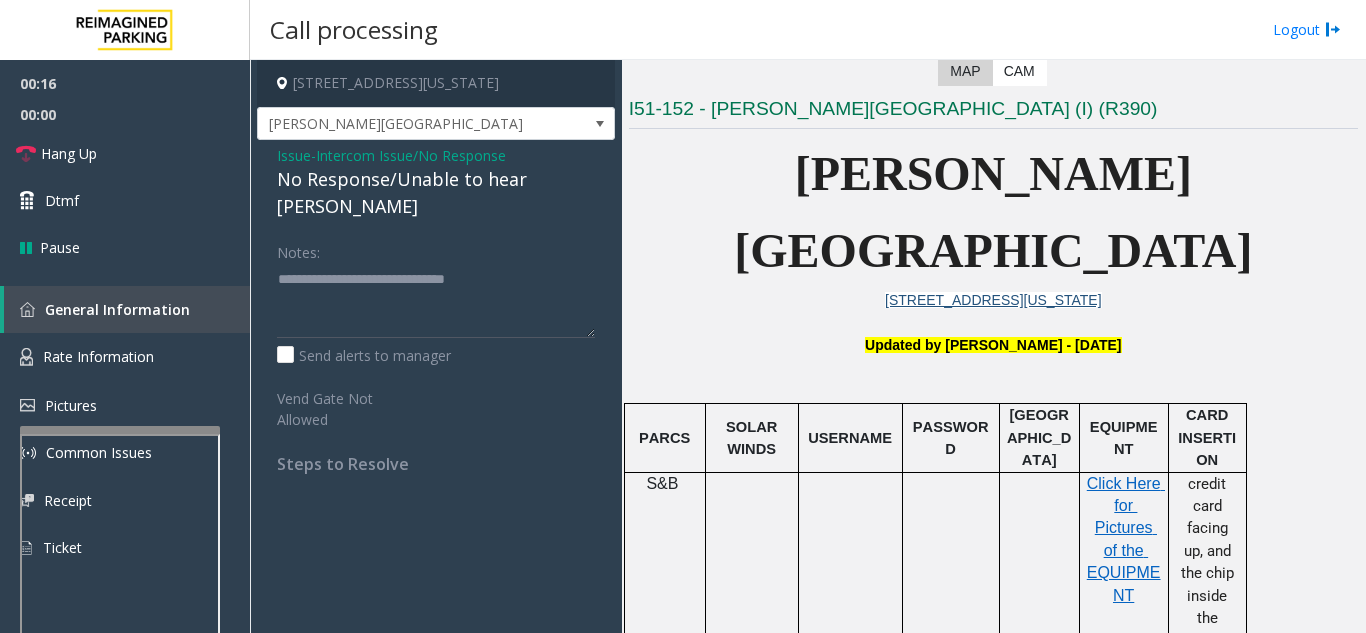 click on "Notes:" 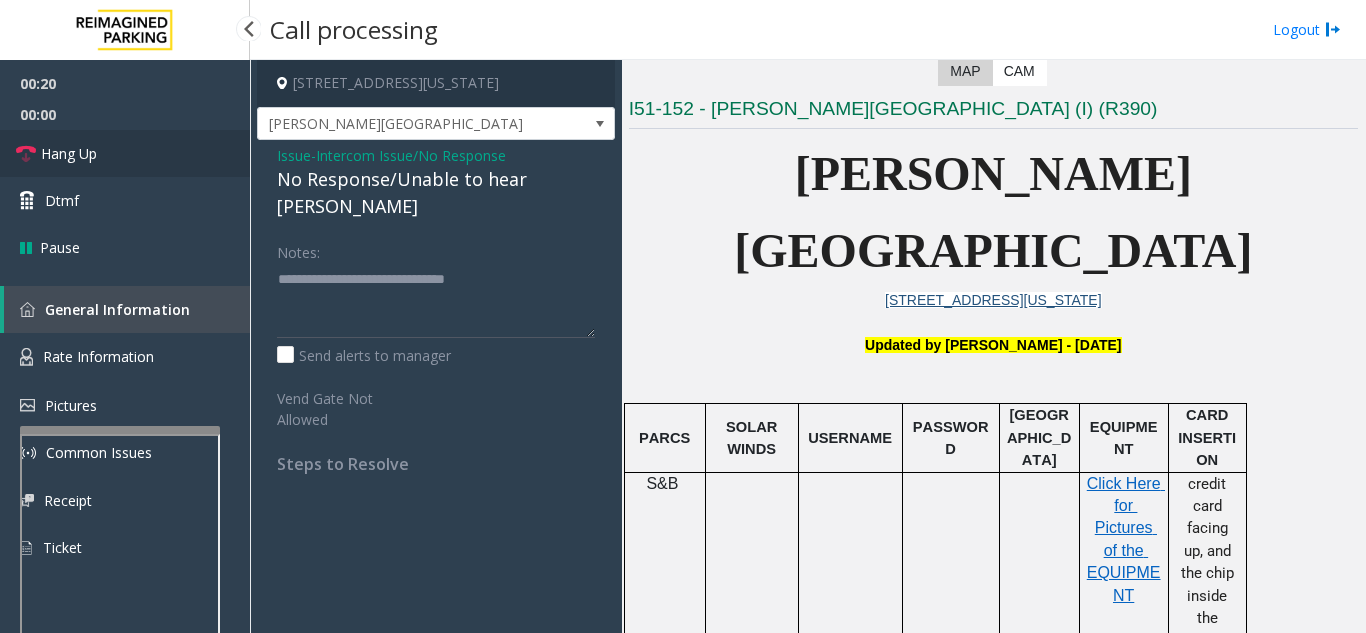 click on "Hang Up" at bounding box center (125, 153) 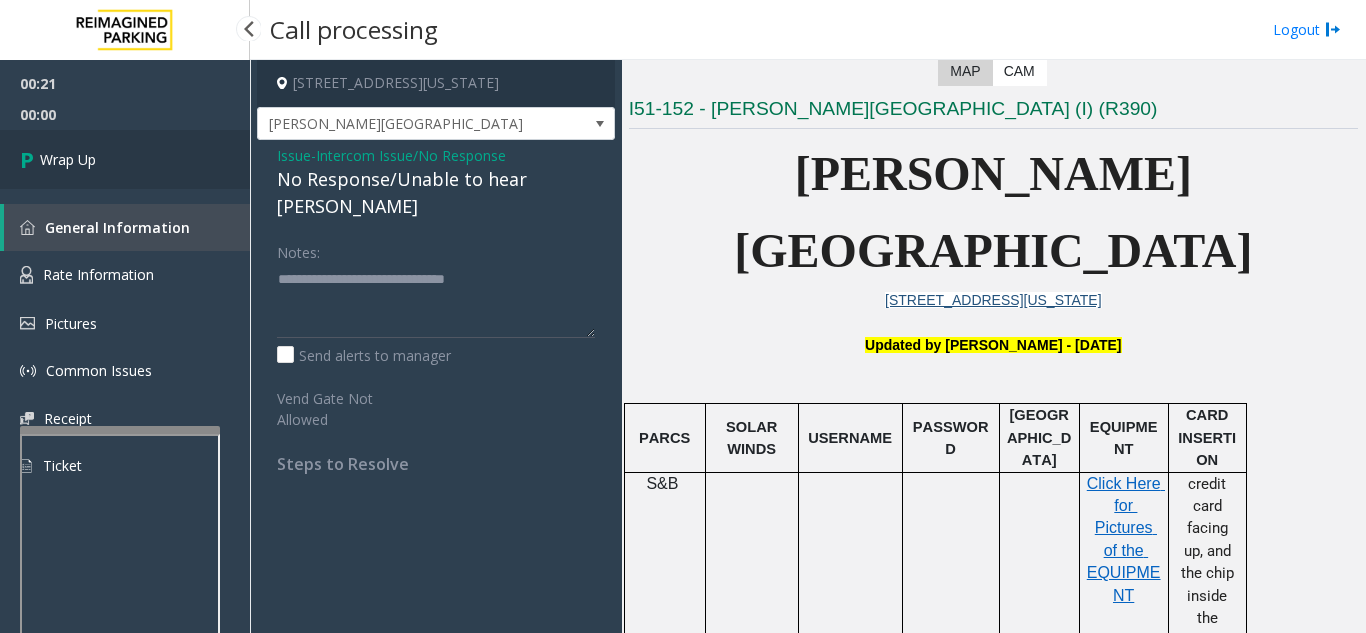 click on "Wrap Up" at bounding box center (125, 159) 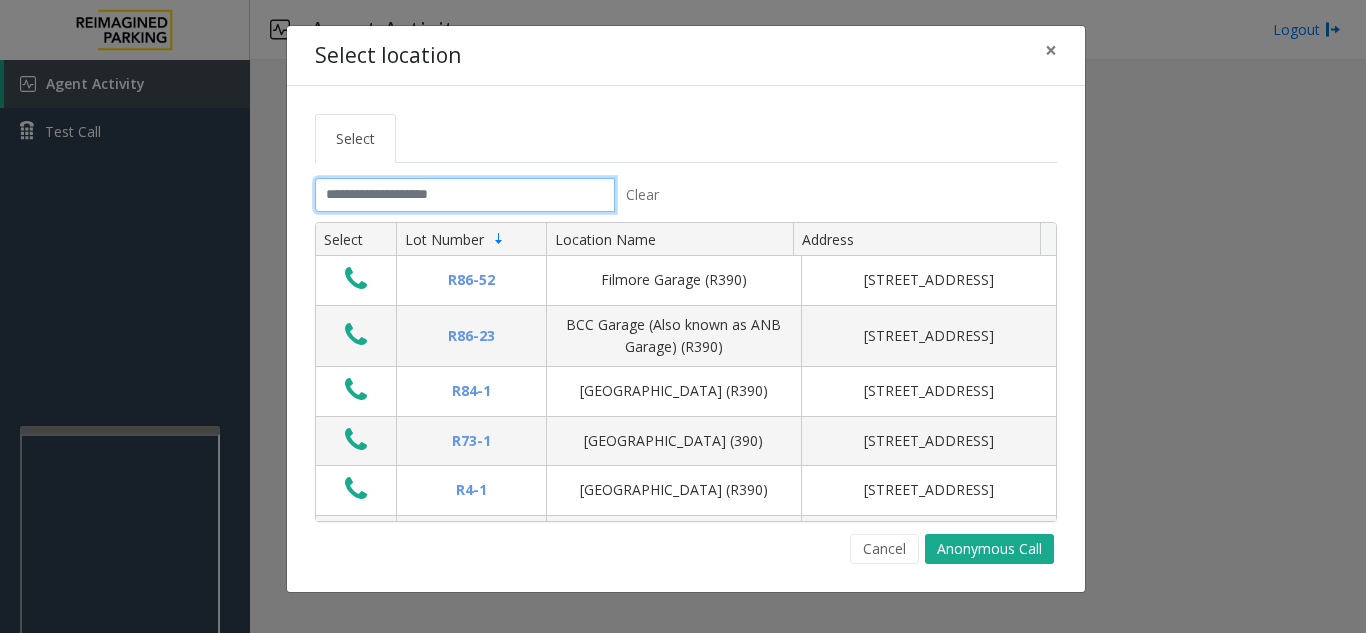 click 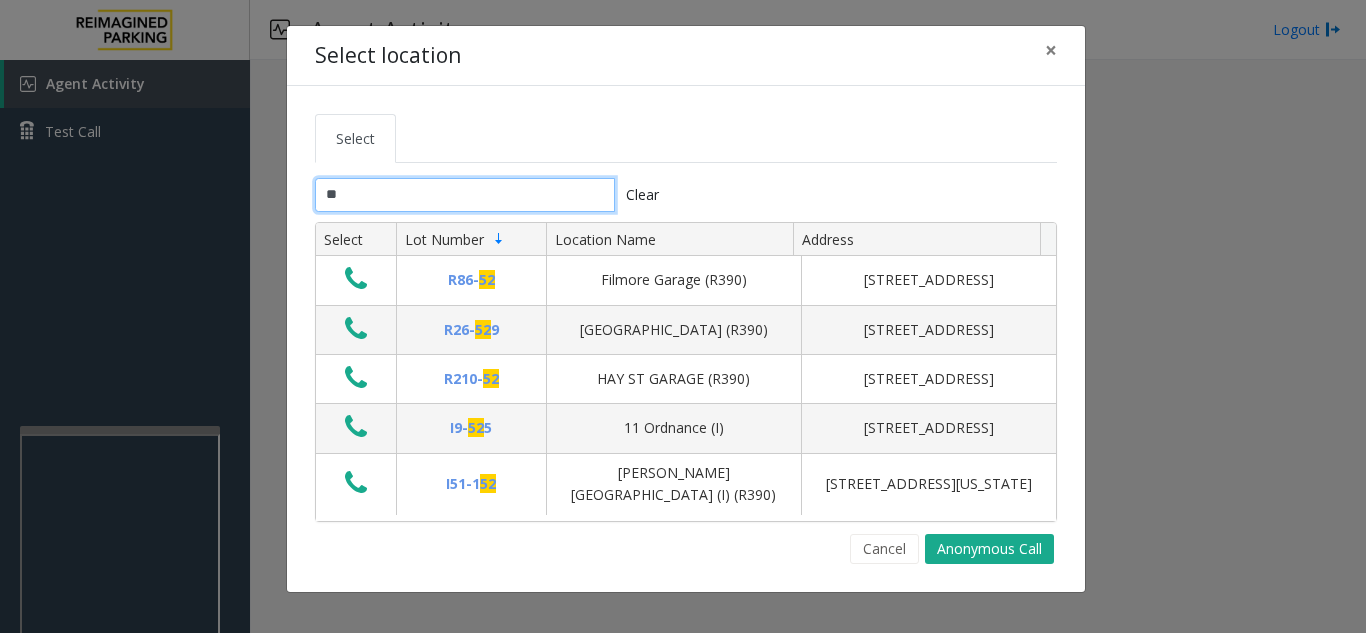type on "*" 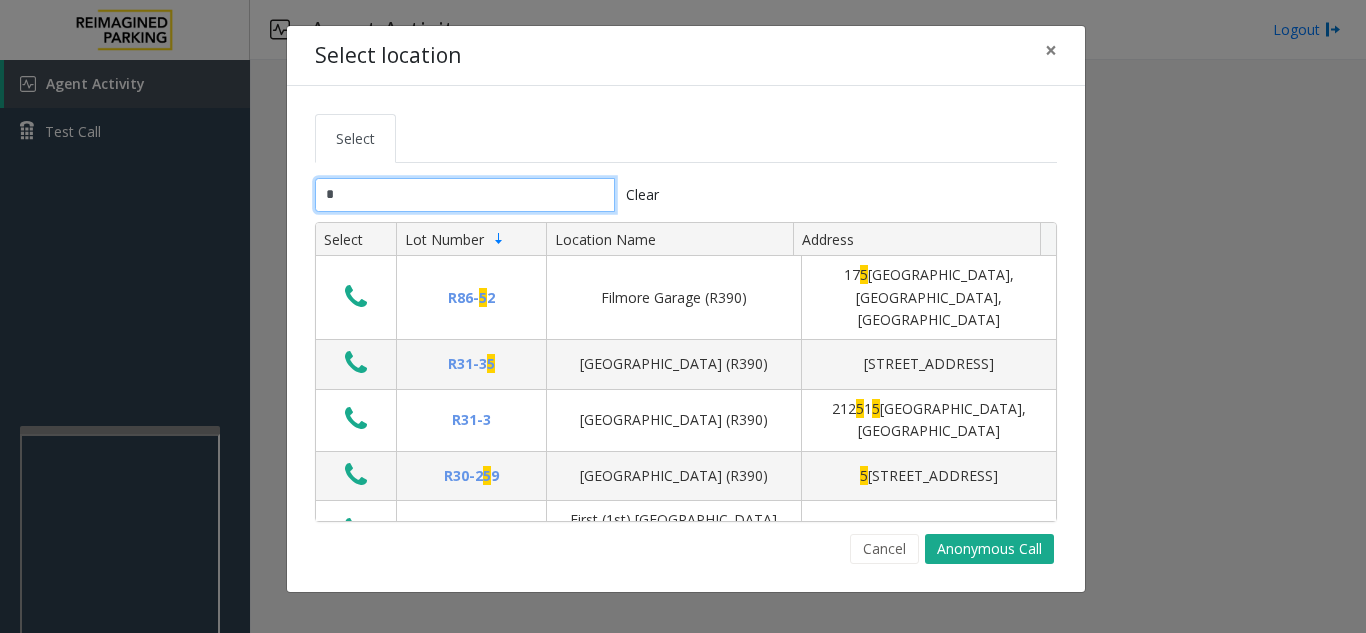 type 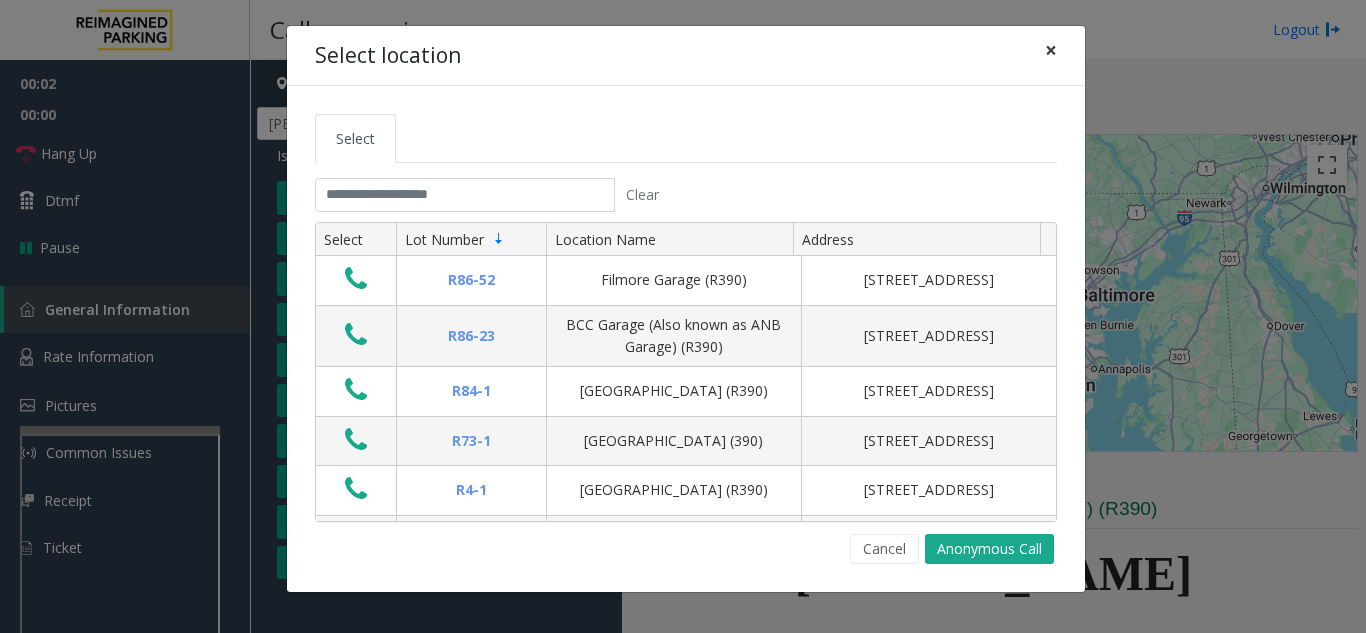 click on "×" 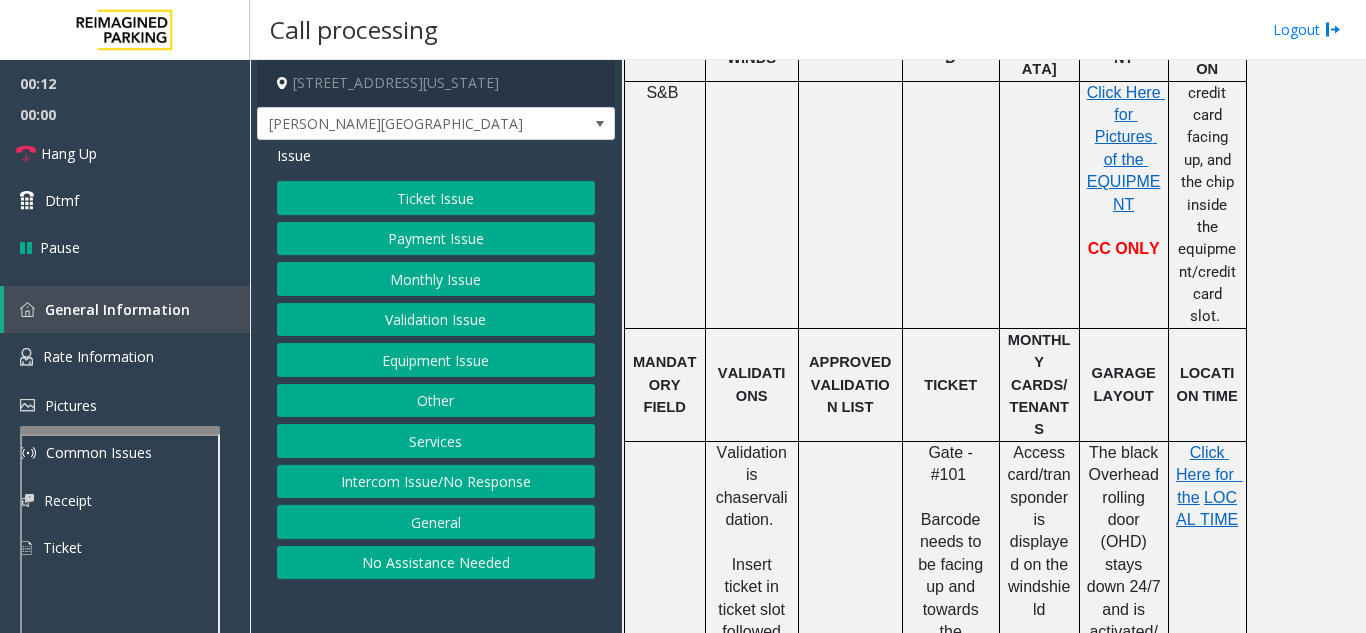 scroll, scrollTop: 800, scrollLeft: 0, axis: vertical 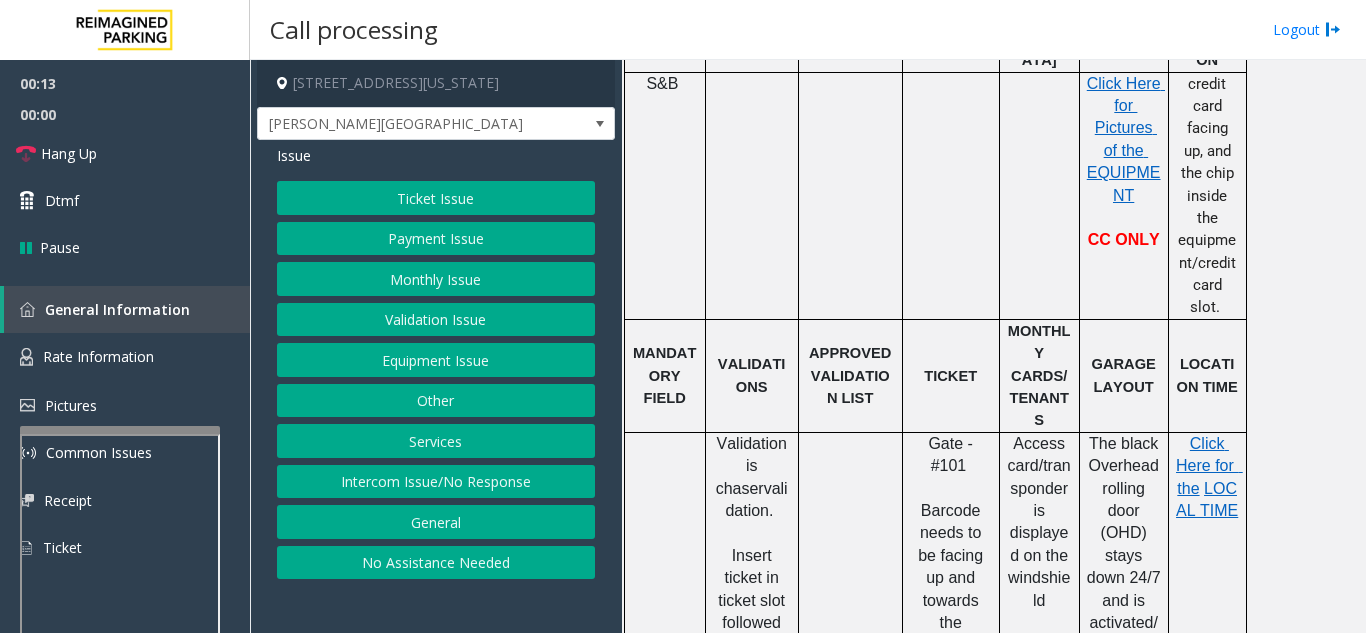 click on "Payment Issue" 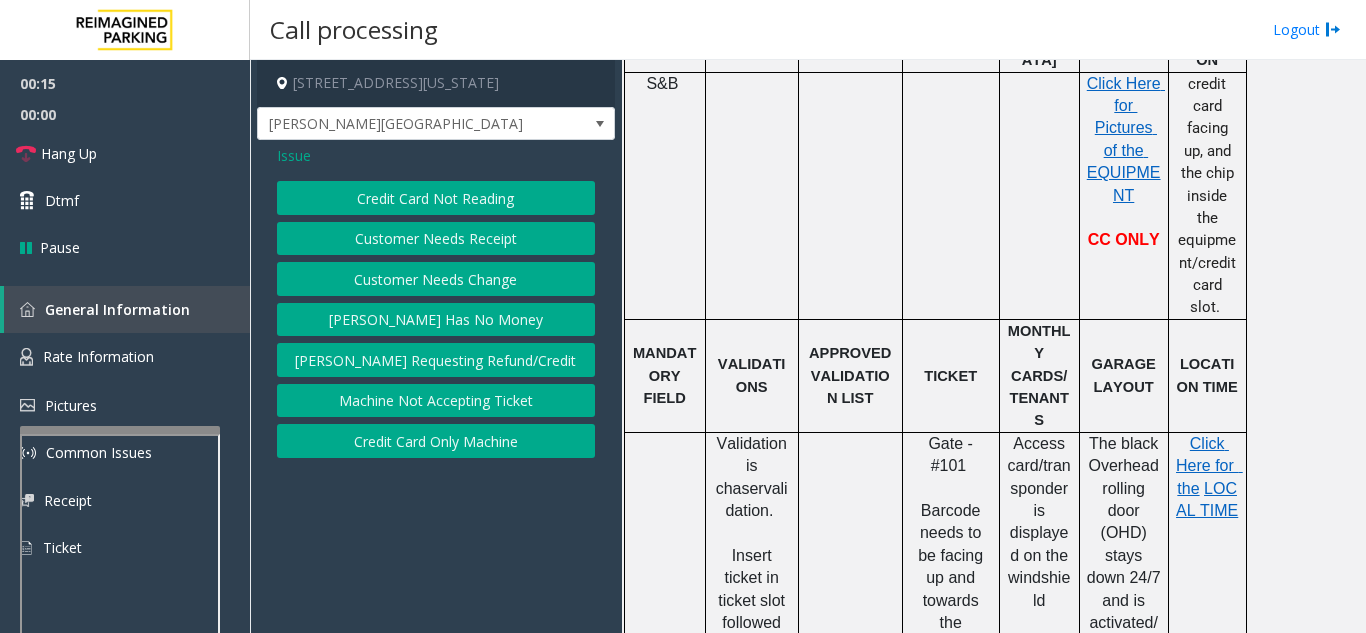 click on "Credit Card Not Reading" 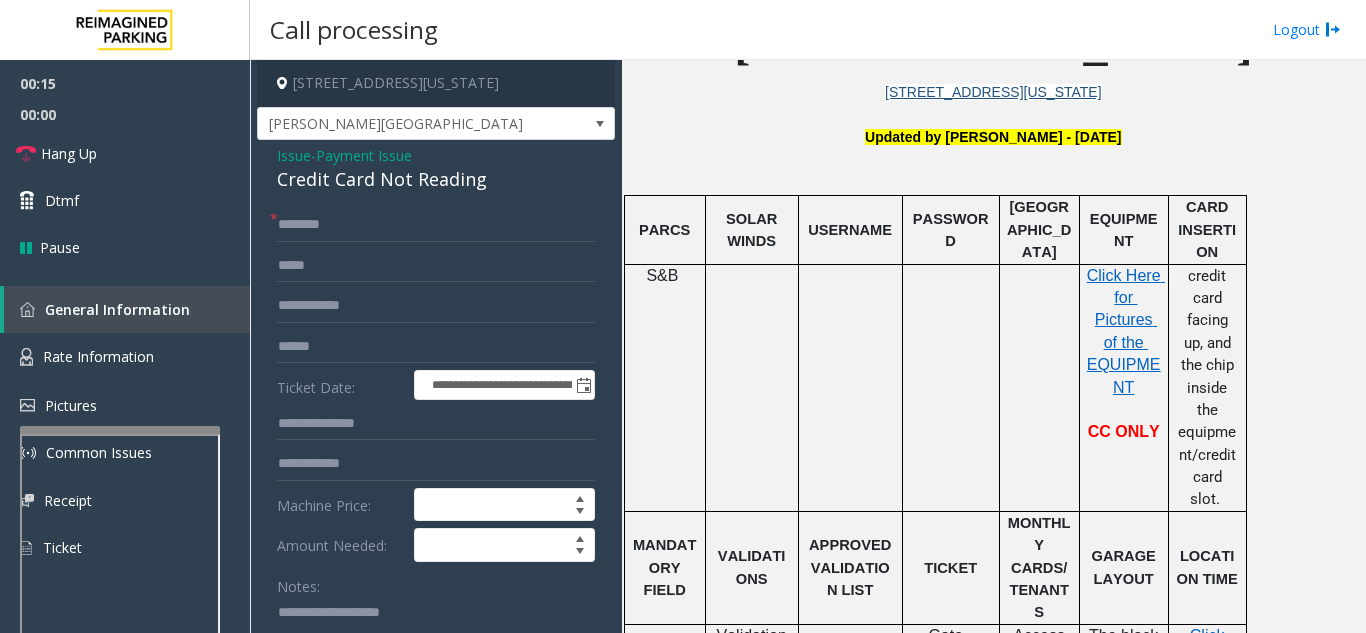 scroll, scrollTop: 600, scrollLeft: 0, axis: vertical 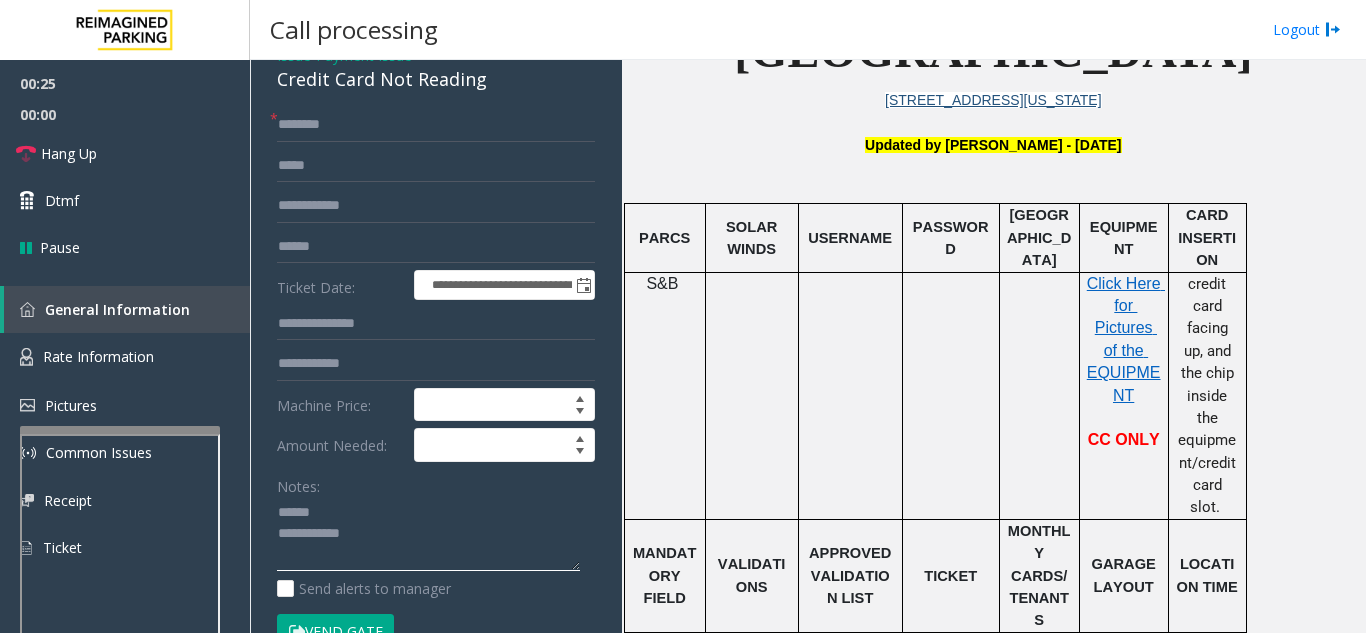 click 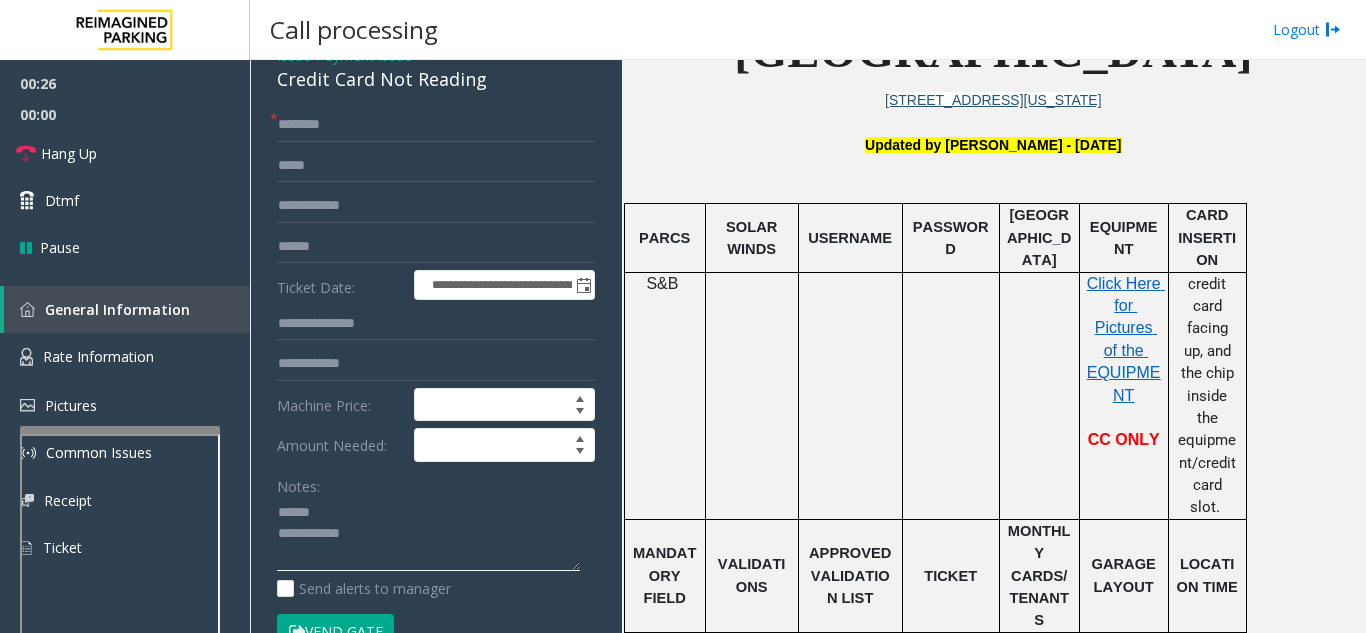 click 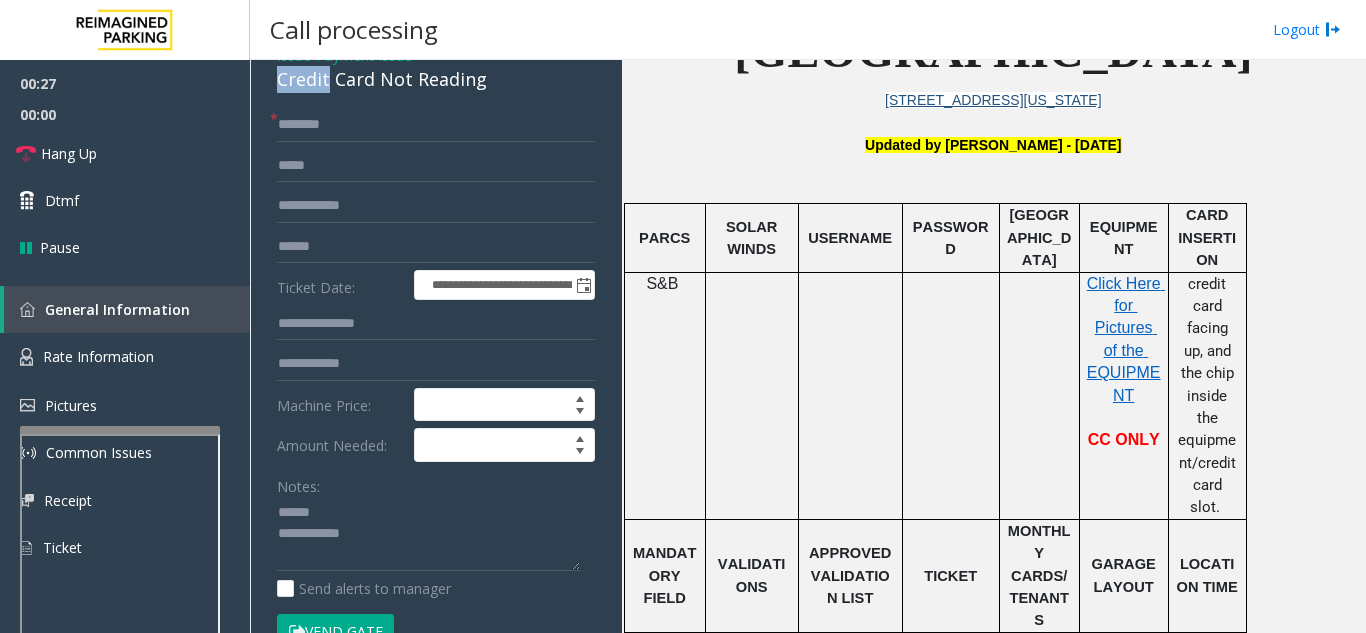 scroll, scrollTop: 96, scrollLeft: 0, axis: vertical 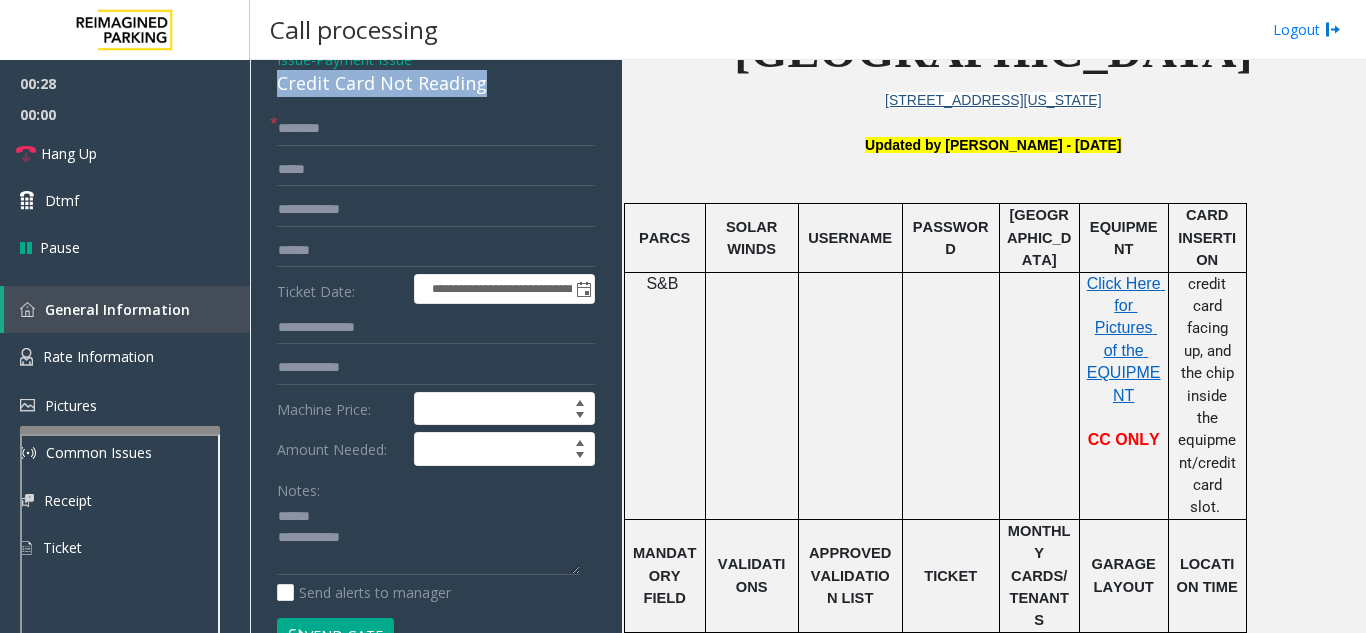 drag, startPoint x: 276, startPoint y: 77, endPoint x: 518, endPoint y: 96, distance: 242.74472 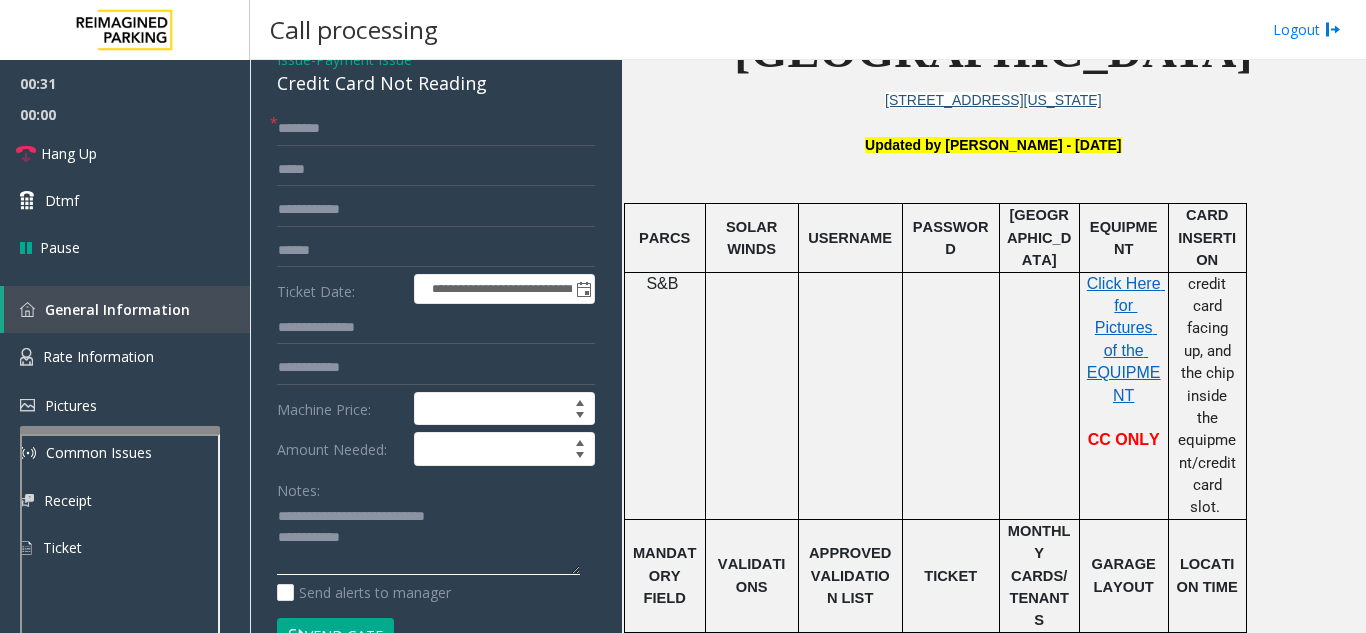 click 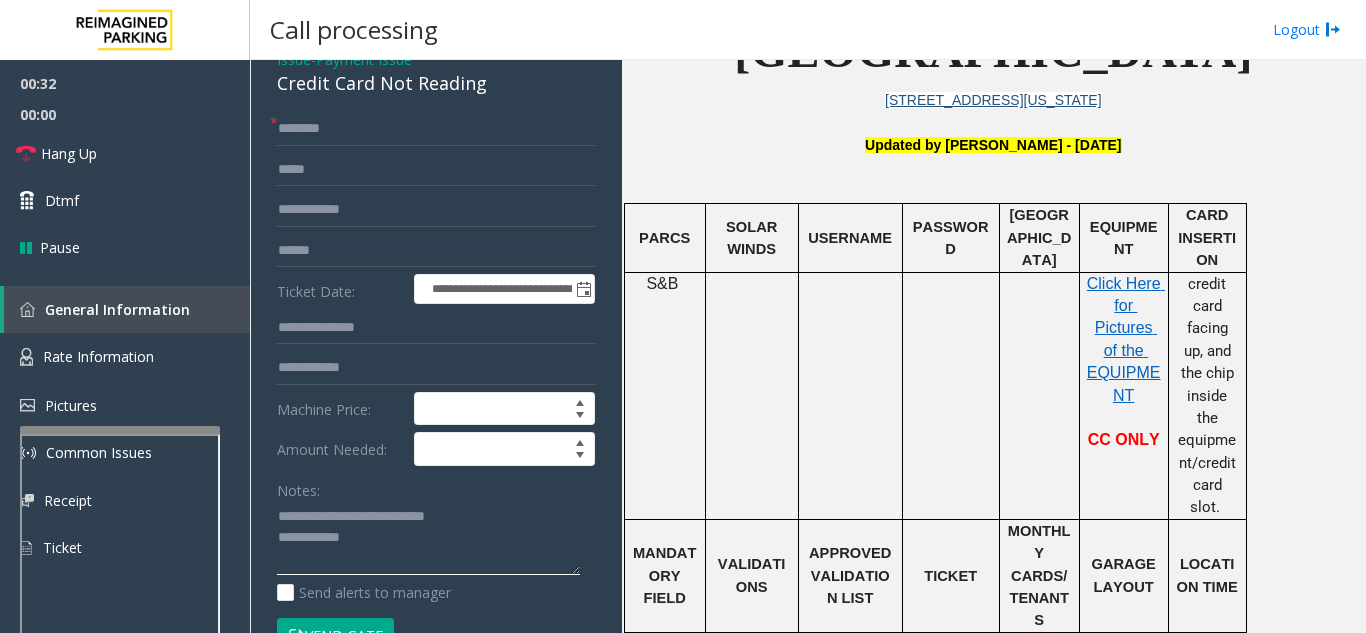 type on "**********" 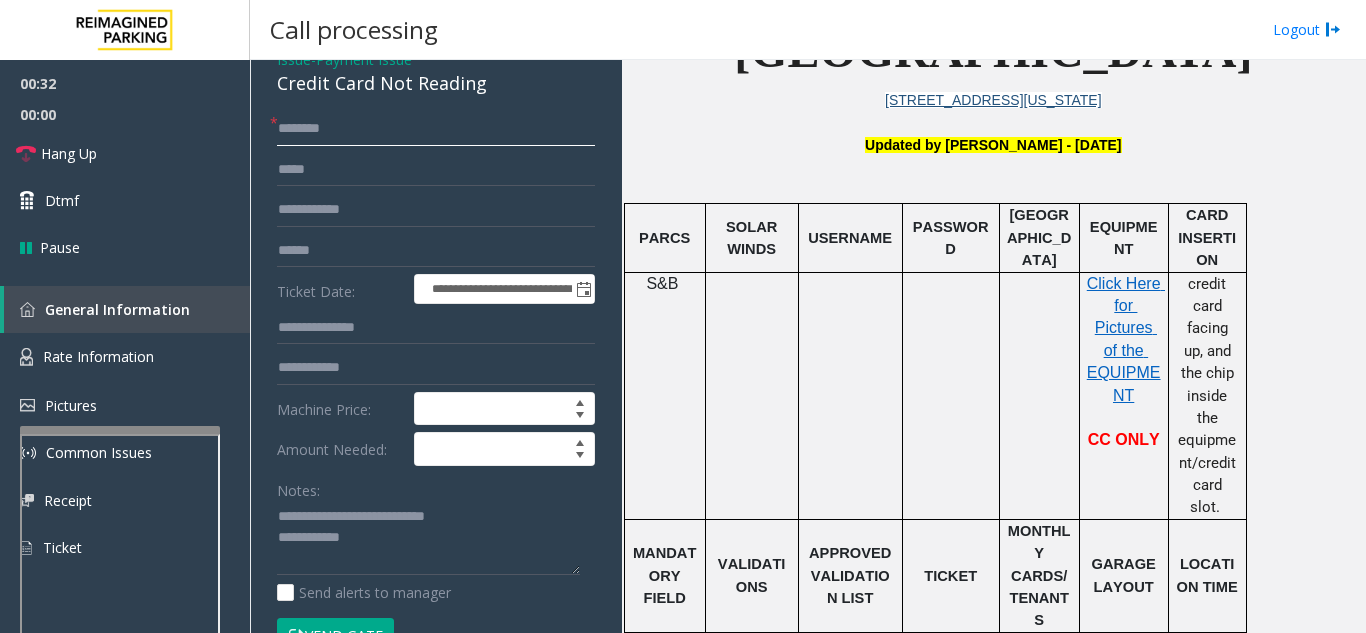 click 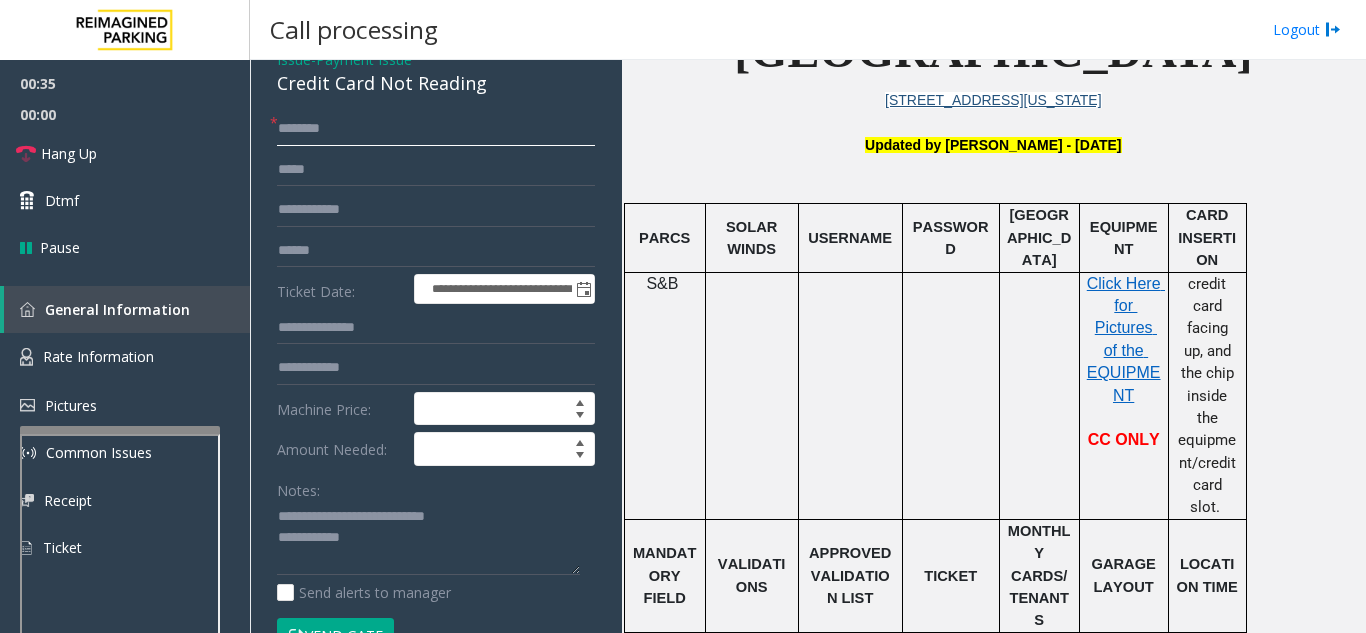 scroll, scrollTop: 0, scrollLeft: 0, axis: both 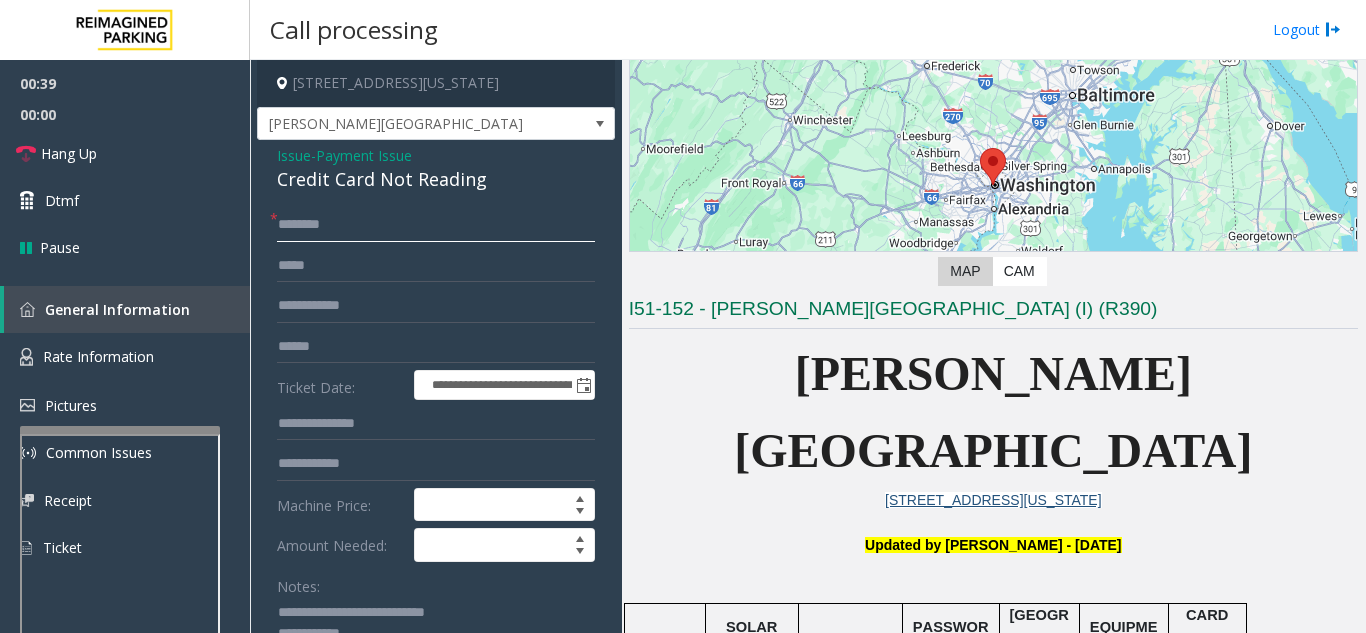 click 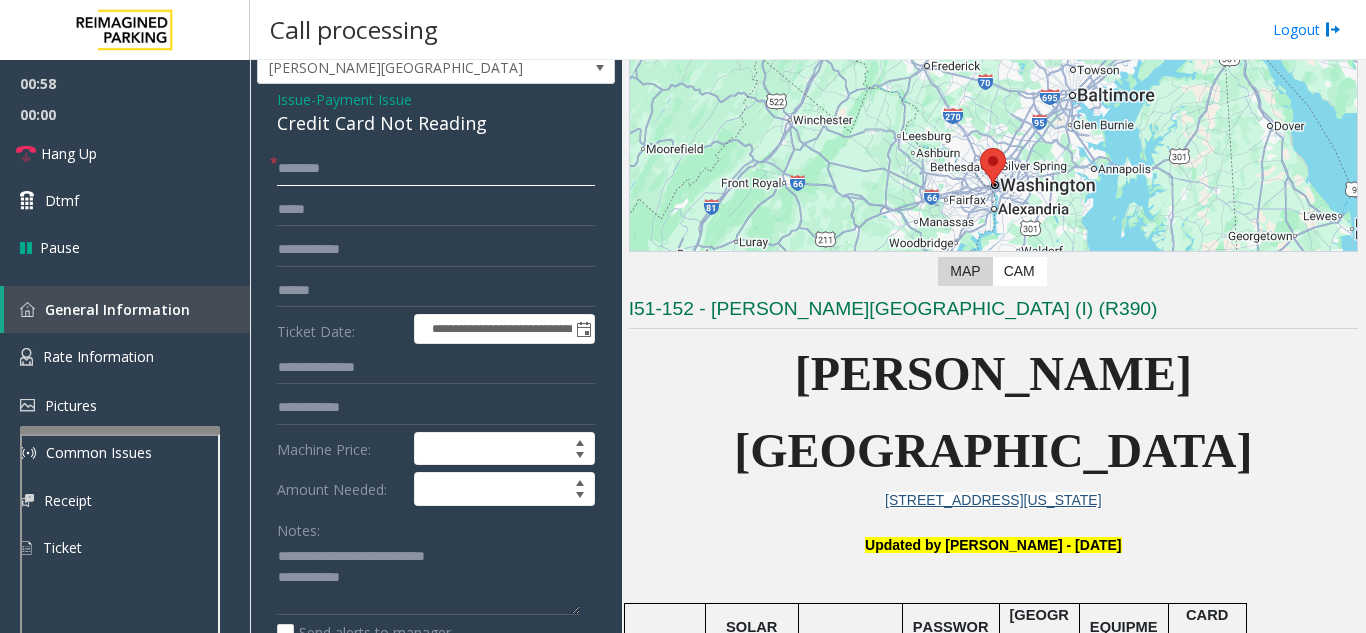 scroll, scrollTop: 100, scrollLeft: 0, axis: vertical 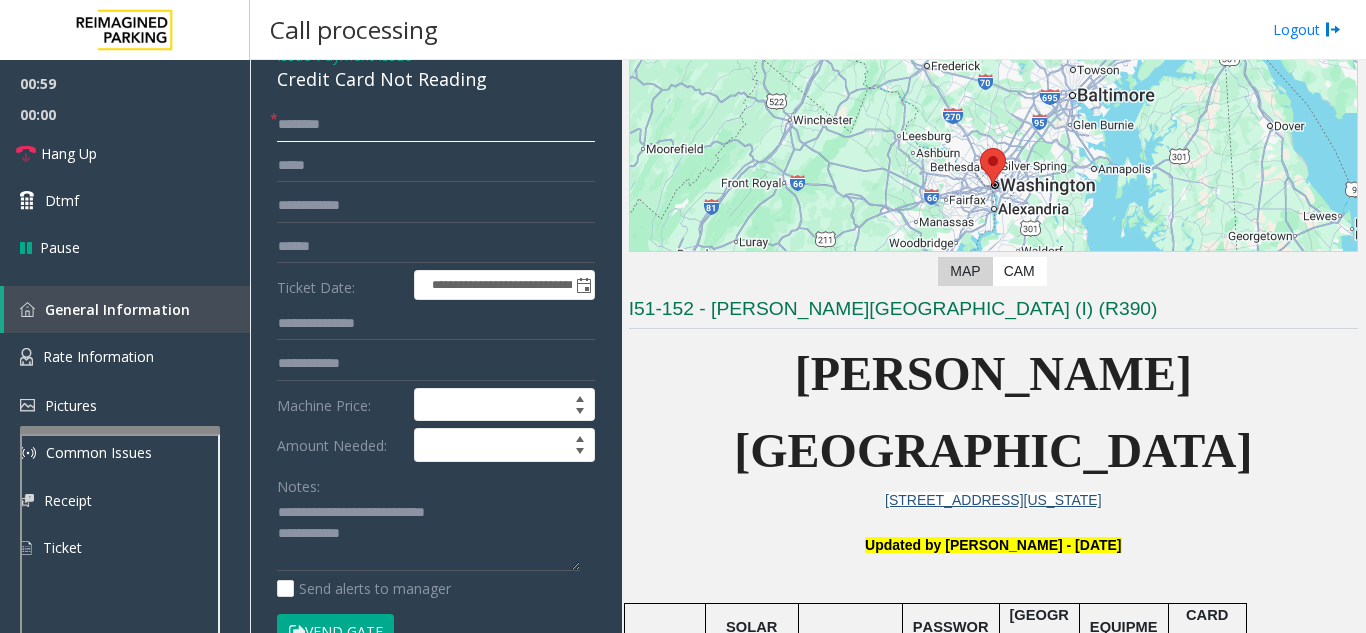type on "*******" 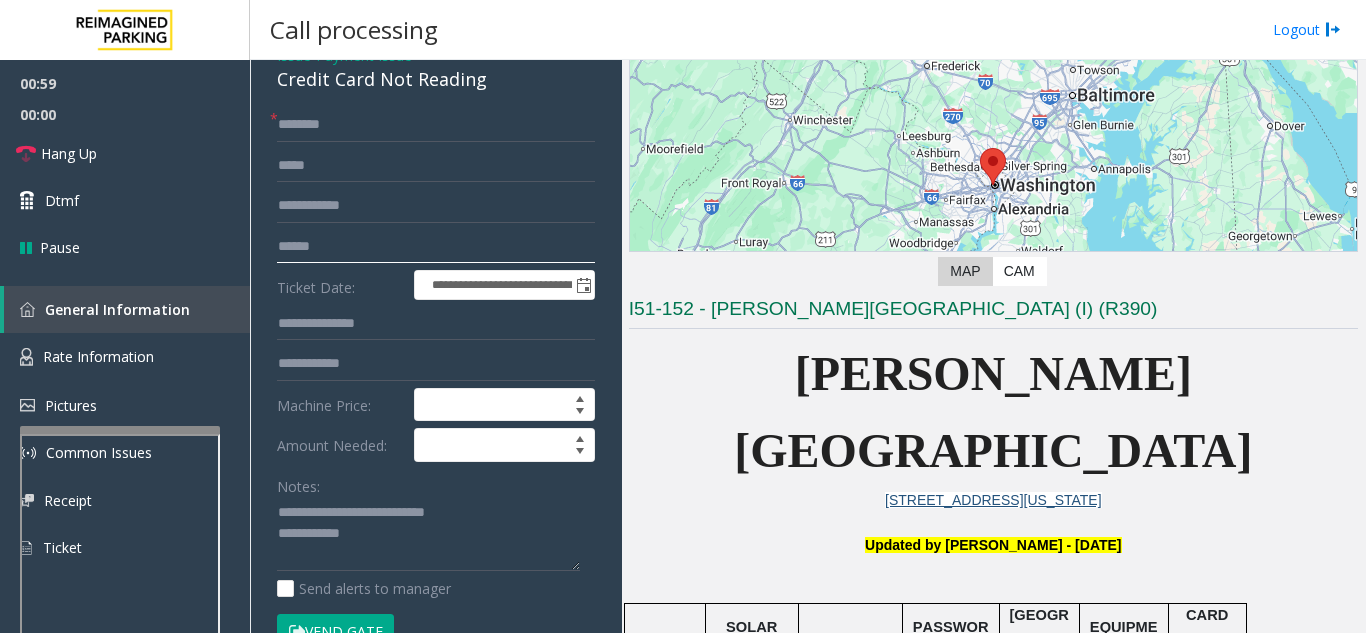 click 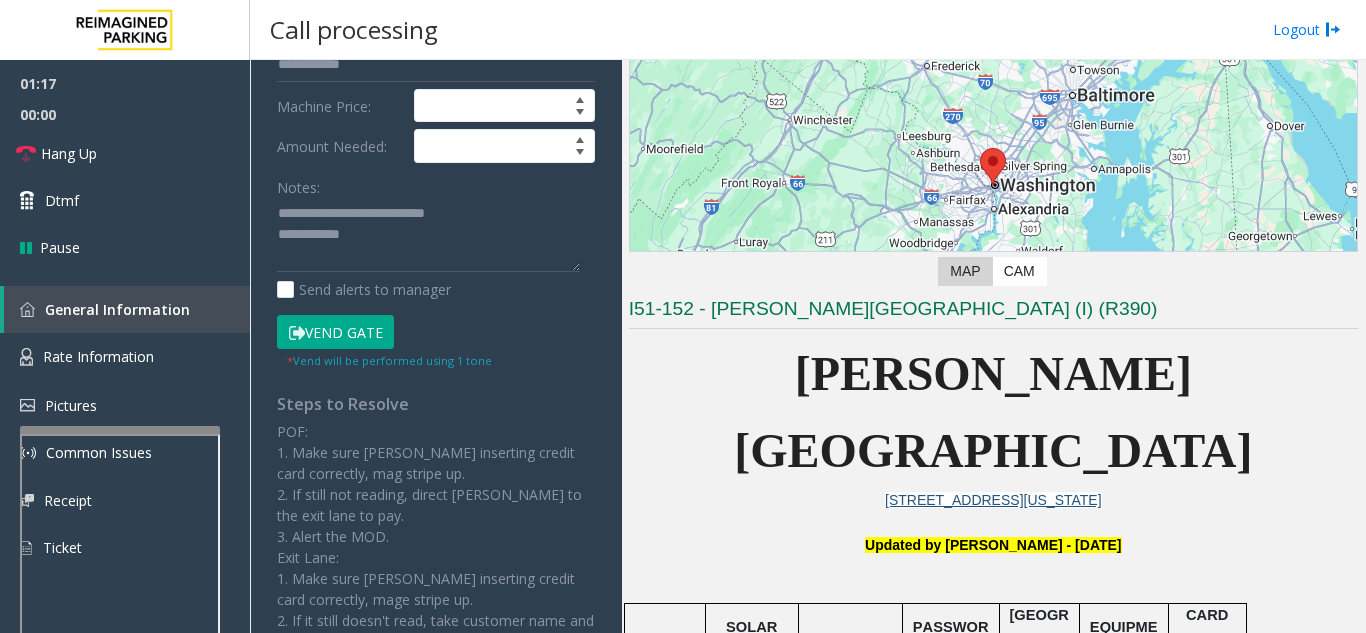 scroll, scrollTop: 400, scrollLeft: 0, axis: vertical 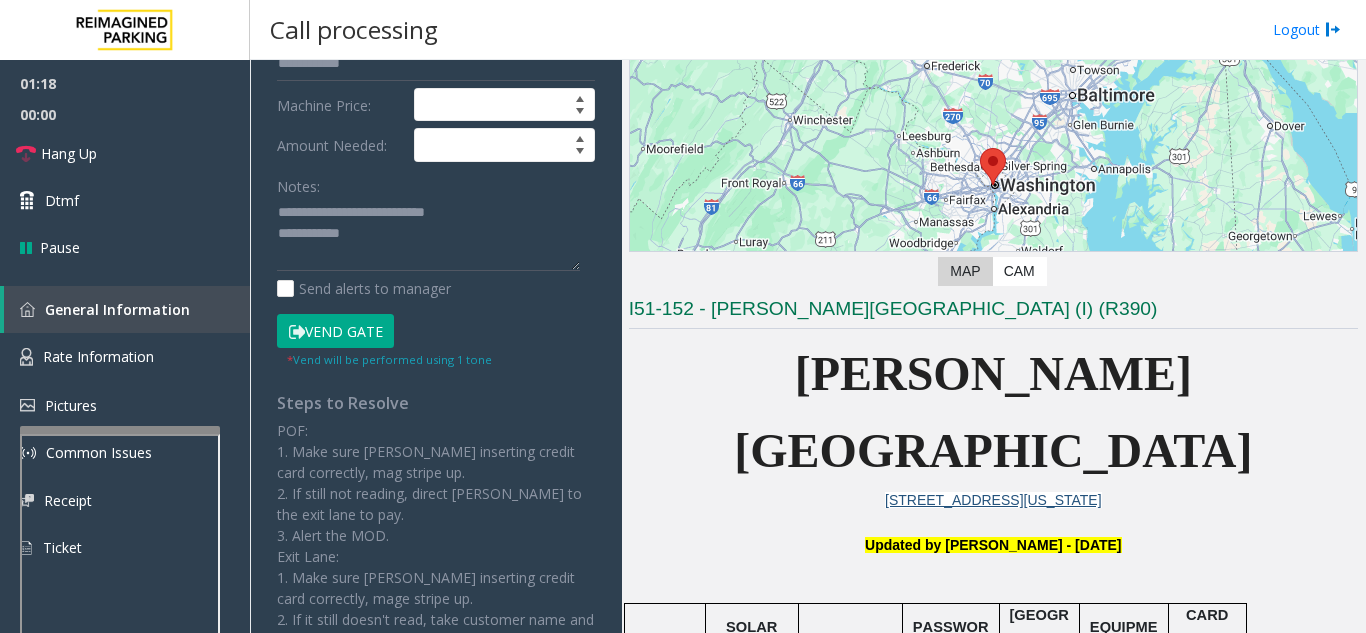 click on "Vend Gate" 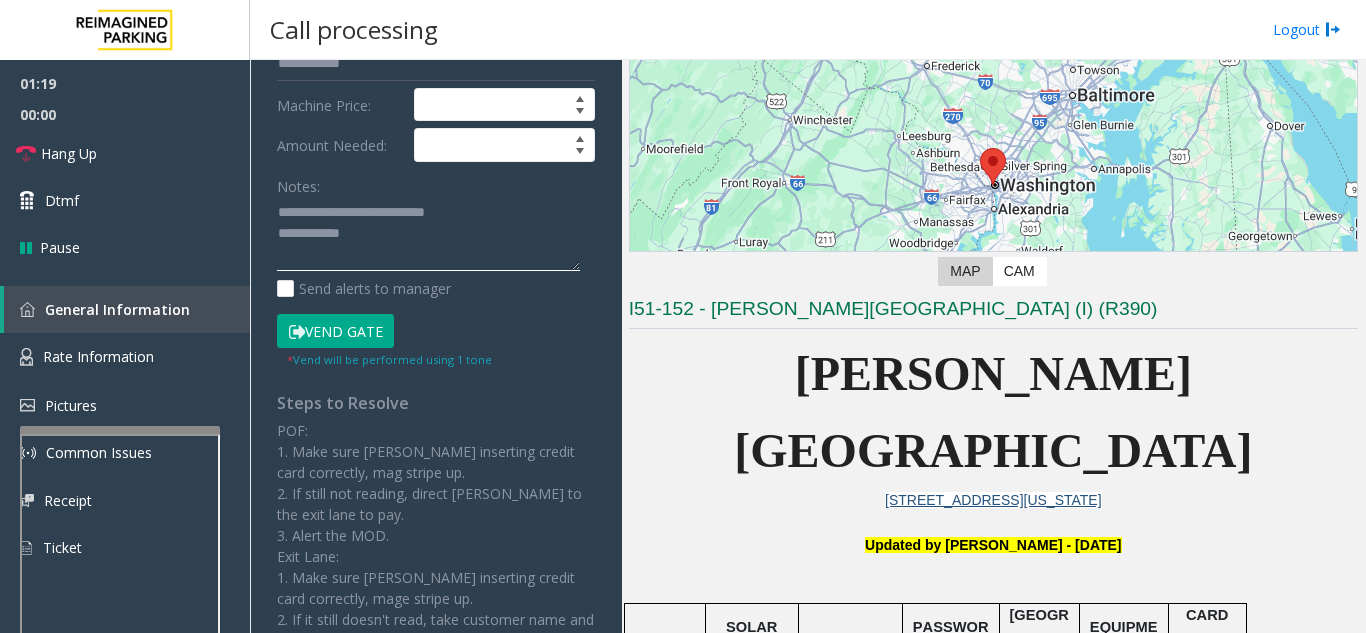 click 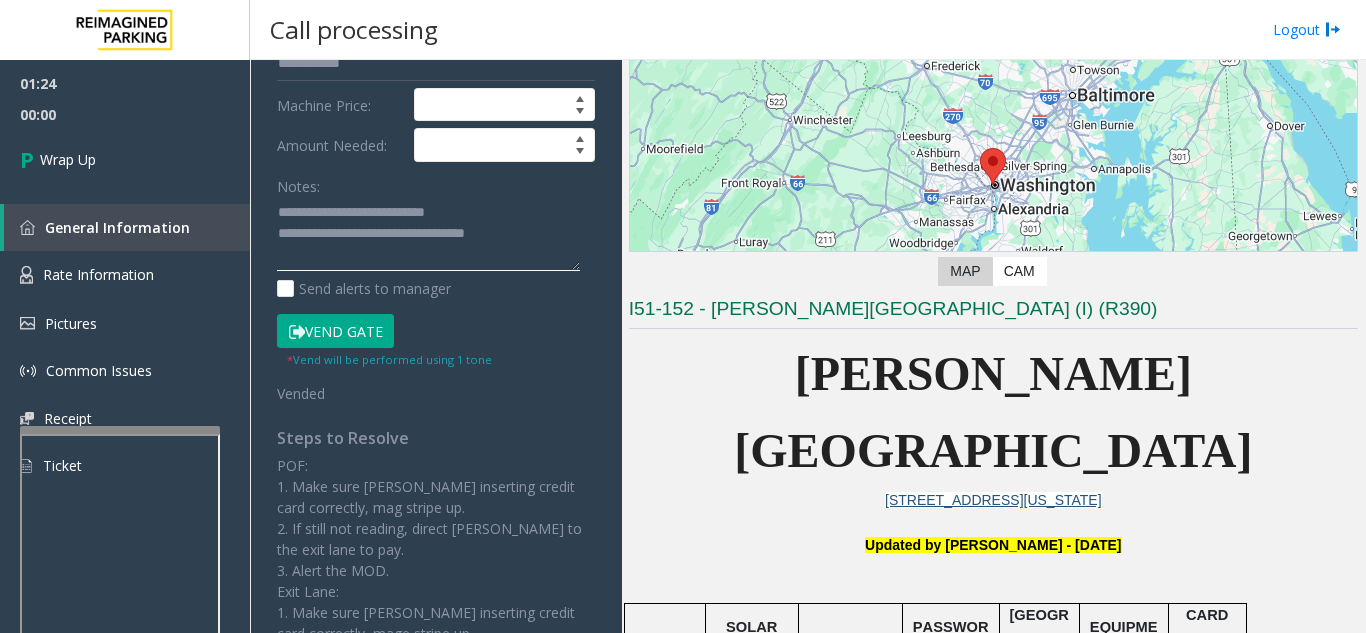 type on "**********" 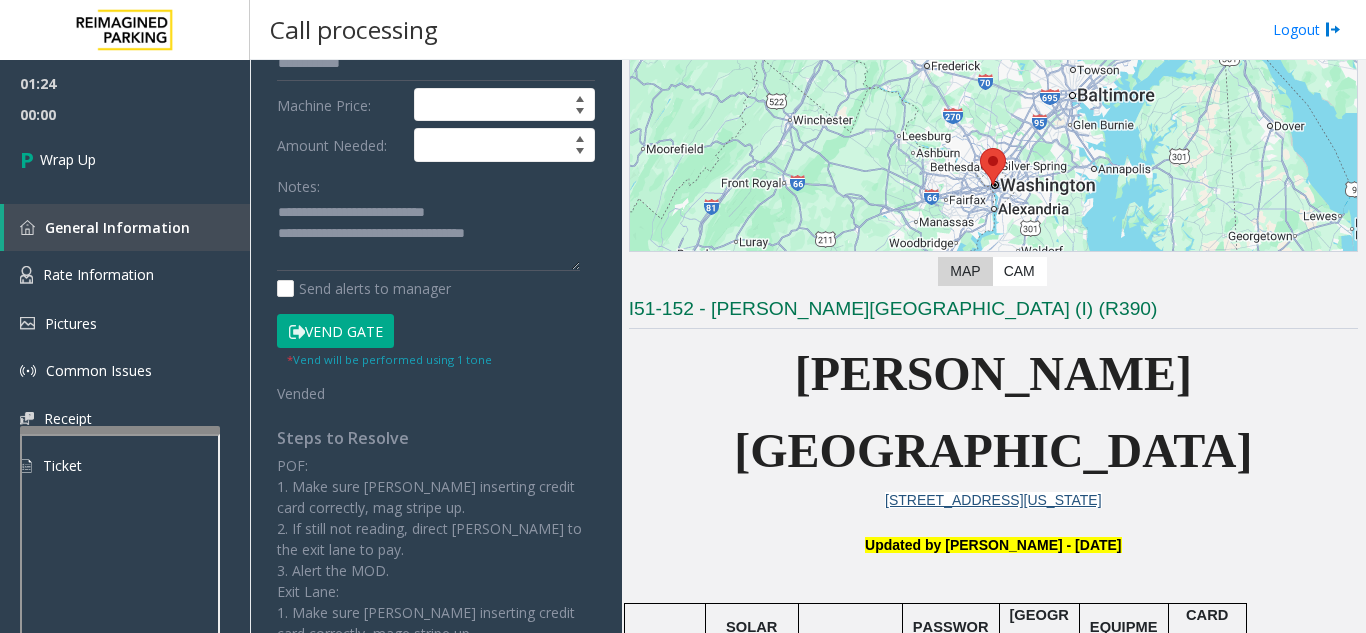 click on "Notes:" 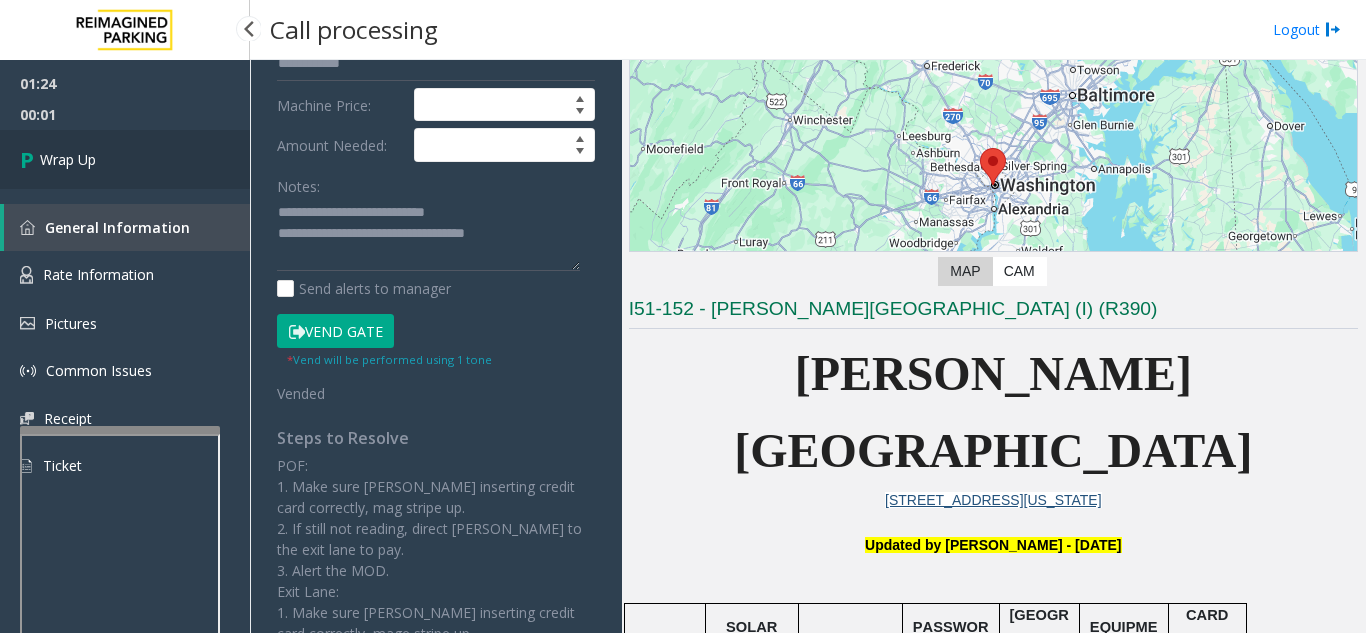 click on "Wrap Up" at bounding box center [125, 159] 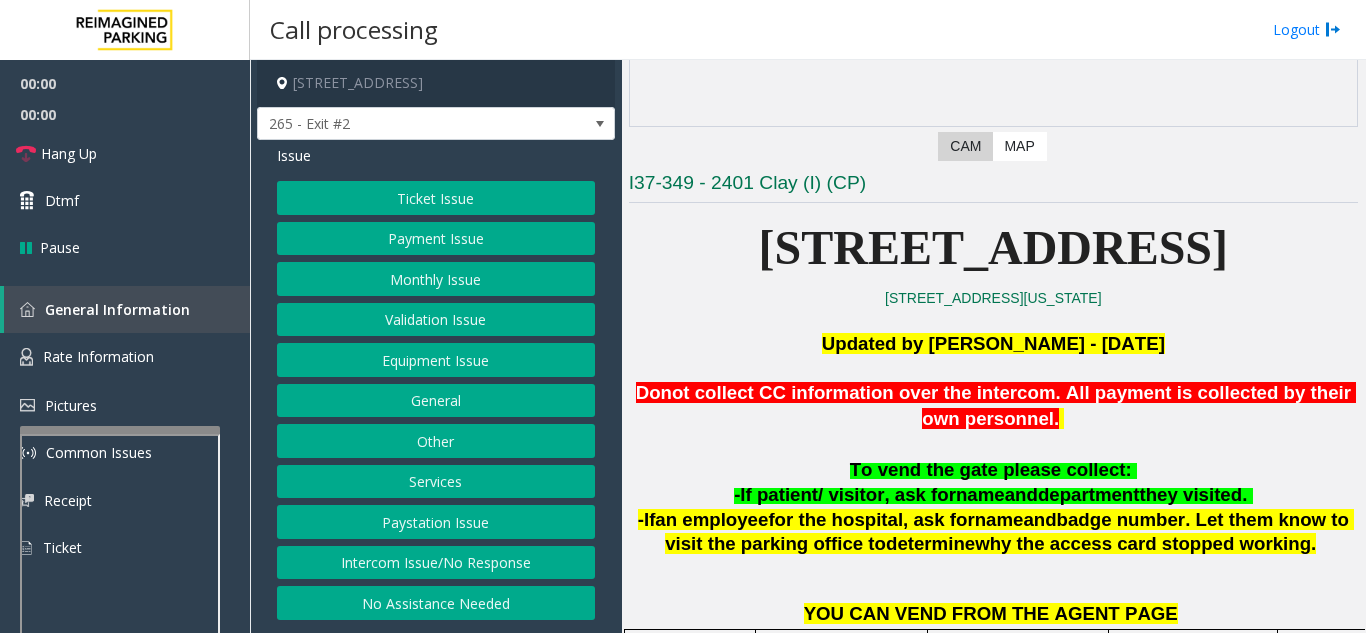 scroll, scrollTop: 300, scrollLeft: 0, axis: vertical 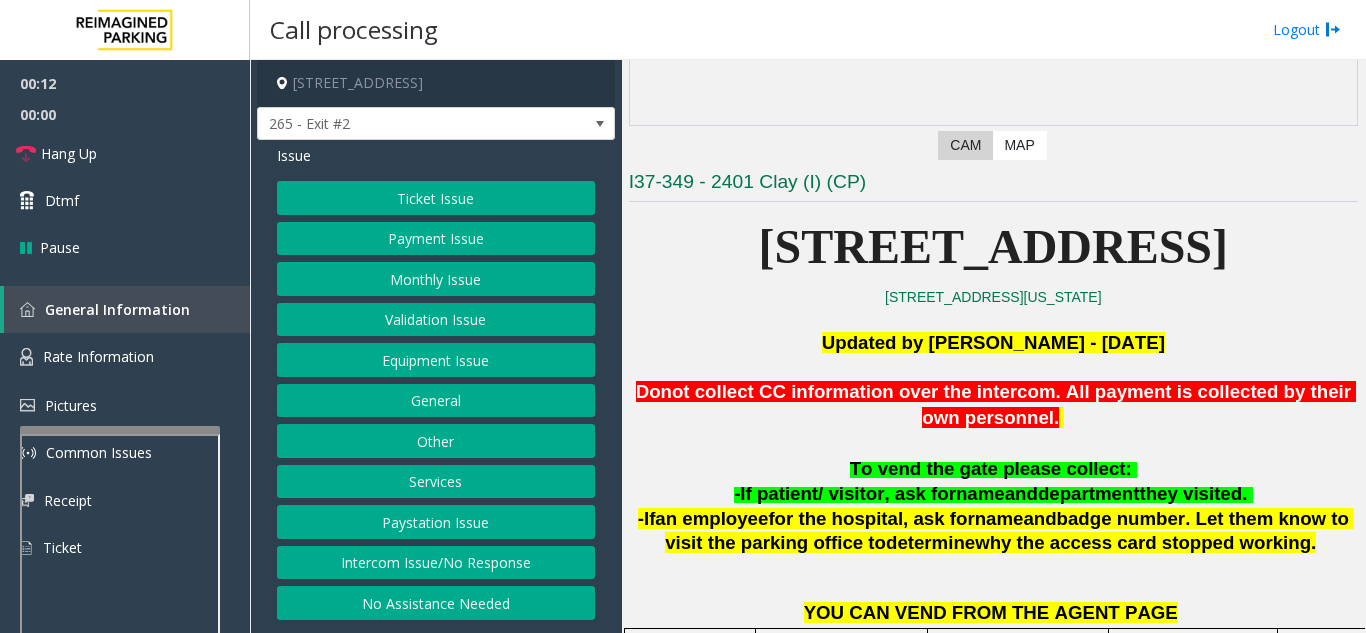 click on "Intercom Issue/No Response" 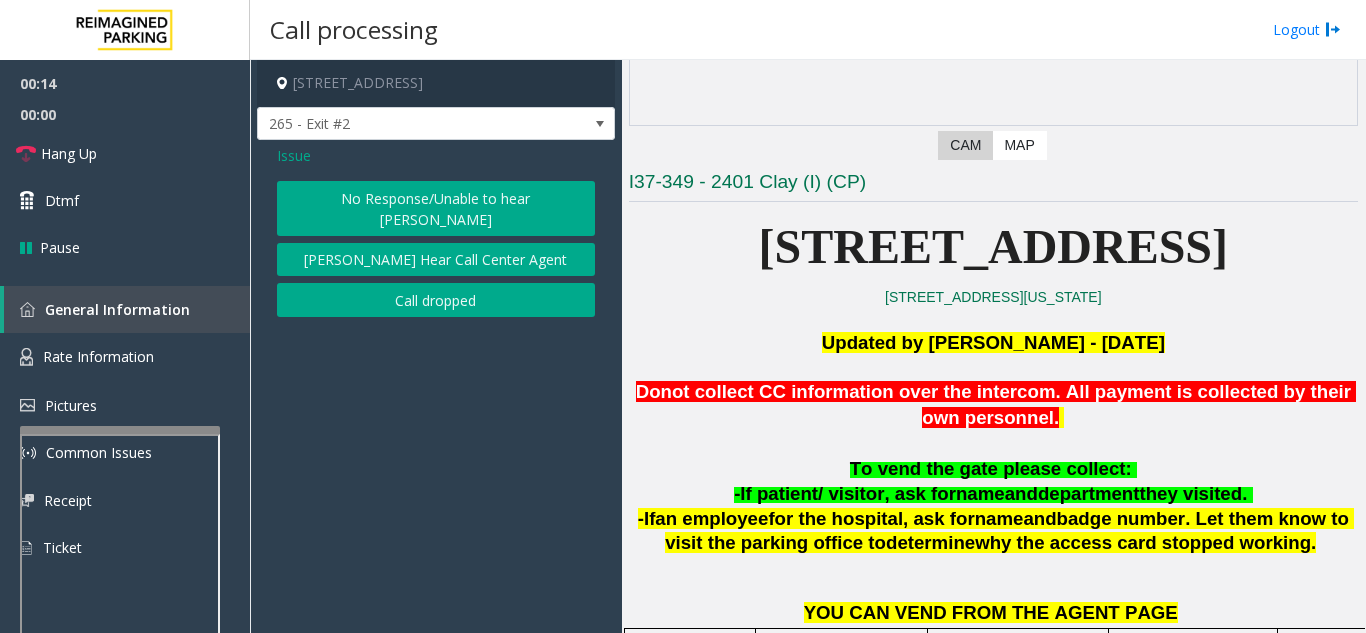 click on "No Response/Unable to hear [PERSON_NAME]" 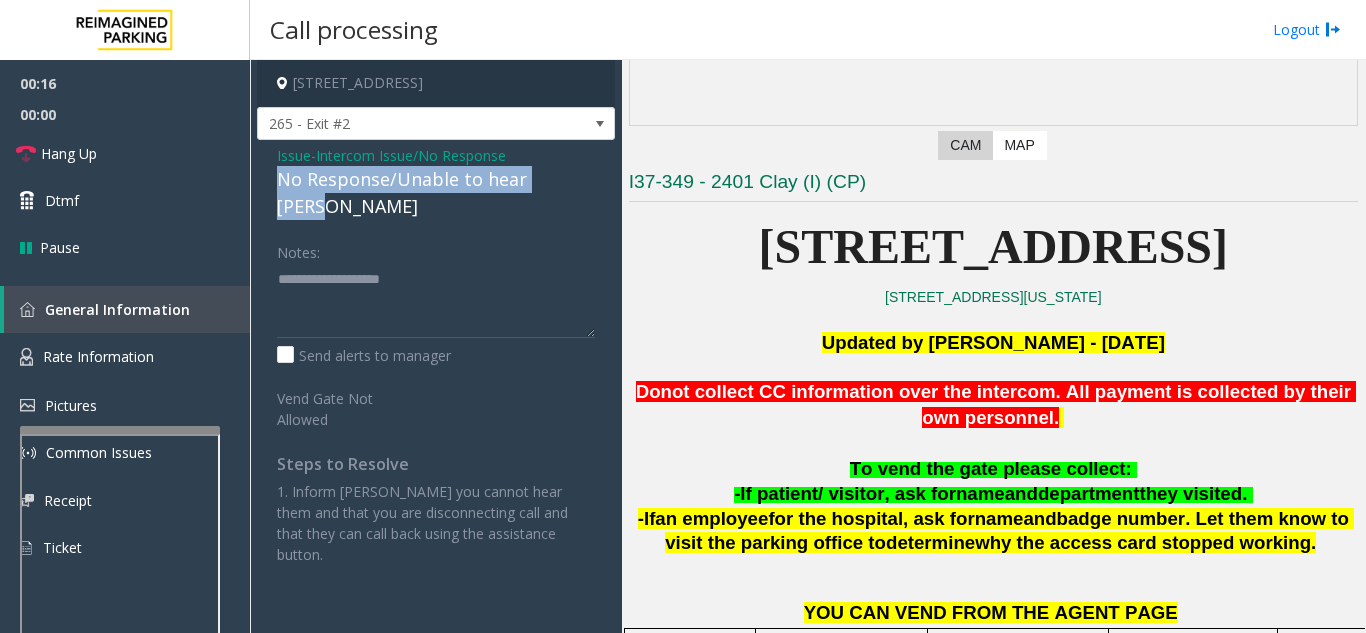 drag, startPoint x: 274, startPoint y: 183, endPoint x: 571, endPoint y: 182, distance: 297.00168 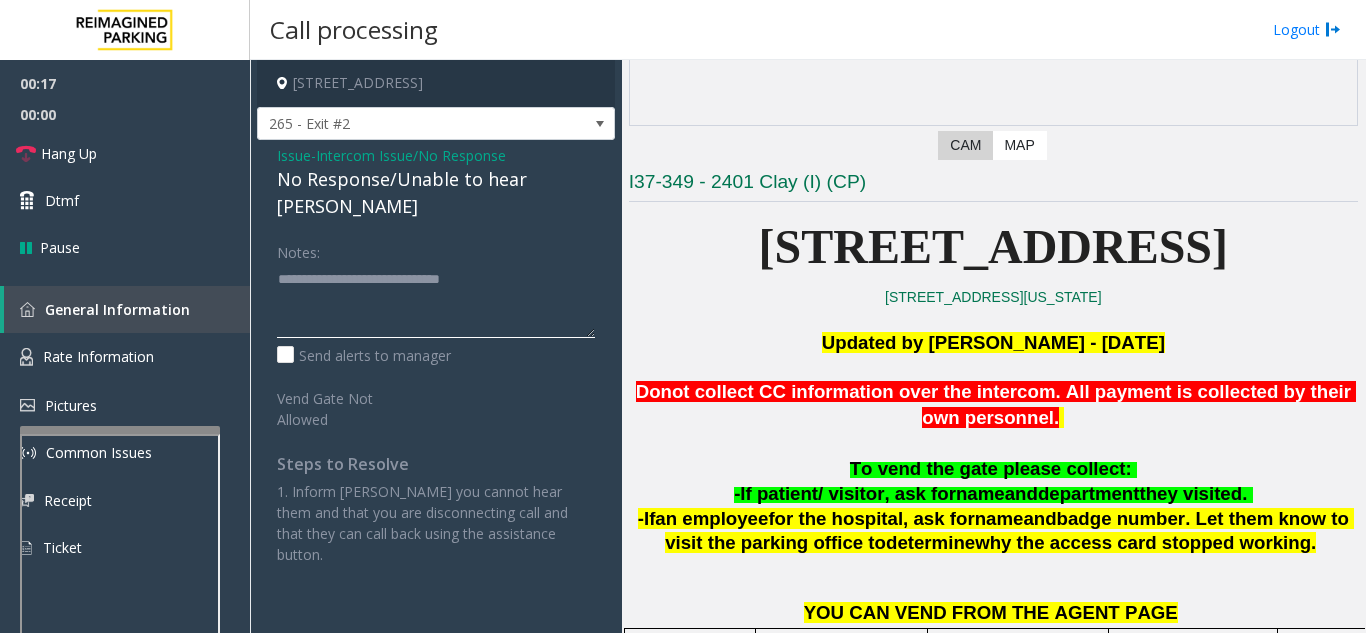 type on "**********" 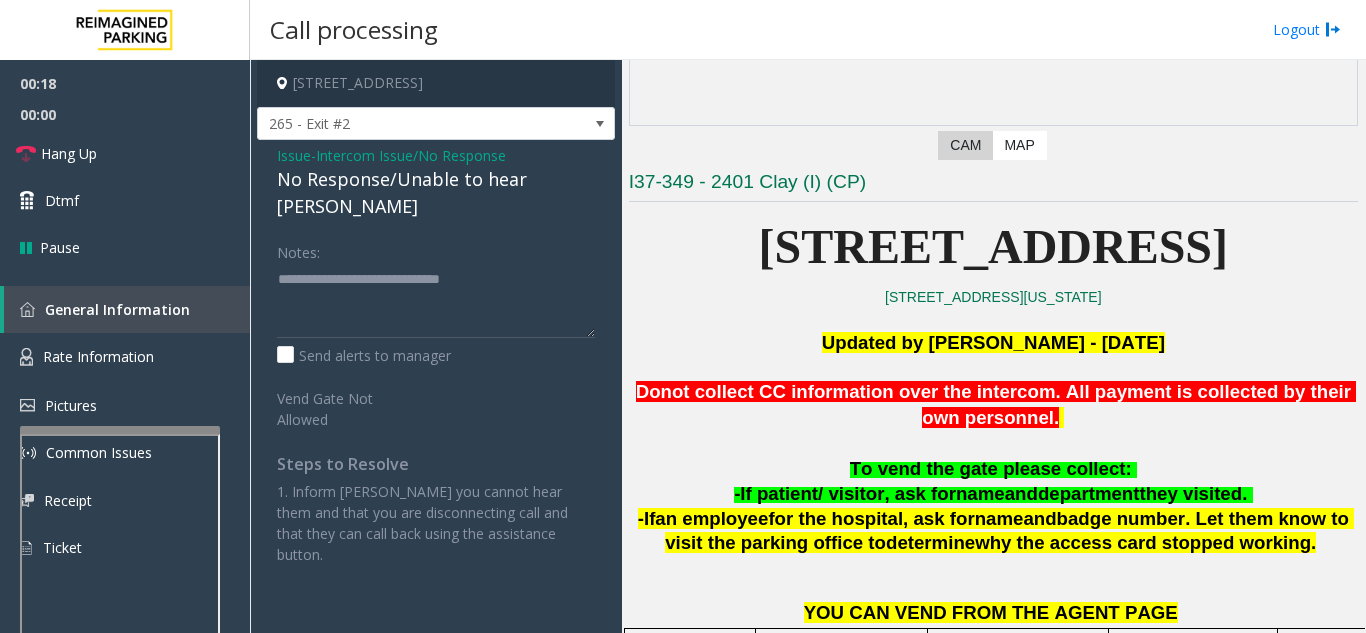 click on "Notes:" 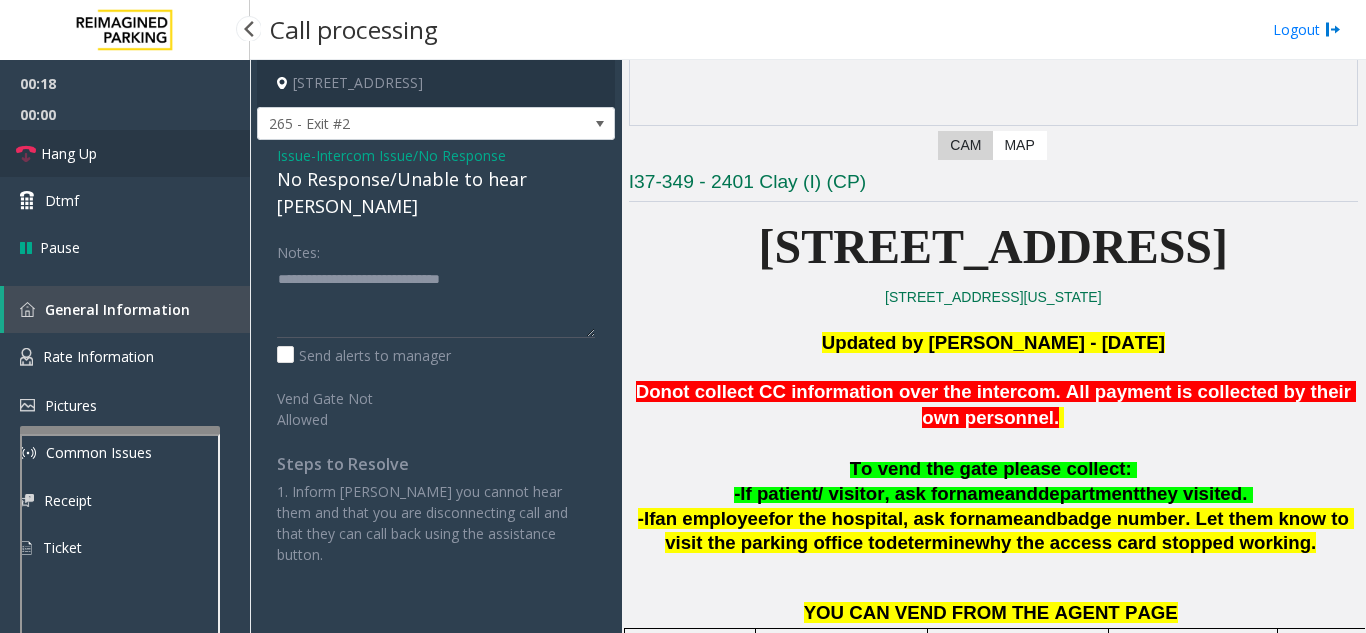 click on "Hang Up" at bounding box center (125, 153) 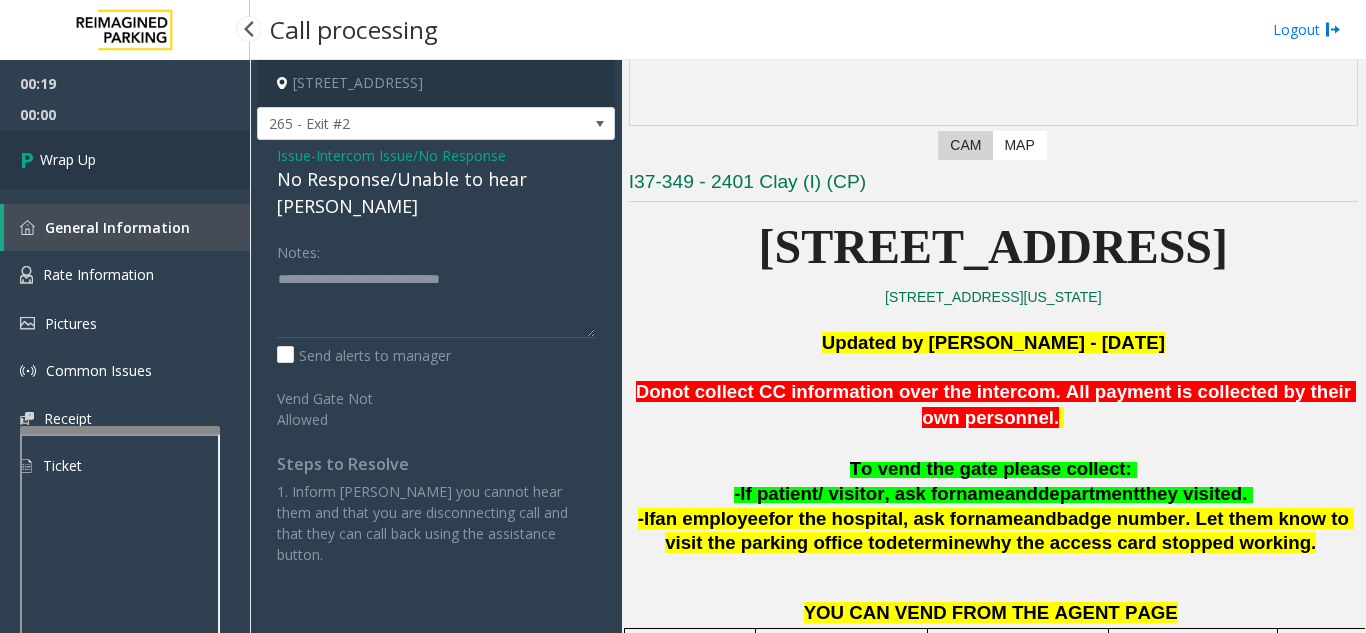 click on "Wrap Up" at bounding box center (125, 159) 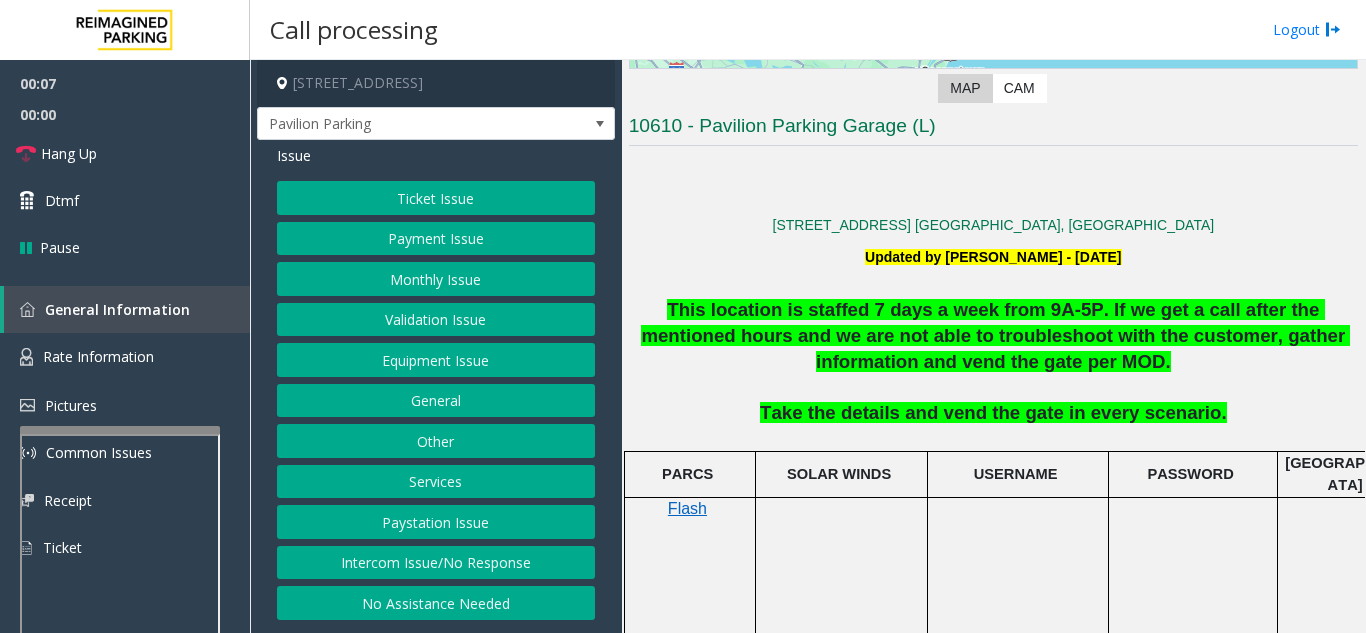scroll, scrollTop: 400, scrollLeft: 0, axis: vertical 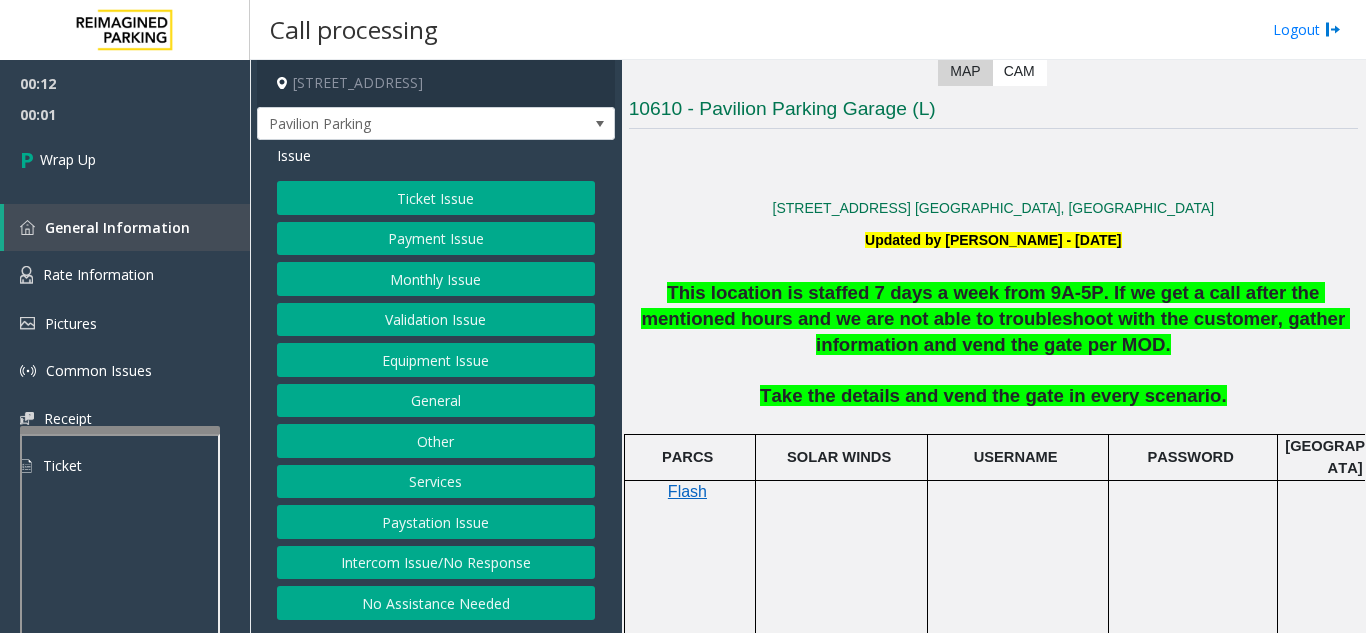 click on "Intercom Issue/No Response" 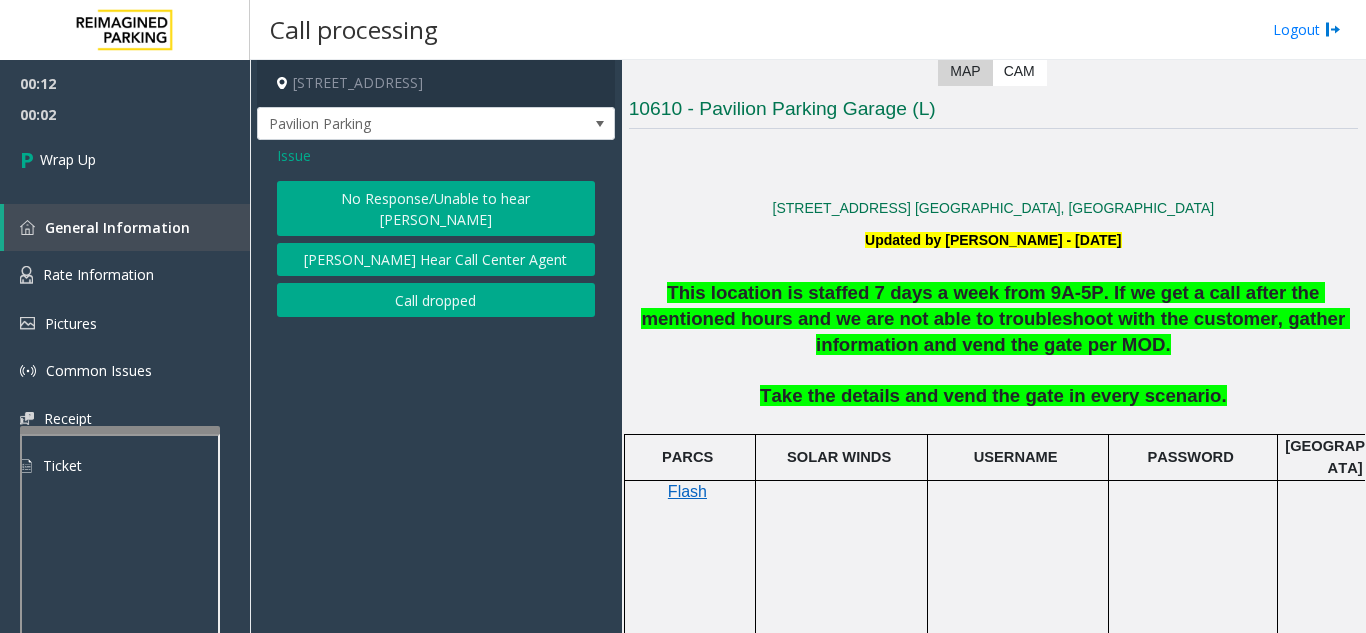 click on "Call dropped" 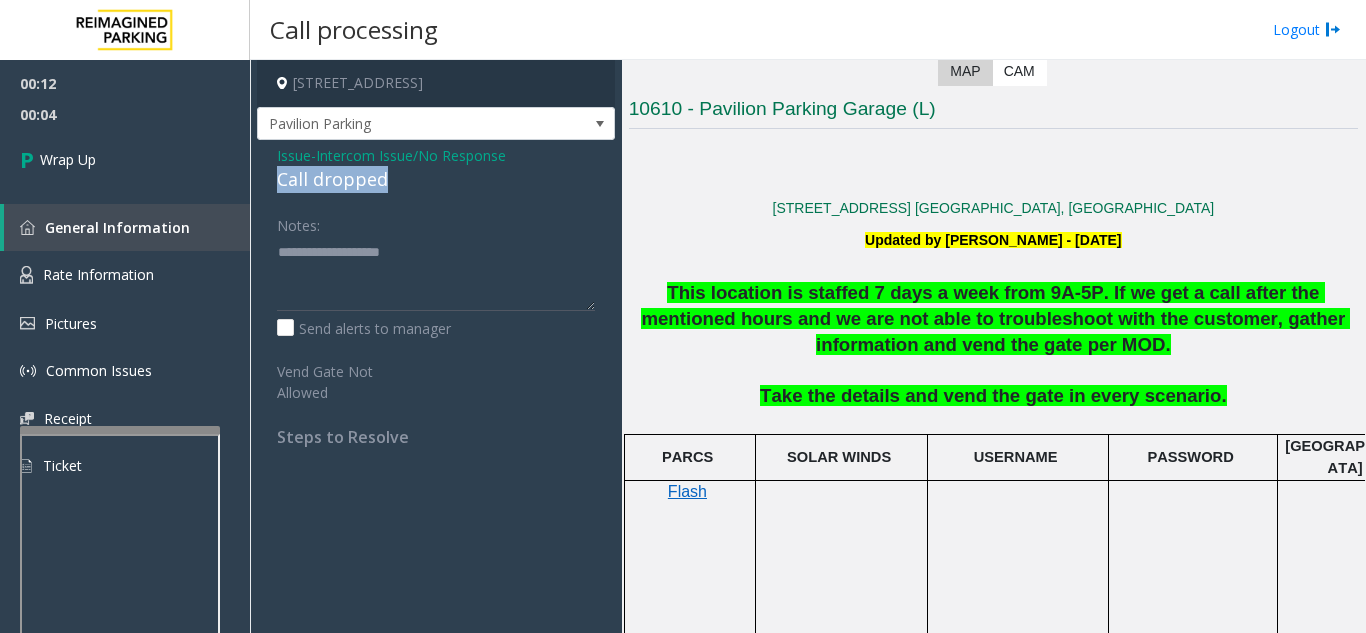 drag, startPoint x: 268, startPoint y: 180, endPoint x: 411, endPoint y: 186, distance: 143.12582 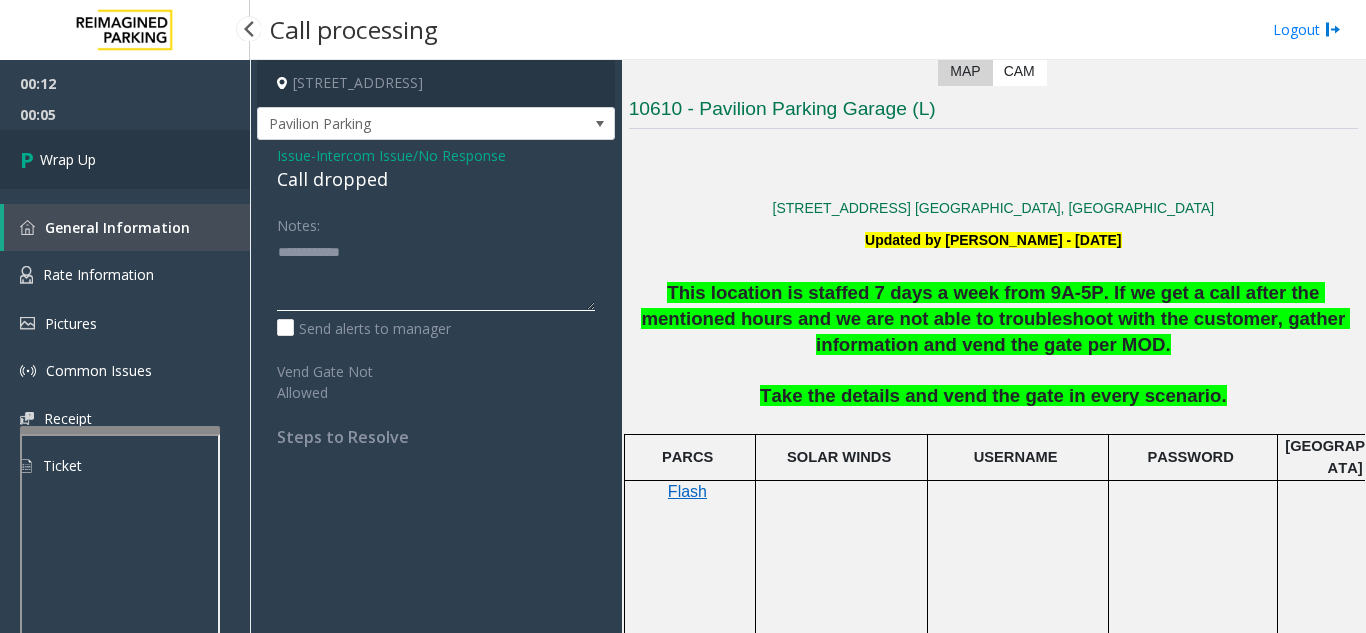 type on "**********" 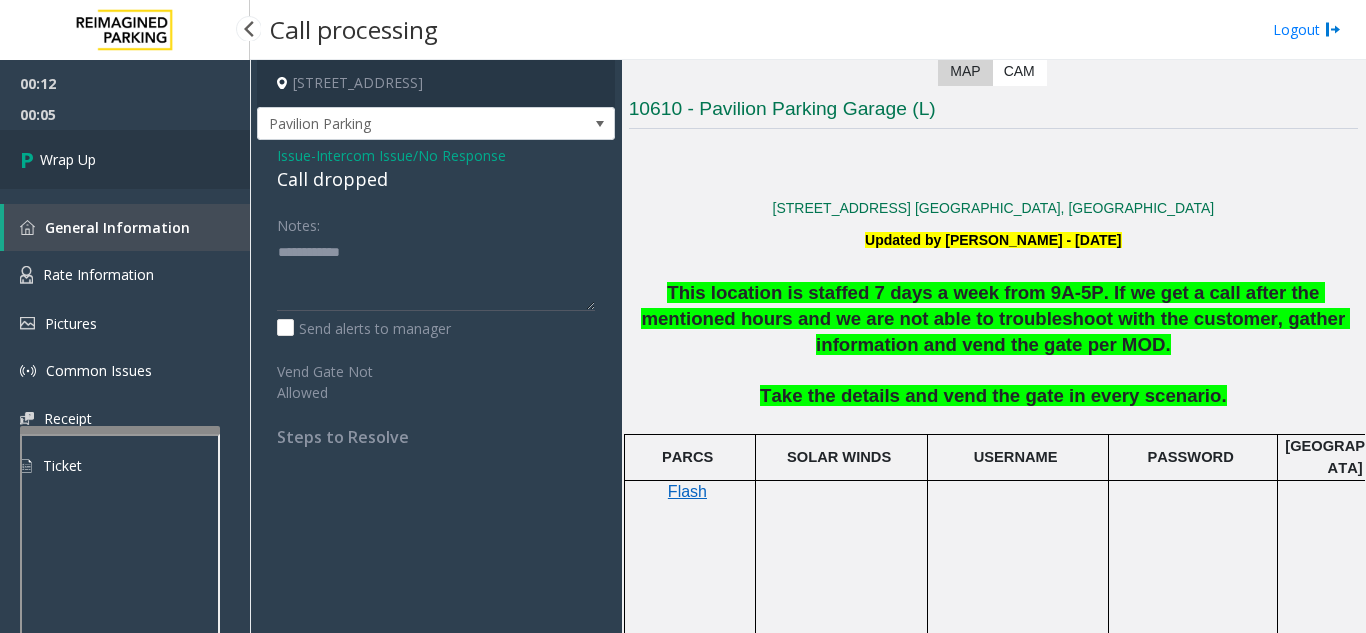 click on "Wrap Up" at bounding box center (125, 159) 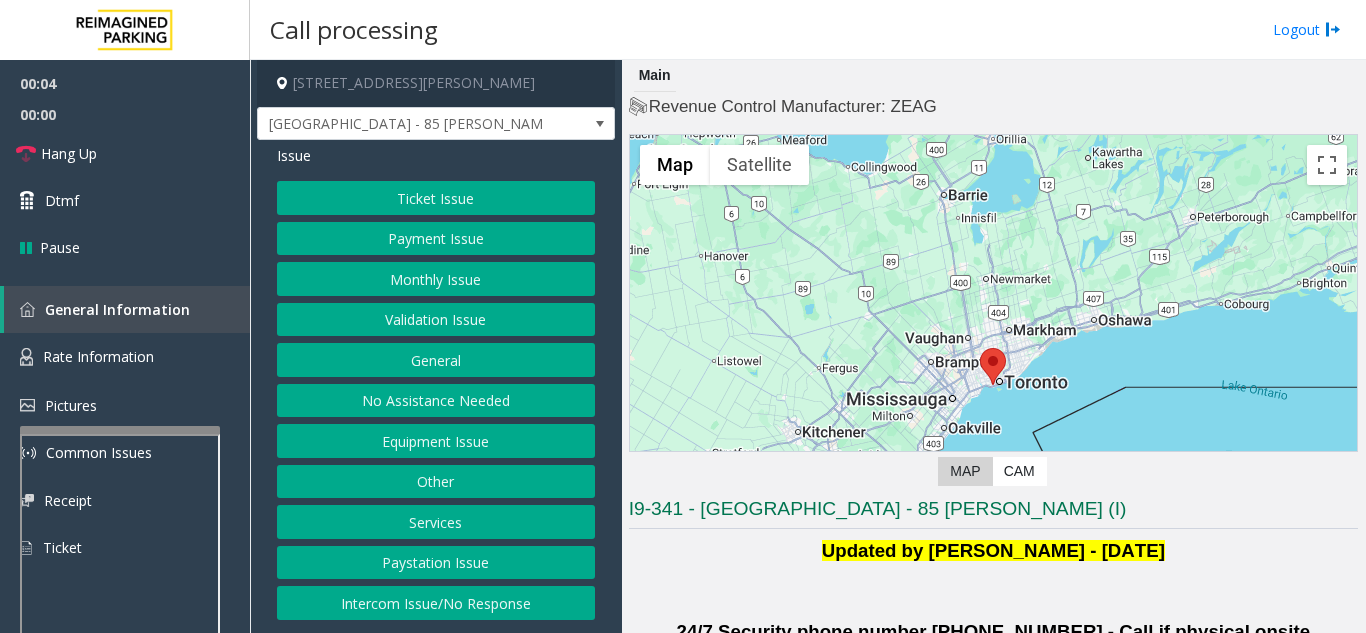 scroll, scrollTop: 200, scrollLeft: 0, axis: vertical 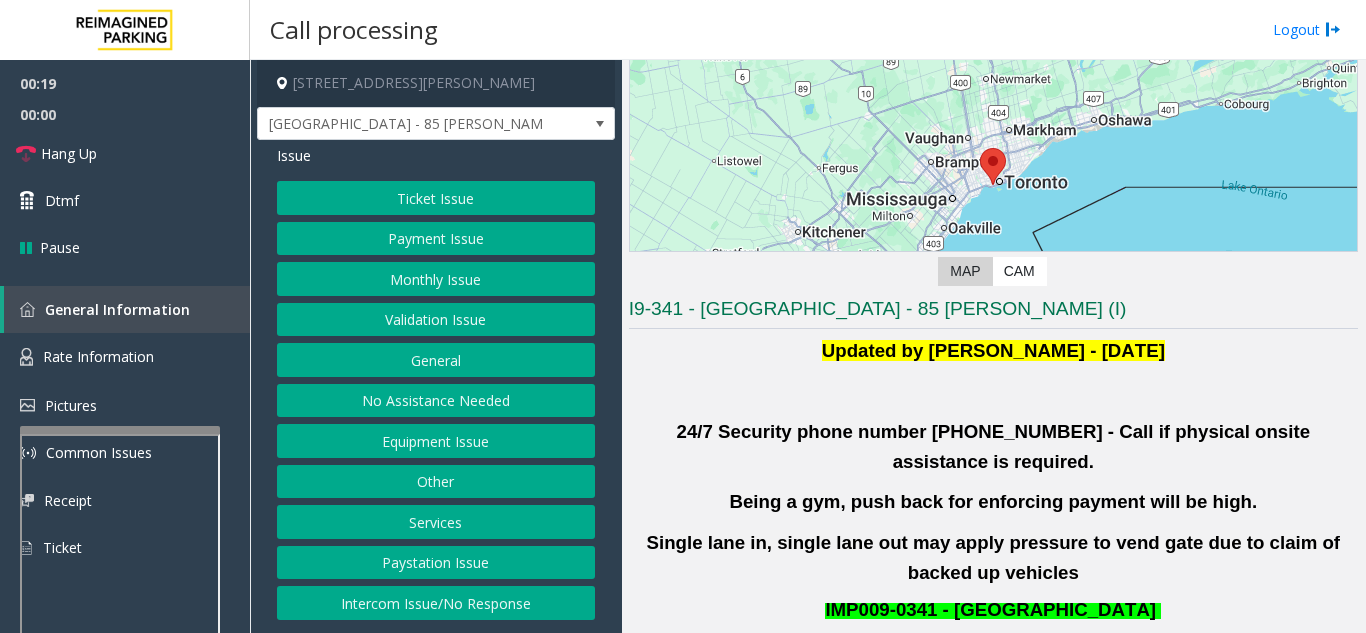 click on "Equipment Issue" 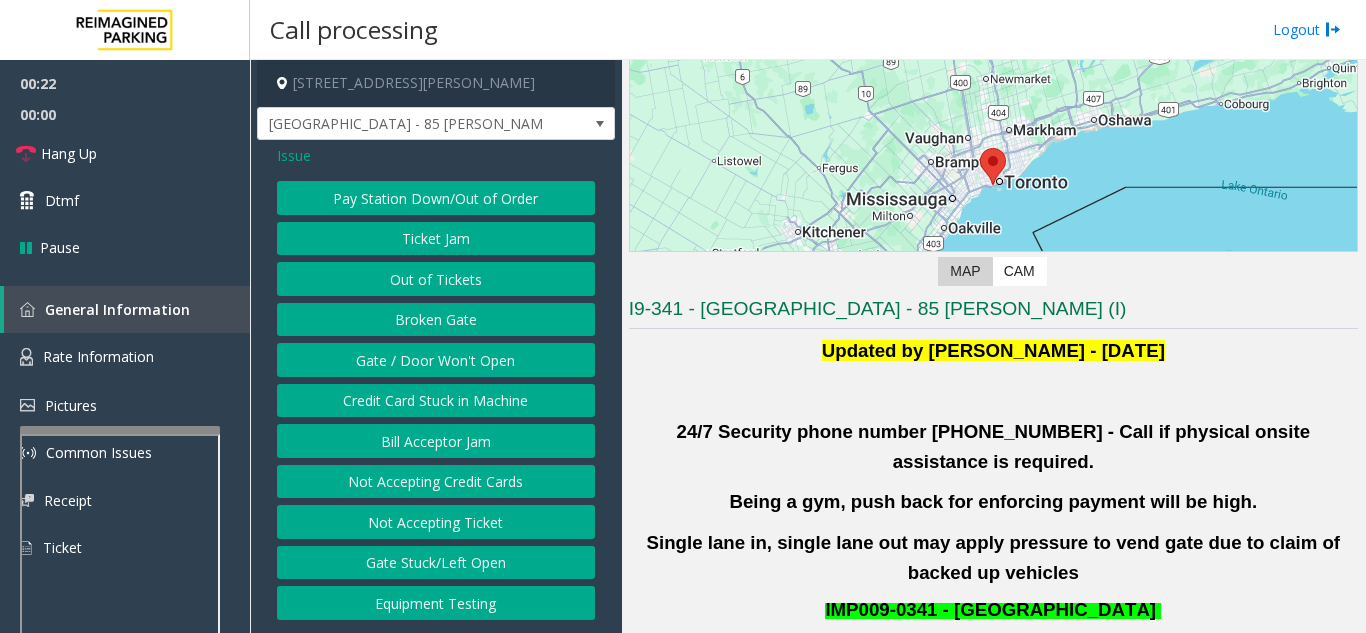 click on "Issue" 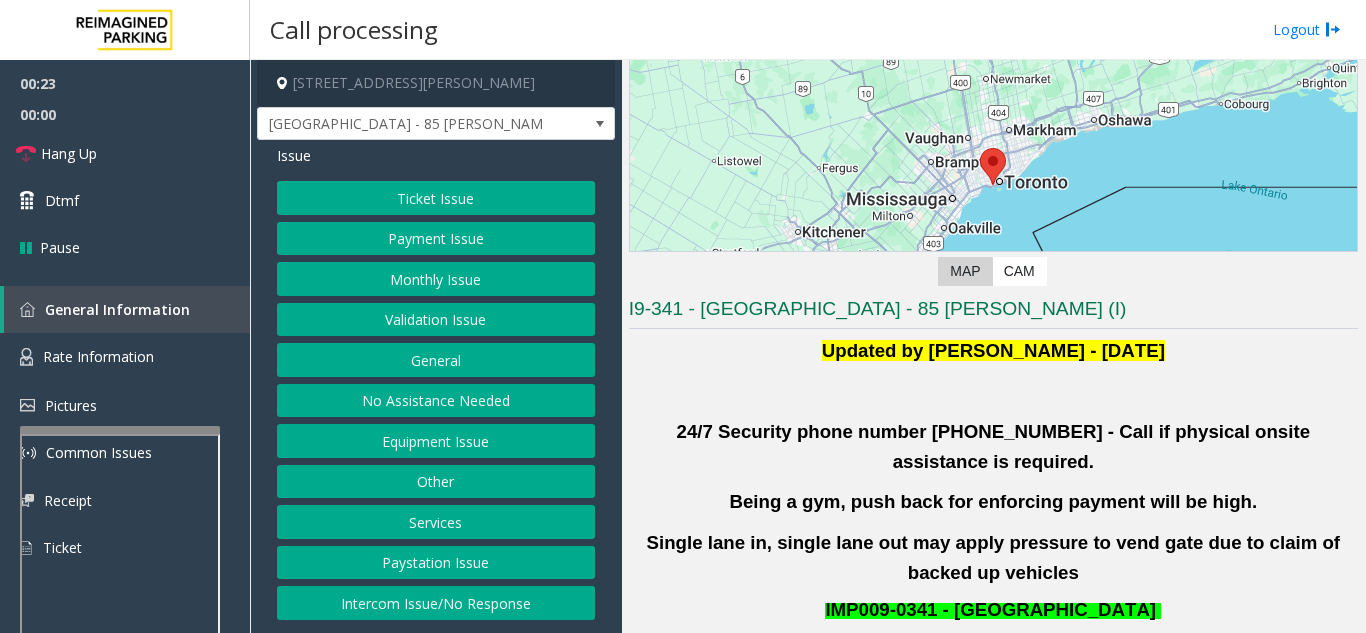 click on "Intercom Issue/No Response" 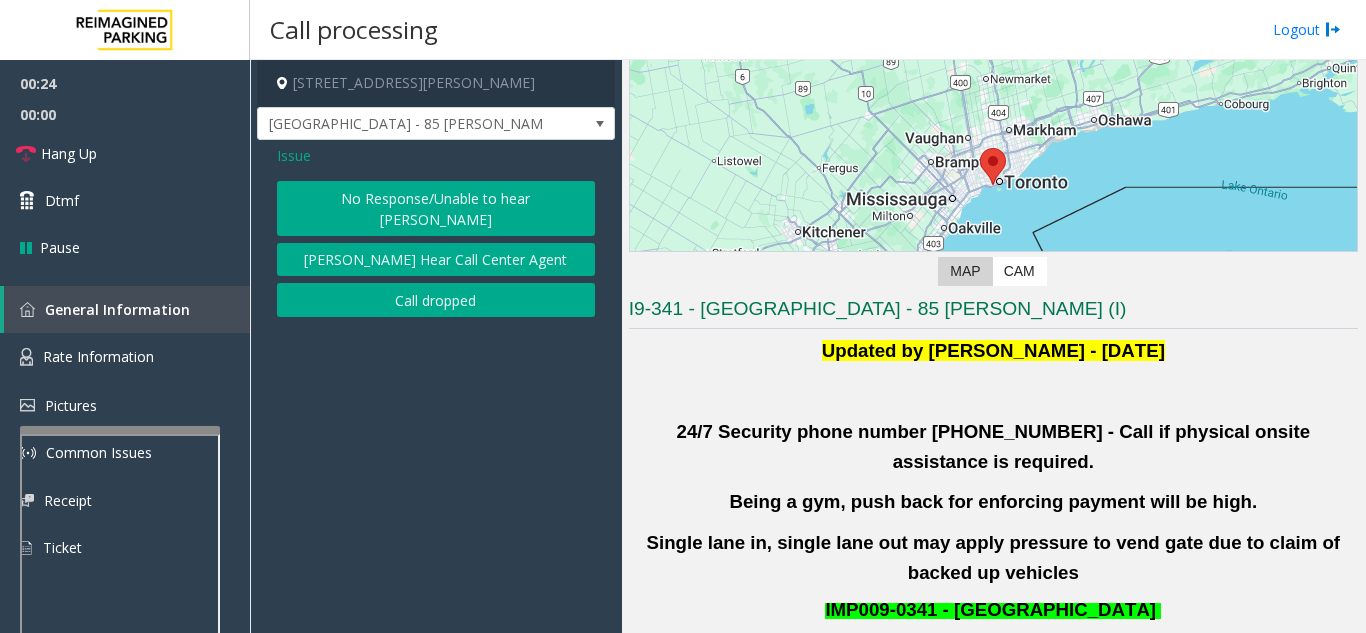 click on "[PERSON_NAME] Hear Call Center Agent" 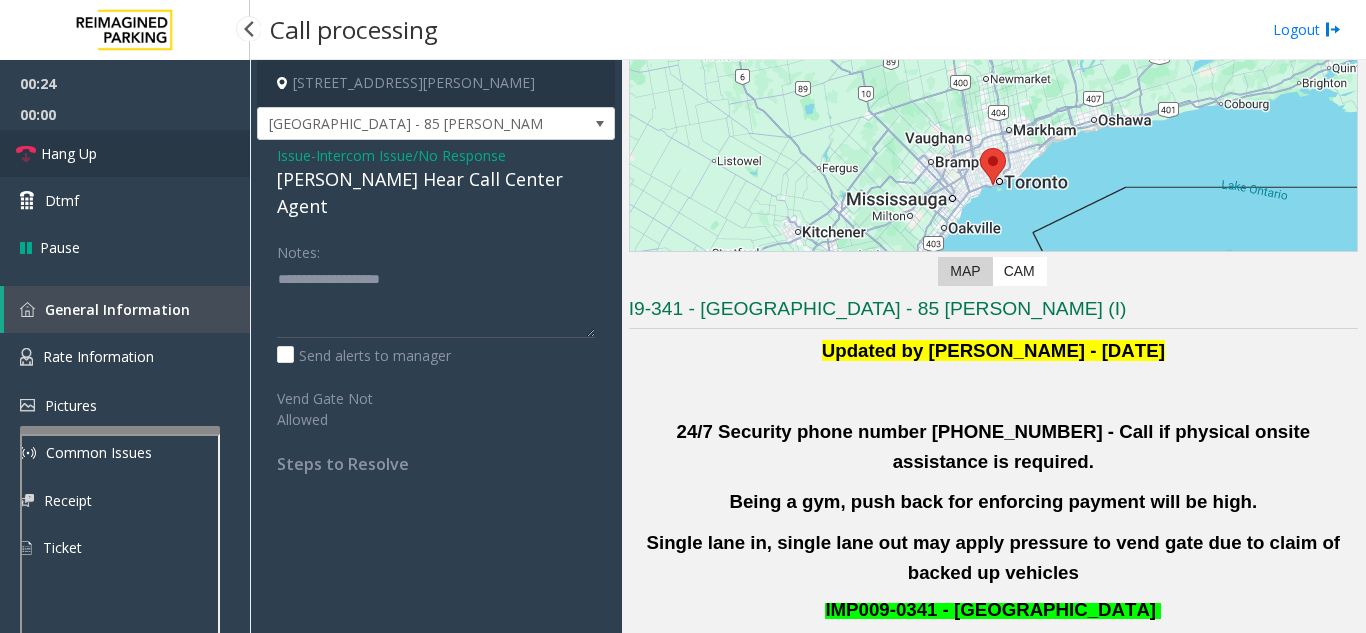 click on "Hang Up" at bounding box center (125, 153) 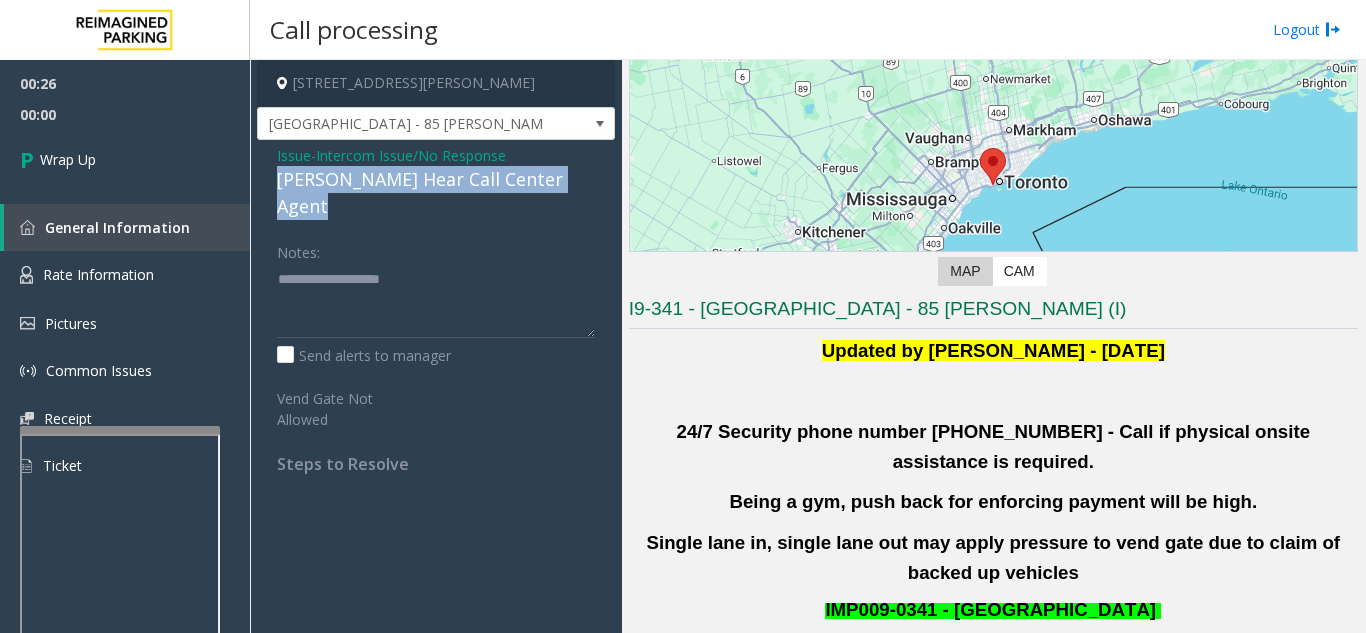 drag, startPoint x: 267, startPoint y: 185, endPoint x: 604, endPoint y: 181, distance: 337.02374 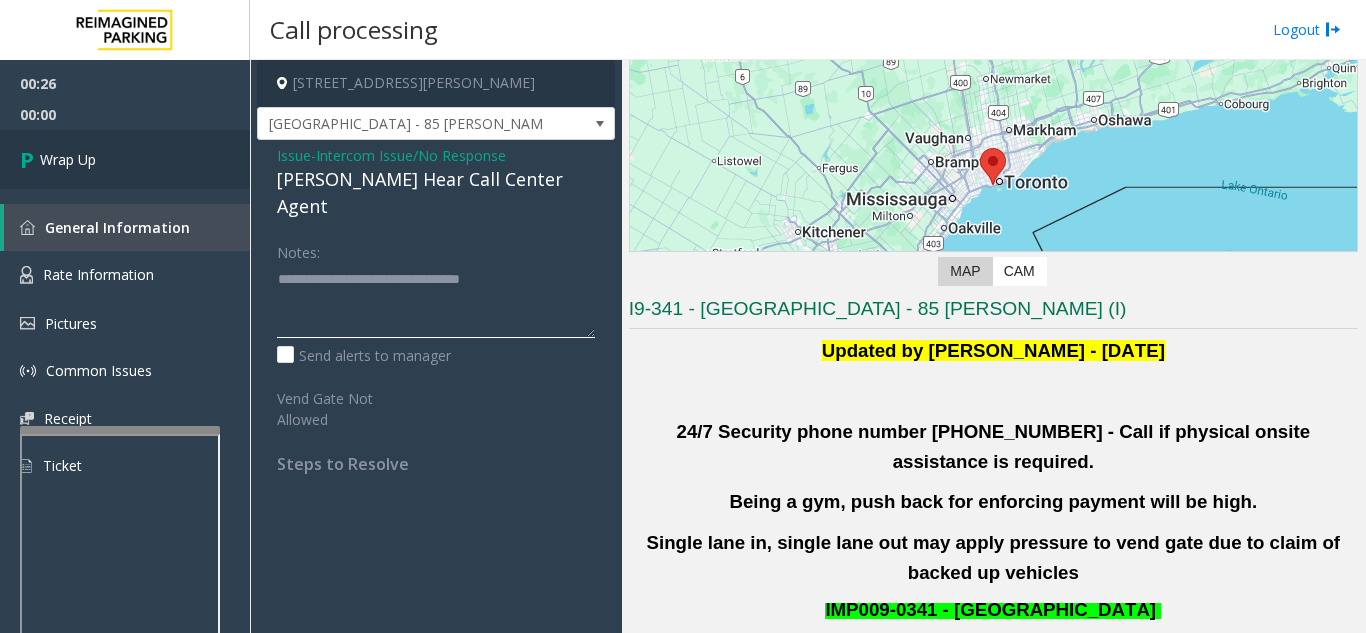 type on "**********" 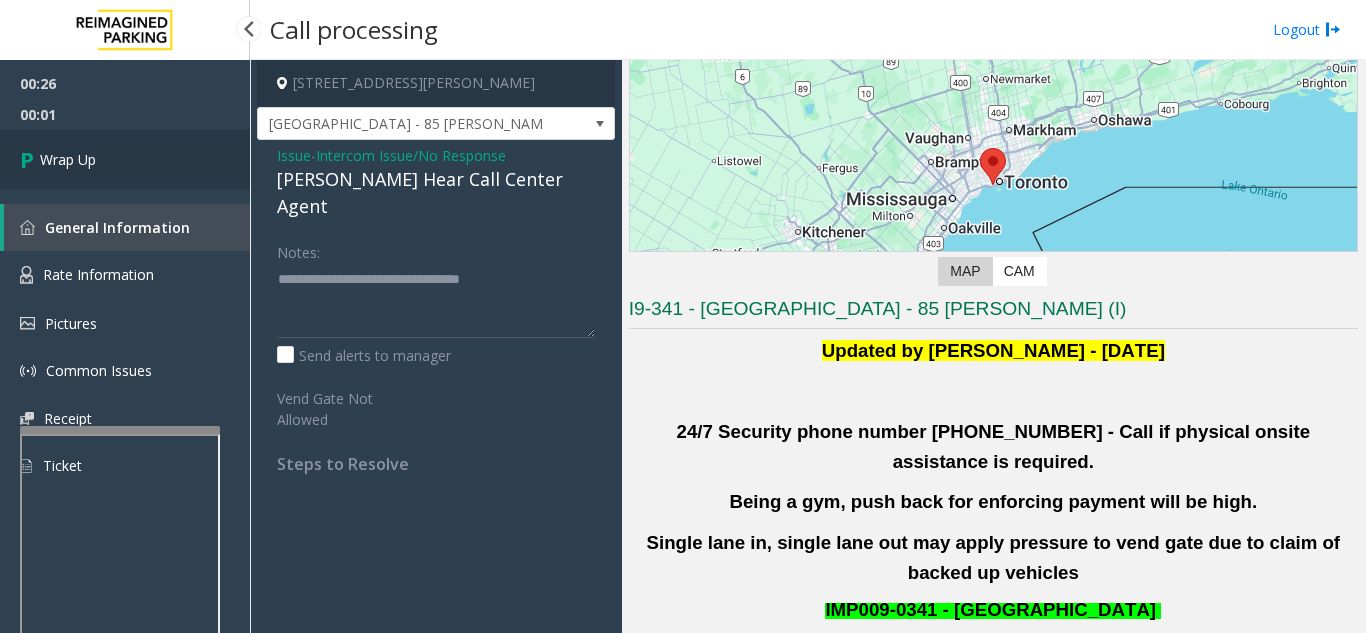 click on "Wrap Up" at bounding box center (68, 159) 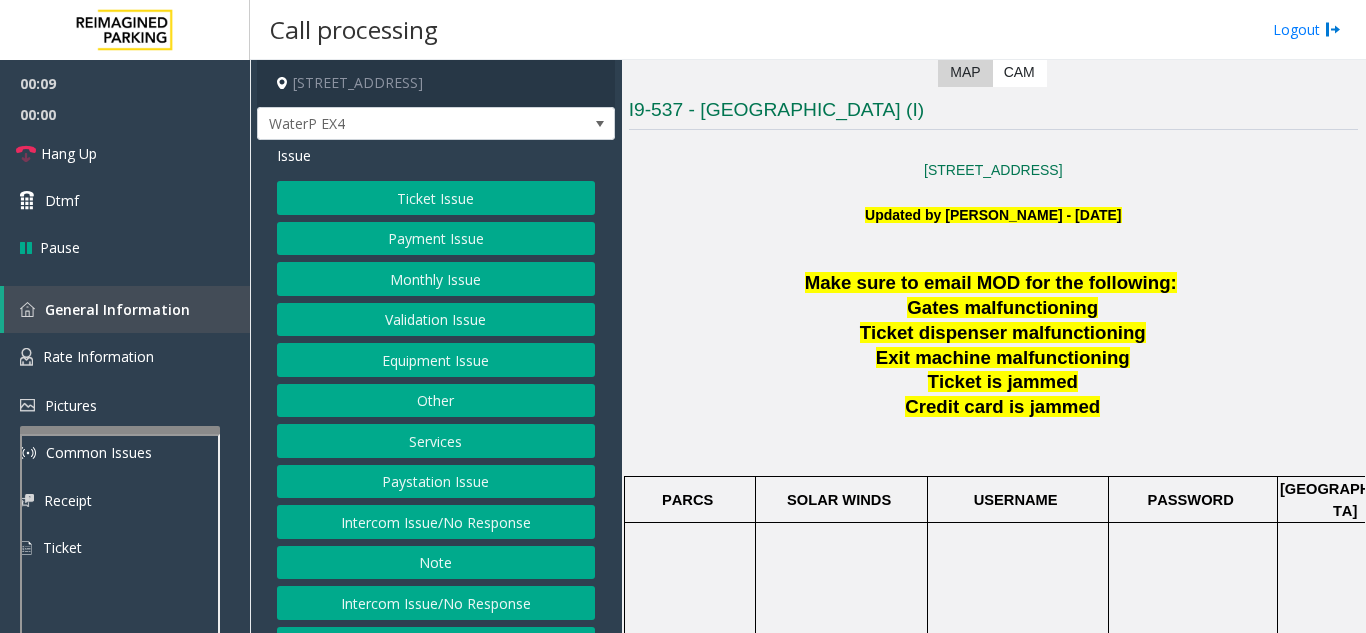 scroll, scrollTop: 400, scrollLeft: 0, axis: vertical 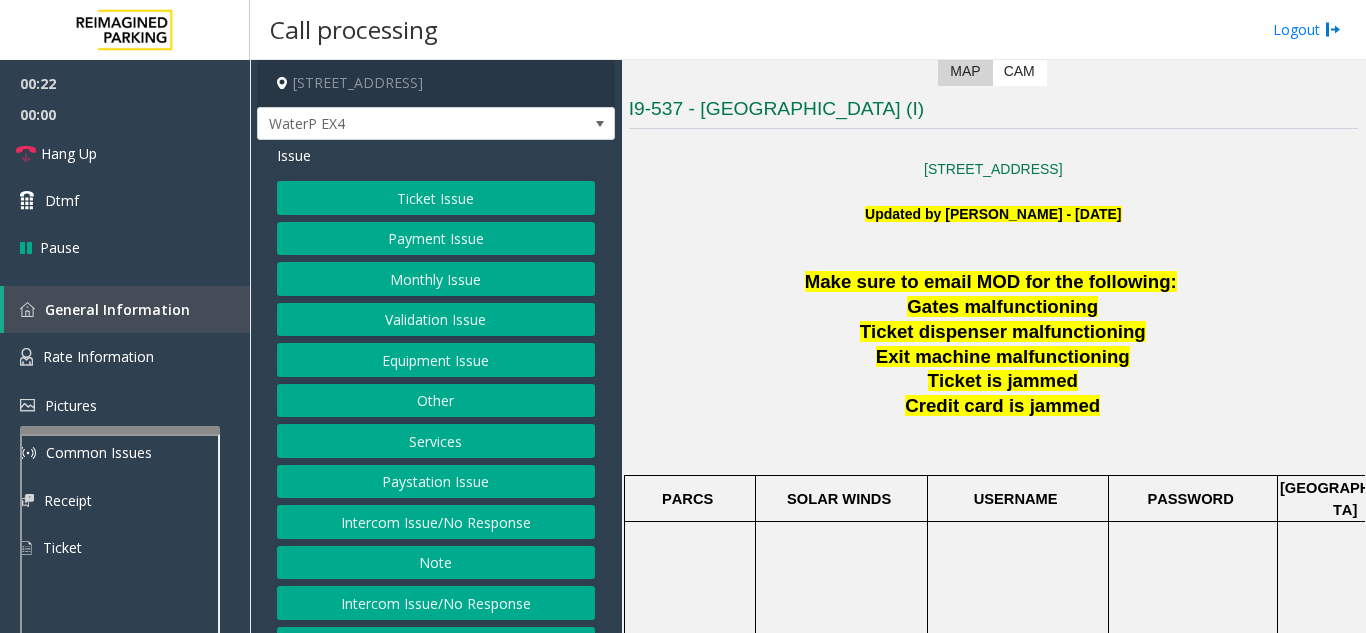 click on "Intercom Issue/No Response" 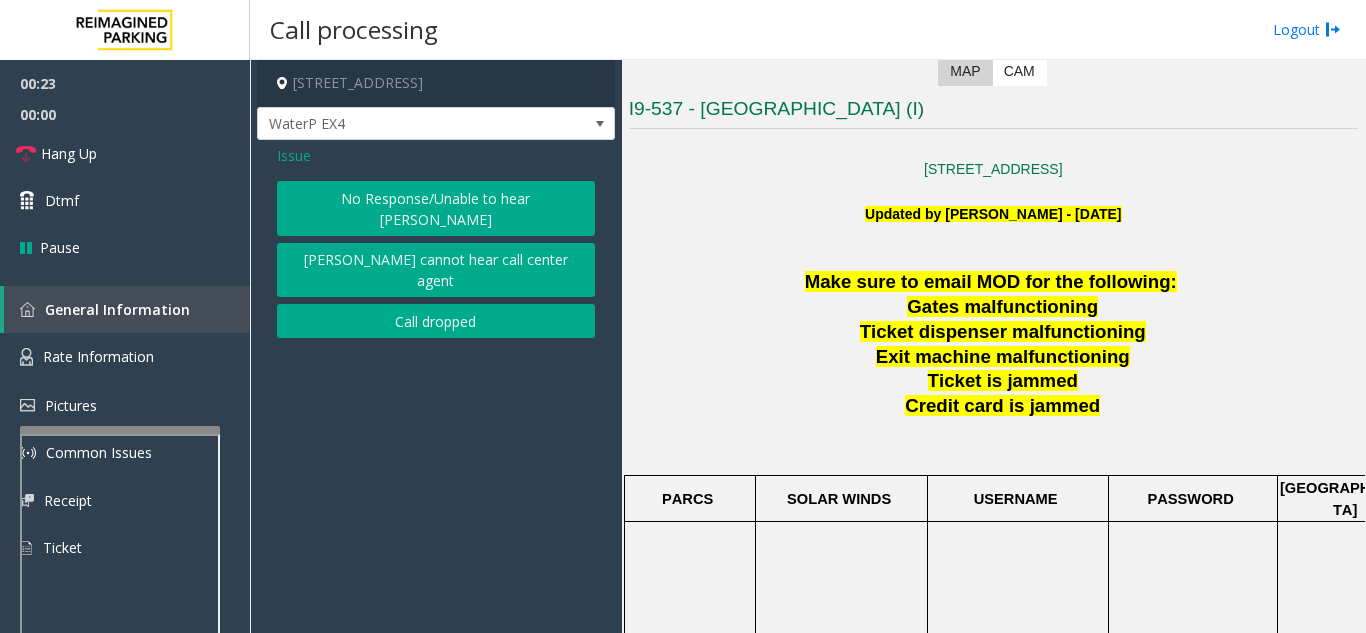 click on "No Response/Unable to hear [PERSON_NAME]" 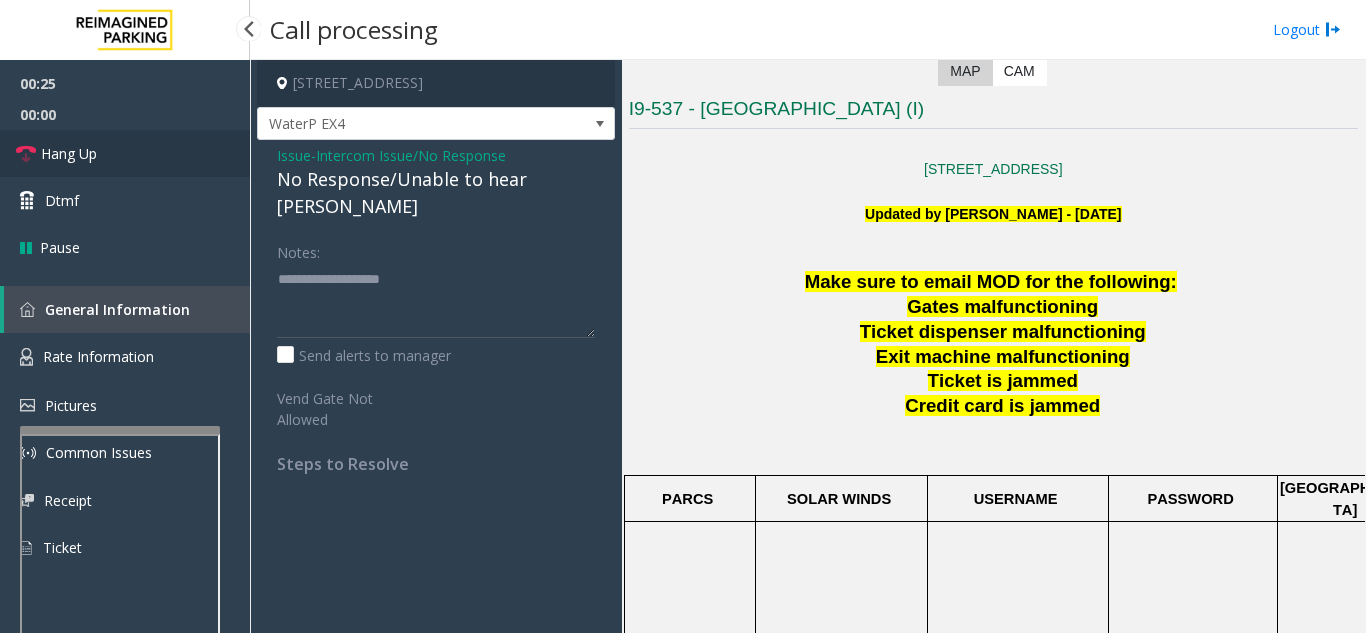 click on "Hang Up" at bounding box center [125, 153] 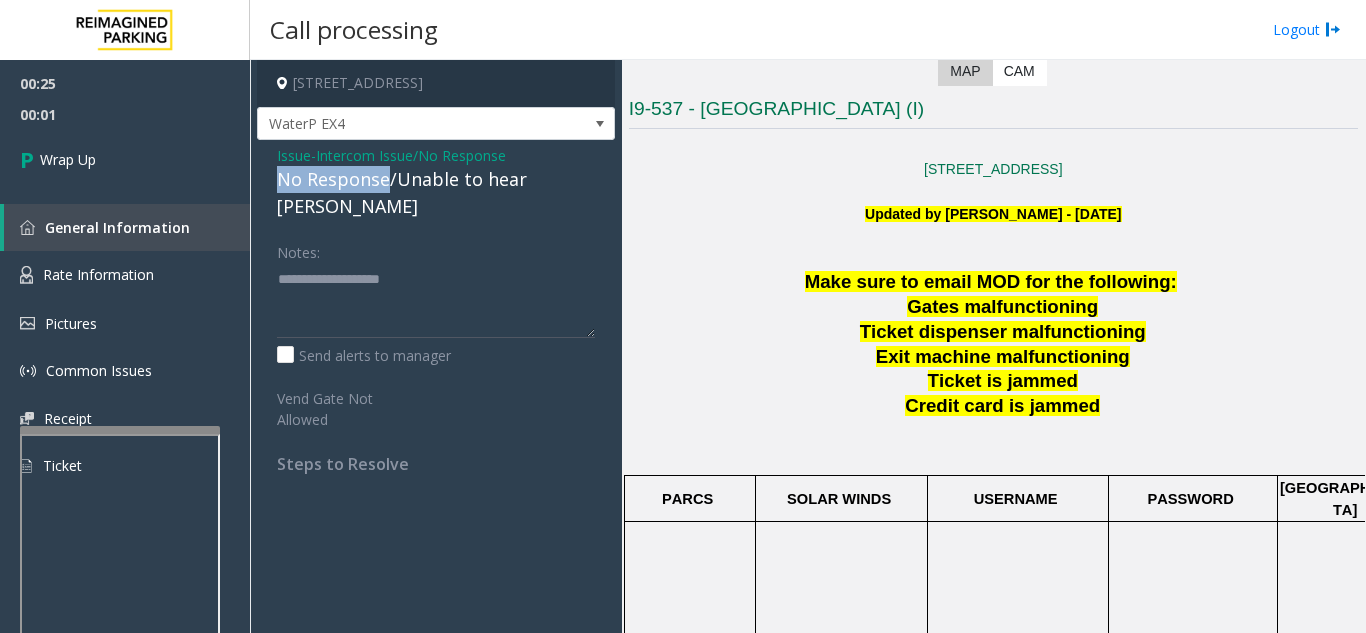 drag, startPoint x: 390, startPoint y: 179, endPoint x: 275, endPoint y: 180, distance: 115.00435 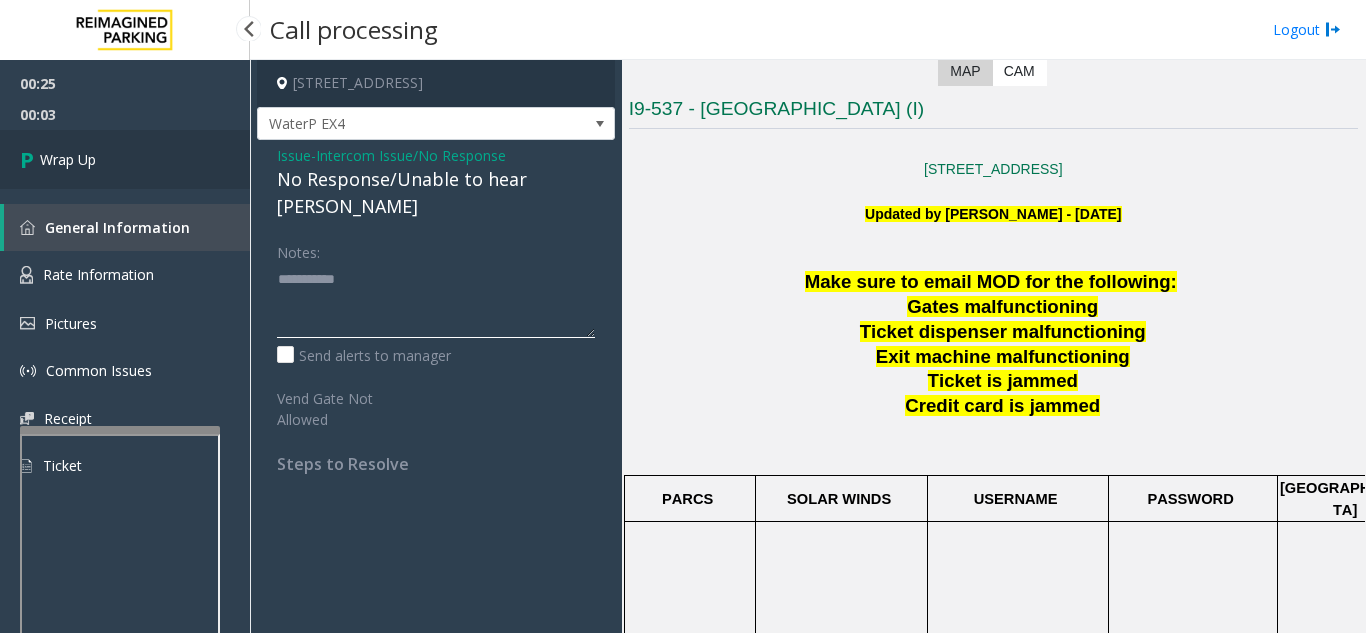 type on "**********" 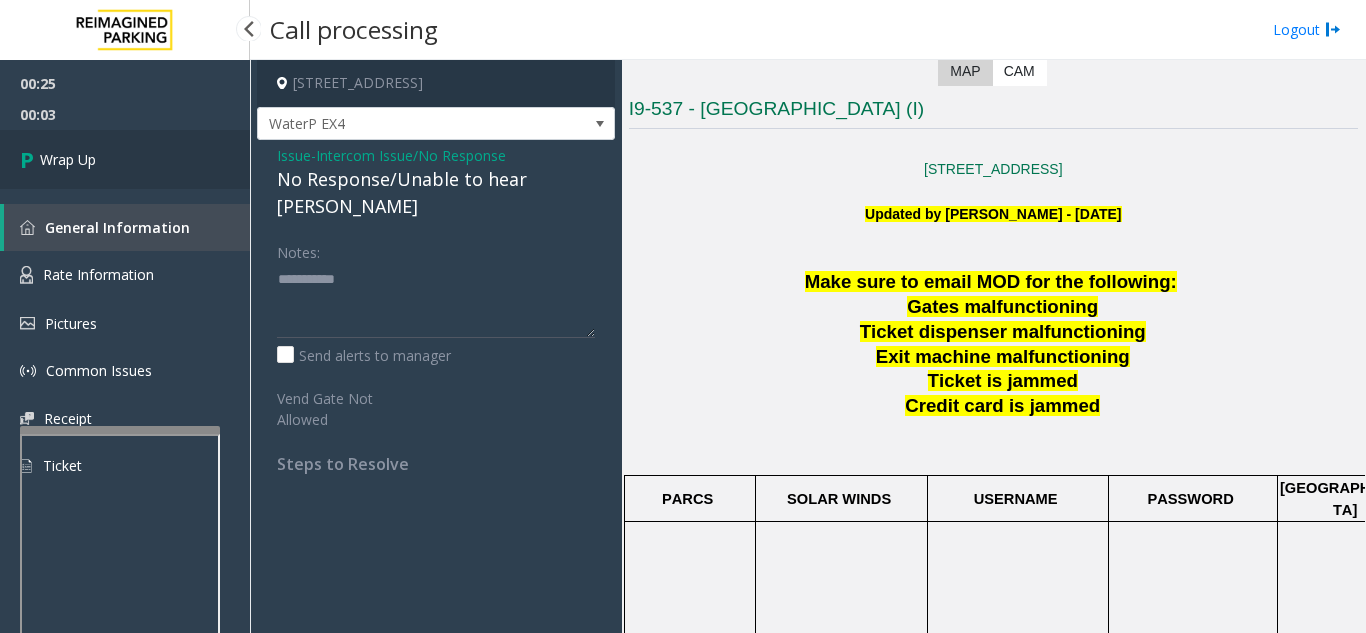 click on "Wrap Up" at bounding box center (125, 159) 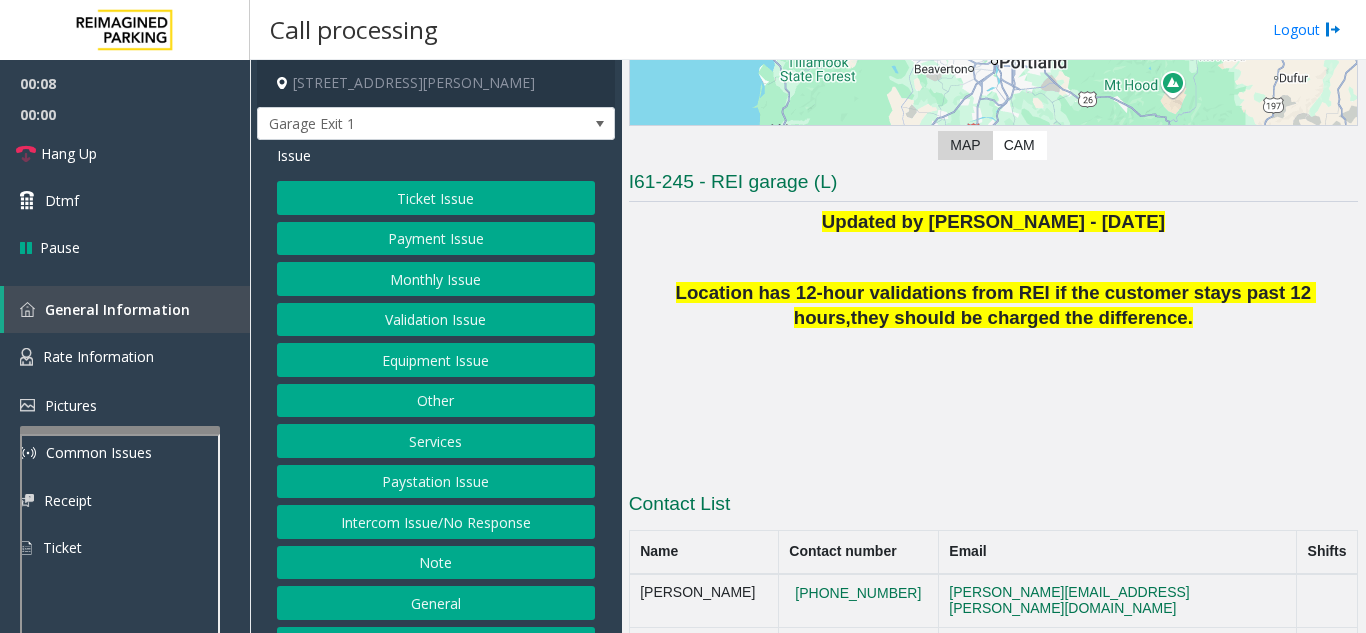 scroll, scrollTop: 341, scrollLeft: 0, axis: vertical 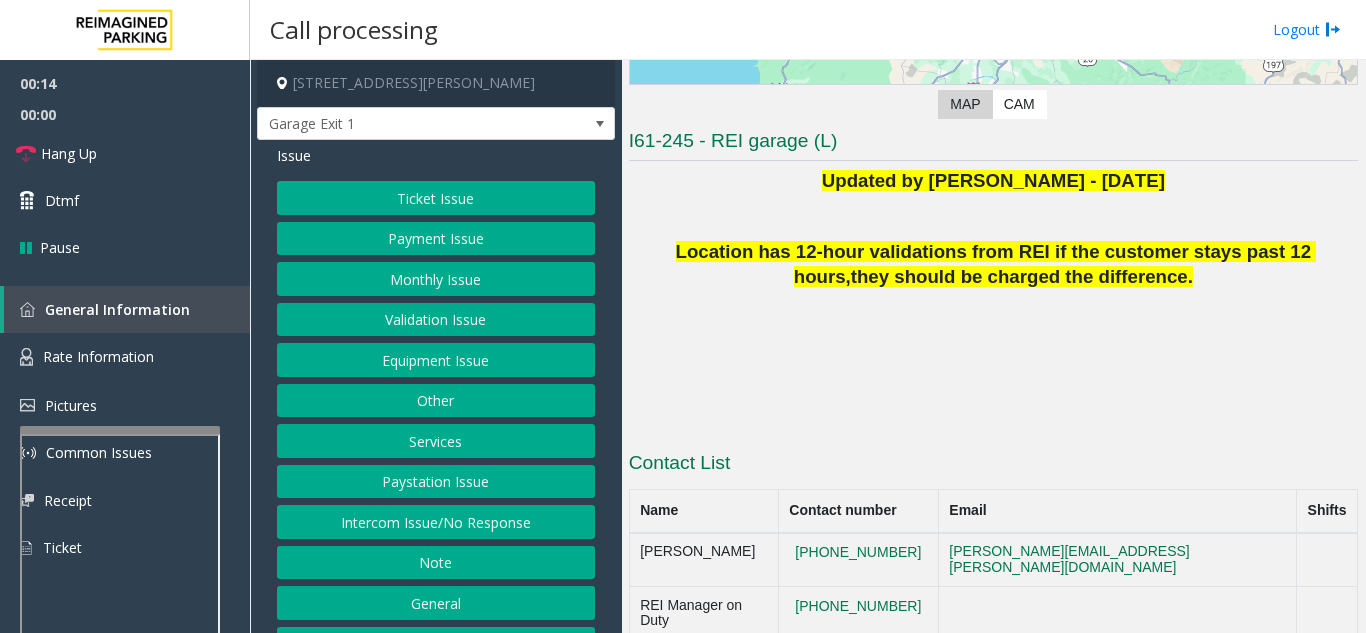 click on "Intercom Issue/No Response" 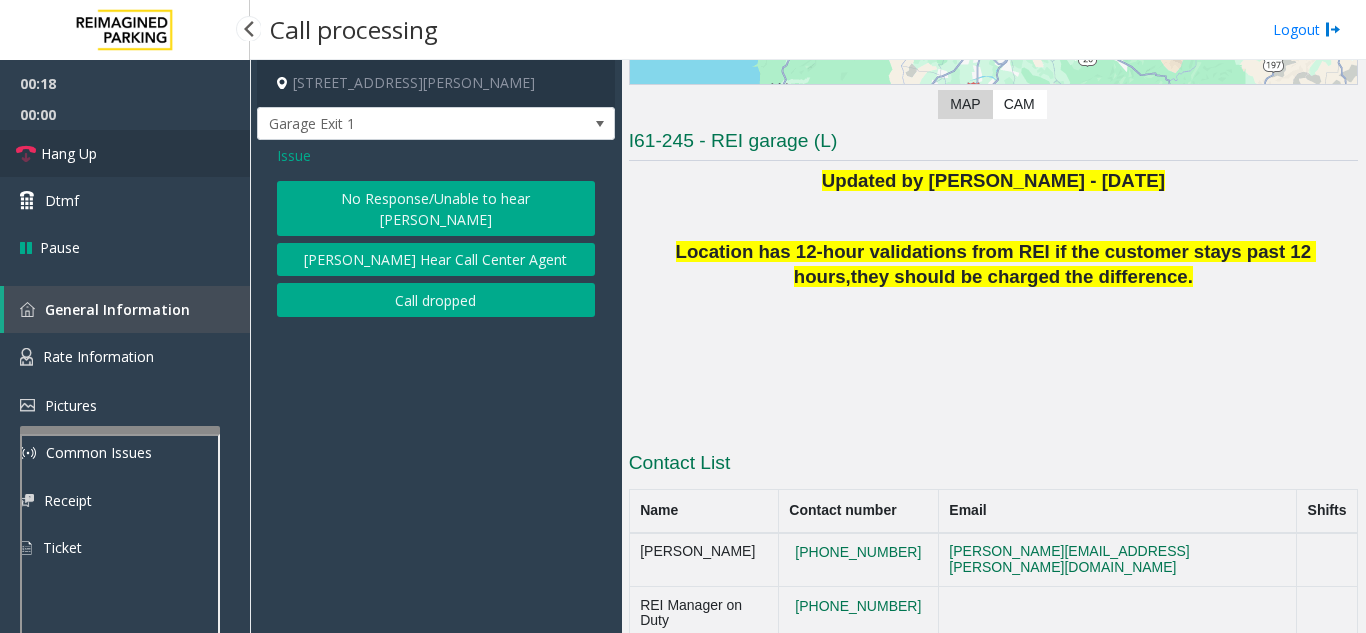 click on "Hang Up" at bounding box center (125, 153) 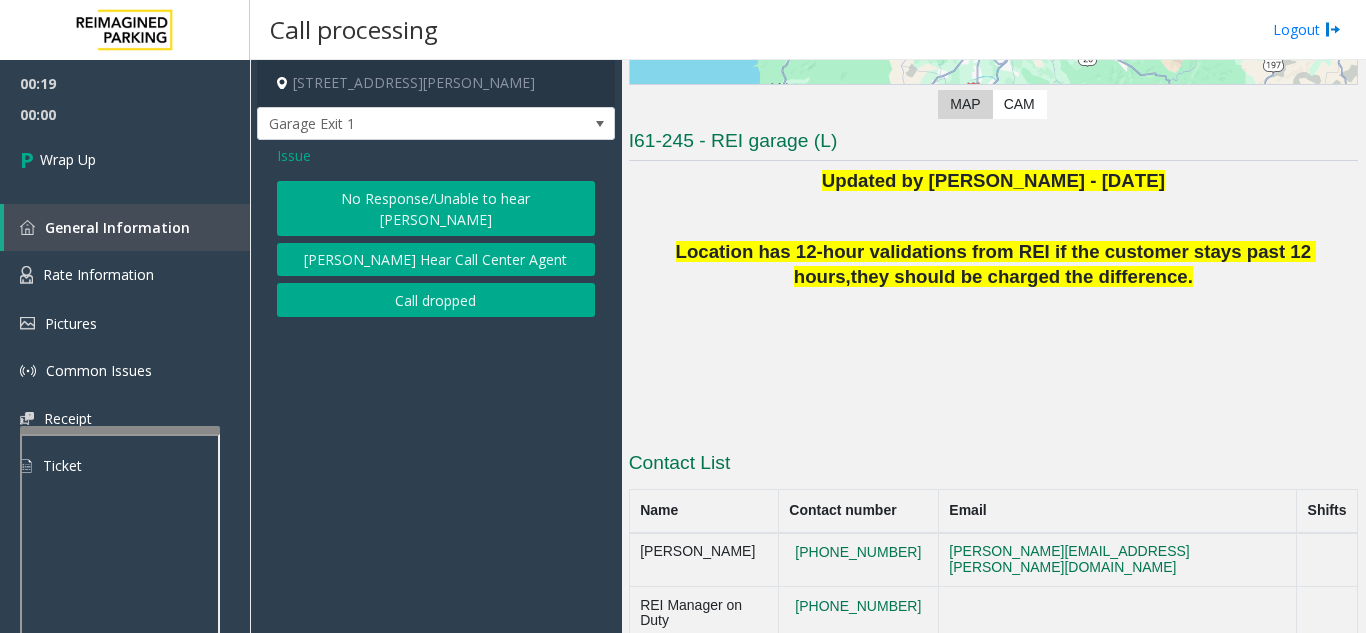 click on "No Response/Unable to hear [PERSON_NAME]" 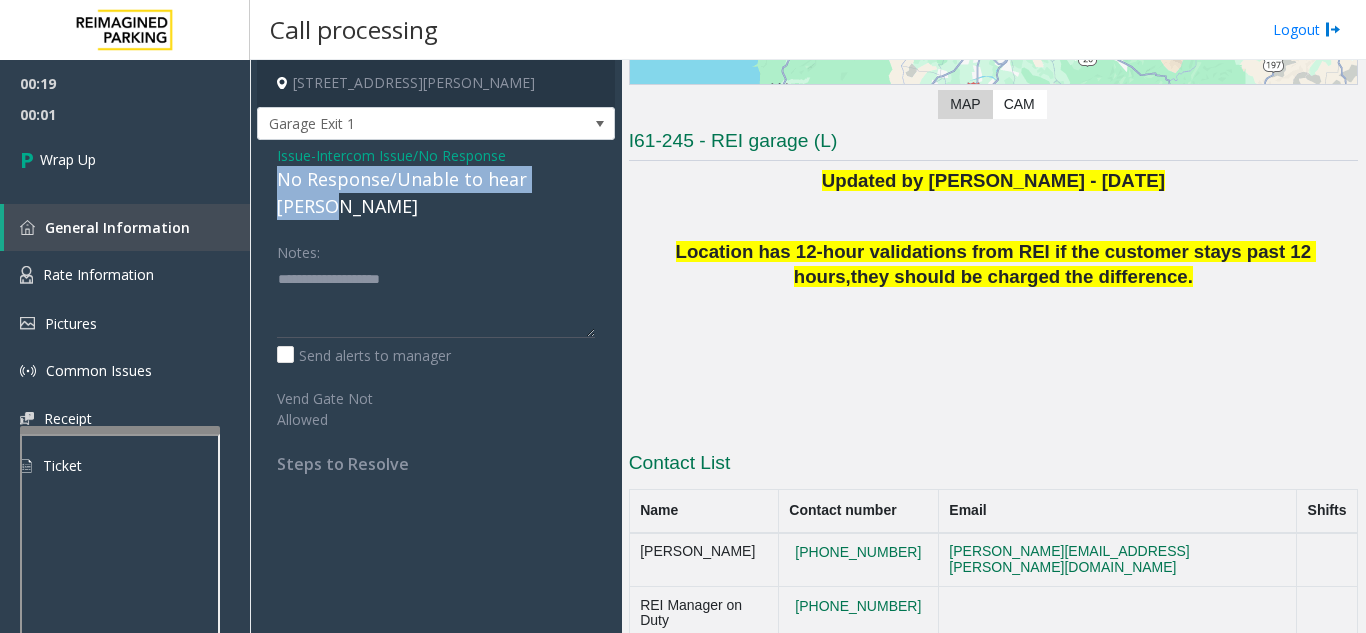 drag, startPoint x: 273, startPoint y: 175, endPoint x: 583, endPoint y: 184, distance: 310.1306 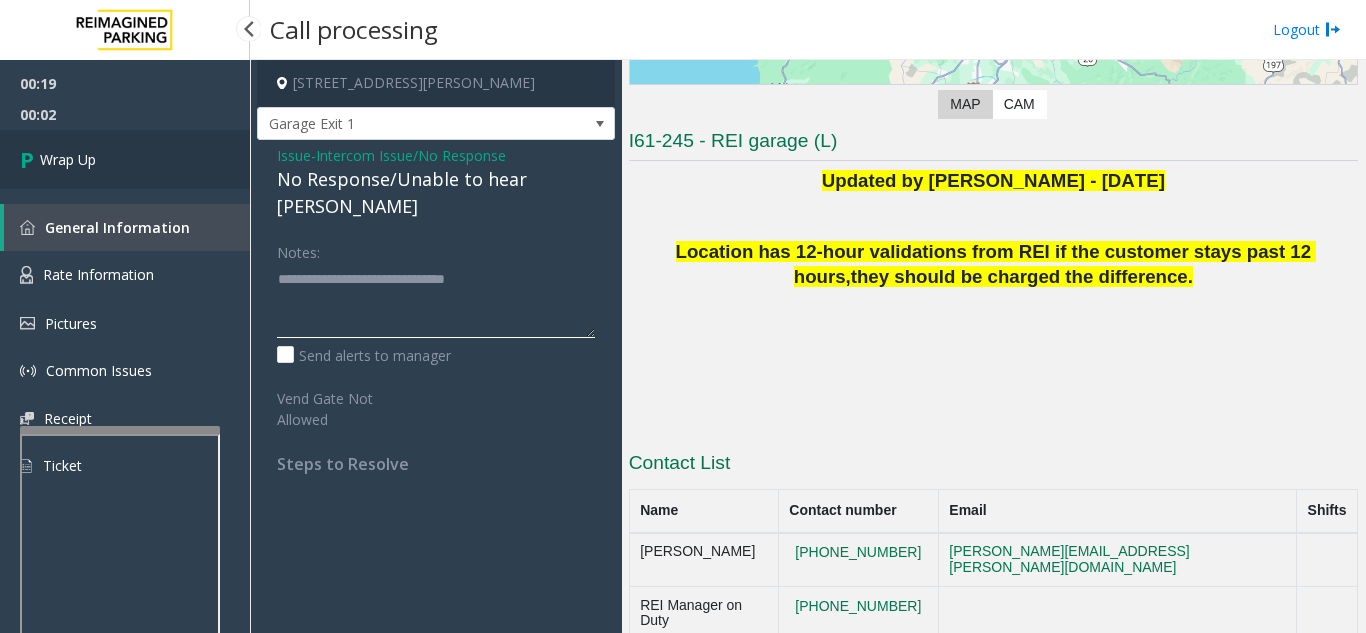 type on "**********" 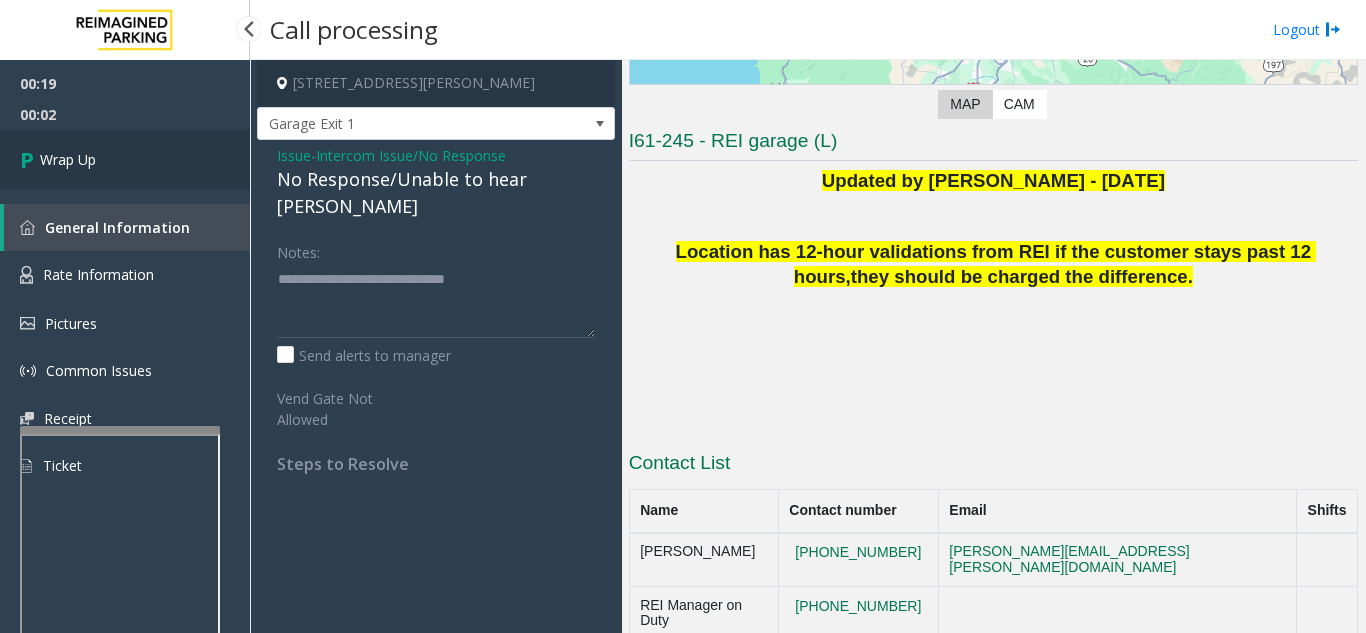 click on "Wrap Up" at bounding box center [125, 159] 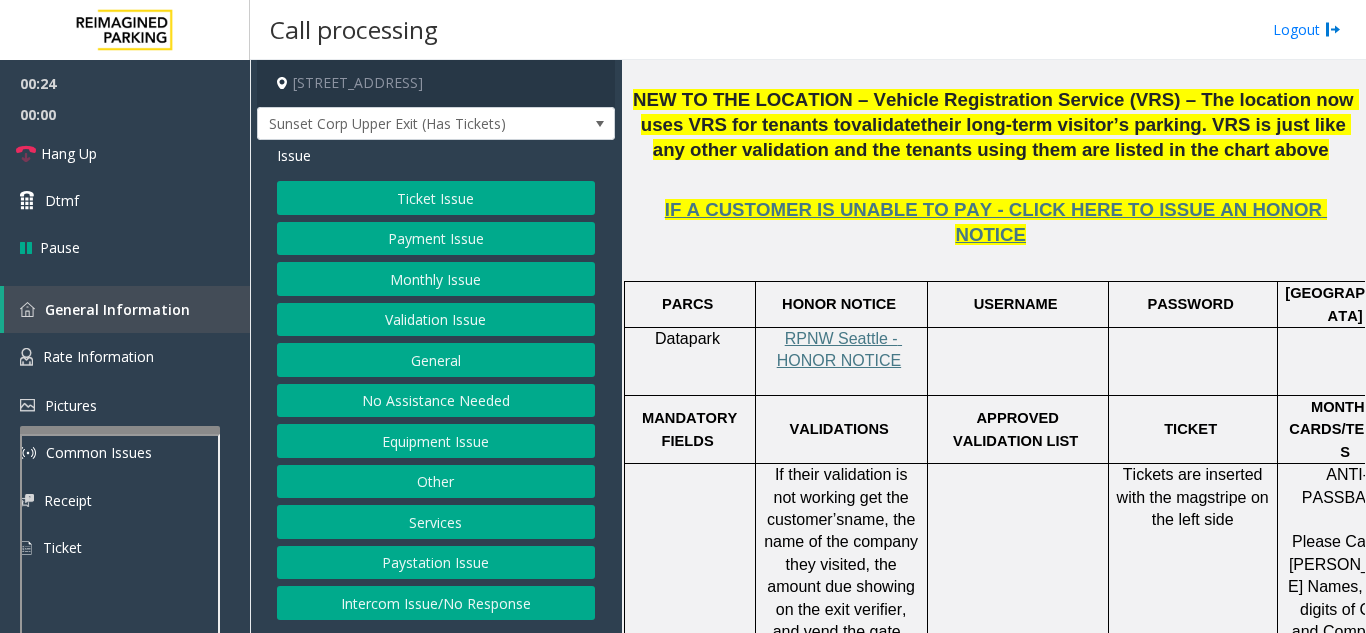 scroll, scrollTop: 800, scrollLeft: 0, axis: vertical 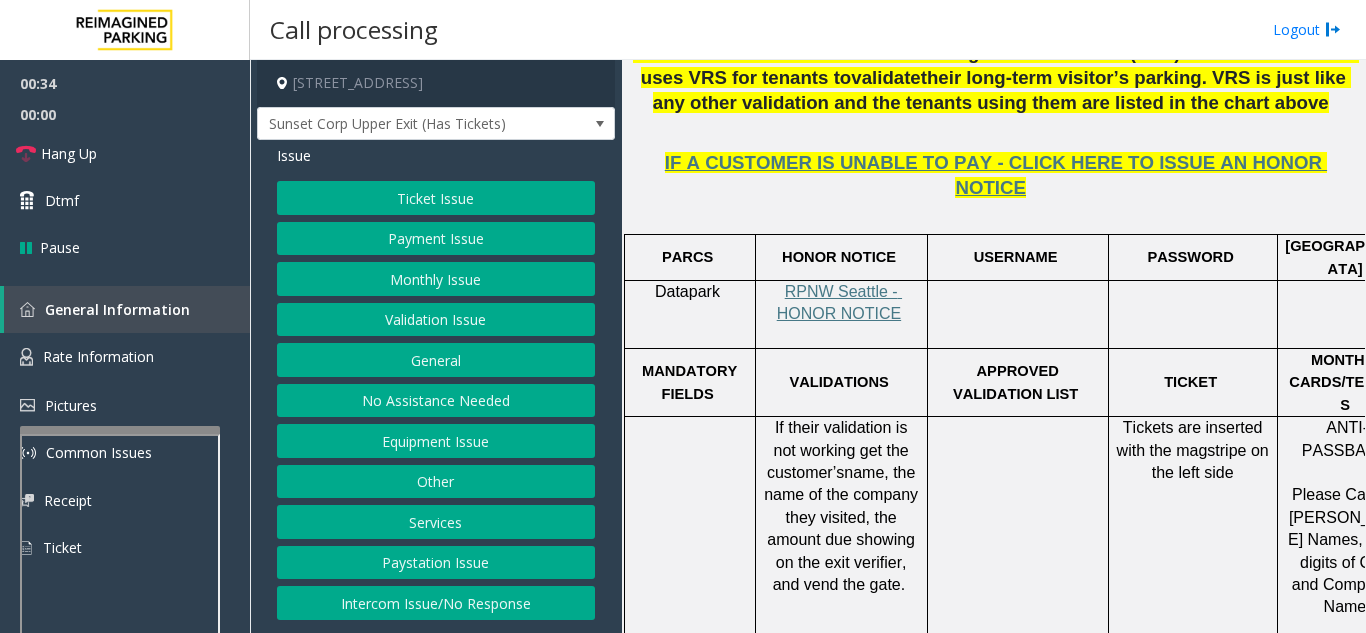 click on "Issue  Ticket Issue   Payment Issue   Monthly Issue   Validation Issue   General   No Assistance Needed   Equipment Issue   Other   Services   Paystation Issue   Intercom Issue/No Response" 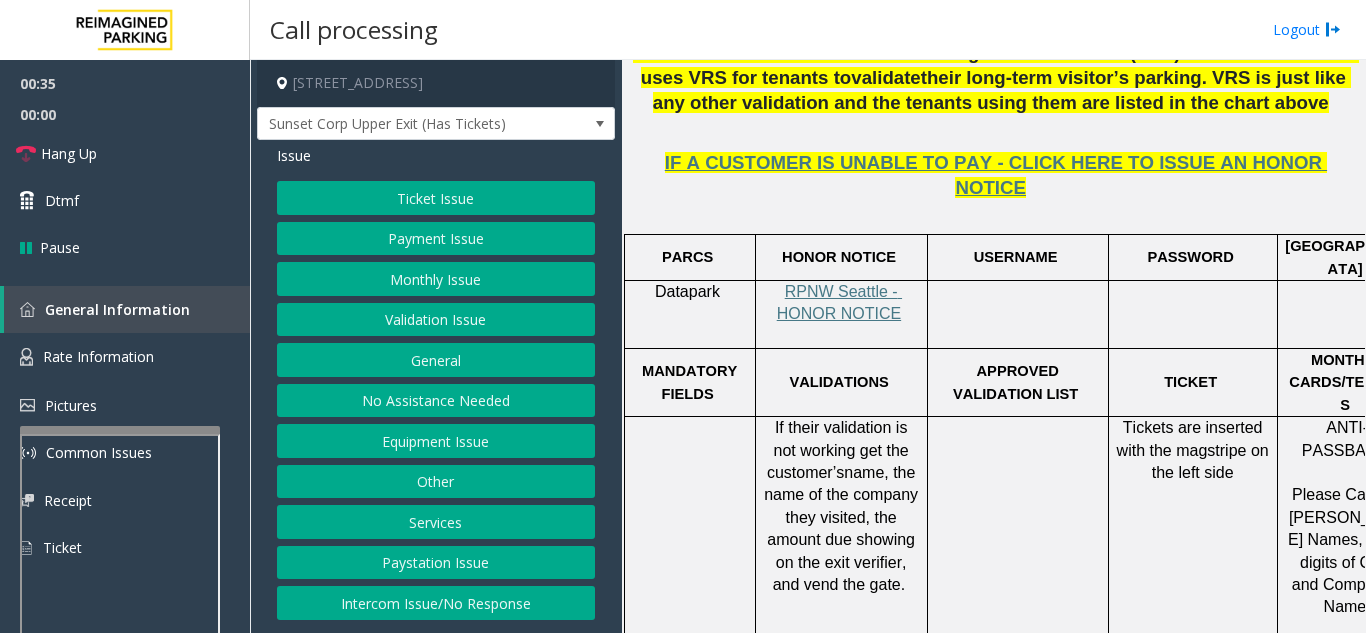 click on "Ticket Issue" 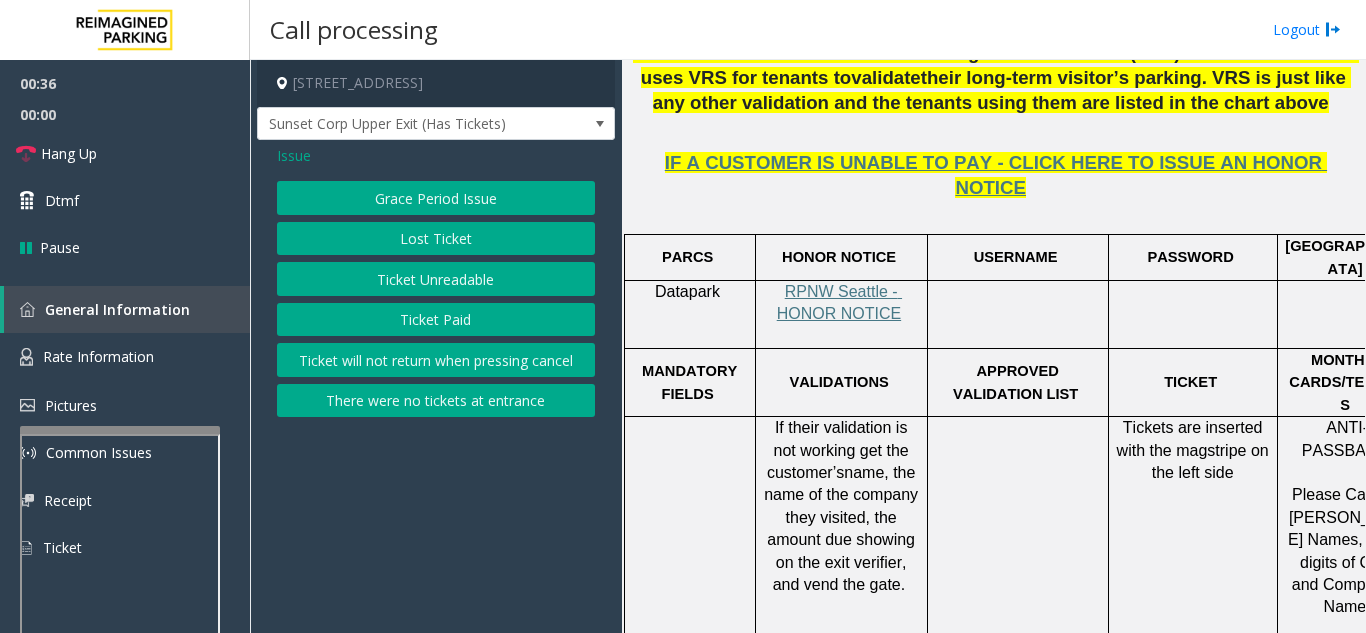 click on "Ticket Unreadable" 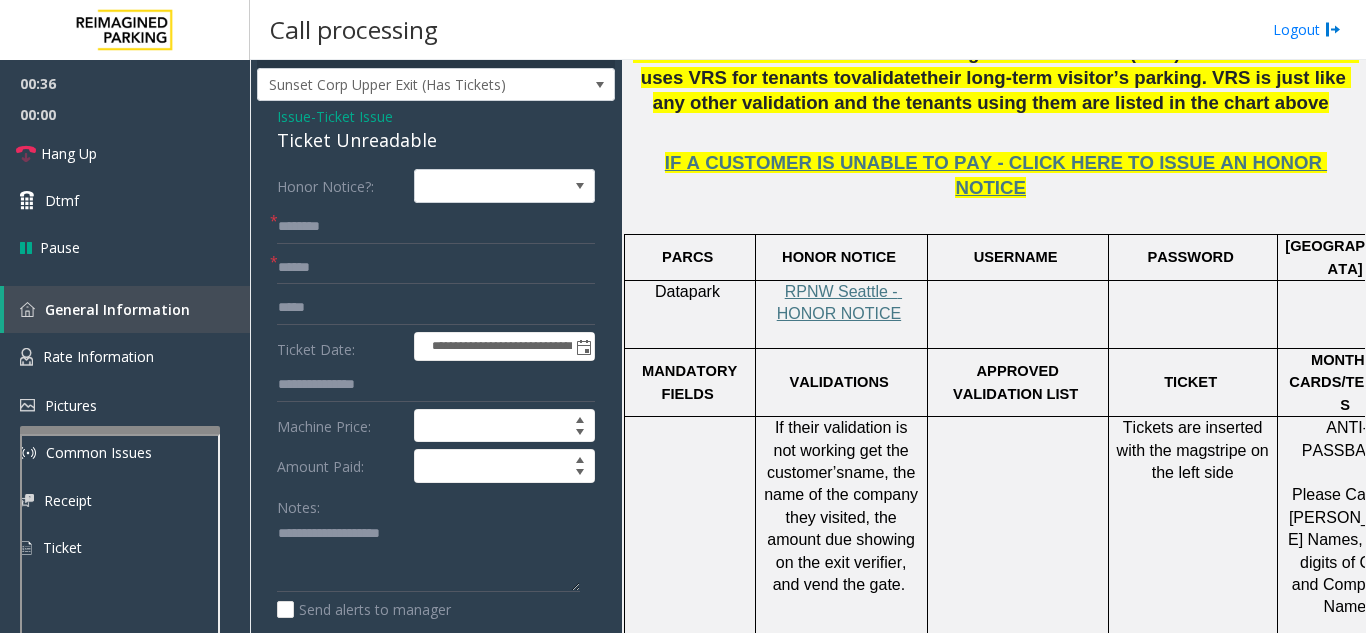 scroll, scrollTop: 100, scrollLeft: 0, axis: vertical 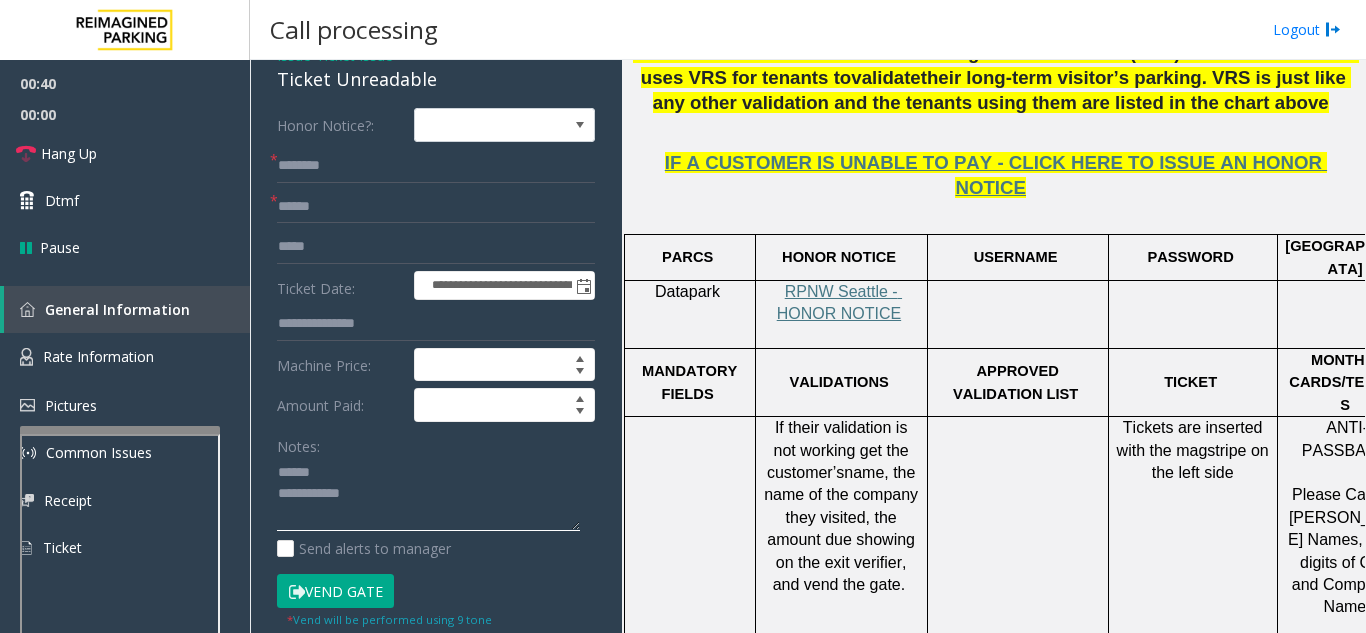 click 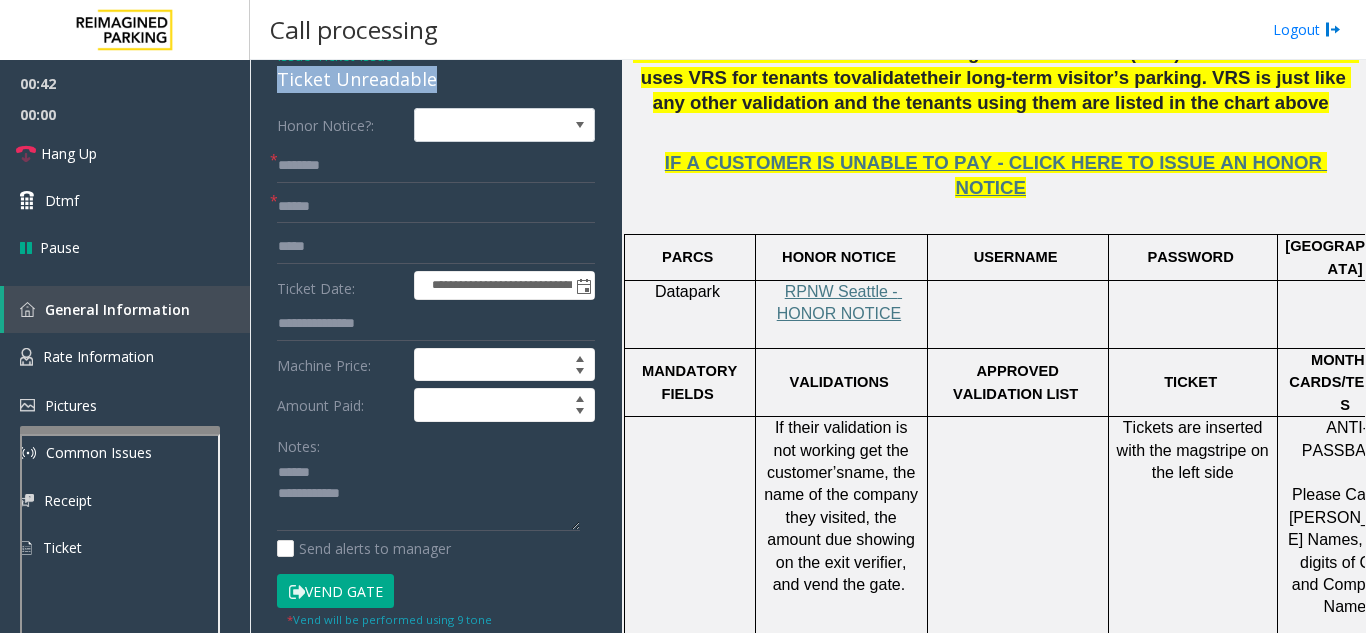 drag, startPoint x: 262, startPoint y: 104, endPoint x: 446, endPoint y: 105, distance: 184.00272 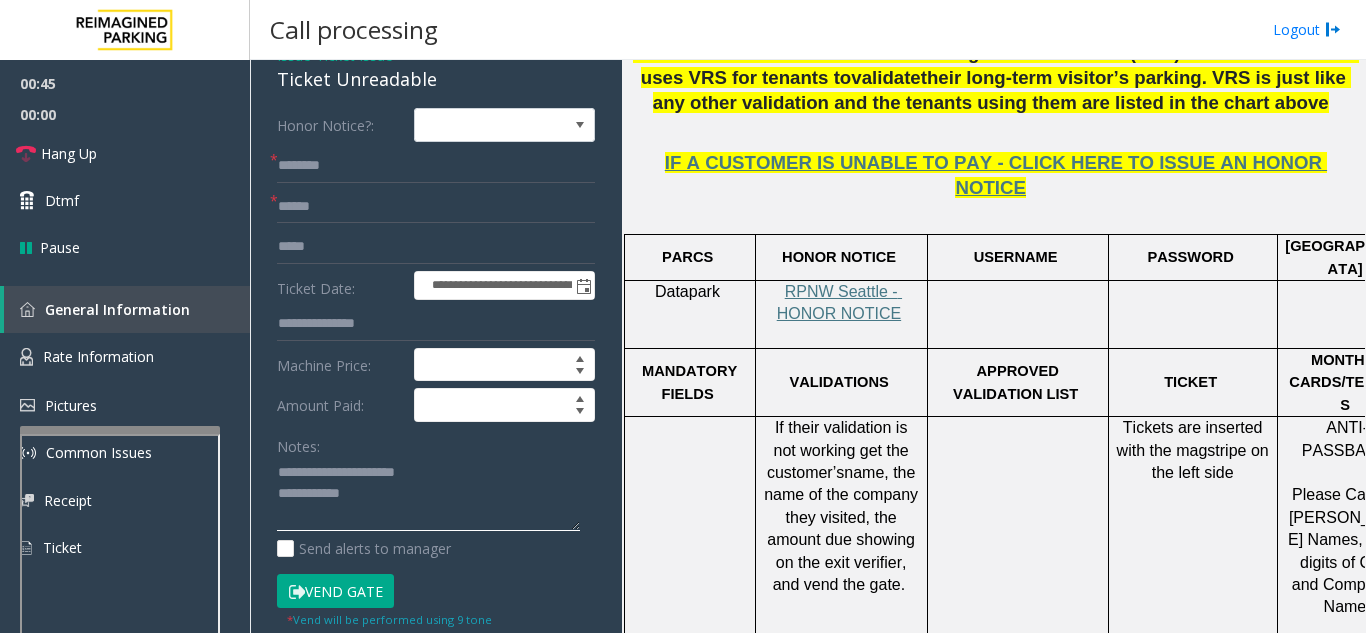 click 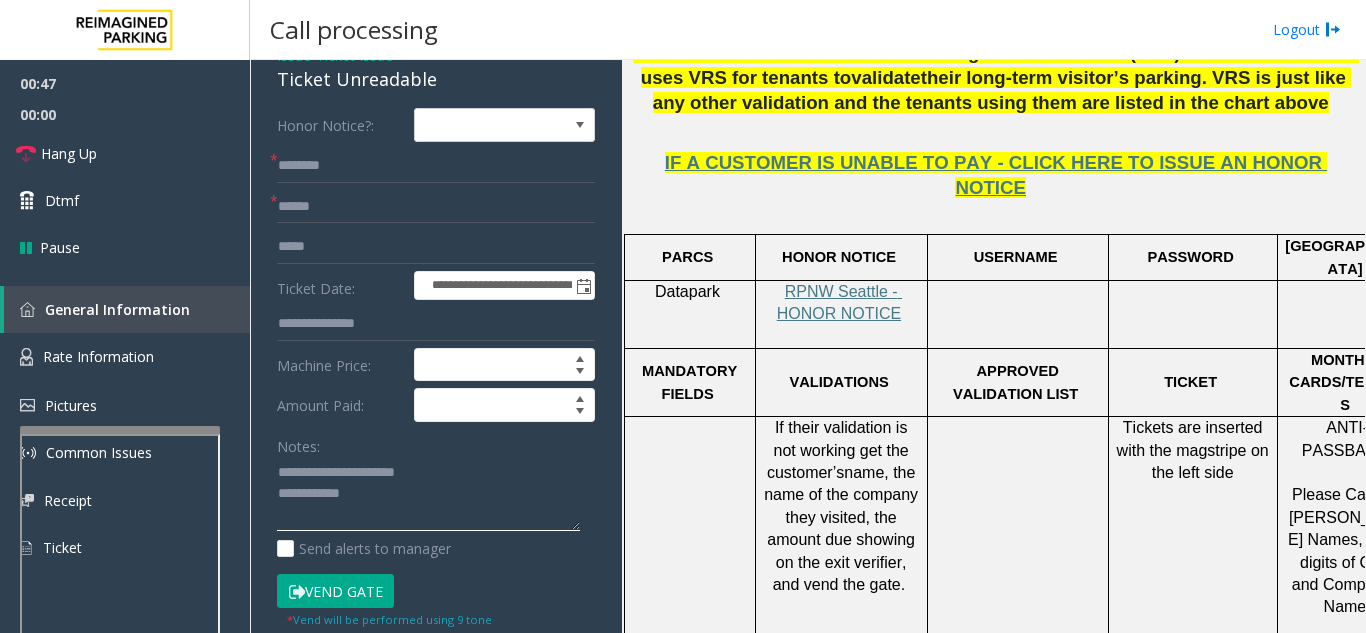 type on "**********" 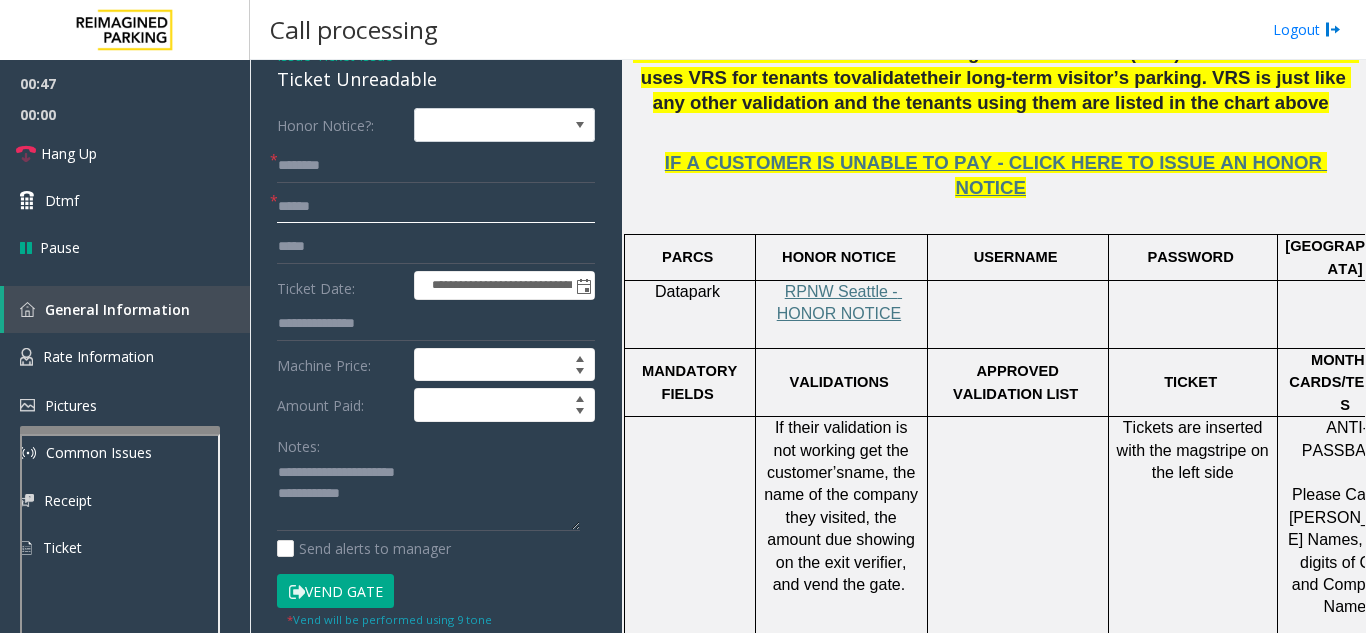 click 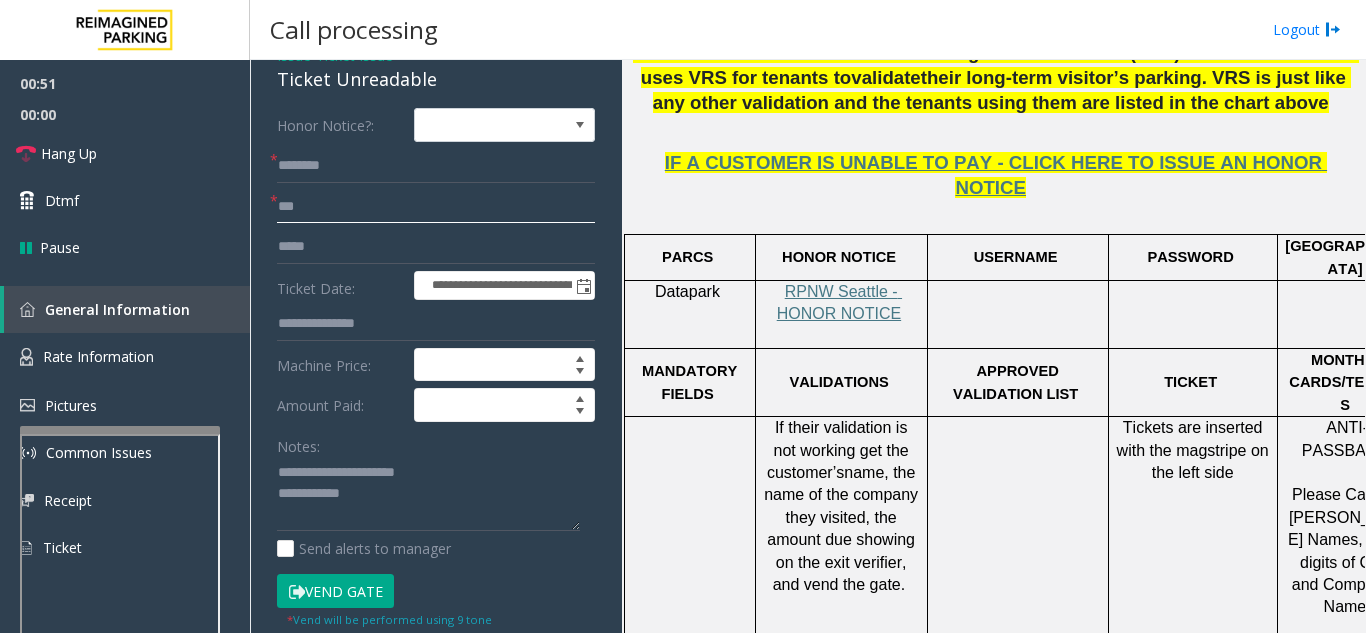 type on "**" 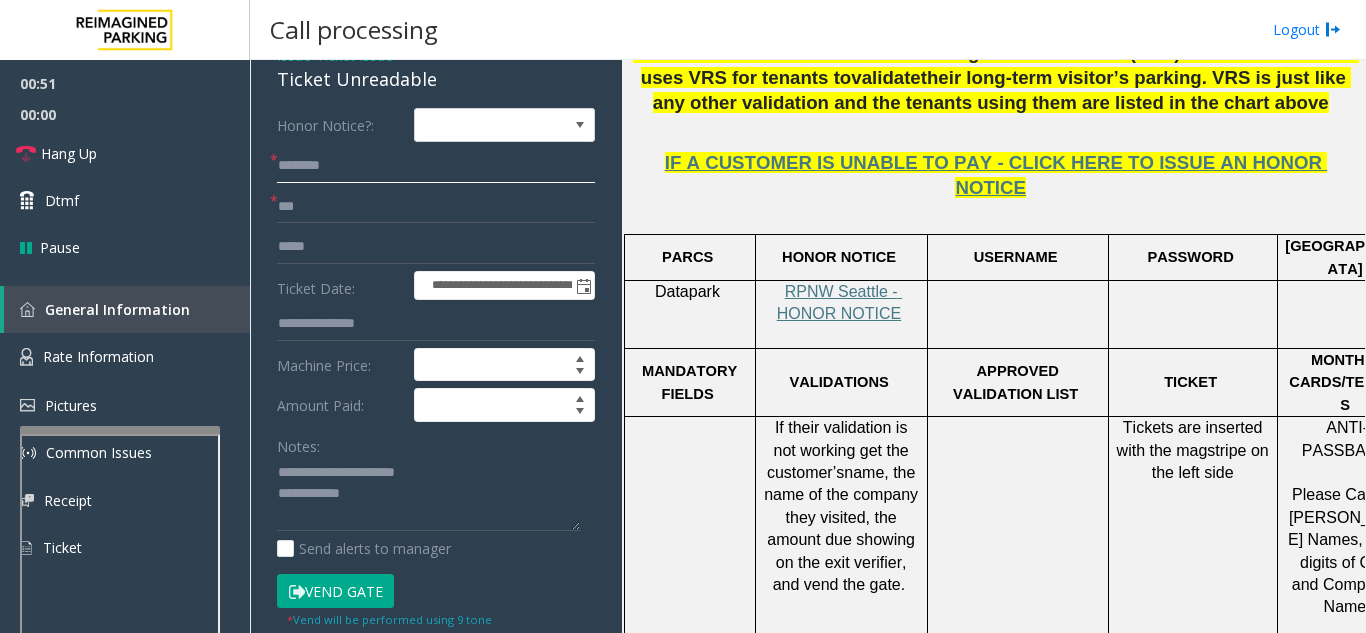 click 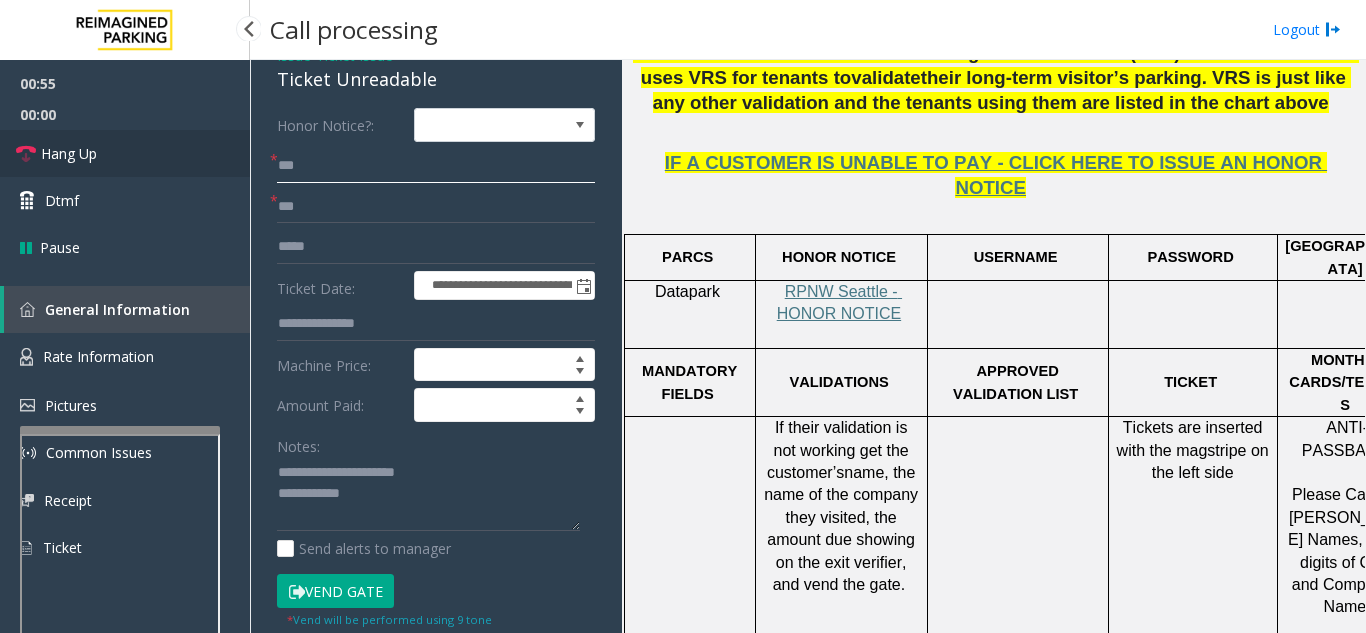type on "**" 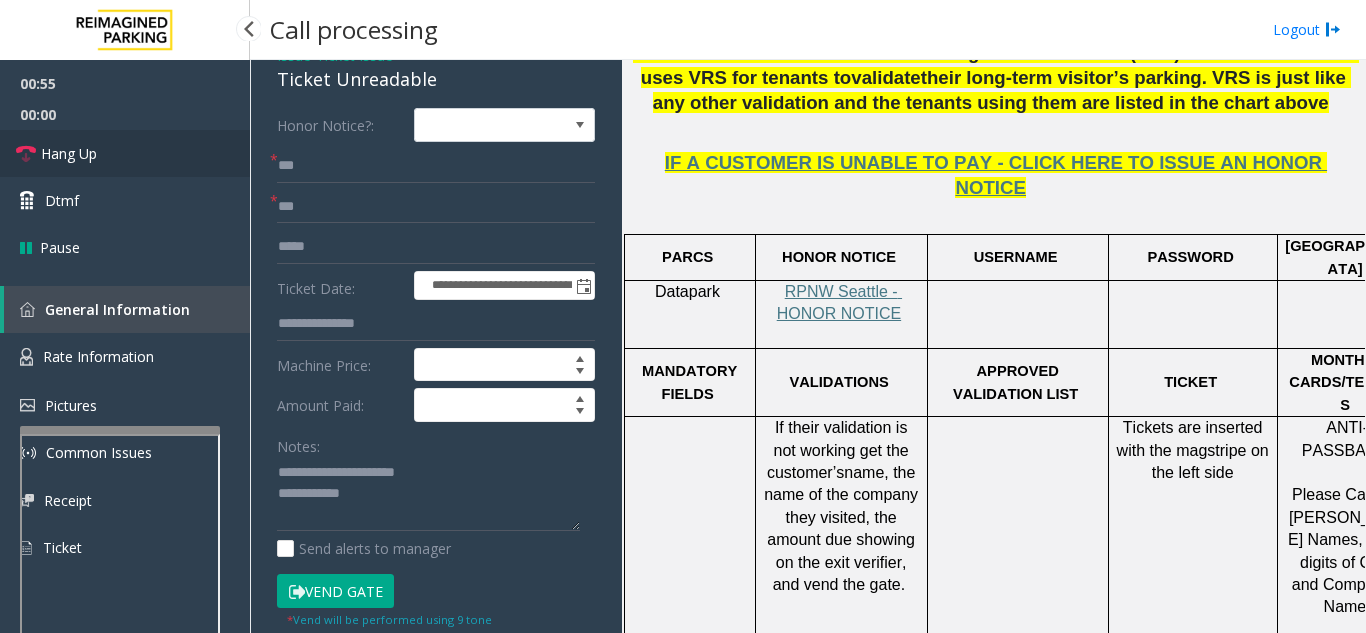 click on "Hang Up" at bounding box center (125, 153) 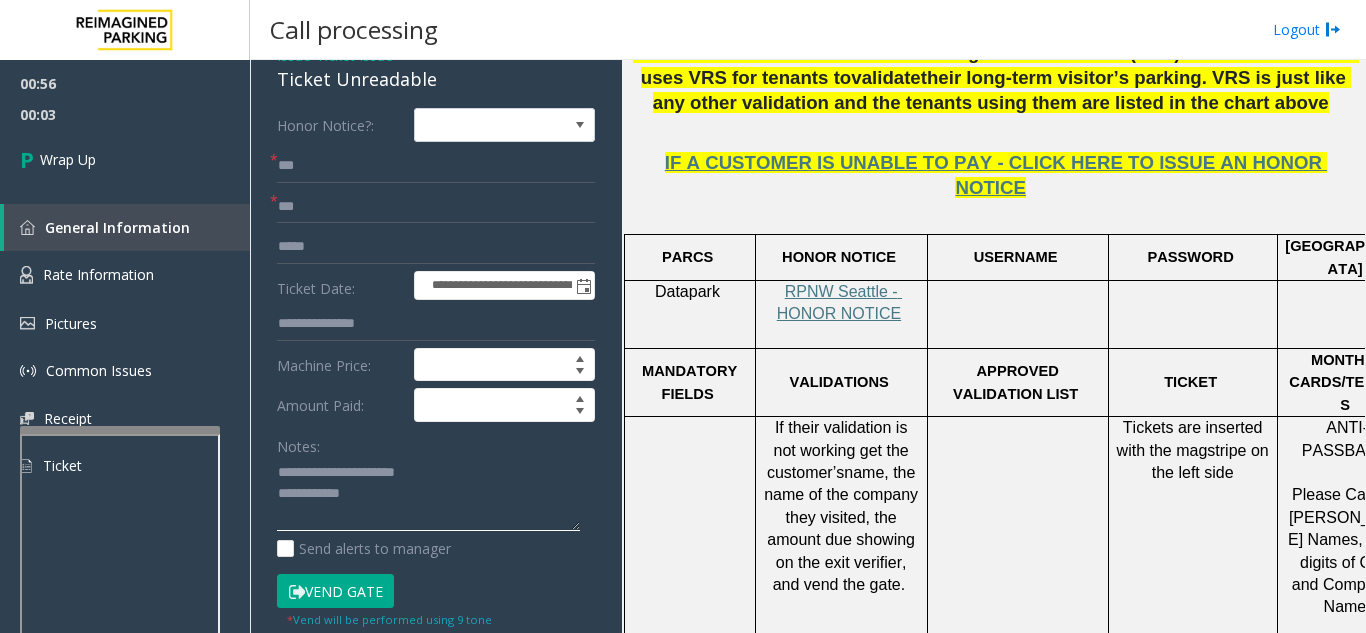 click 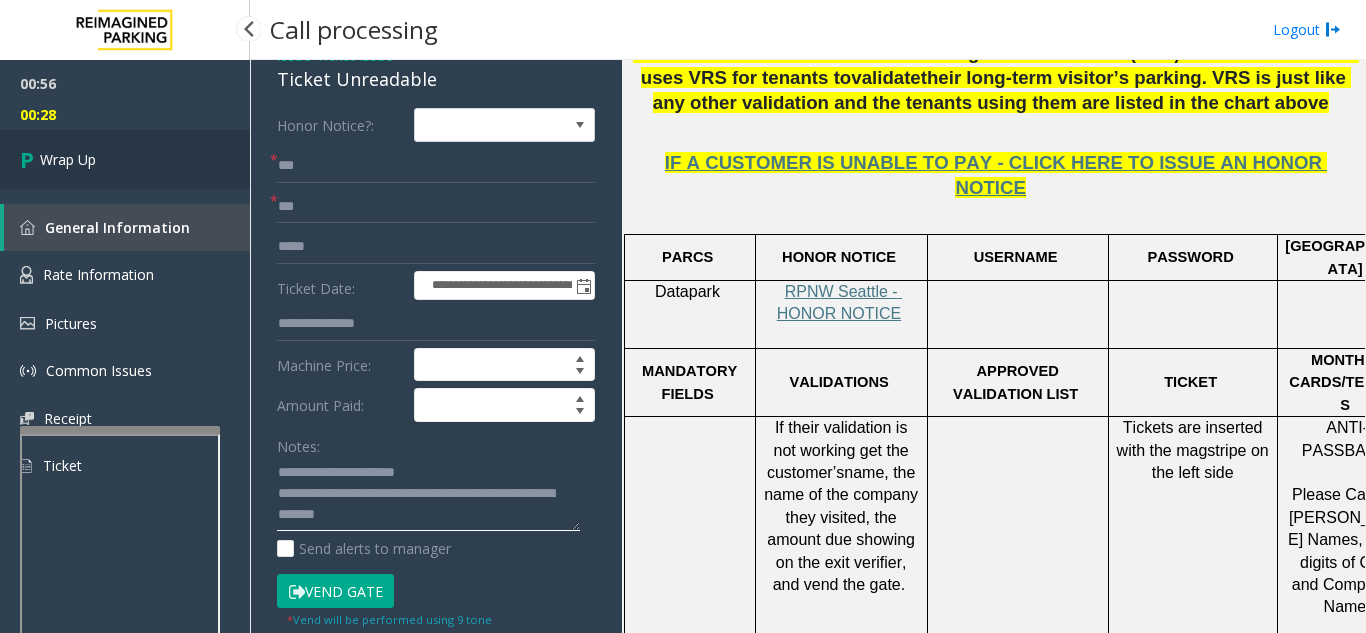 type on "**********" 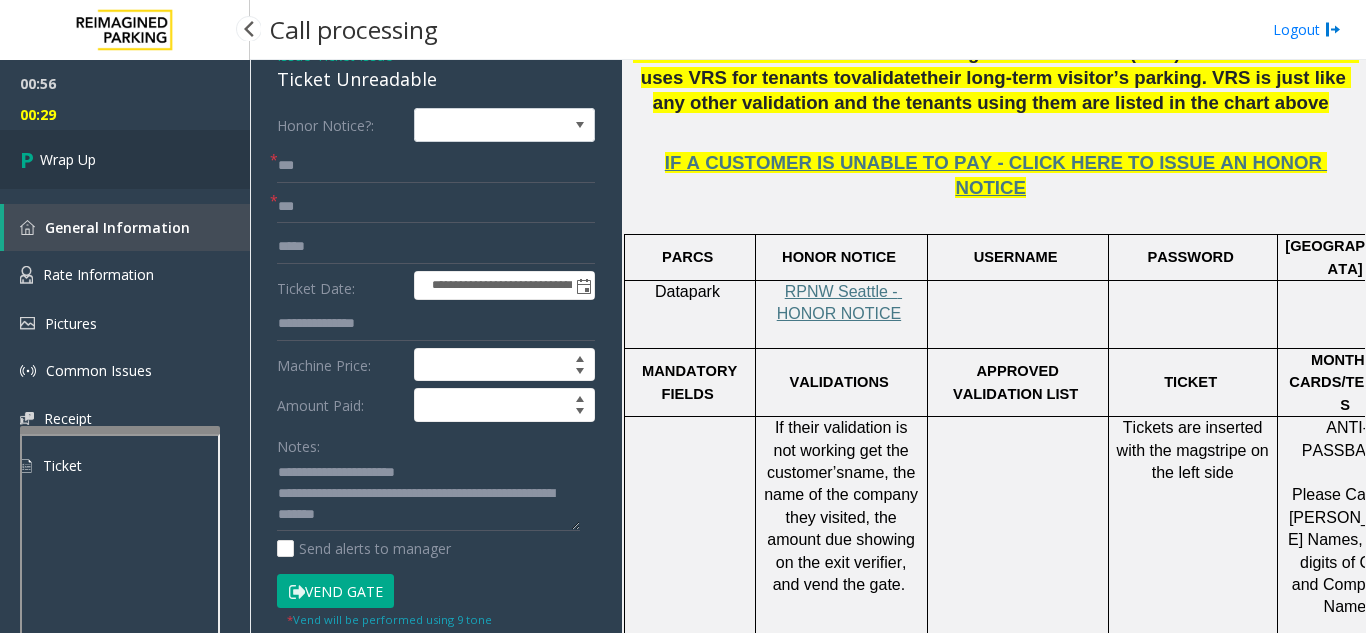 click on "Wrap Up" at bounding box center (125, 159) 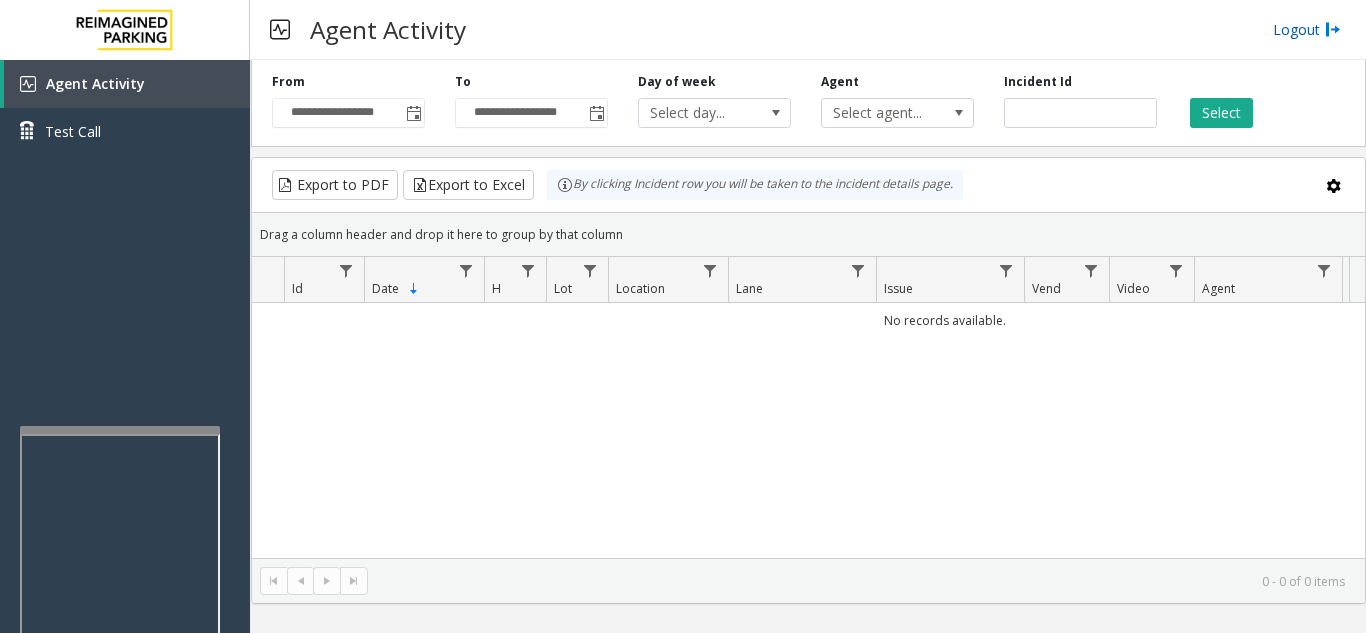 click on "Logout" at bounding box center (1307, 29) 